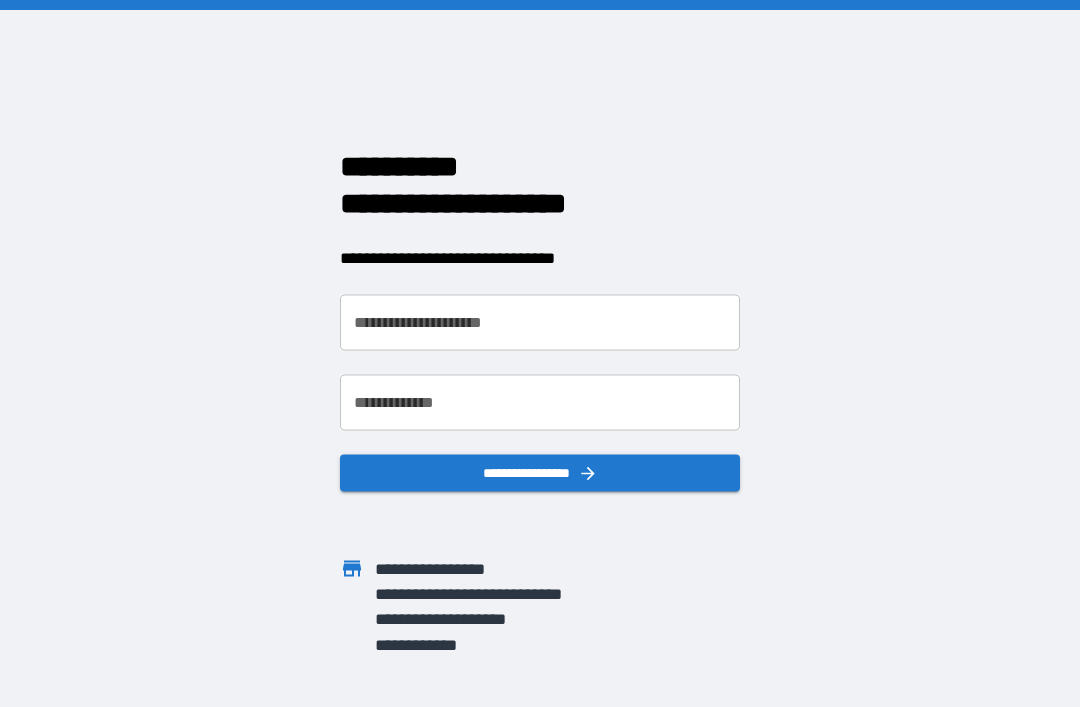 scroll, scrollTop: 0, scrollLeft: 0, axis: both 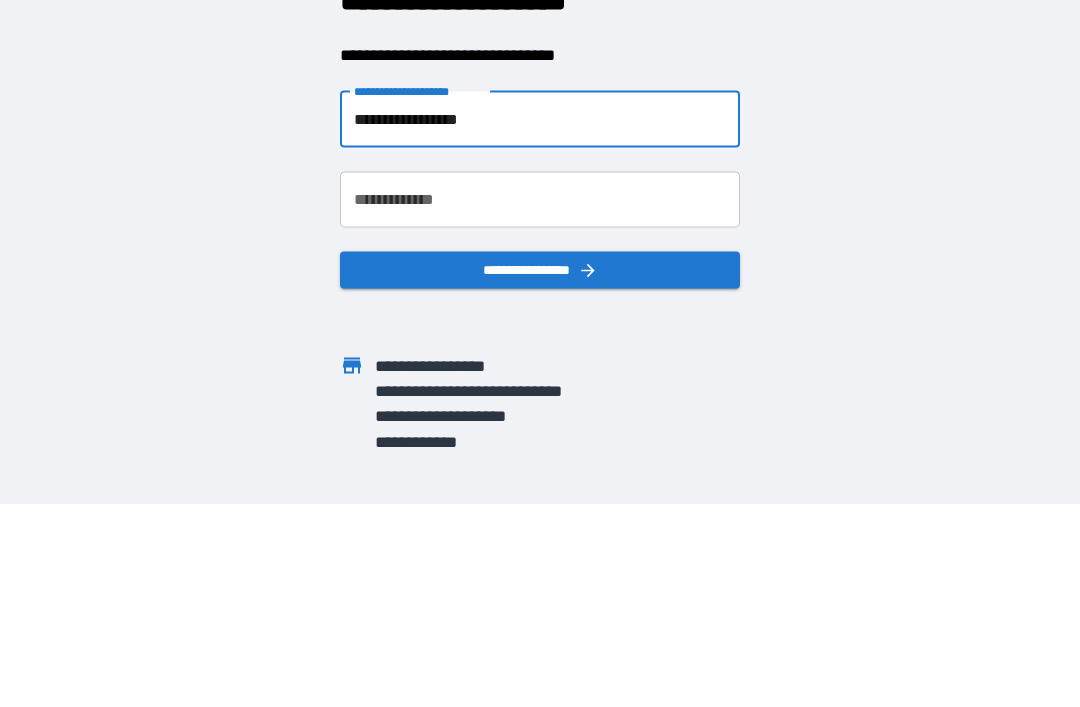 type on "**********" 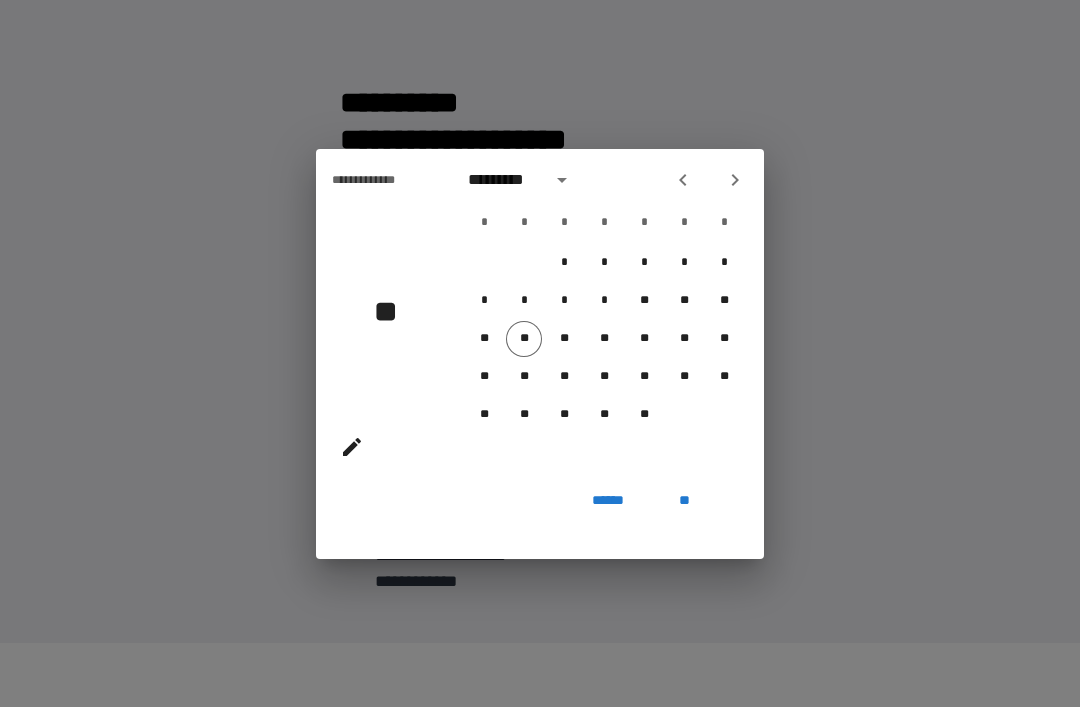click at bounding box center (735, 180) 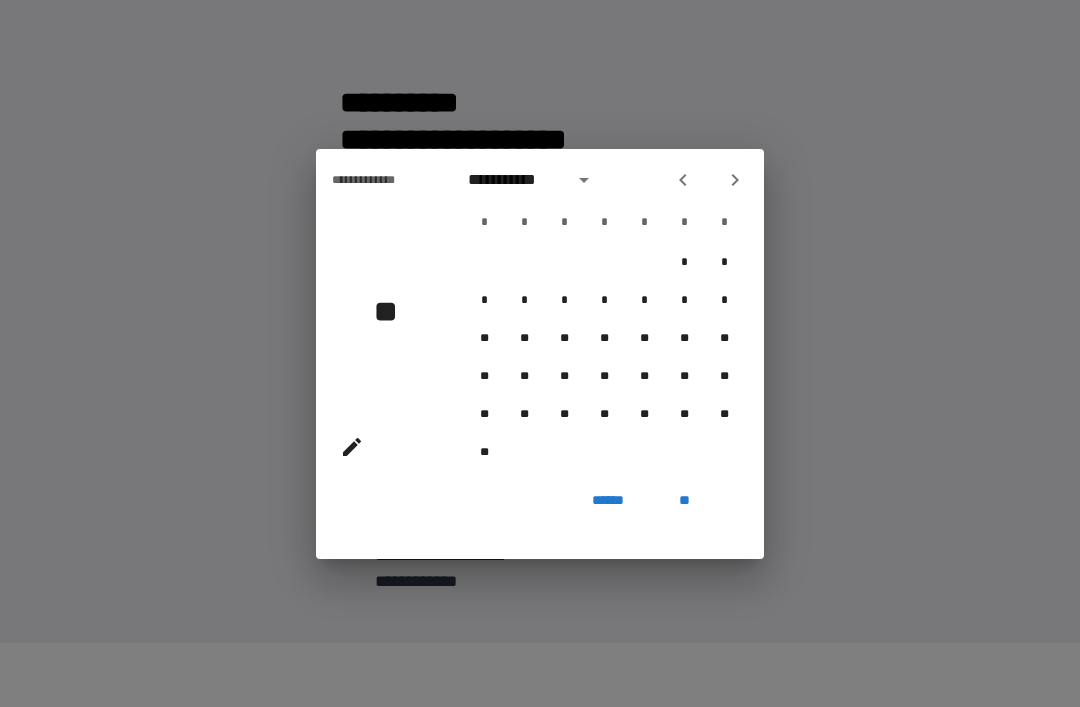 click 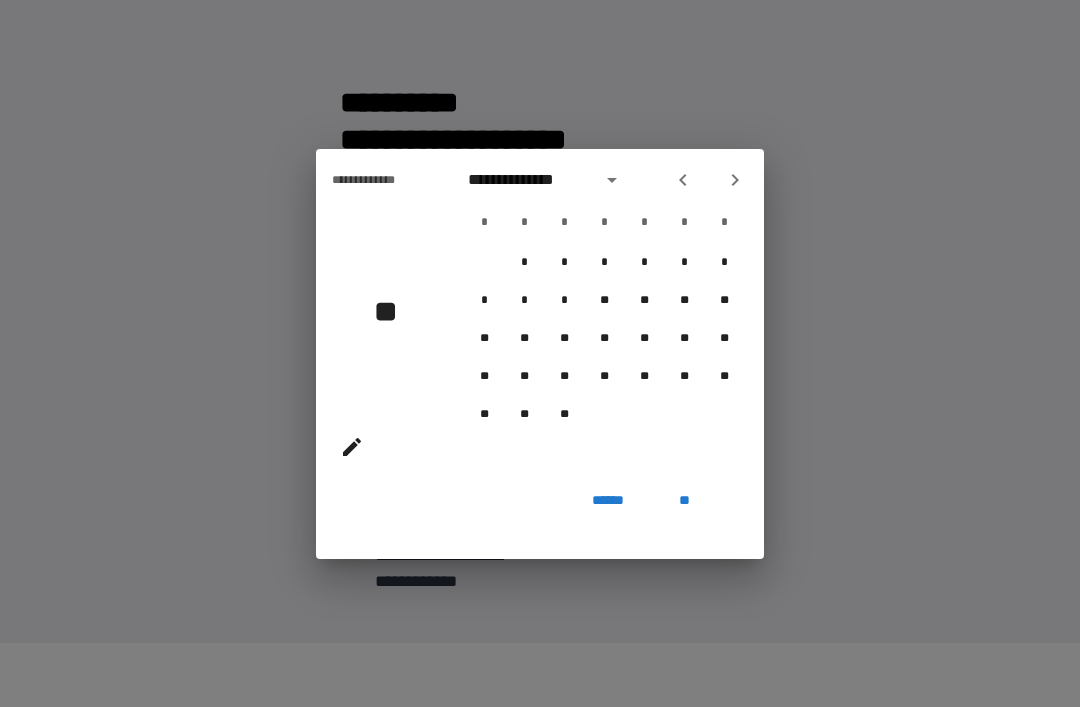 click 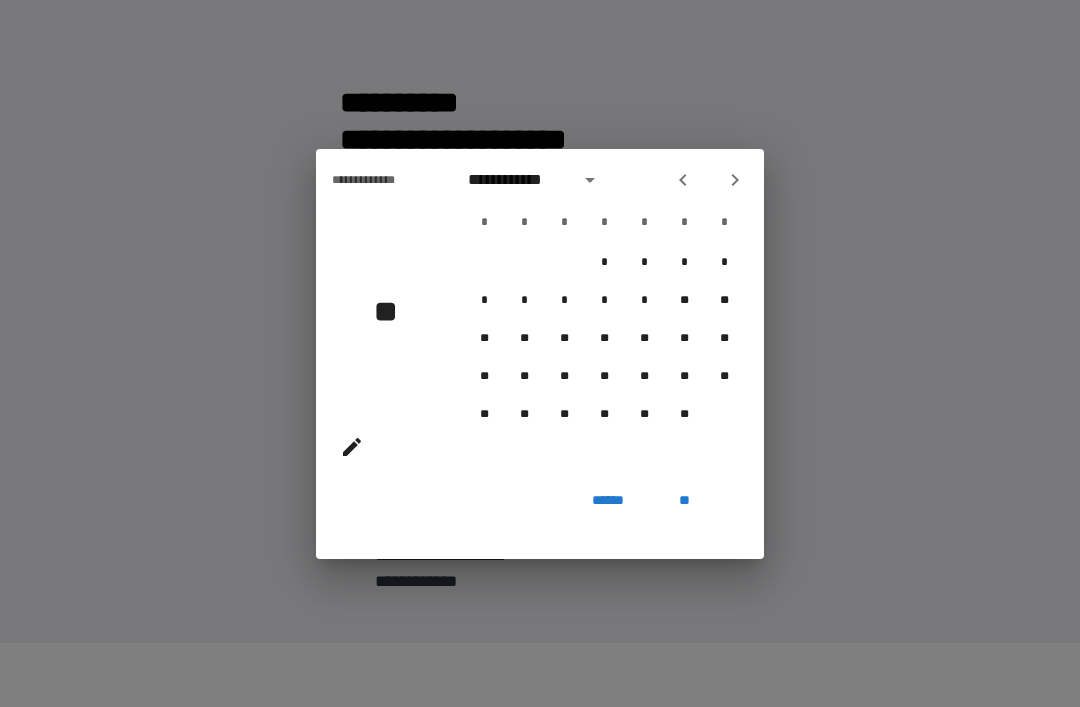 click 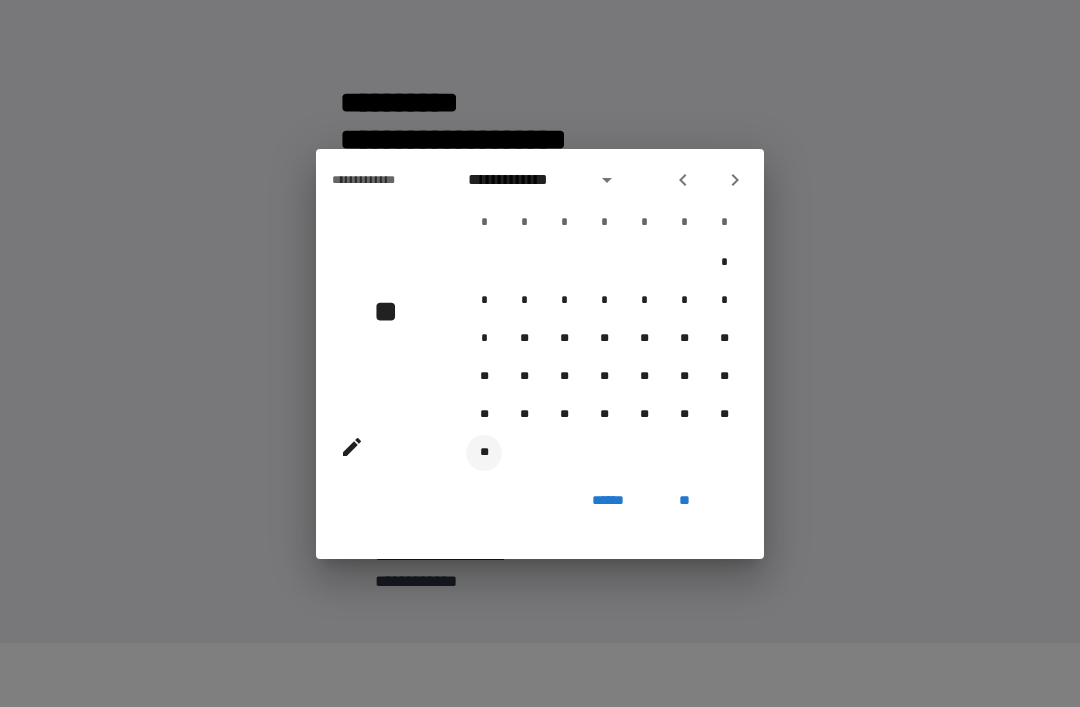 click on "**" at bounding box center (484, 453) 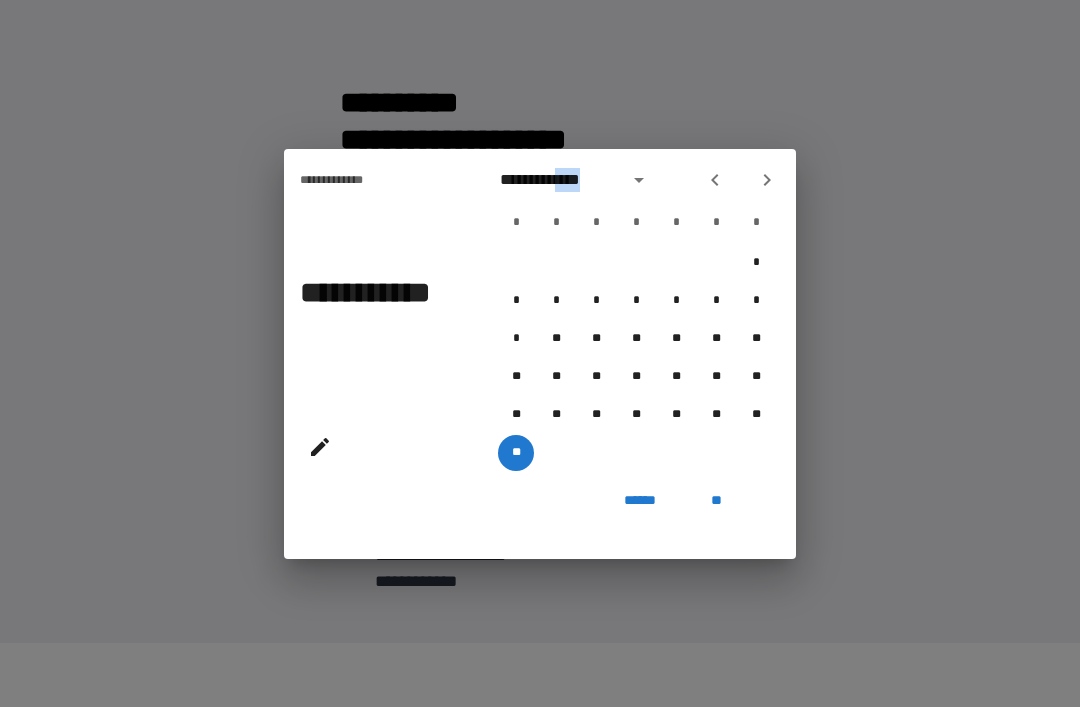click at bounding box center [639, 180] 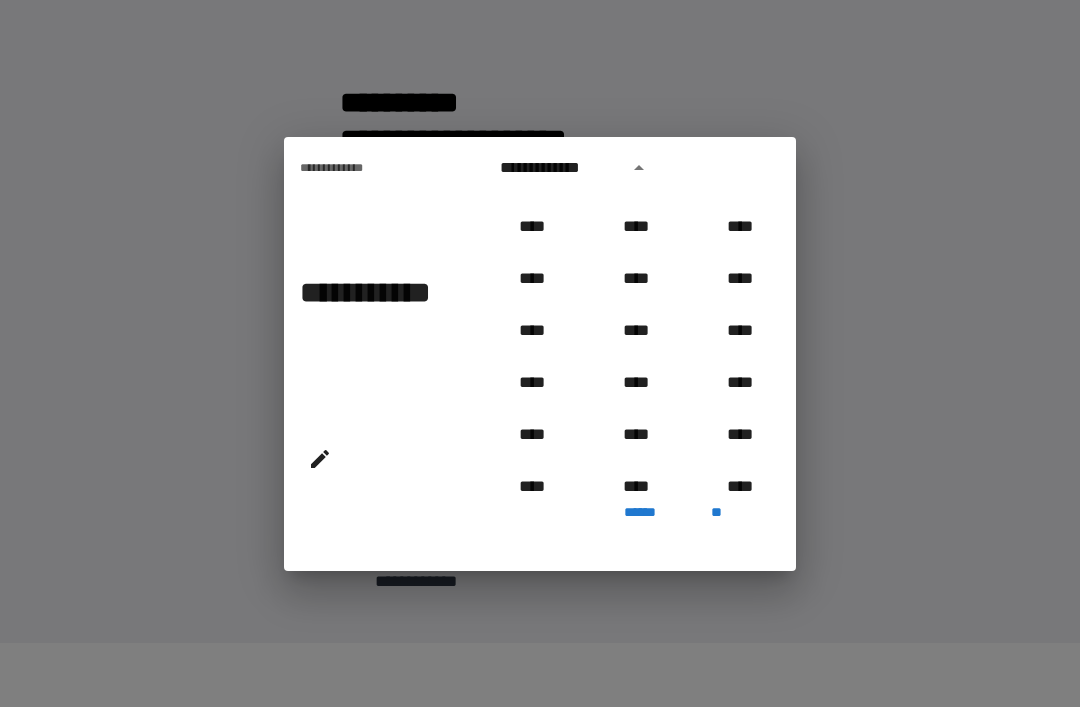 scroll, scrollTop: 820, scrollLeft: 0, axis: vertical 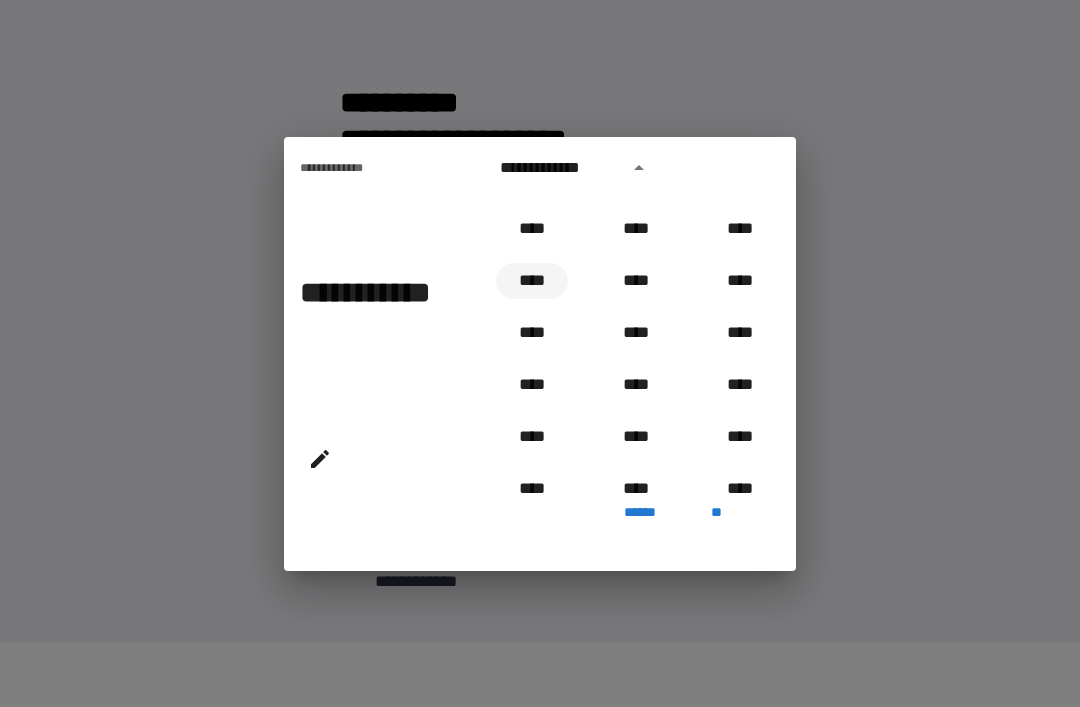 click on "****" at bounding box center (532, 281) 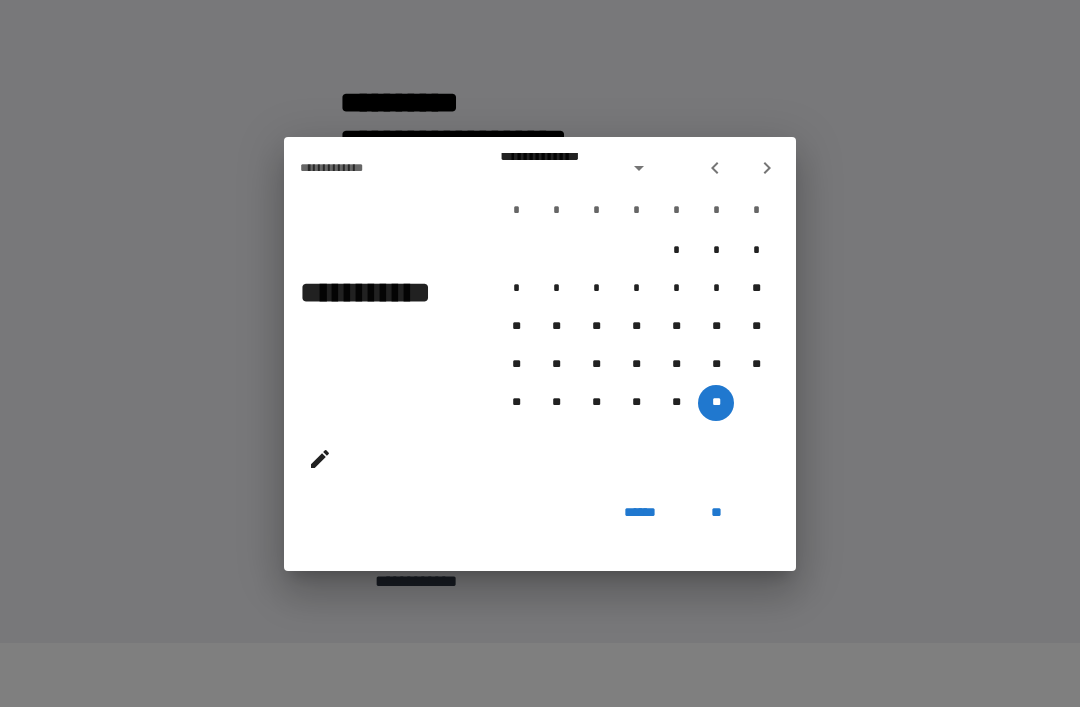 type on "**********" 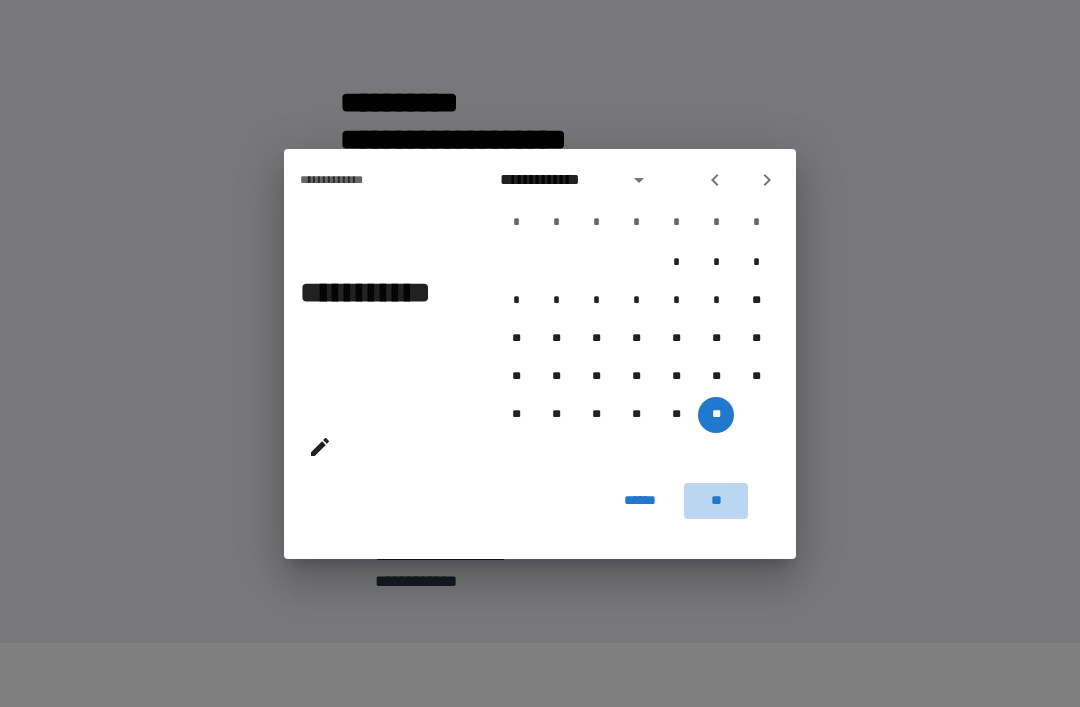 click on "**" at bounding box center [716, 501] 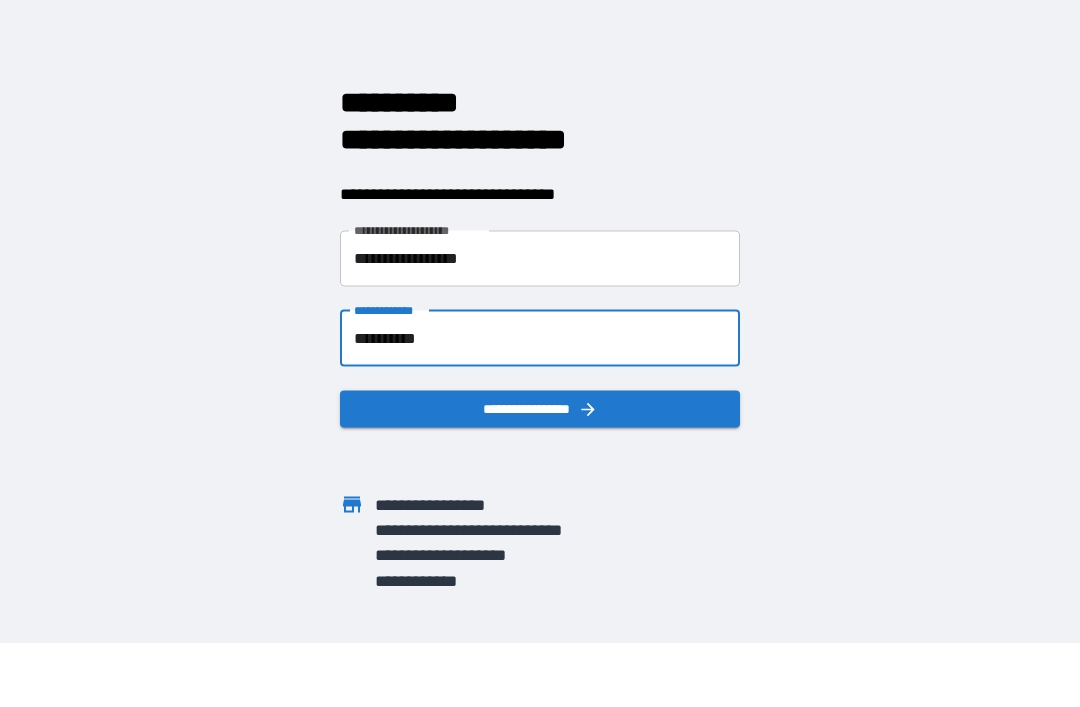 click on "**********" at bounding box center (540, 408) 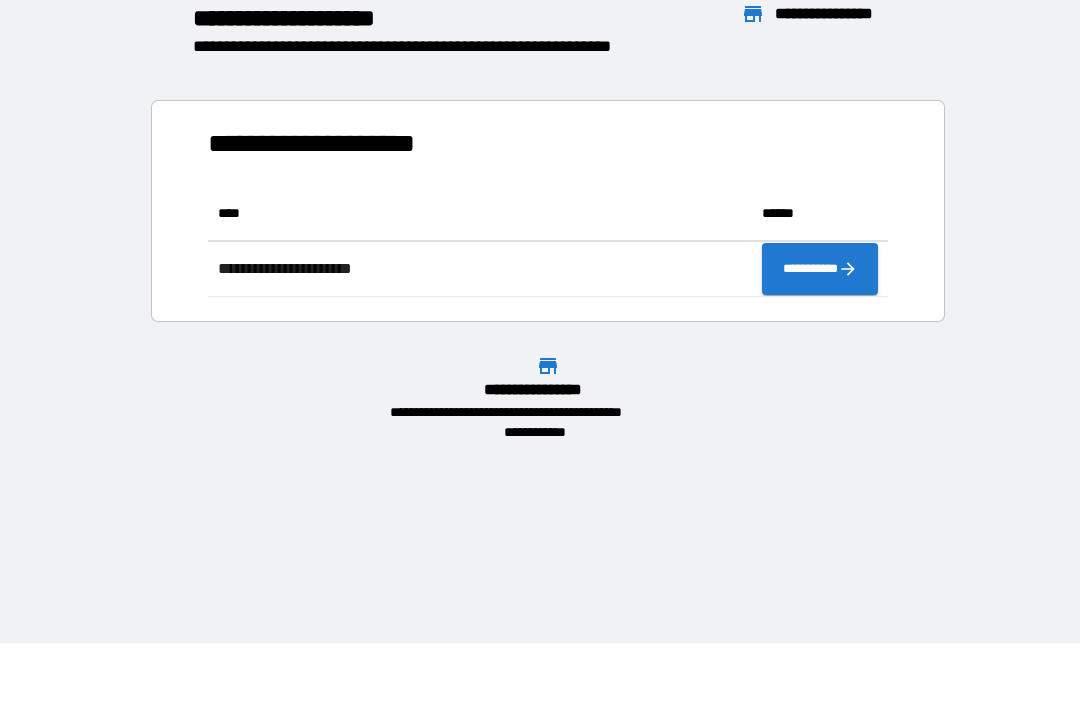scroll, scrollTop: 1, scrollLeft: 1, axis: both 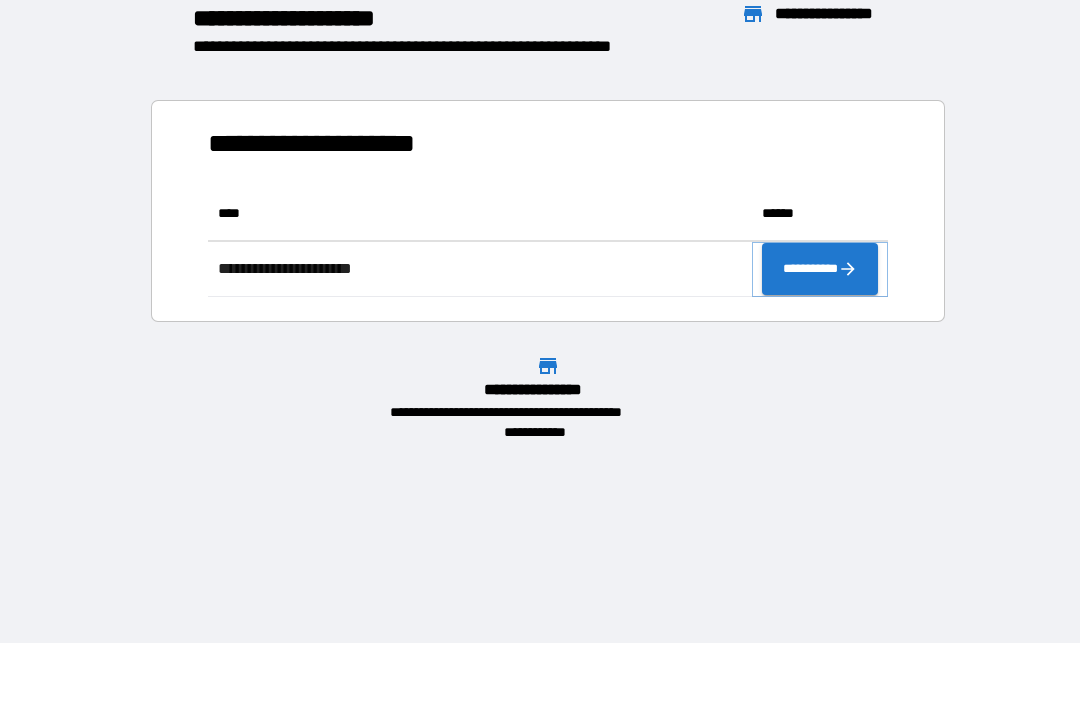 click on "**********" at bounding box center (820, 269) 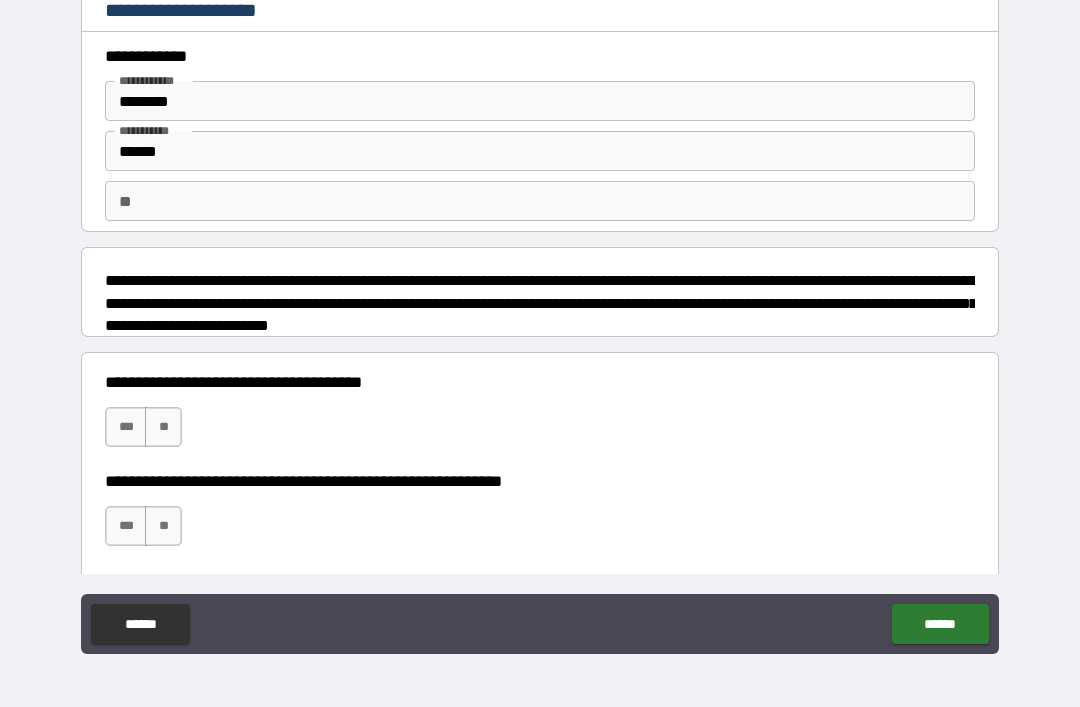 click on "***" at bounding box center [126, 427] 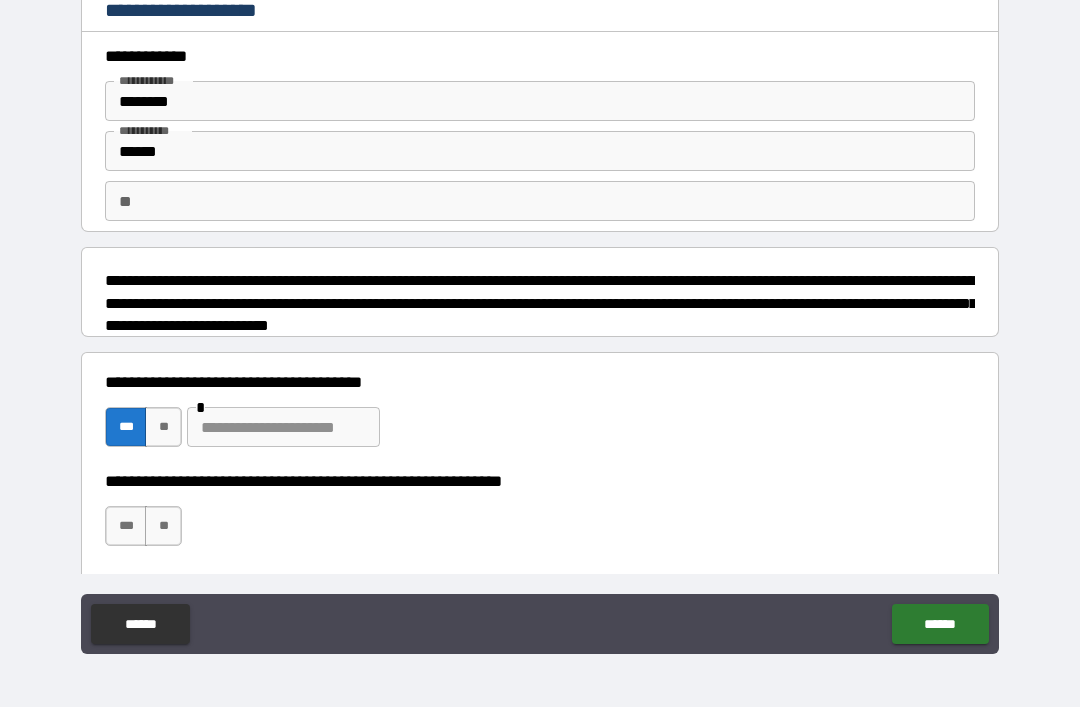 click on "***" at bounding box center (126, 526) 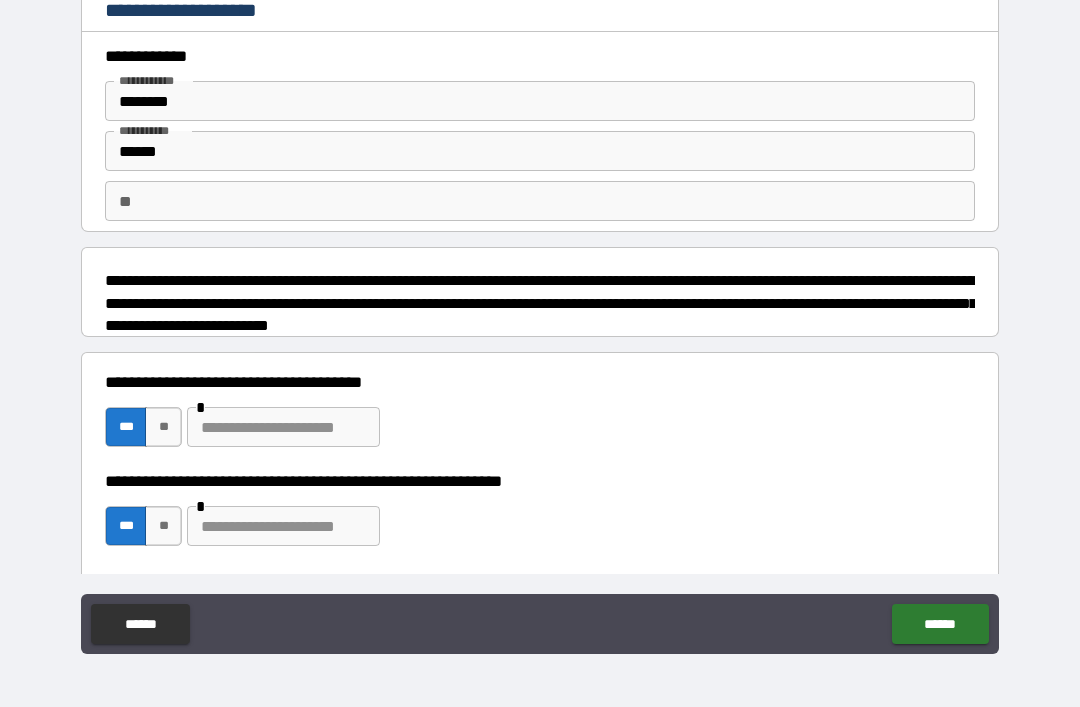 click on "**" at bounding box center (163, 427) 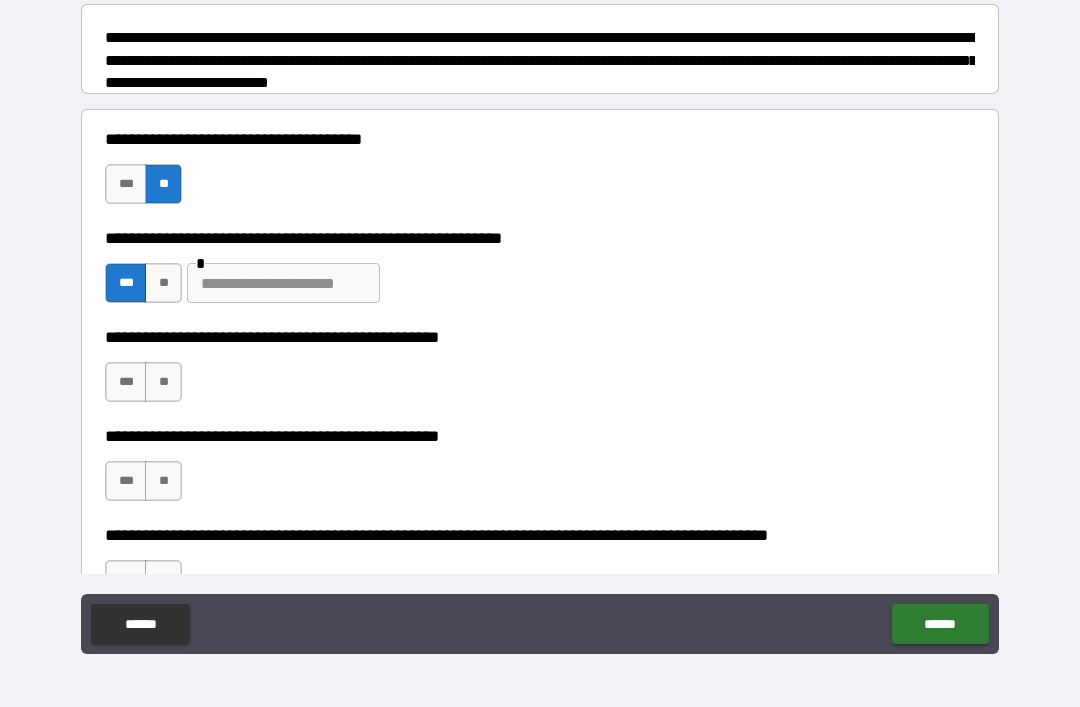 scroll, scrollTop: 243, scrollLeft: 0, axis: vertical 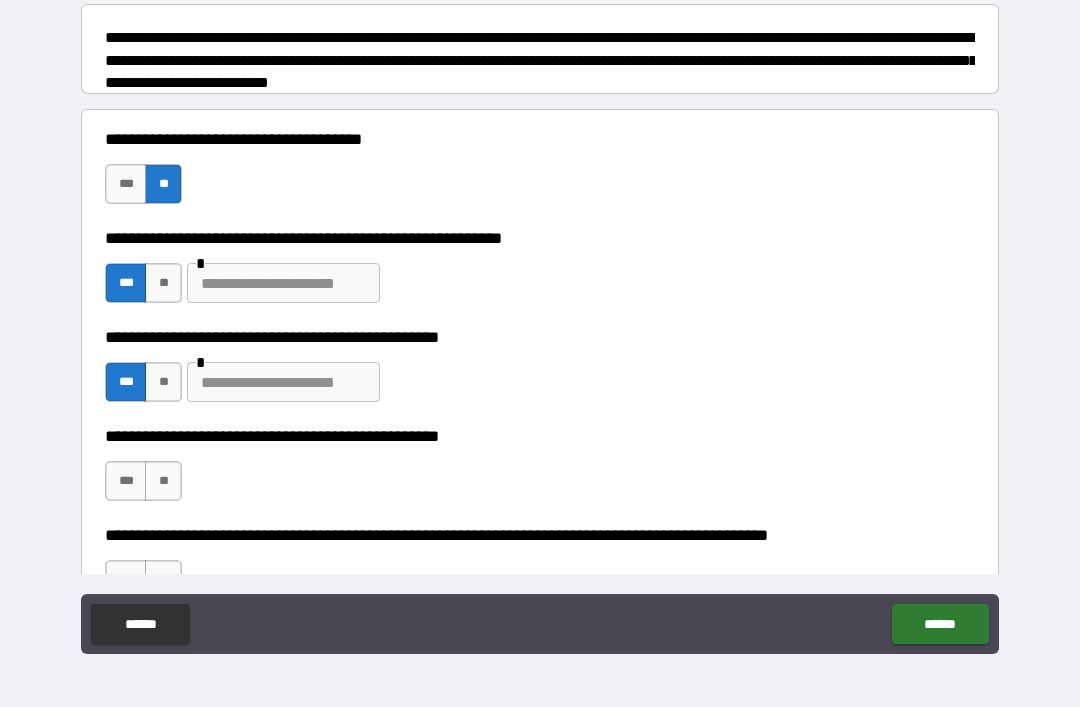 click at bounding box center [283, 382] 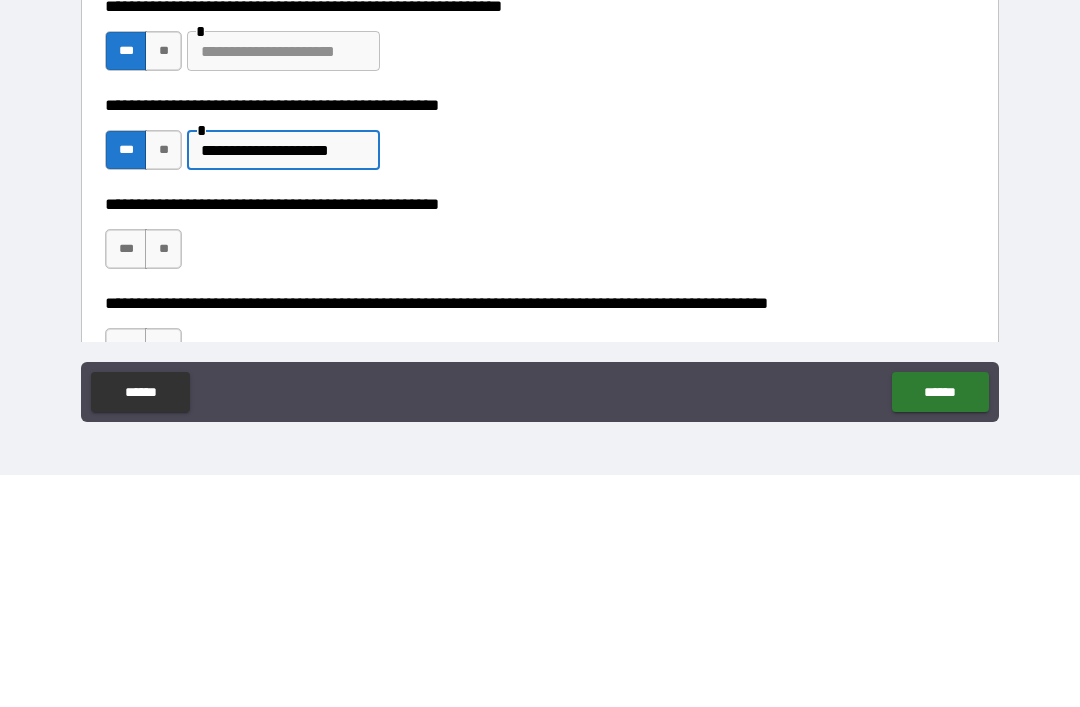 type on "**********" 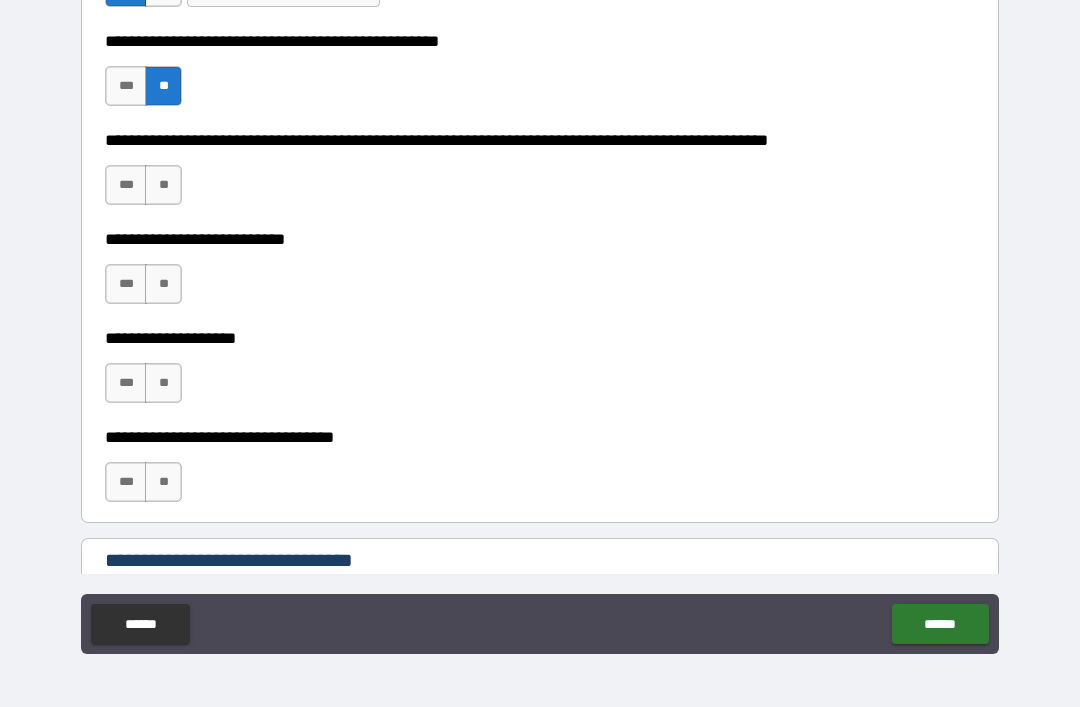 scroll, scrollTop: 638, scrollLeft: 0, axis: vertical 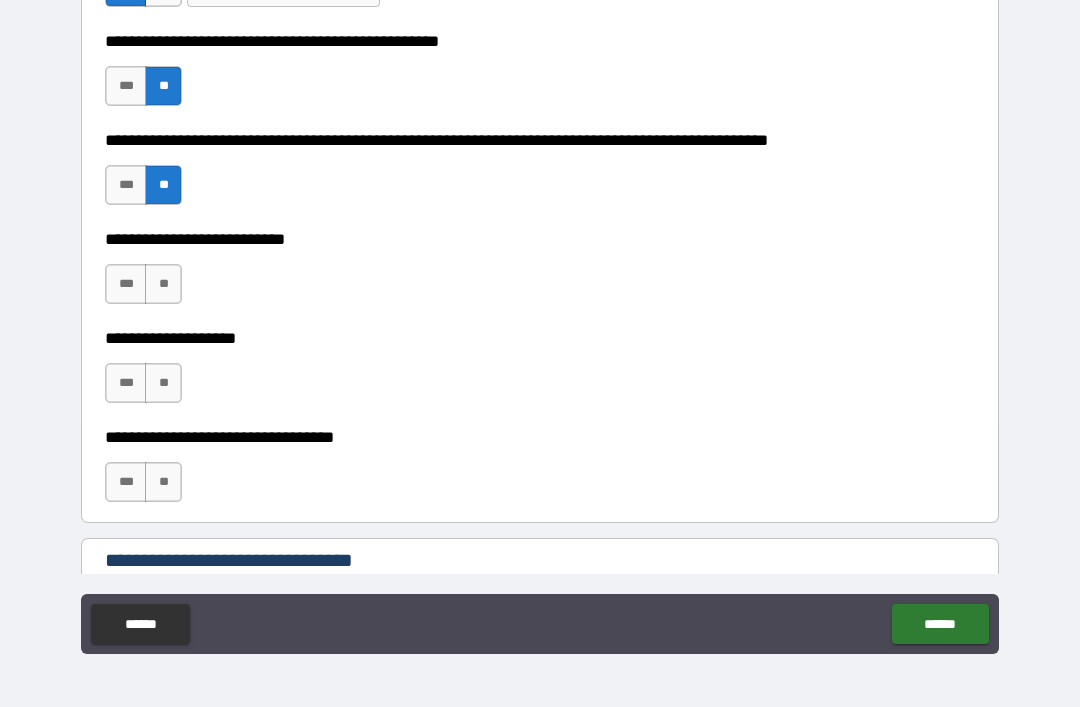 click on "**" at bounding box center (163, 284) 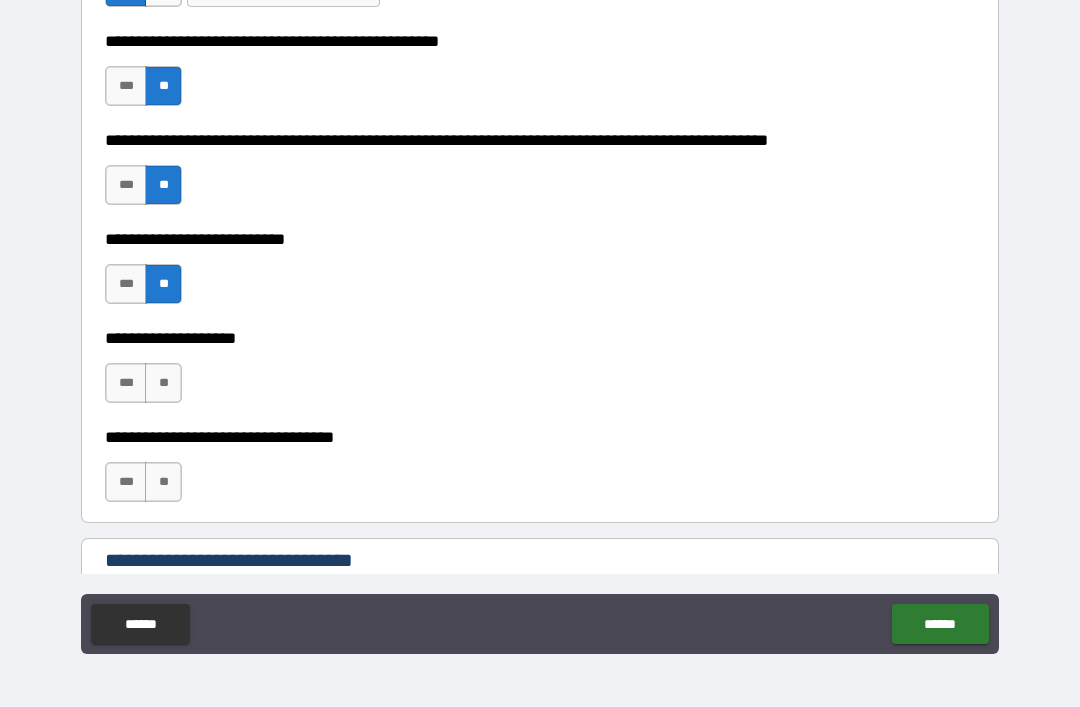 click on "**" at bounding box center [163, 383] 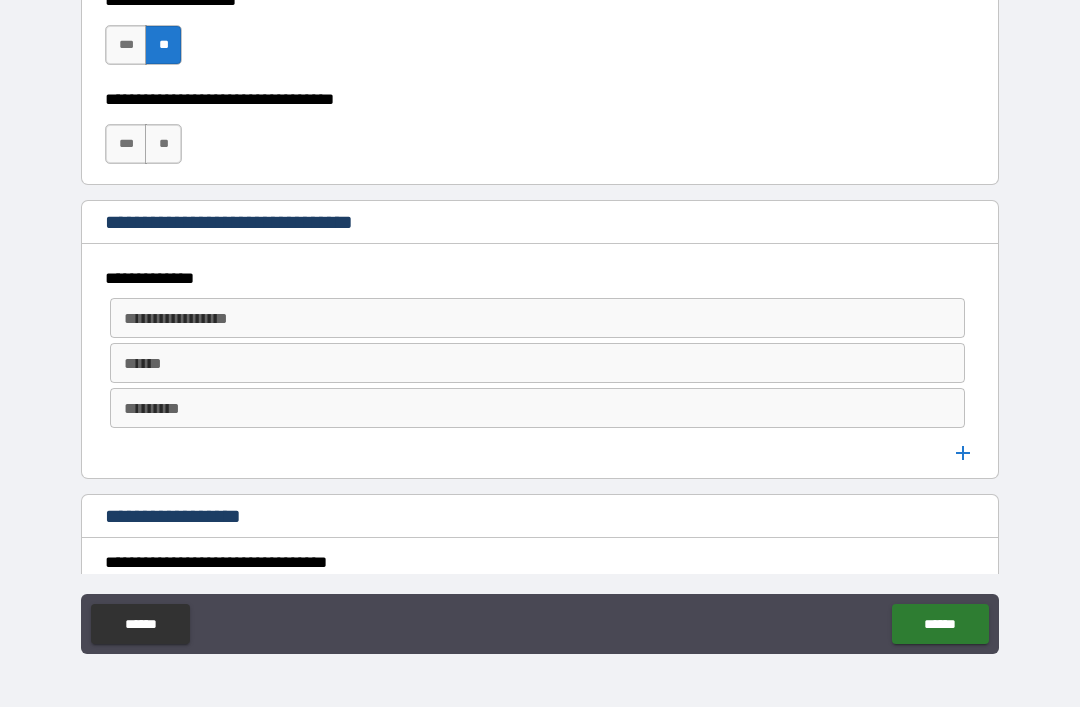 scroll, scrollTop: 978, scrollLeft: 0, axis: vertical 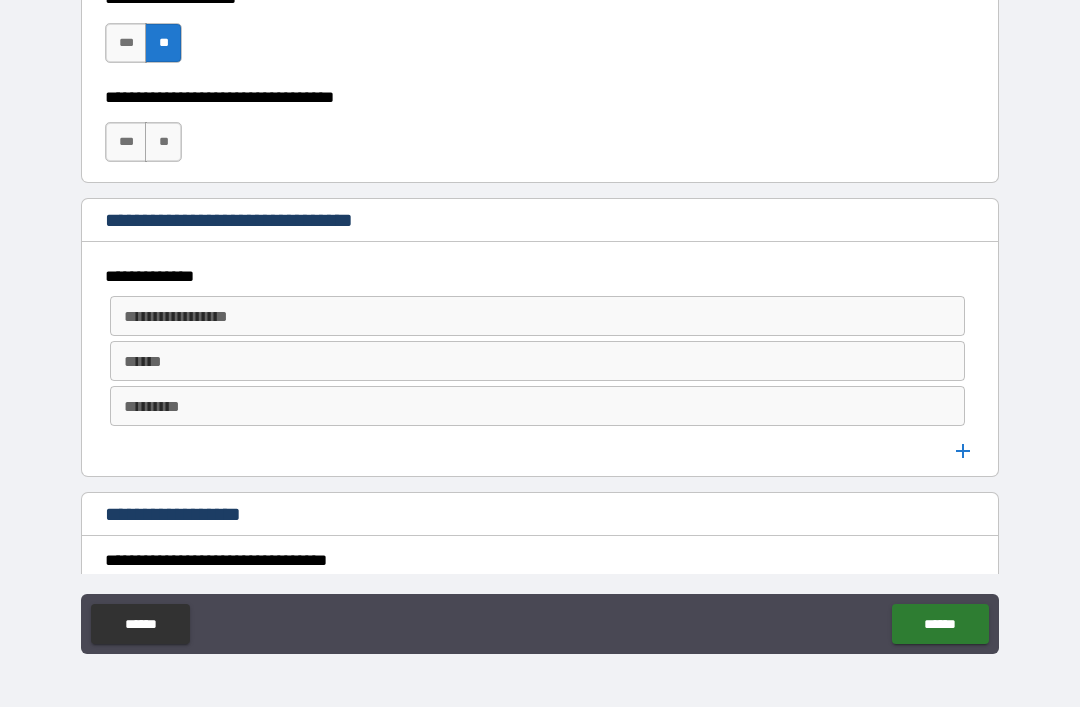 click on "***" at bounding box center [126, 142] 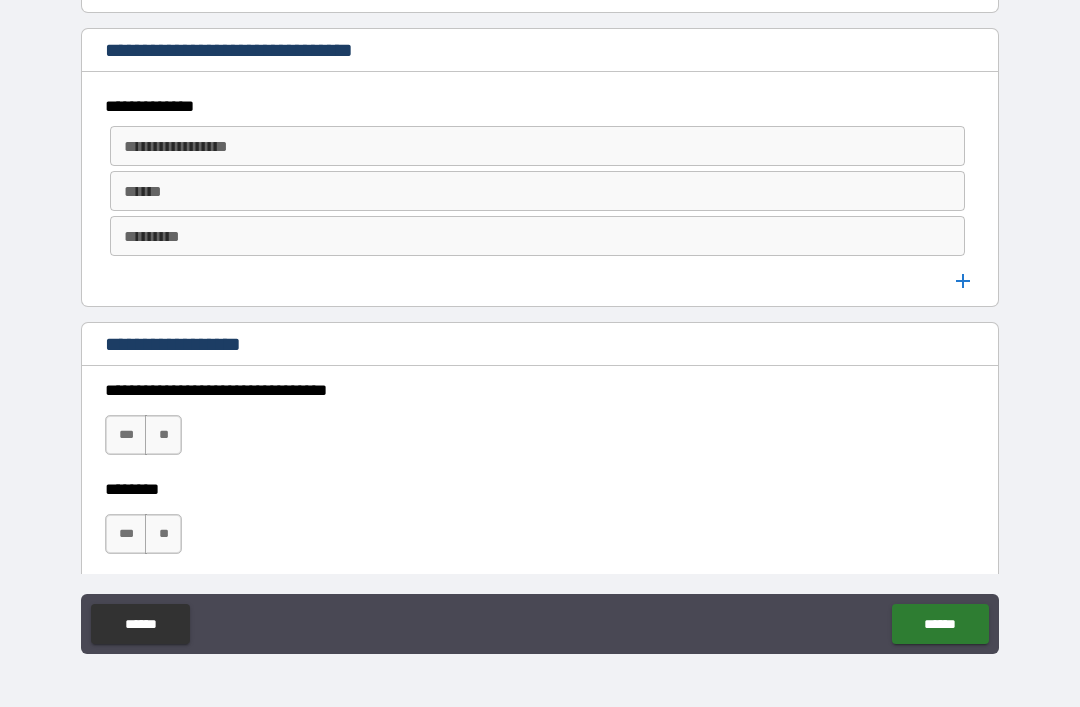scroll, scrollTop: 1147, scrollLeft: 0, axis: vertical 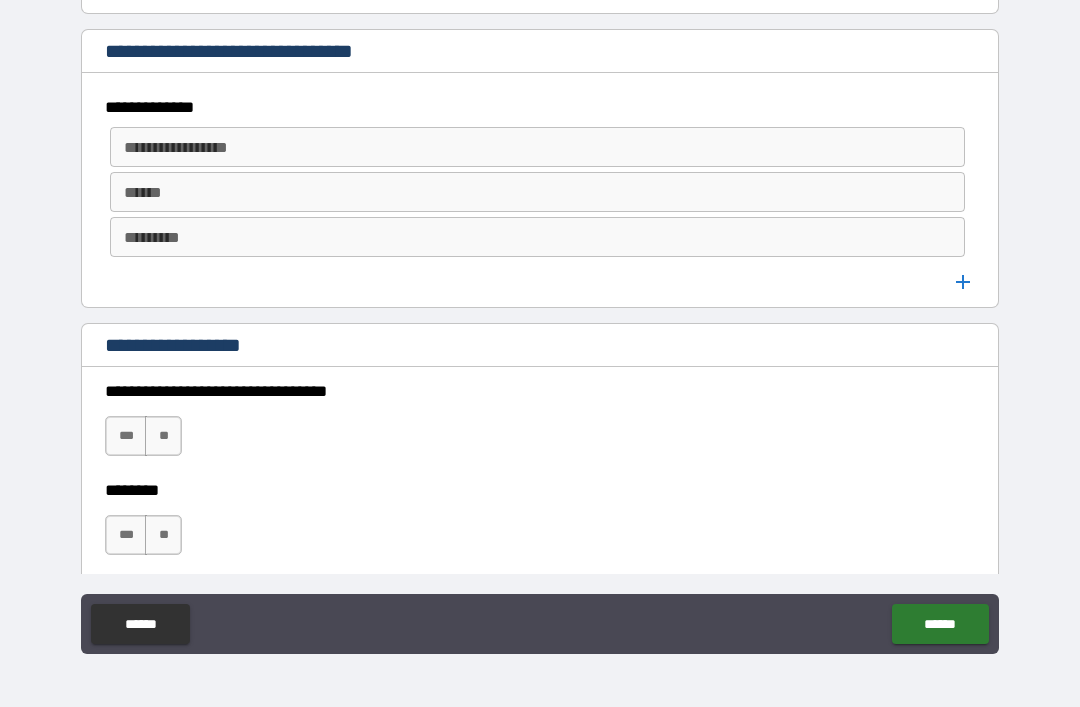 click on "**********" at bounding box center (536, 147) 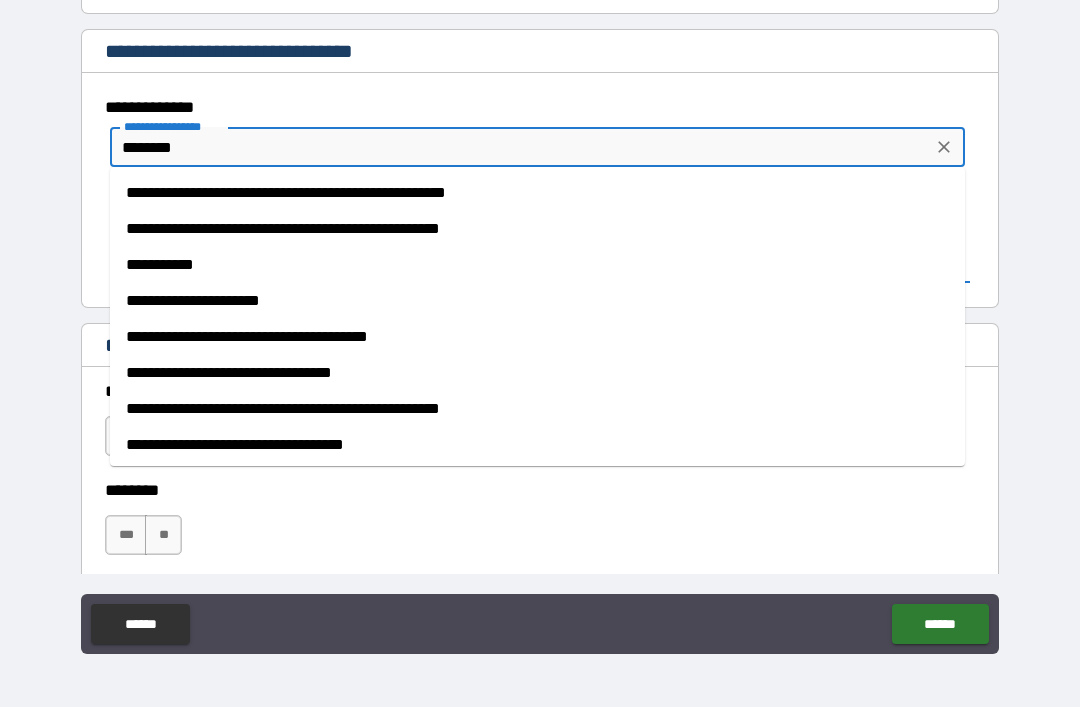 click on "**********" at bounding box center [537, 265] 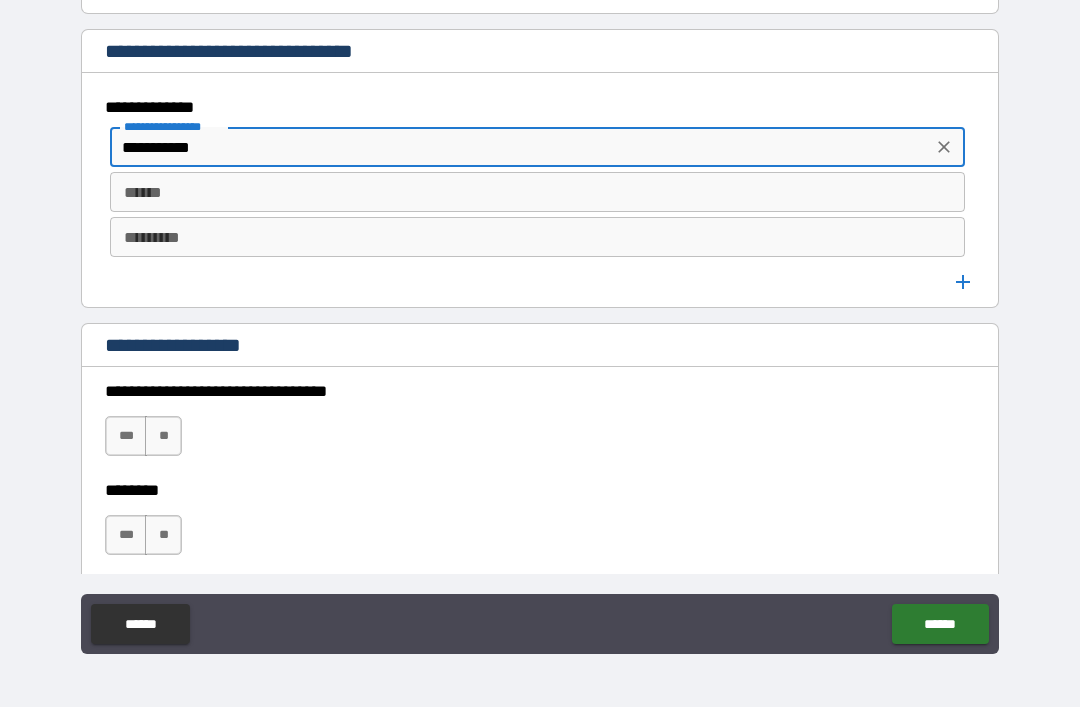 click on "*********" at bounding box center (537, 237) 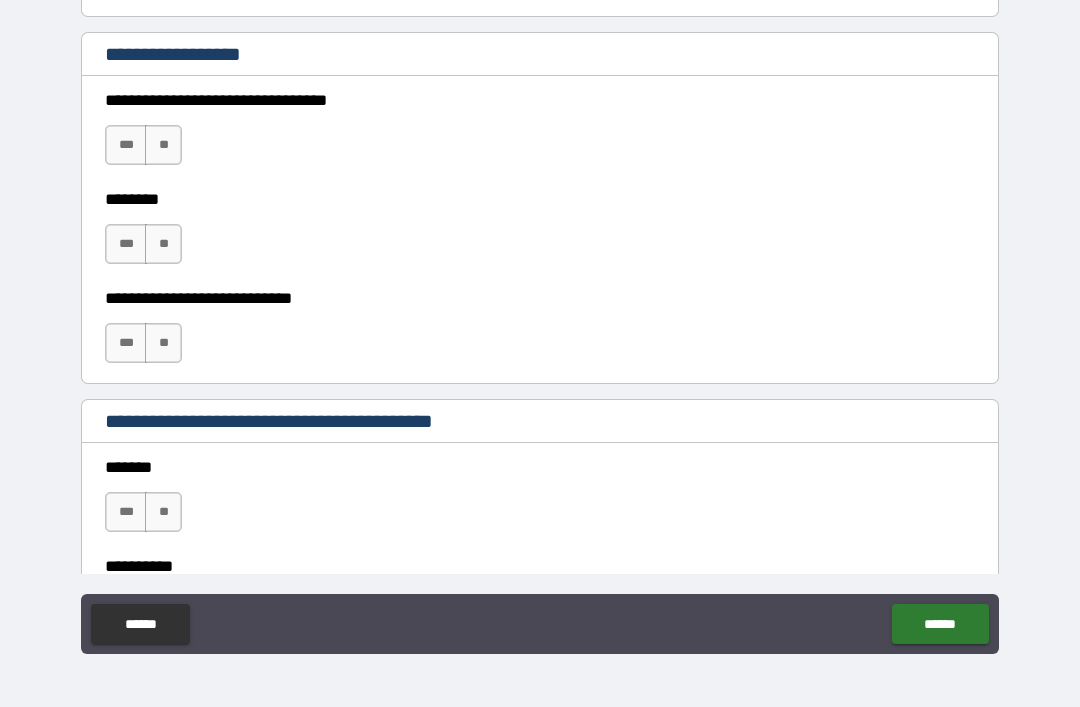 scroll, scrollTop: 1441, scrollLeft: 0, axis: vertical 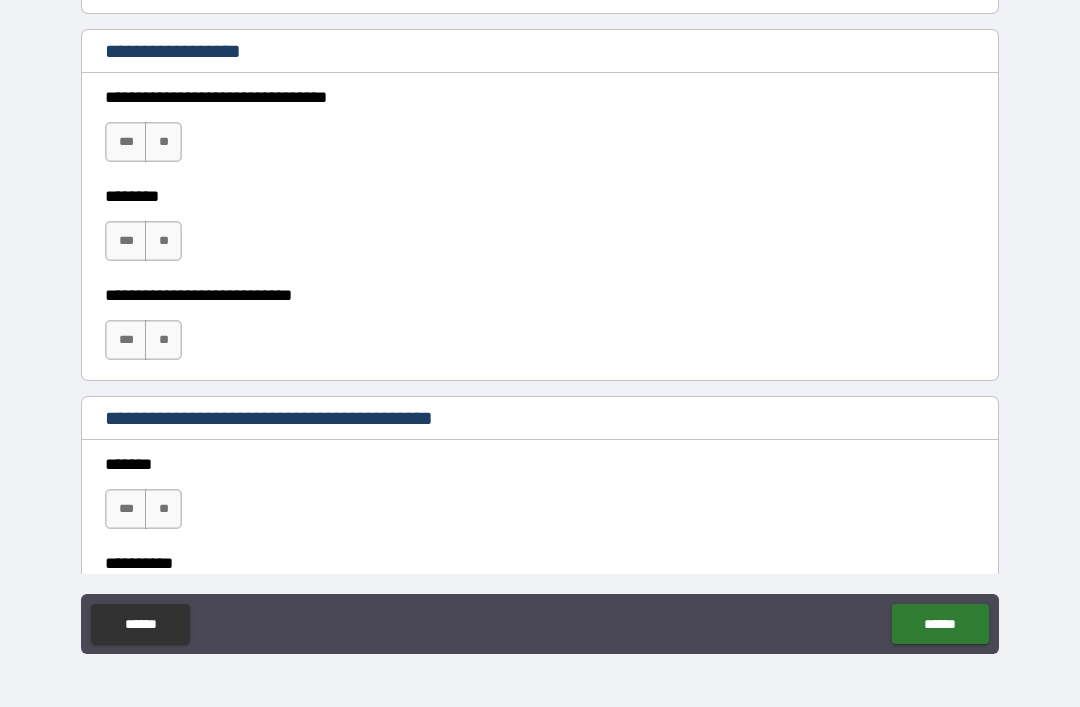 type on "***" 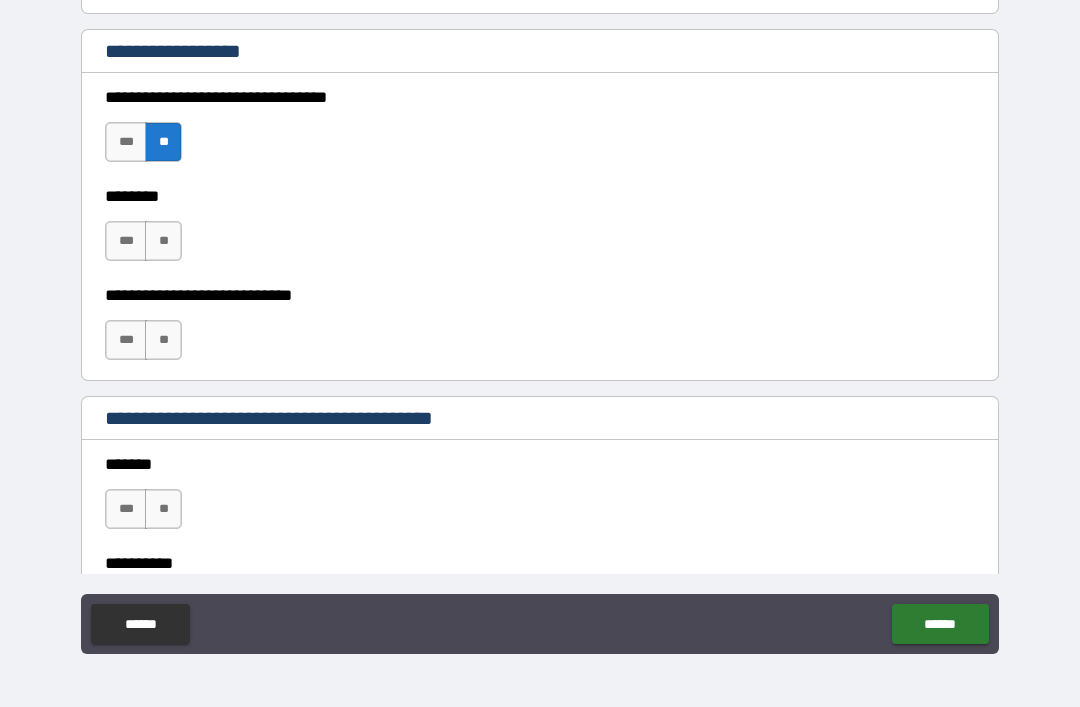 click on "**" at bounding box center (163, 241) 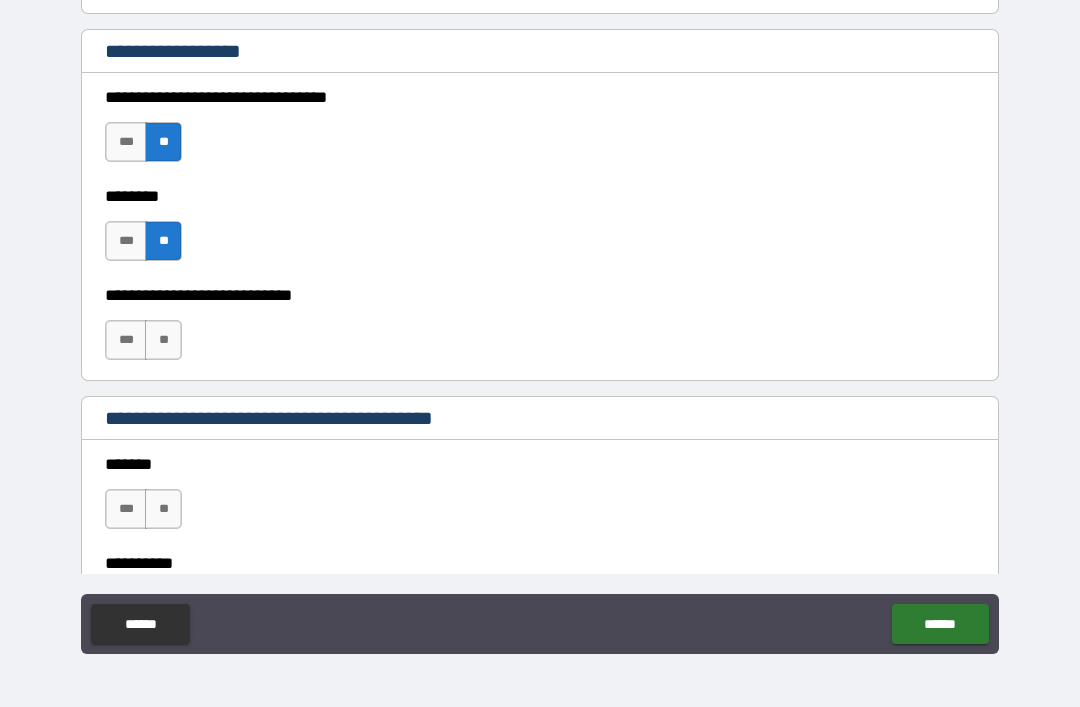 click on "**********" at bounding box center (540, 330) 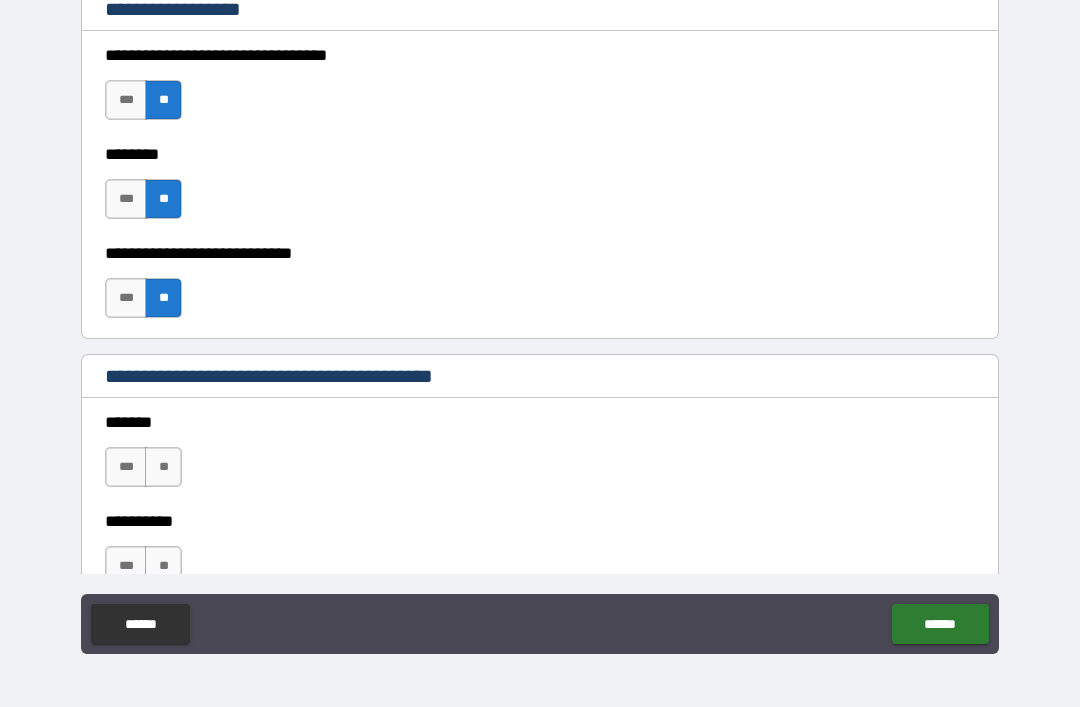 scroll, scrollTop: 1489, scrollLeft: 0, axis: vertical 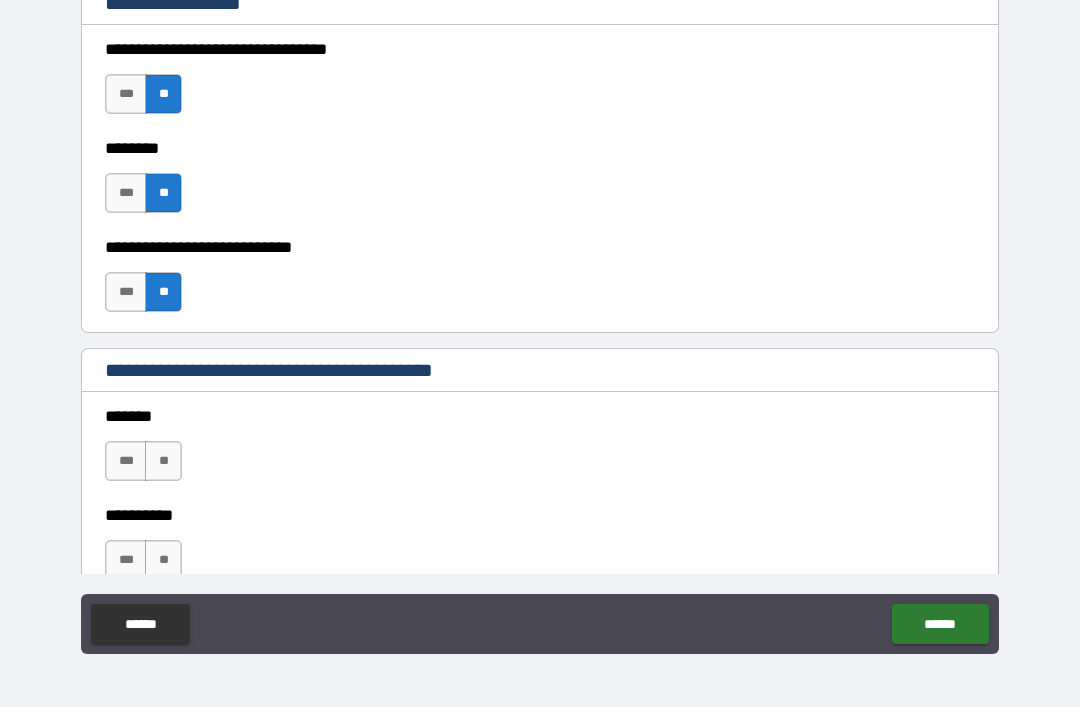 click on "**" at bounding box center (163, 461) 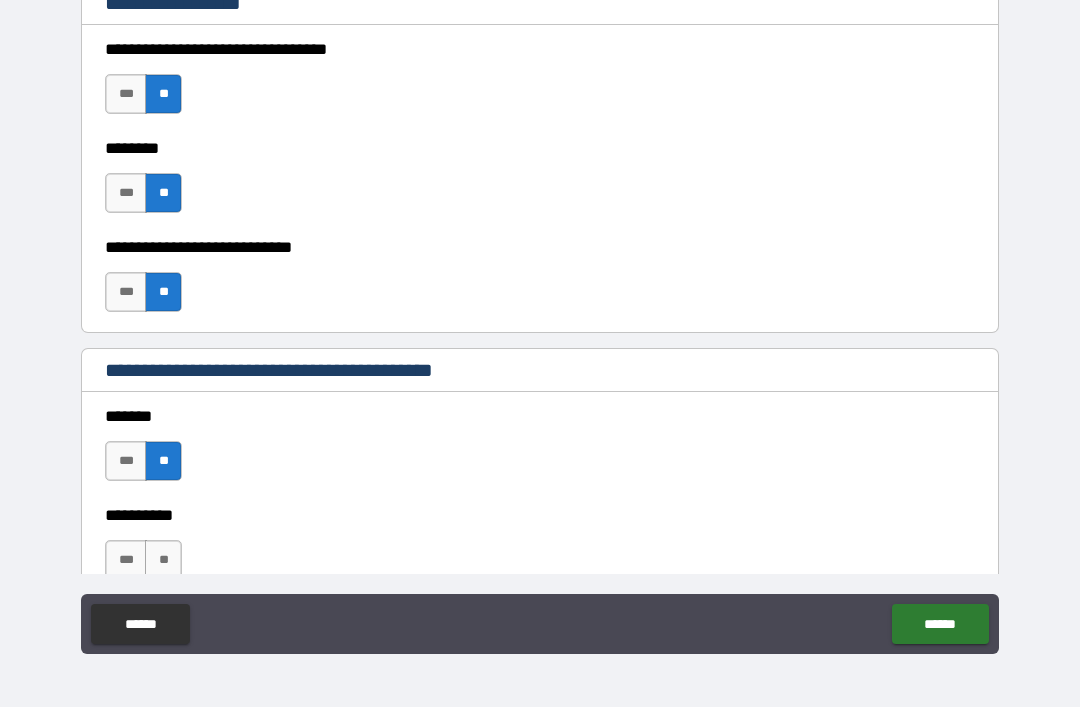 click on "**********" at bounding box center [540, 501] 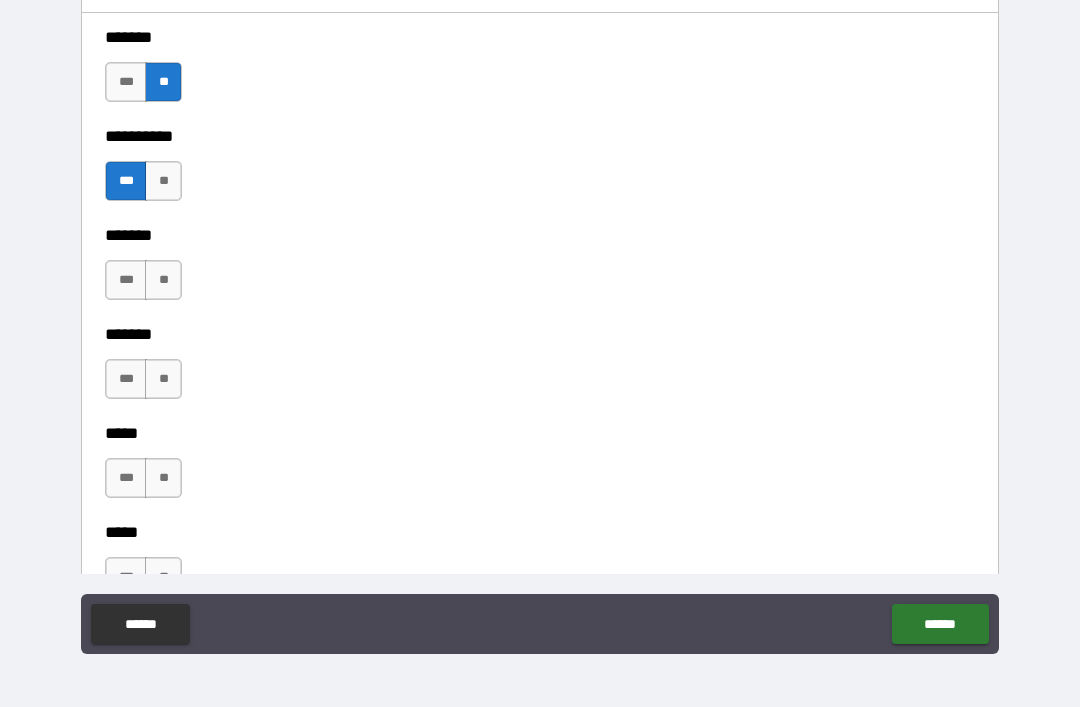 scroll, scrollTop: 1869, scrollLeft: 0, axis: vertical 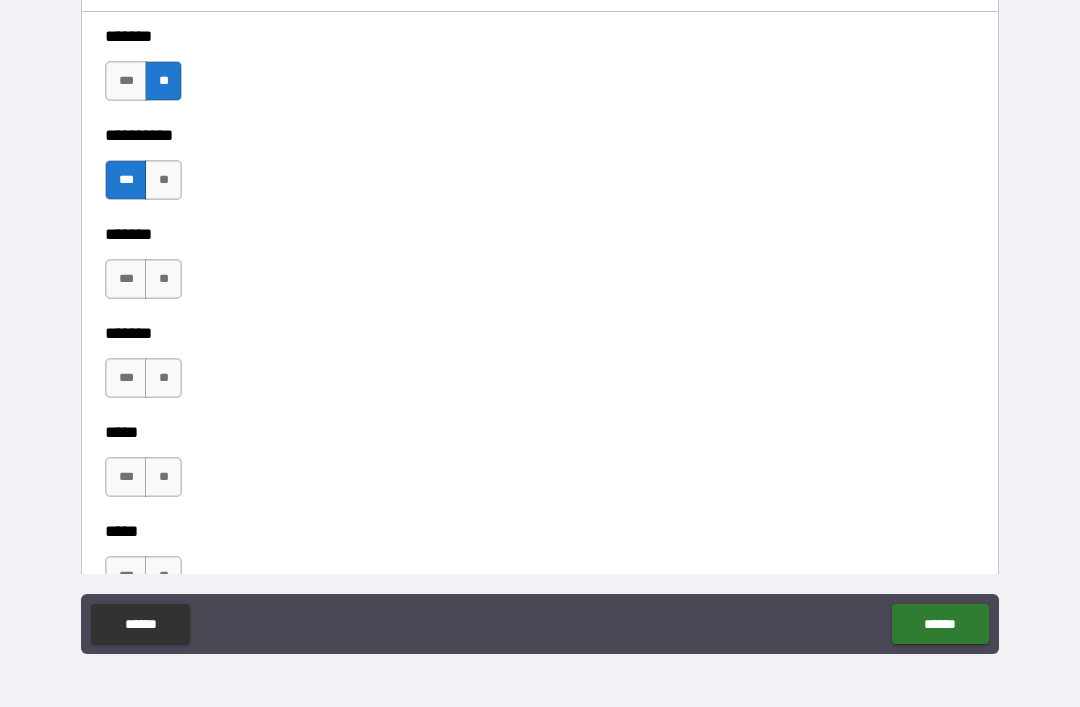 click on "**" at bounding box center [163, 279] 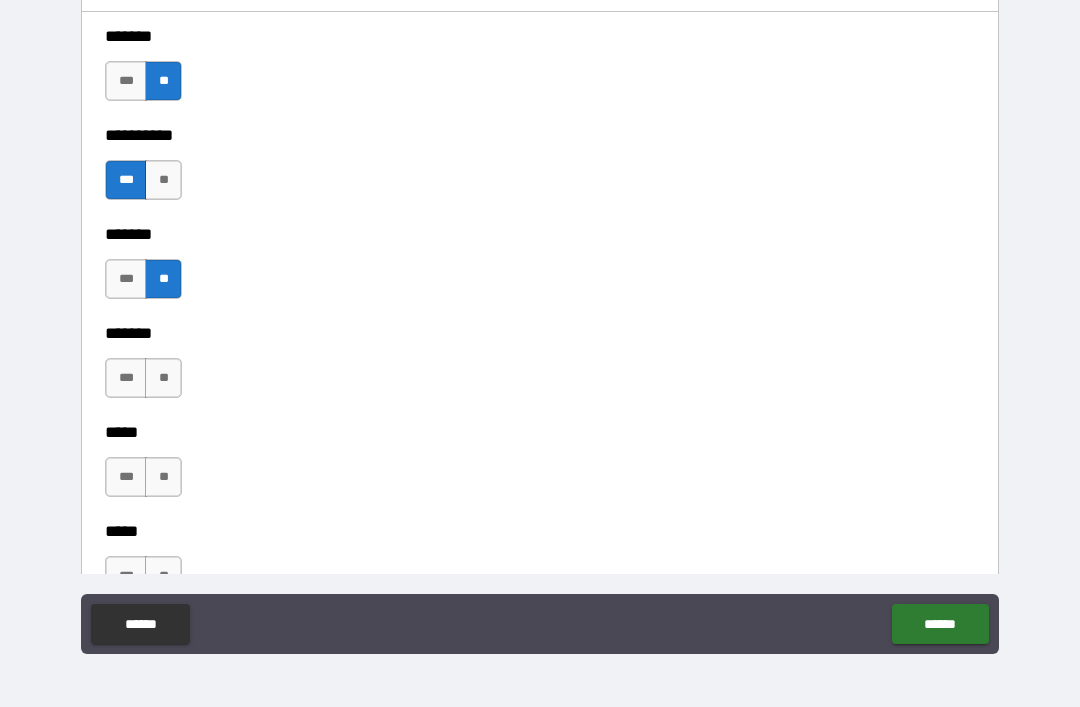 click on "**" at bounding box center [163, 378] 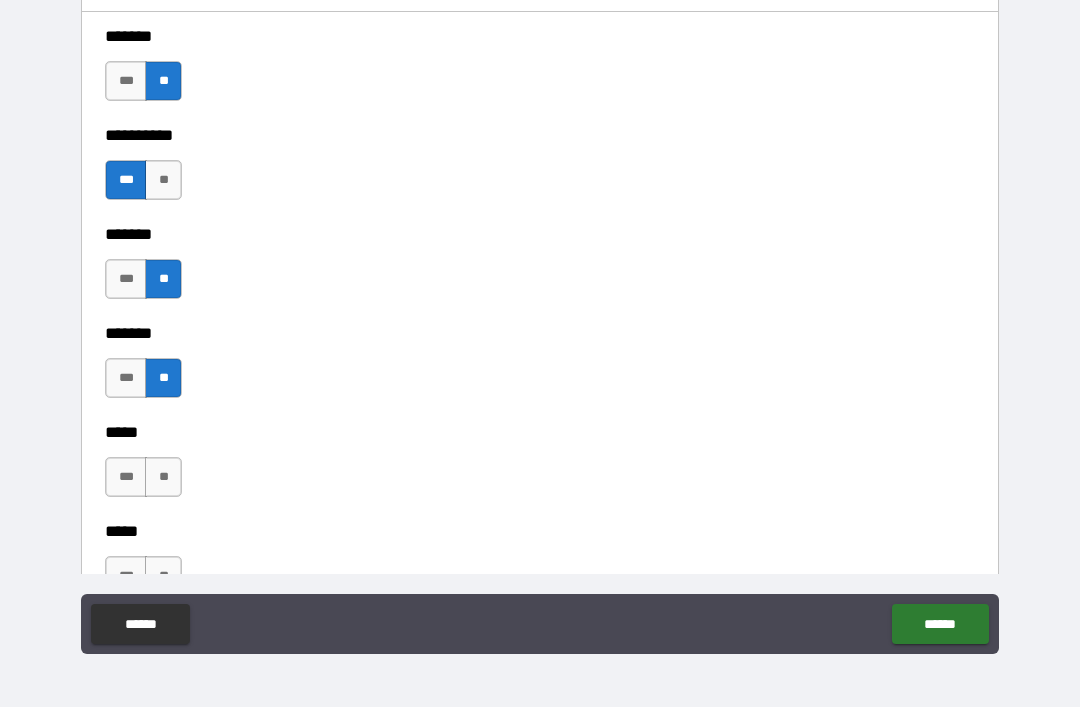 click on "**" at bounding box center [163, 477] 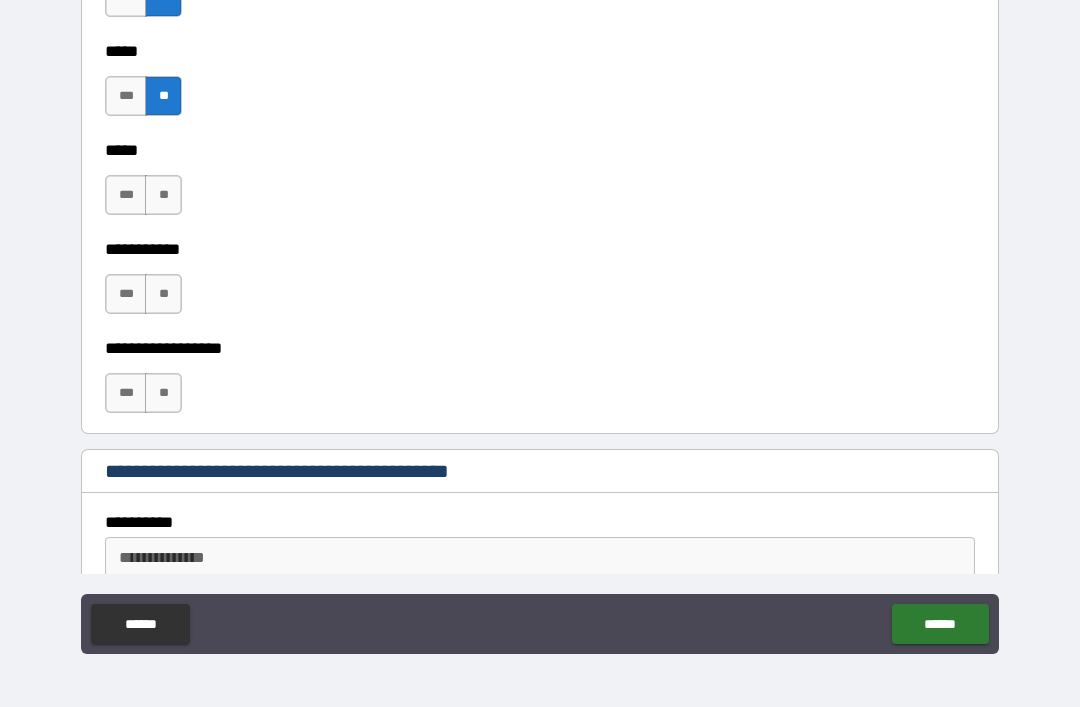 scroll, scrollTop: 2251, scrollLeft: 0, axis: vertical 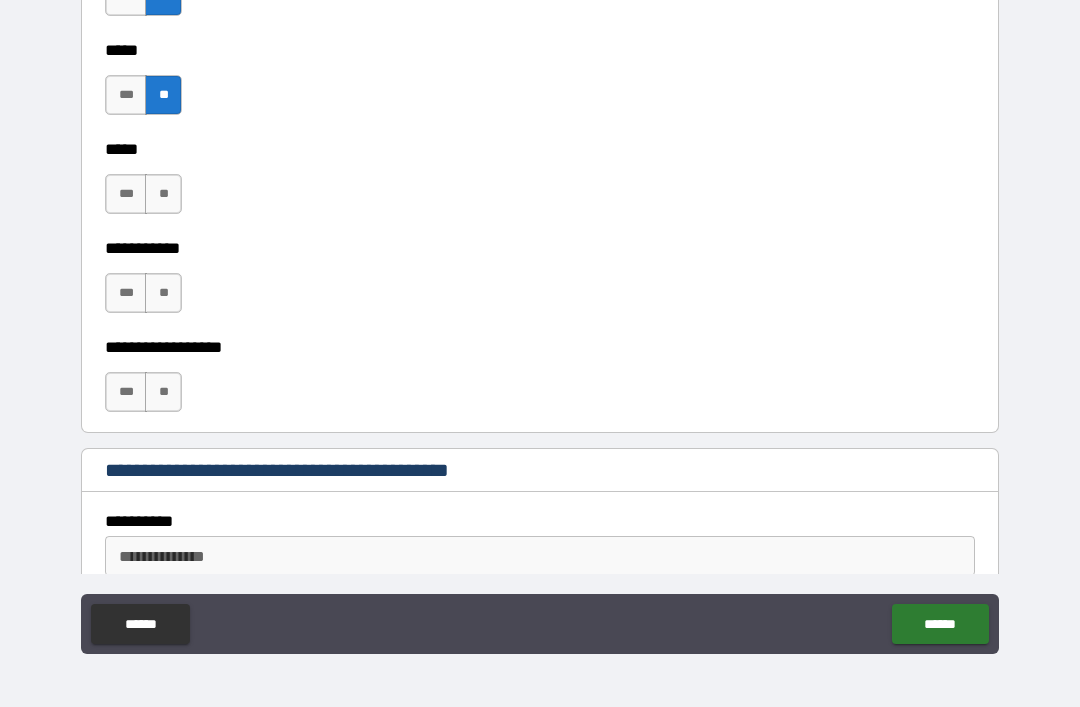 click on "***" at bounding box center [126, 194] 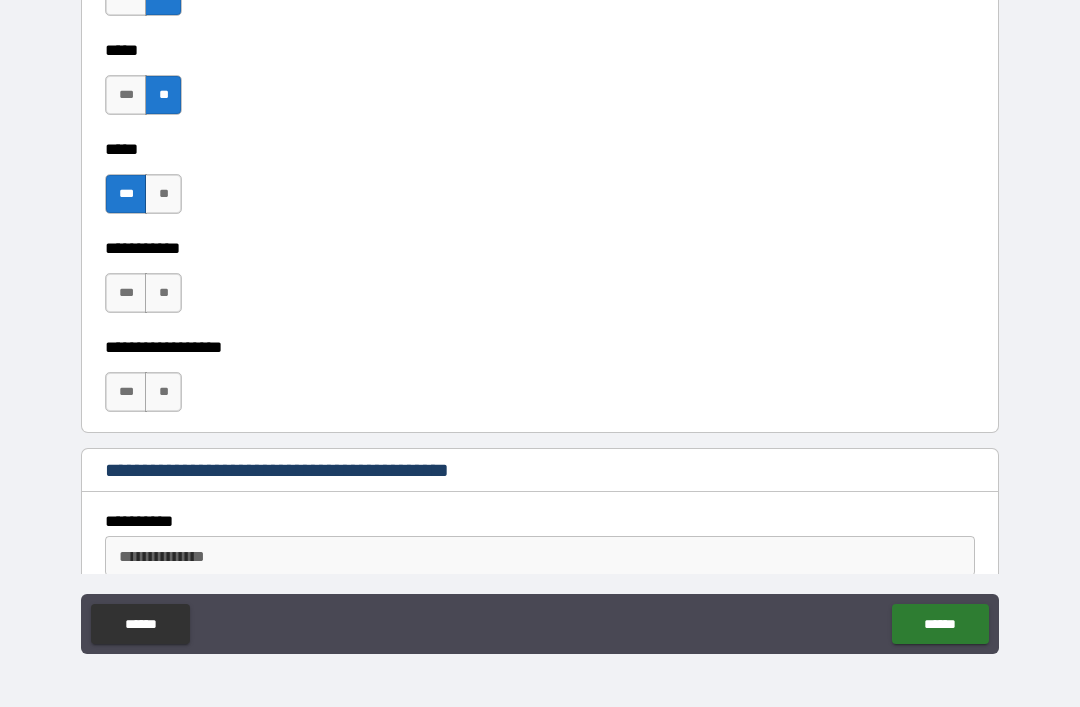 click on "**" at bounding box center [163, 293] 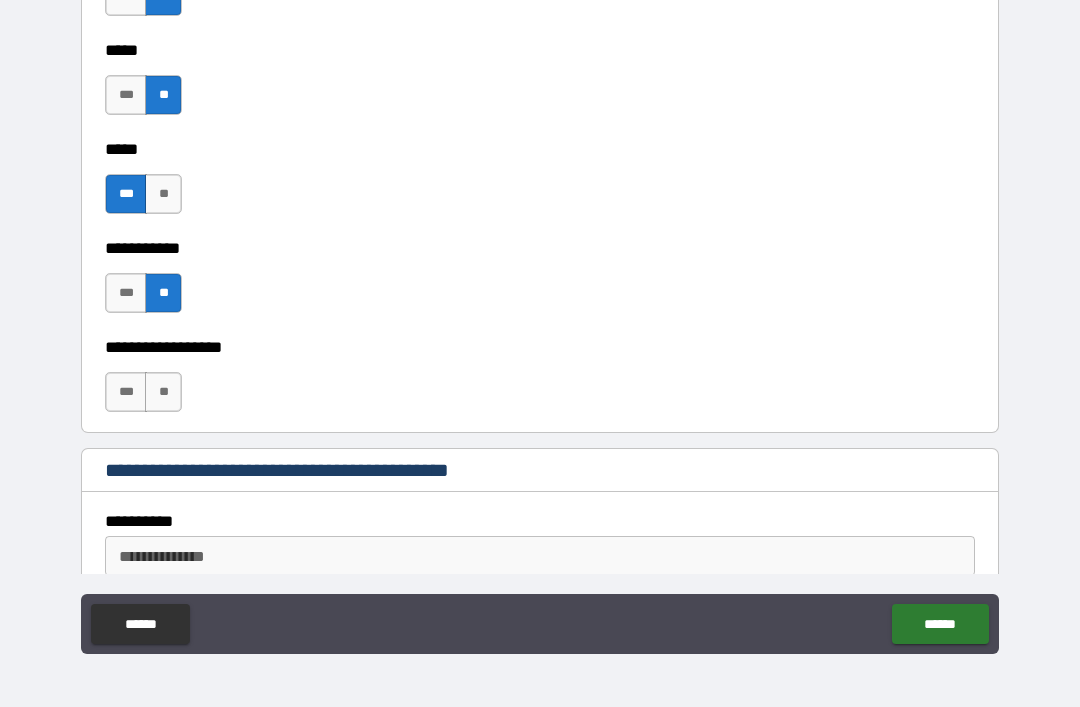 click on "**" at bounding box center (163, 392) 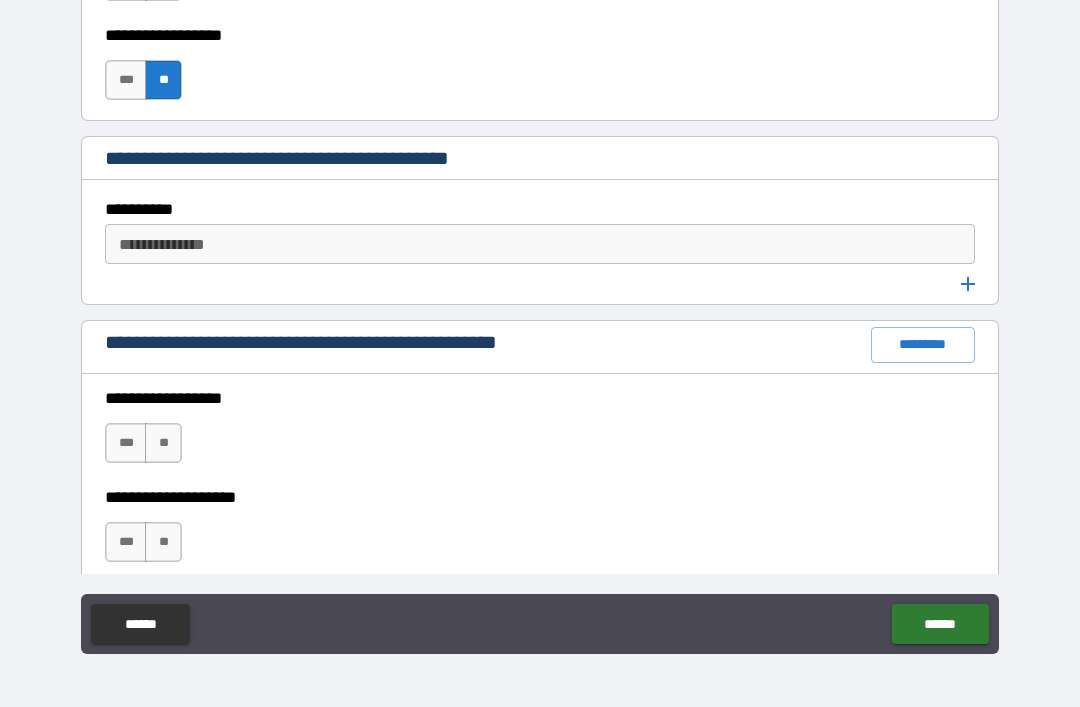 scroll, scrollTop: 2565, scrollLeft: 0, axis: vertical 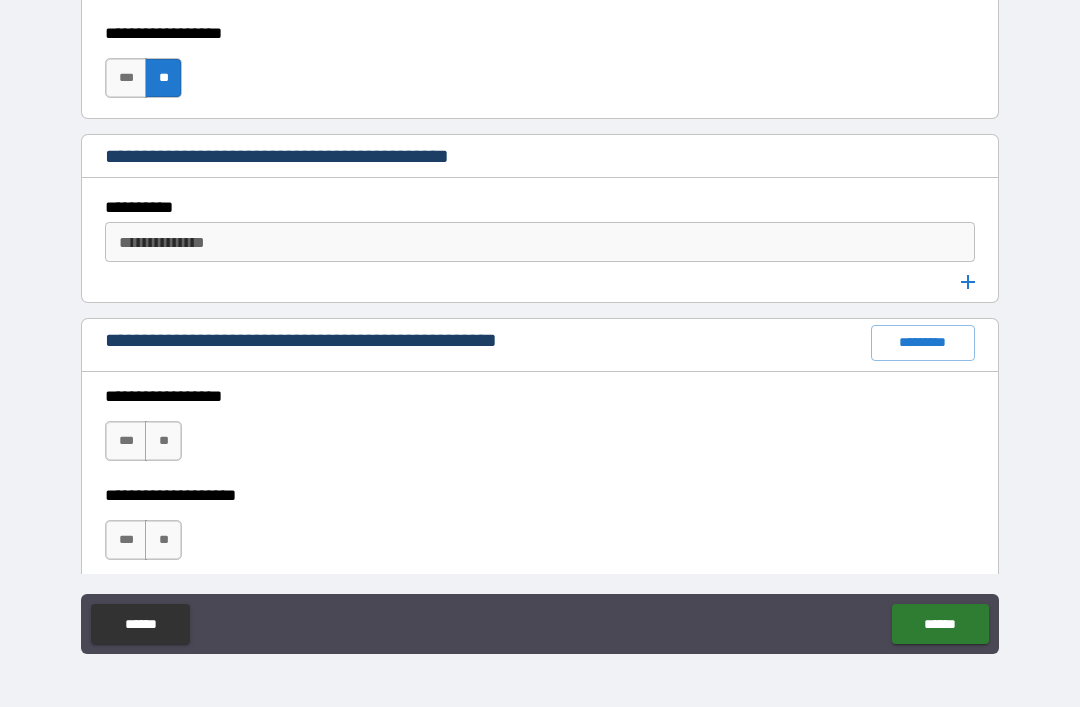 click on "**********" at bounding box center [538, 242] 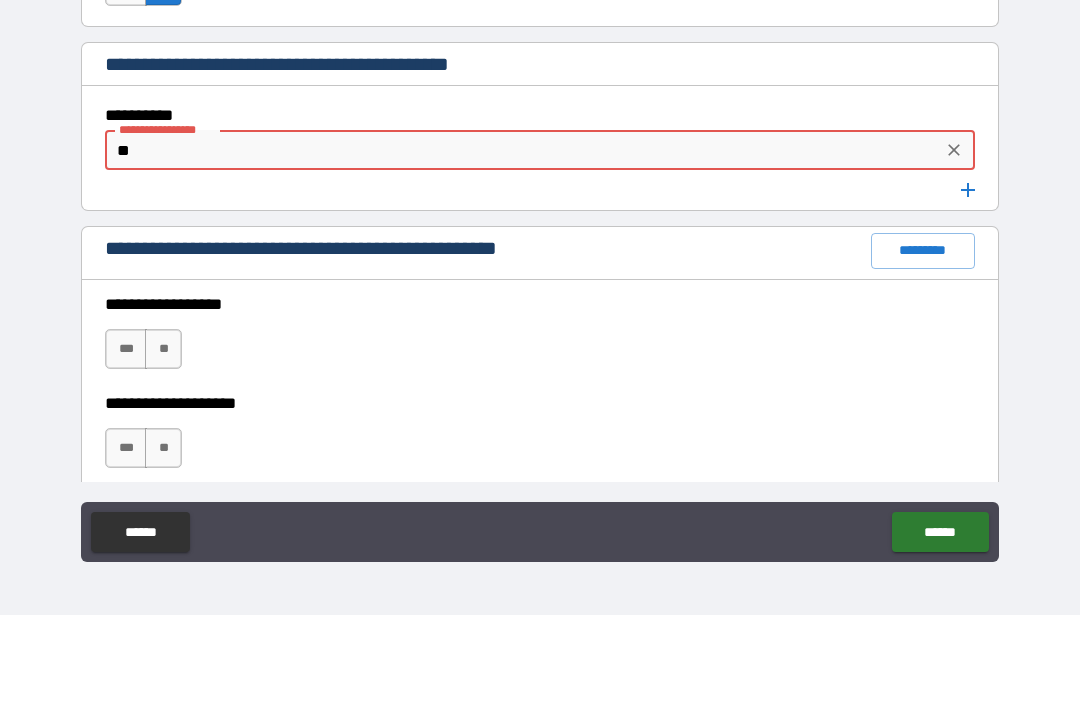 type on "*" 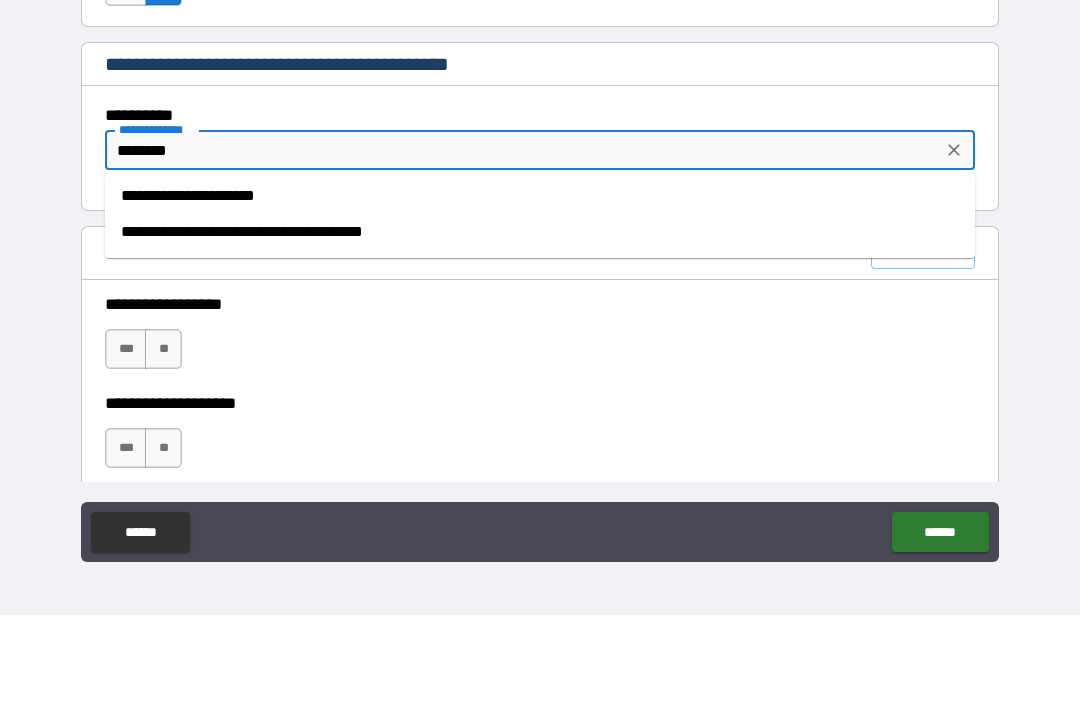 click on "**********" at bounding box center [540, 288] 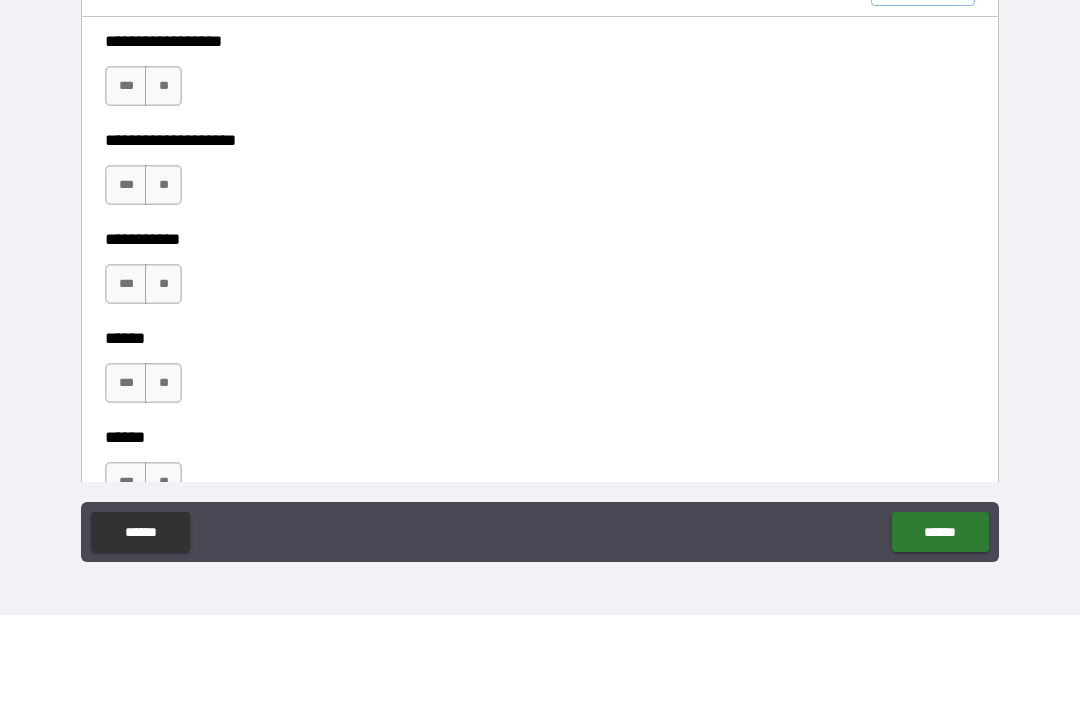 scroll, scrollTop: 2832, scrollLeft: 0, axis: vertical 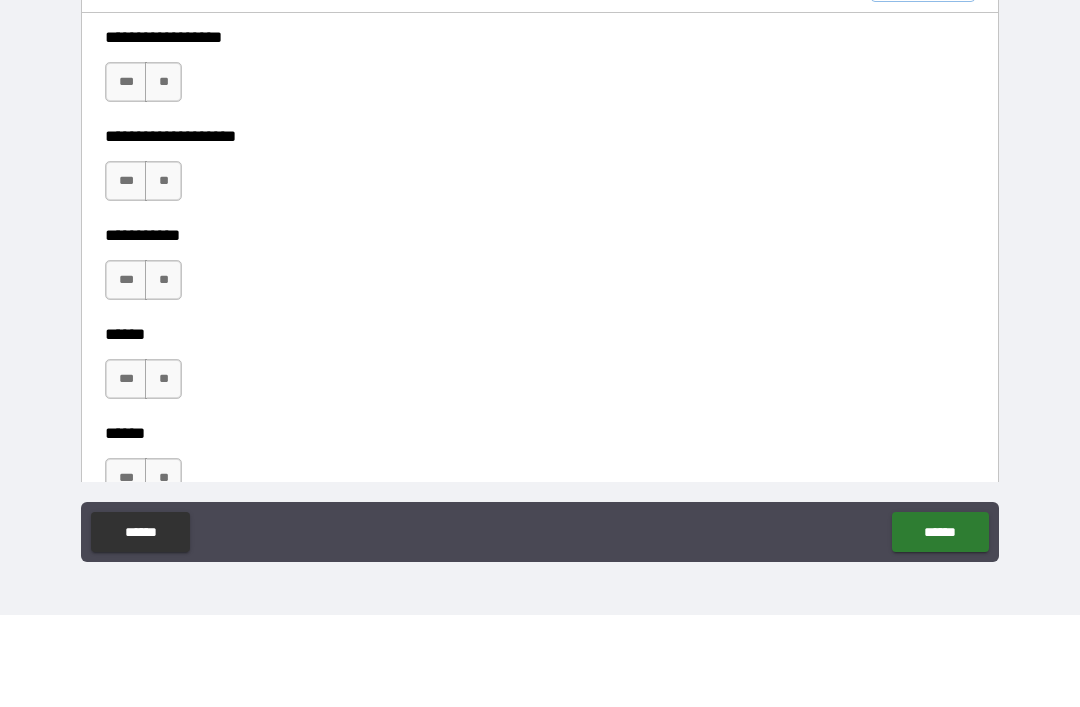 click on "**" at bounding box center [163, 174] 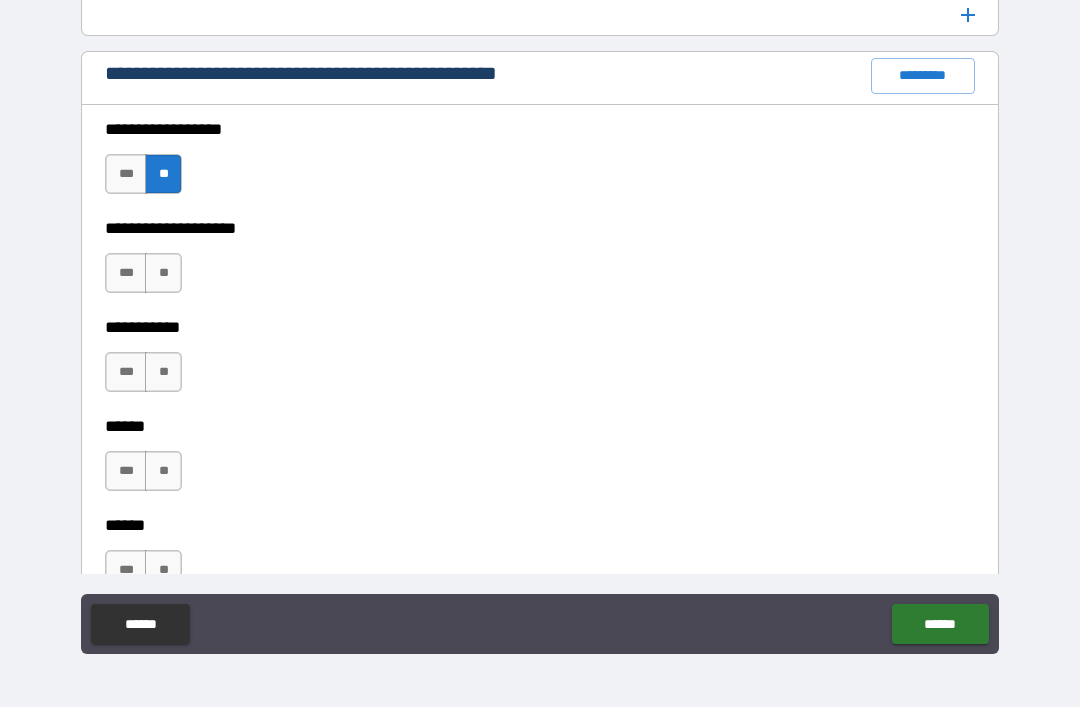 click on "**" at bounding box center (163, 273) 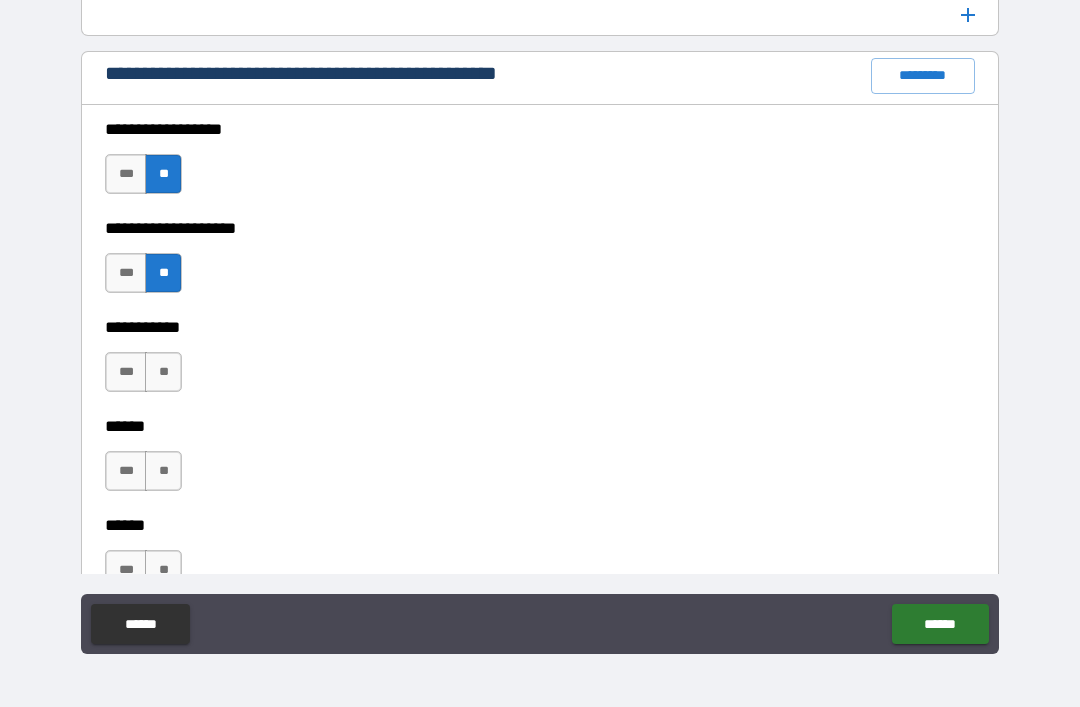 click on "***" at bounding box center [126, 372] 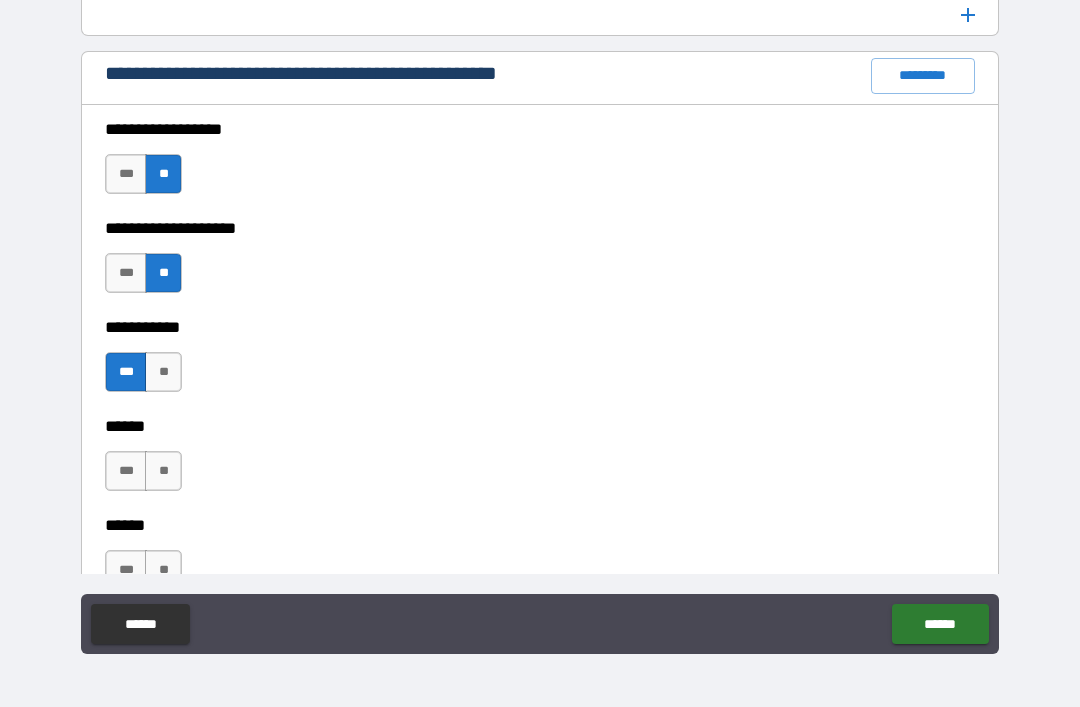 click on "*** **" at bounding box center (143, 372) 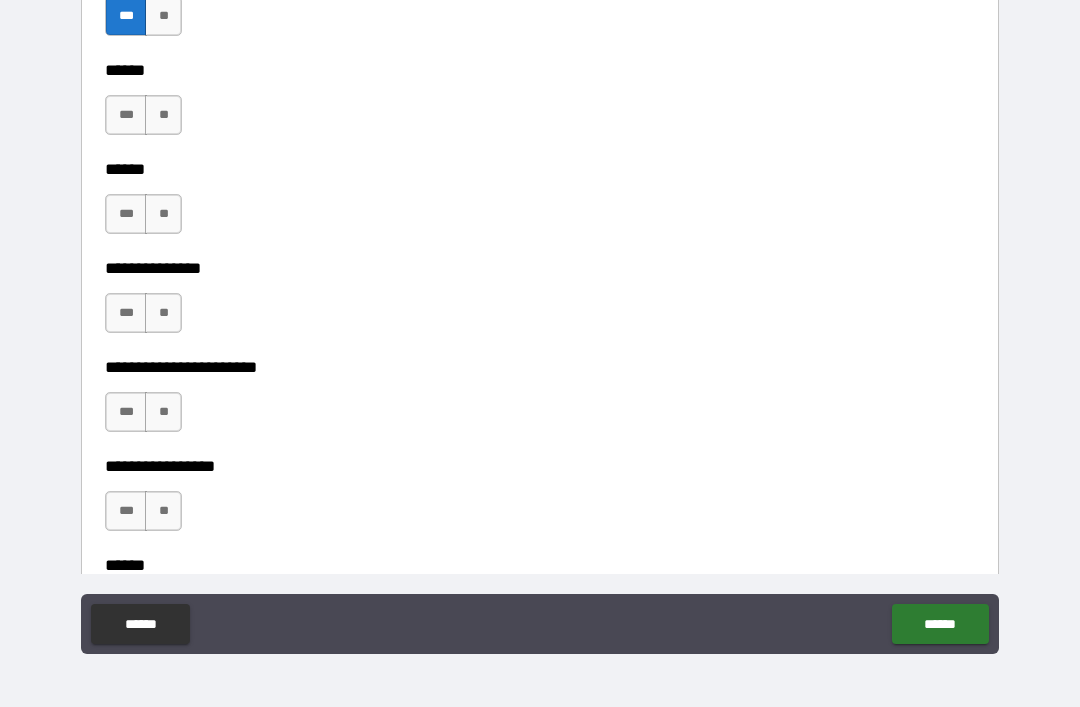 scroll, scrollTop: 3191, scrollLeft: 0, axis: vertical 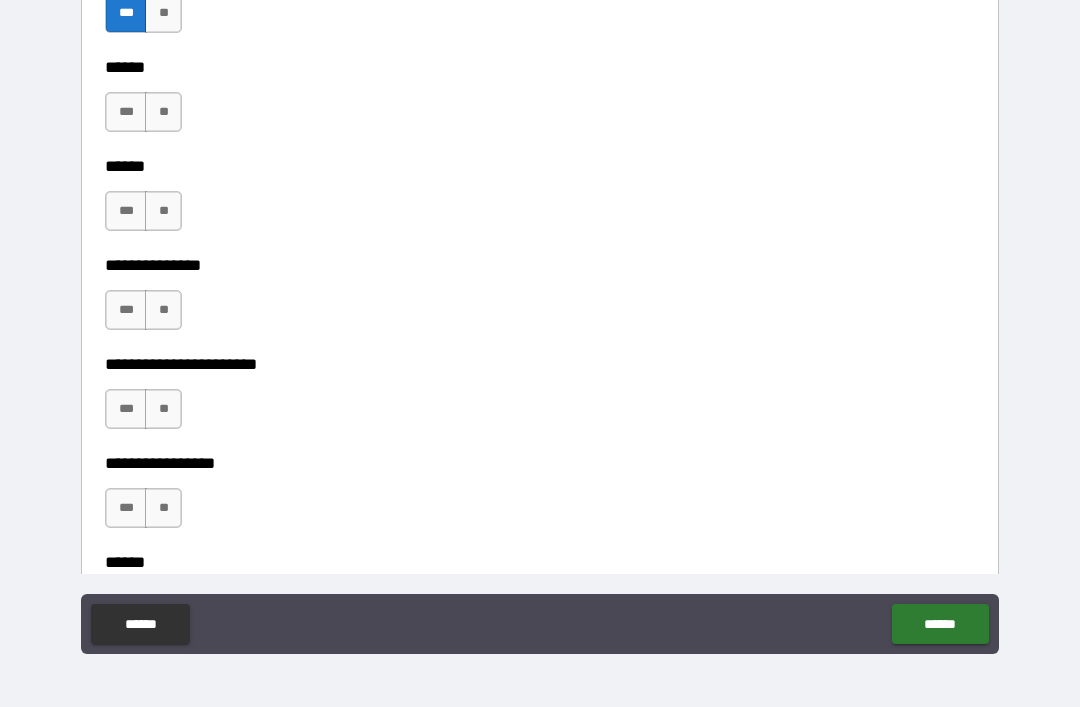 click on "**" at bounding box center (163, 112) 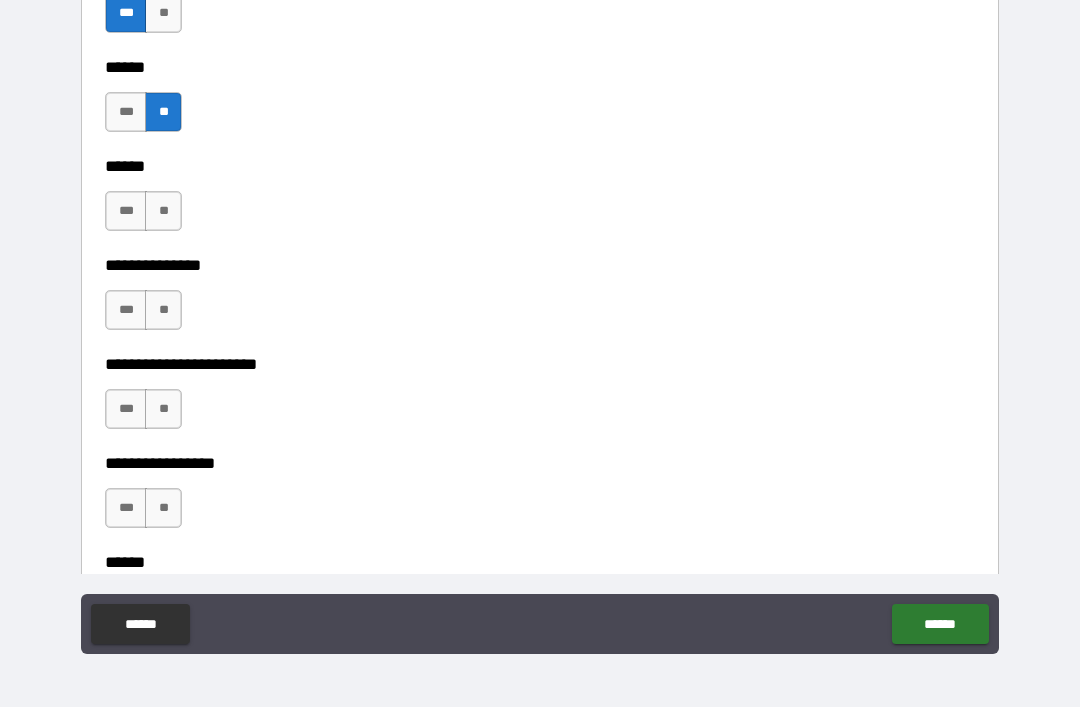 click on "***" at bounding box center [126, 112] 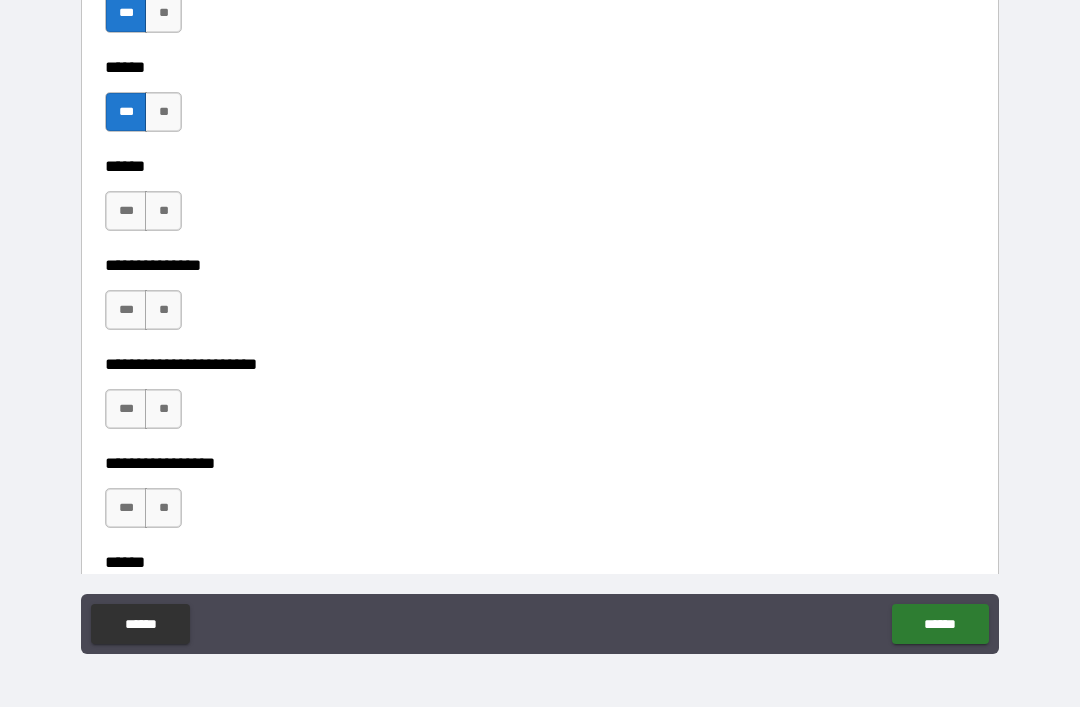 click on "**" at bounding box center [163, 211] 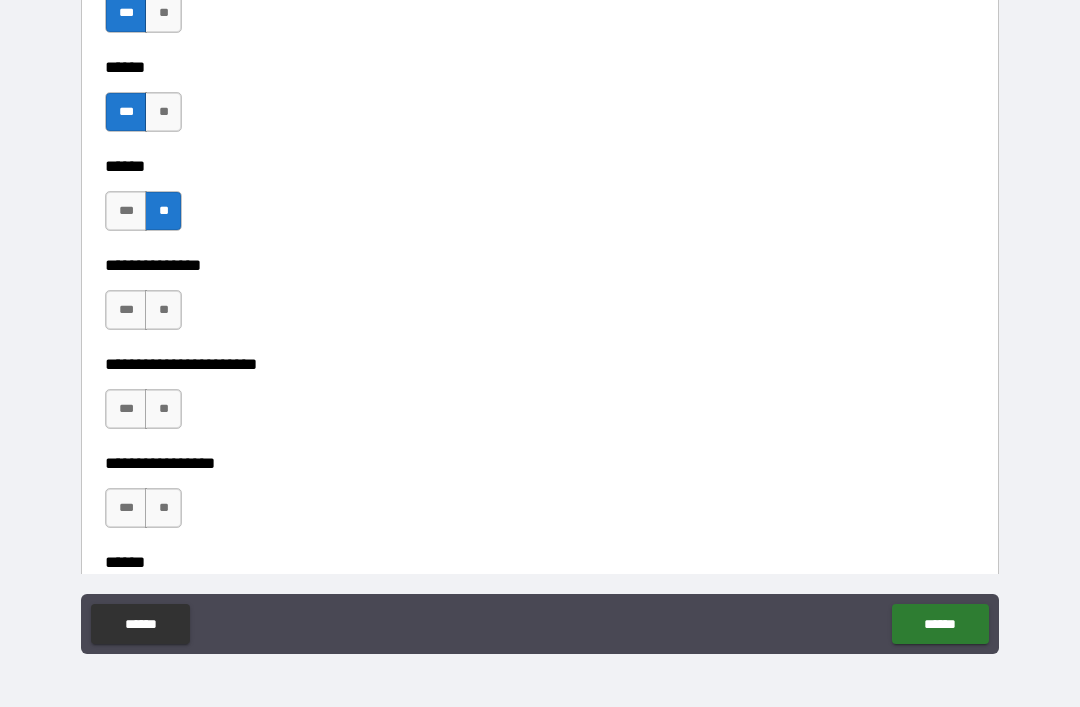 click on "***" at bounding box center [126, 310] 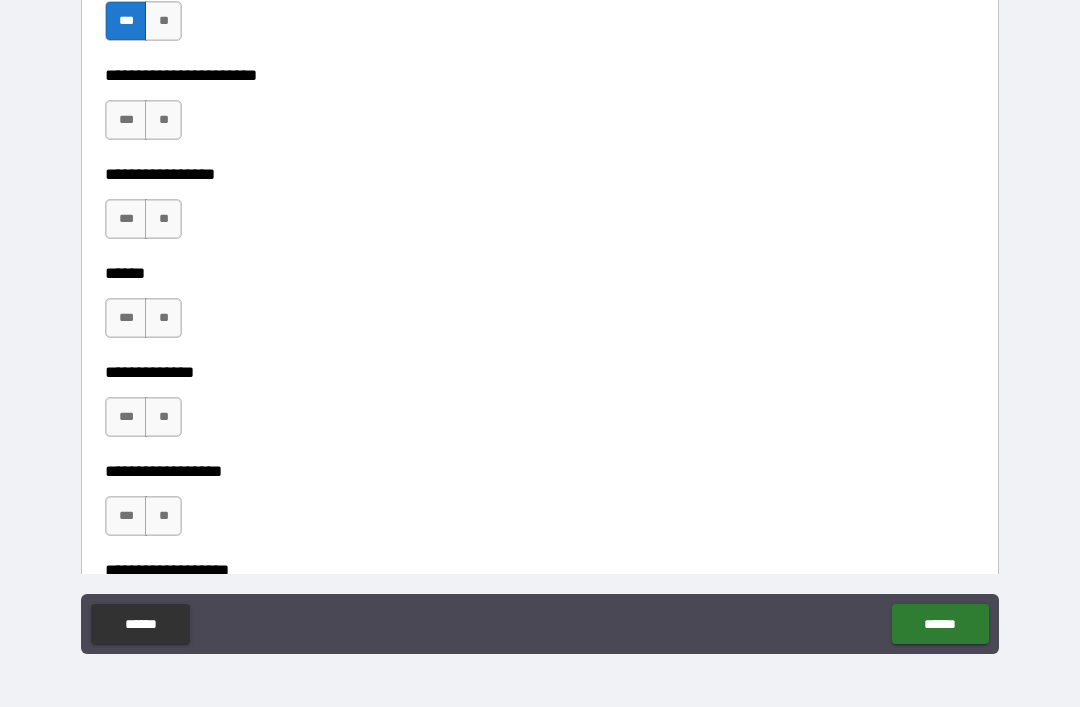 scroll, scrollTop: 3529, scrollLeft: 0, axis: vertical 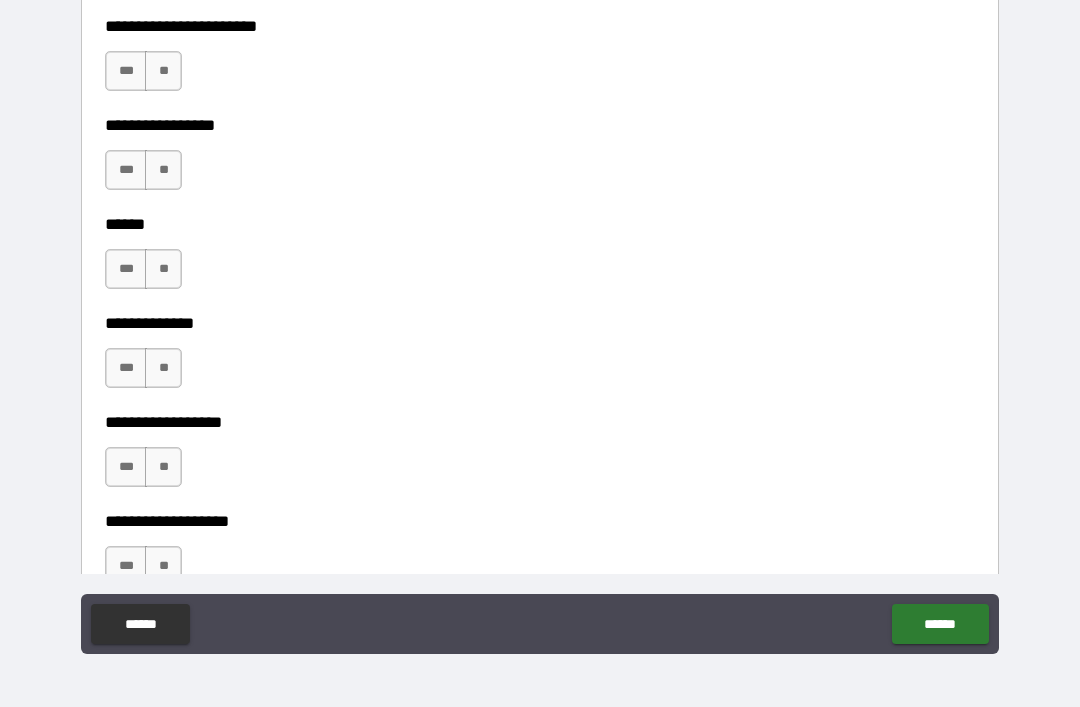 click on "**" at bounding box center (163, 71) 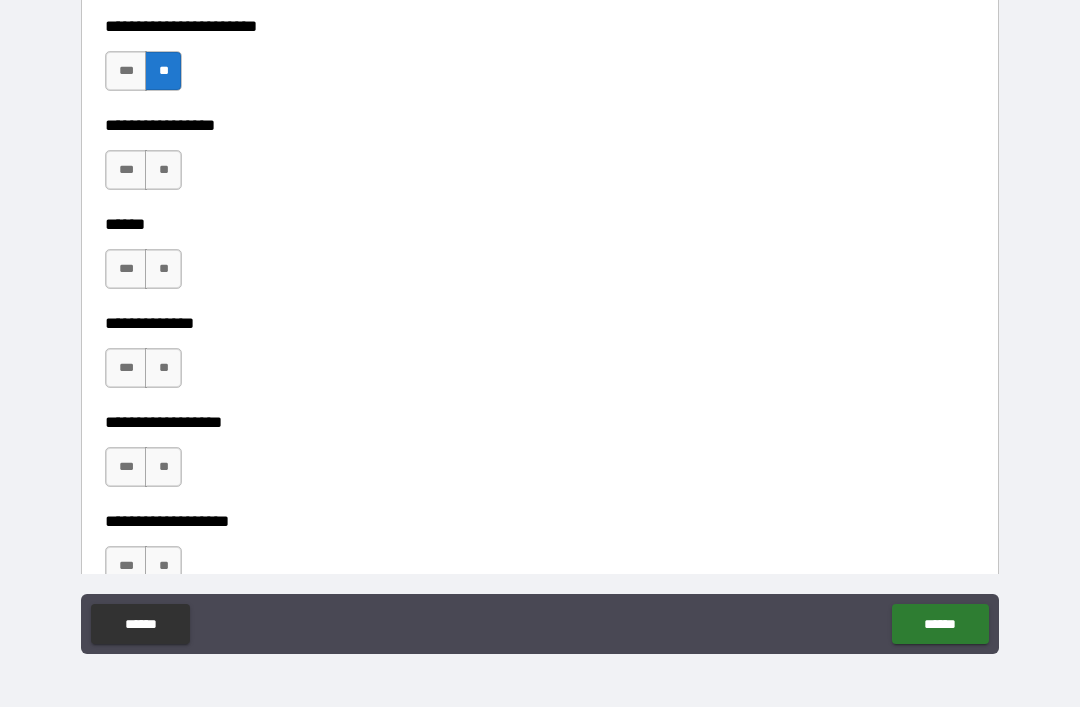 click on "***" at bounding box center (126, 170) 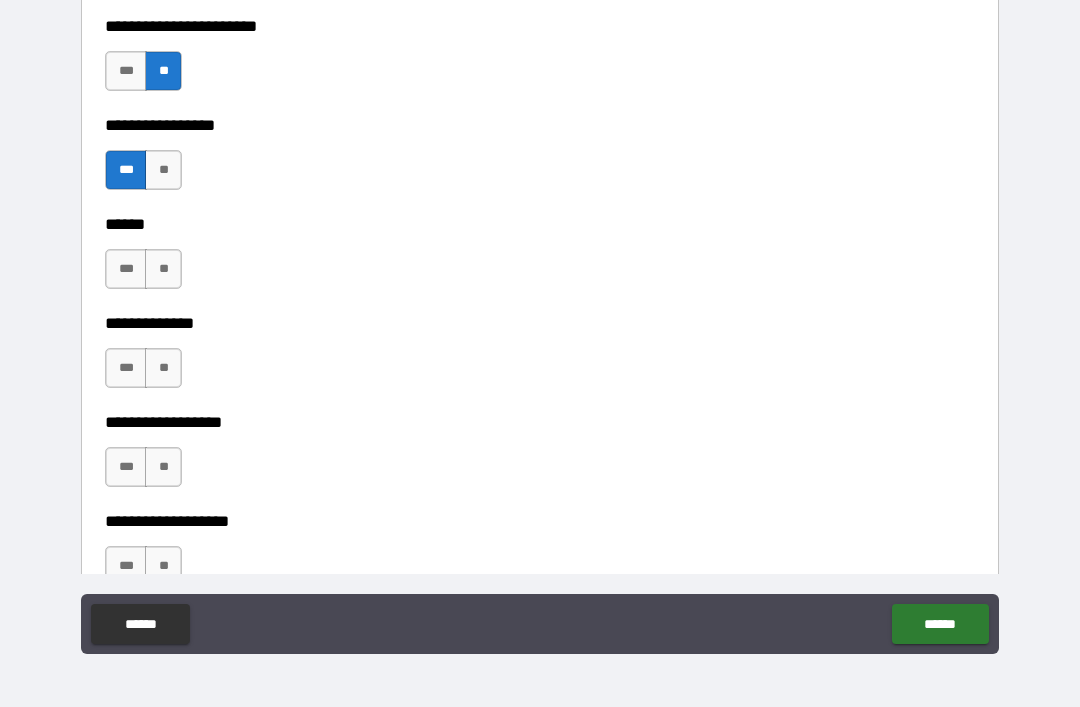 click on "**" at bounding box center [163, 269] 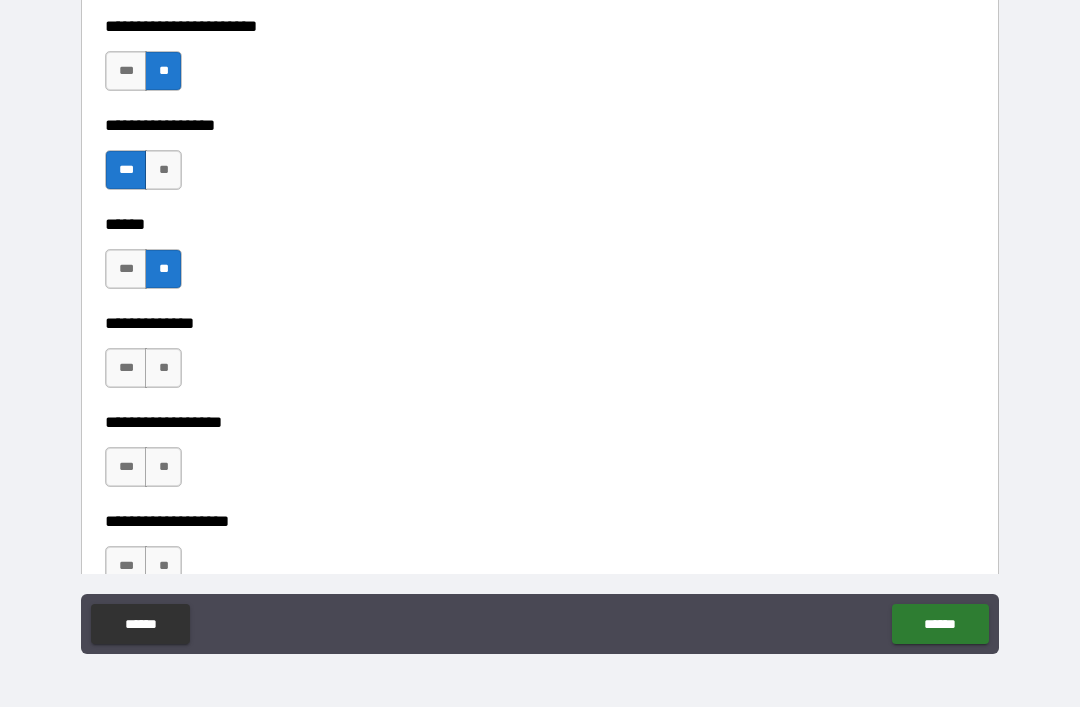 click on "**" at bounding box center [163, 368] 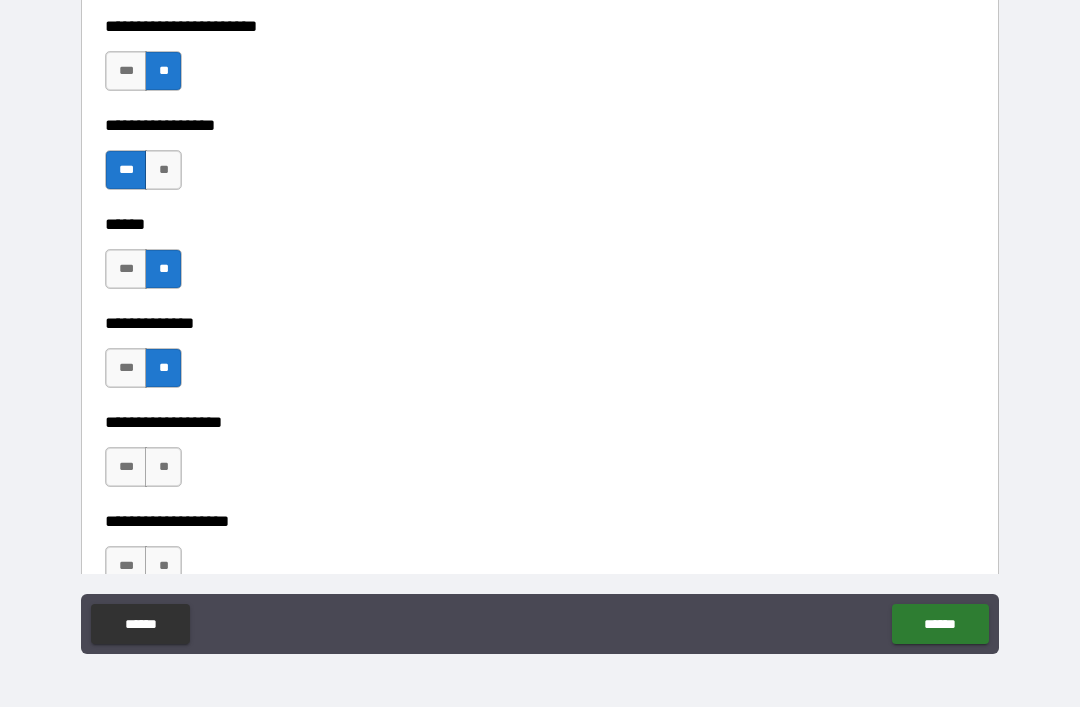 click on "**" at bounding box center [163, 467] 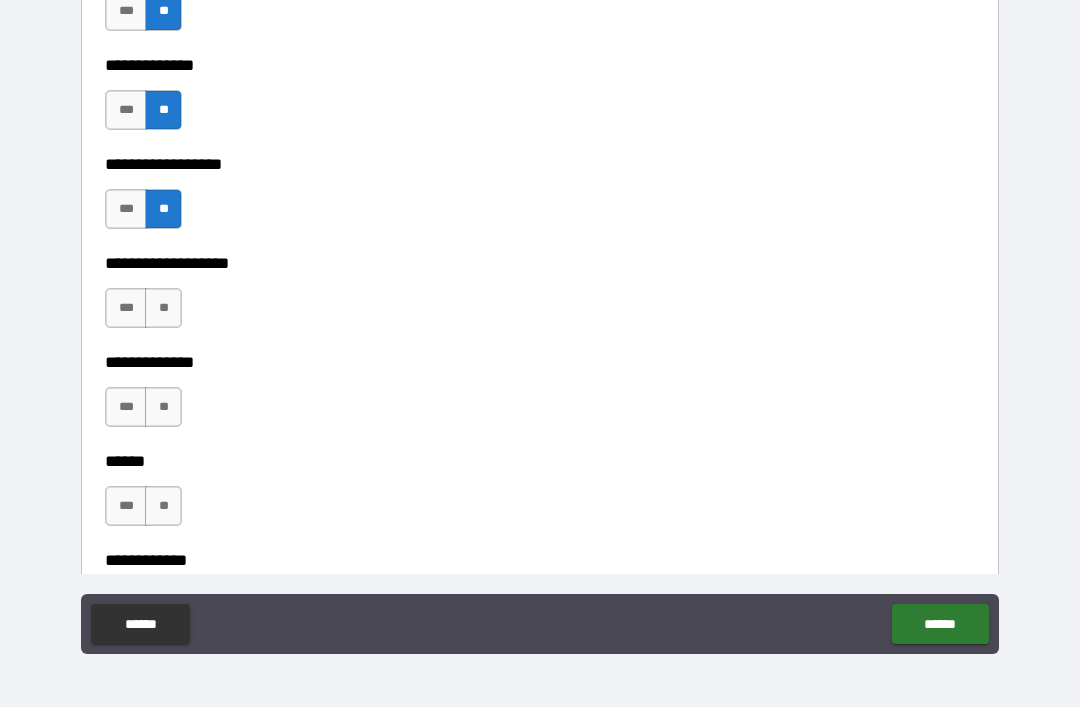 scroll, scrollTop: 3794, scrollLeft: 0, axis: vertical 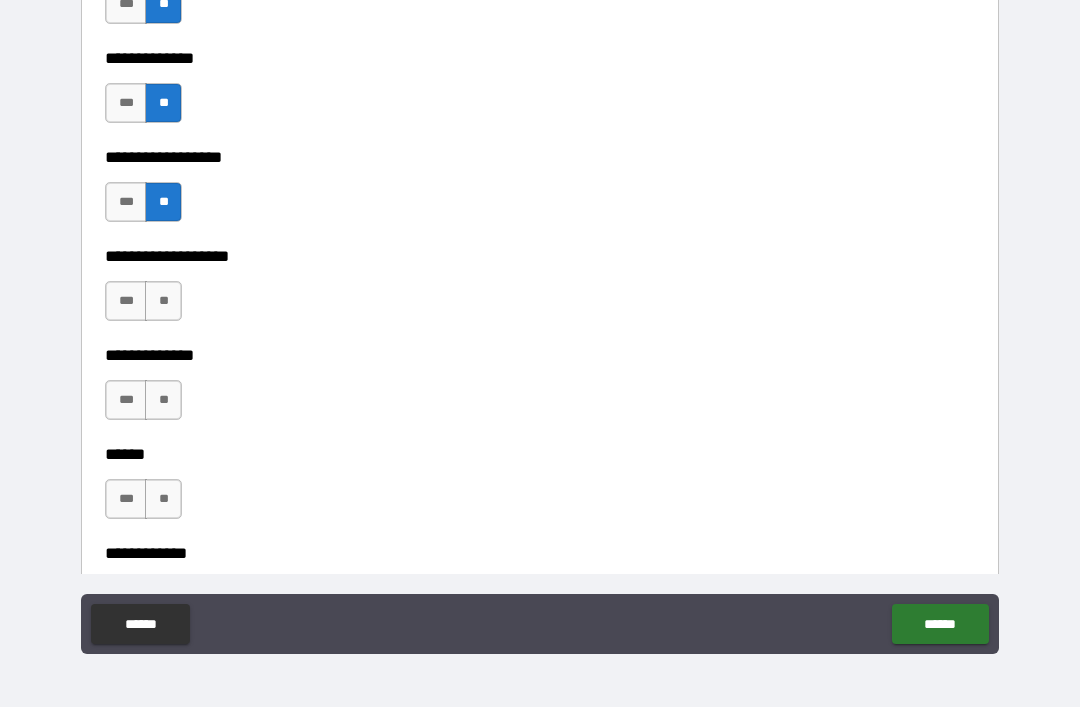 click on "**" at bounding box center [163, 301] 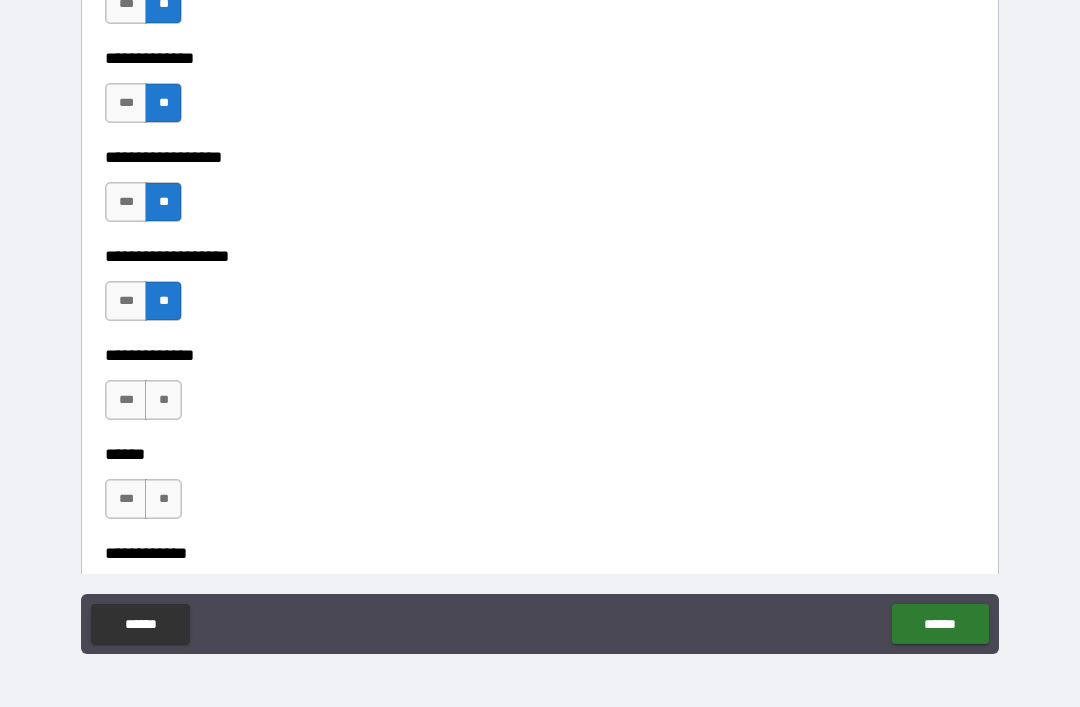 click on "***" at bounding box center (126, 400) 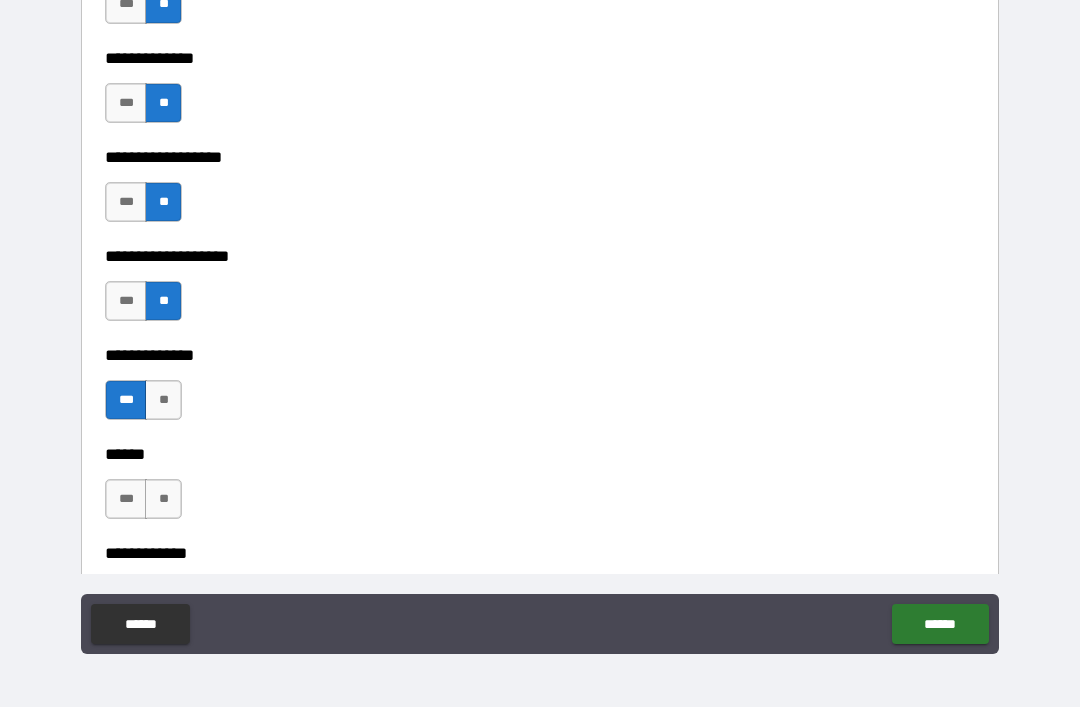 click on "**" at bounding box center [163, 499] 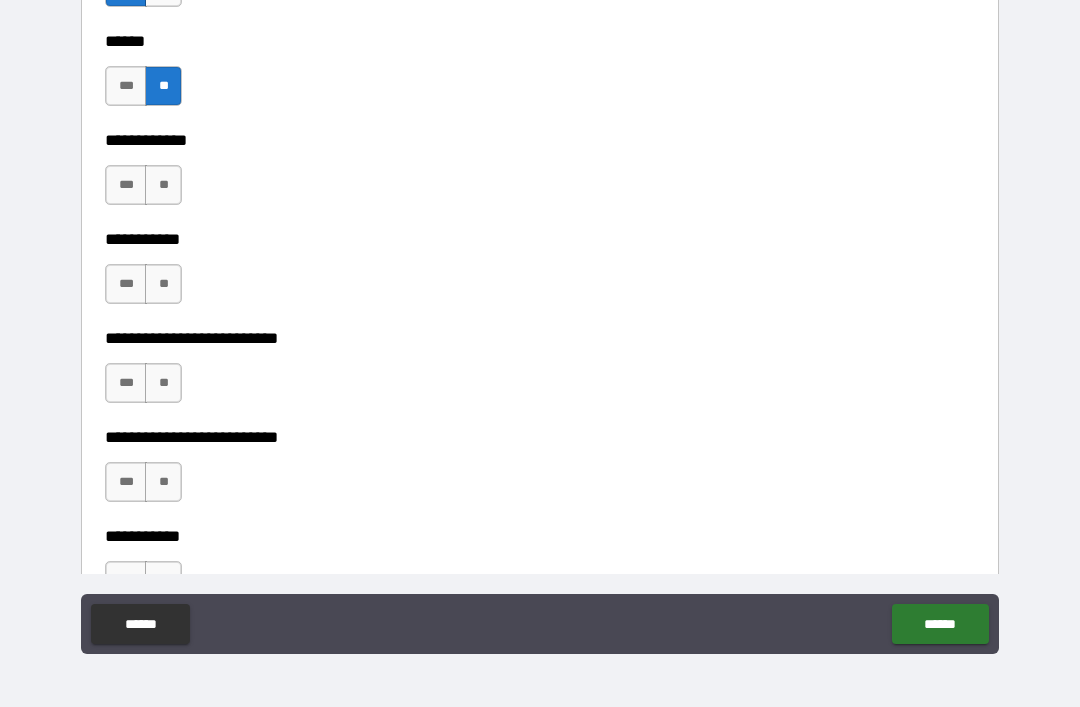 scroll, scrollTop: 4220, scrollLeft: 0, axis: vertical 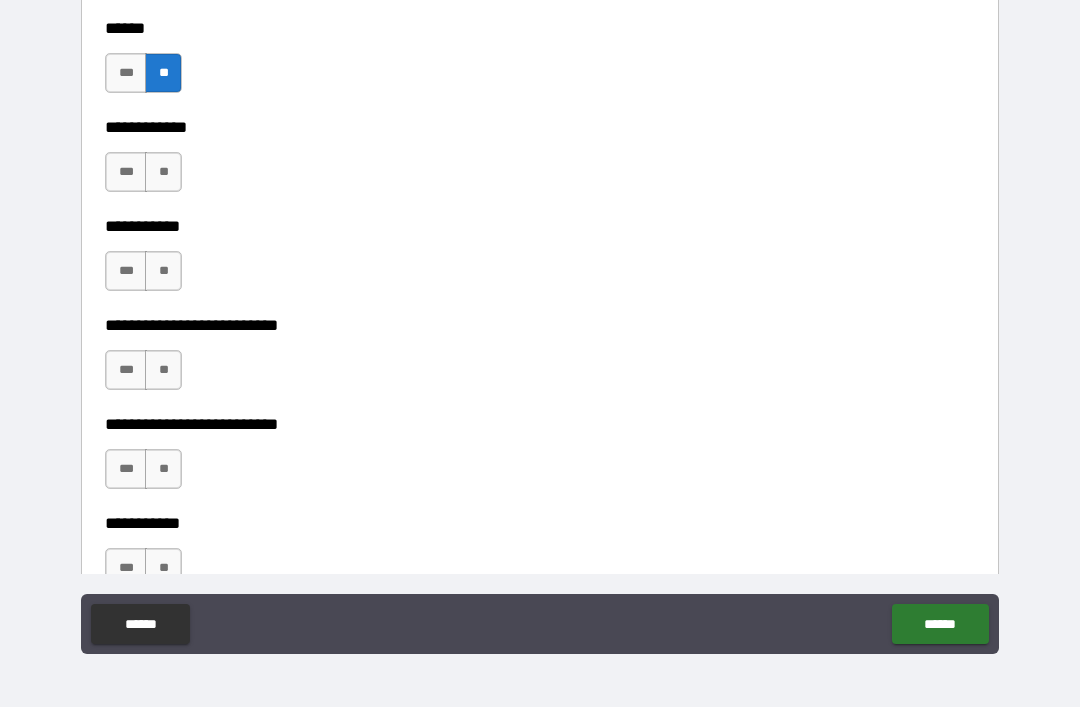 click on "**" at bounding box center [163, 172] 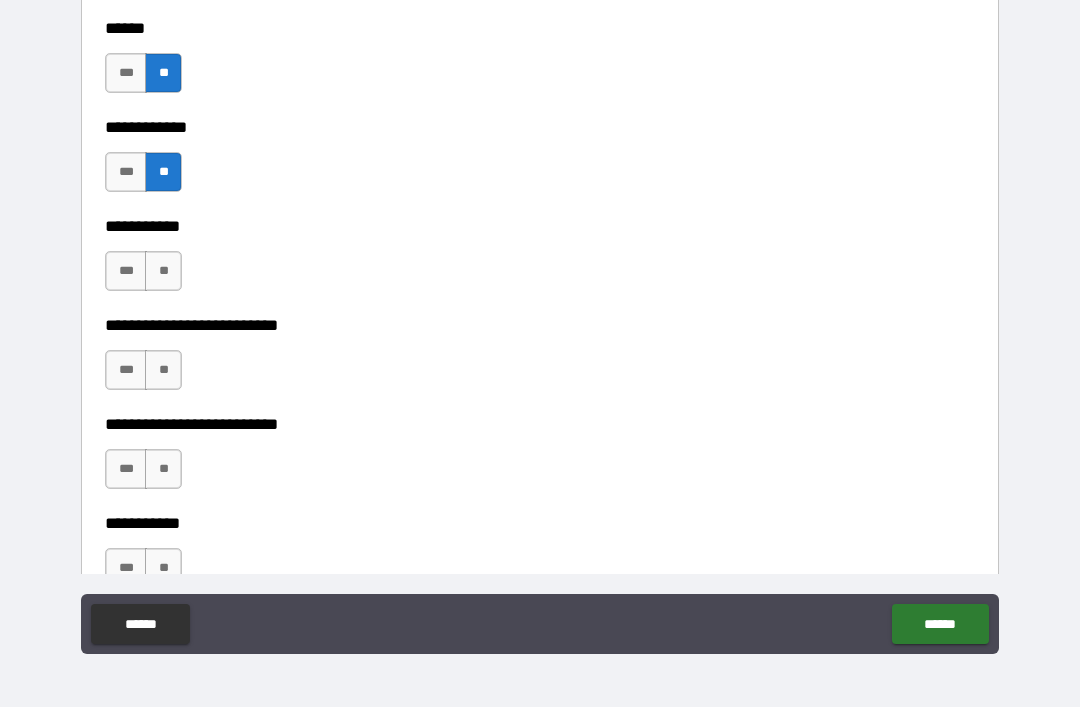 click on "**" at bounding box center (163, 271) 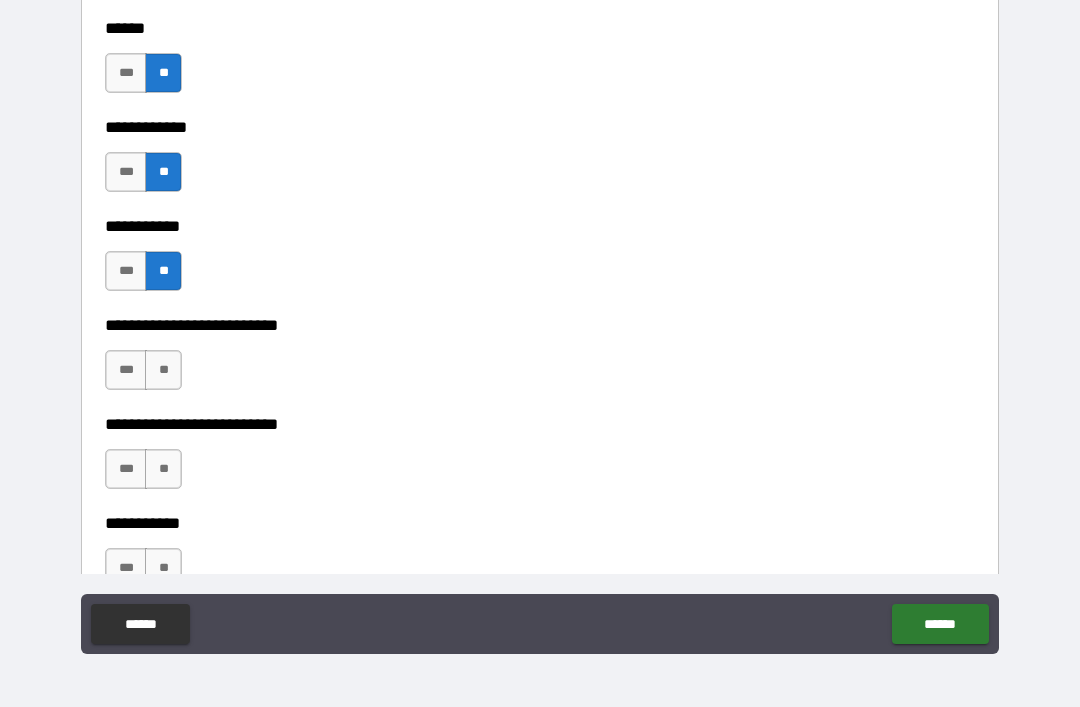 click on "**" at bounding box center (163, 370) 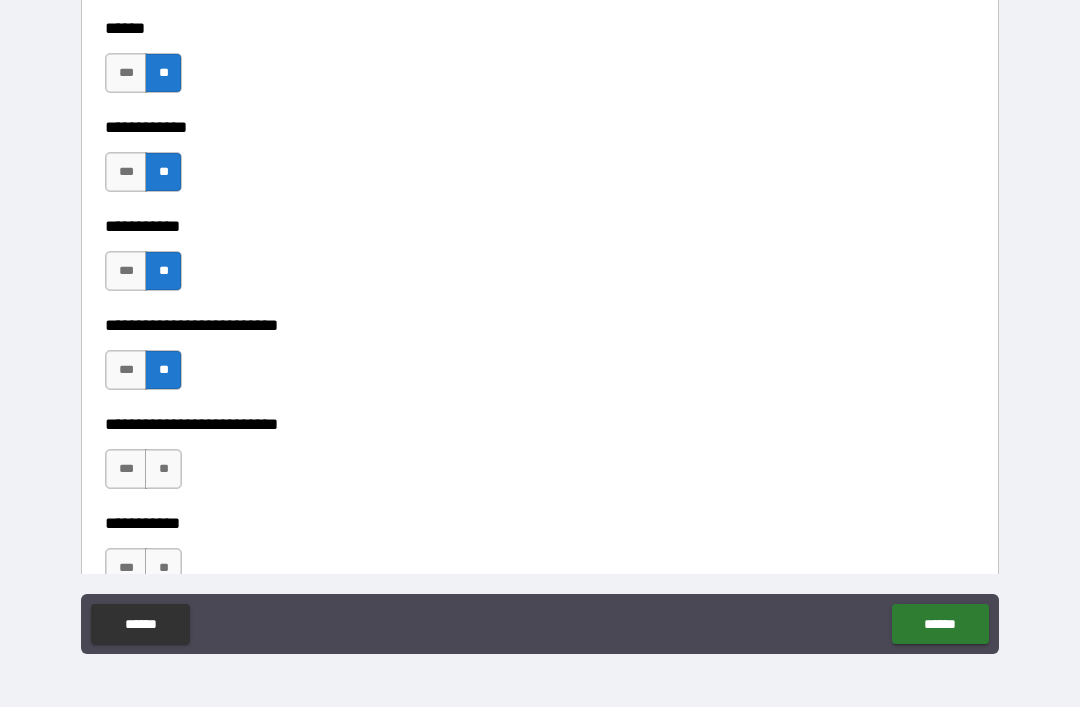 click on "**" at bounding box center (163, 469) 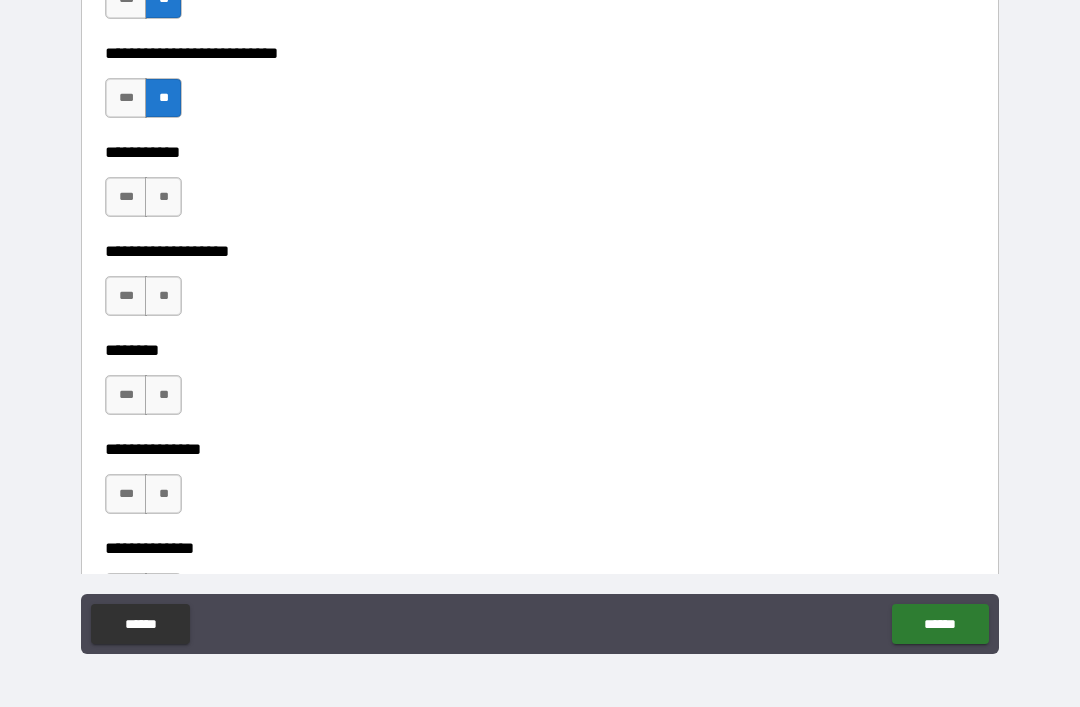 scroll, scrollTop: 4609, scrollLeft: 0, axis: vertical 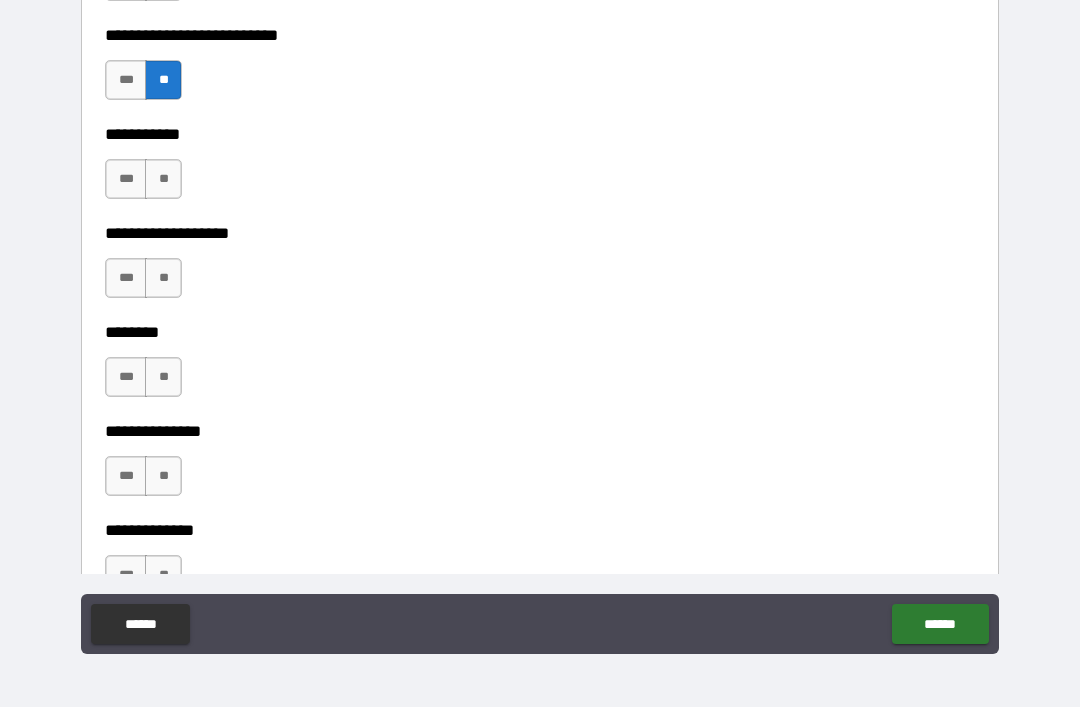 click on "**" at bounding box center [163, 179] 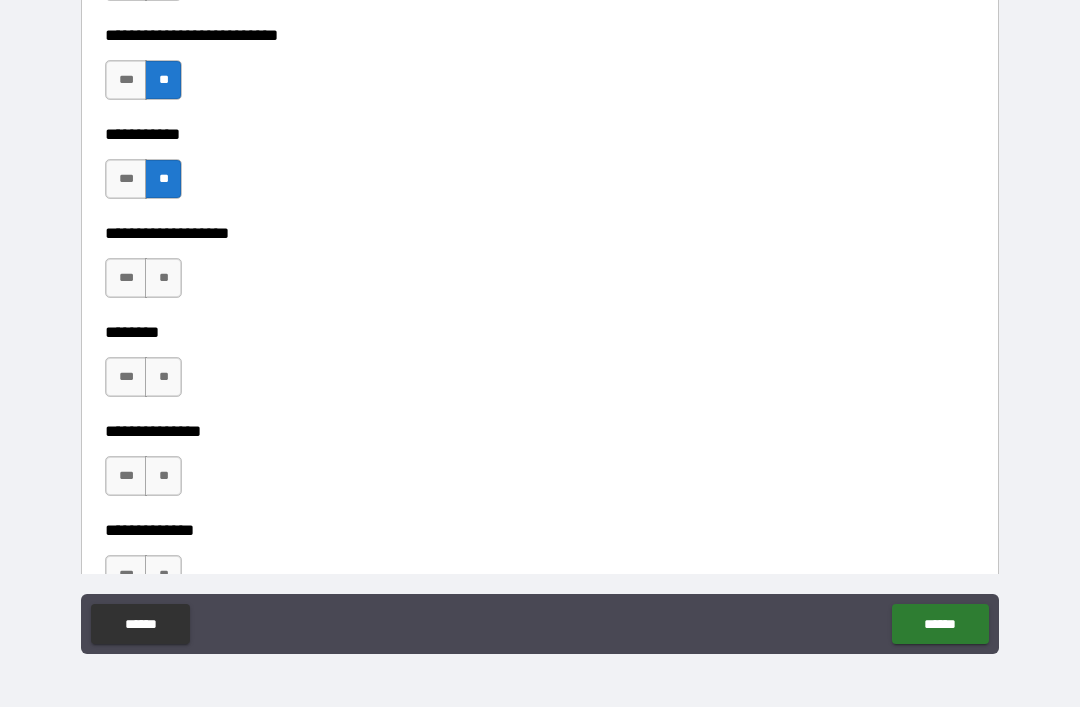 click on "**" at bounding box center [163, 278] 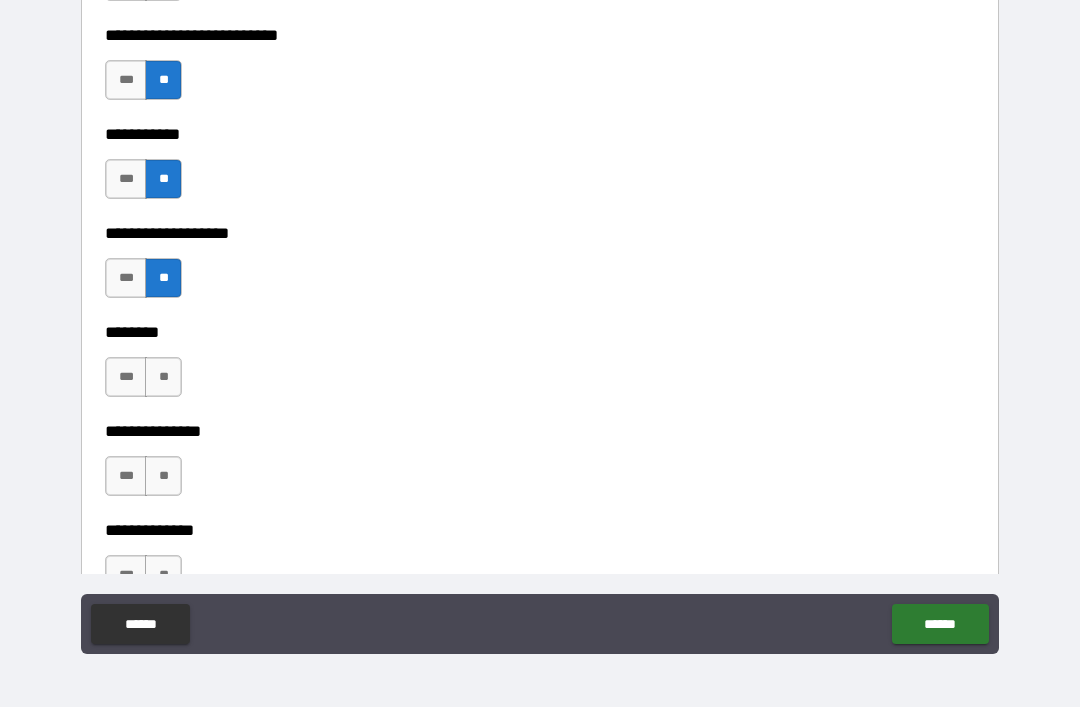 click on "**" at bounding box center (163, 377) 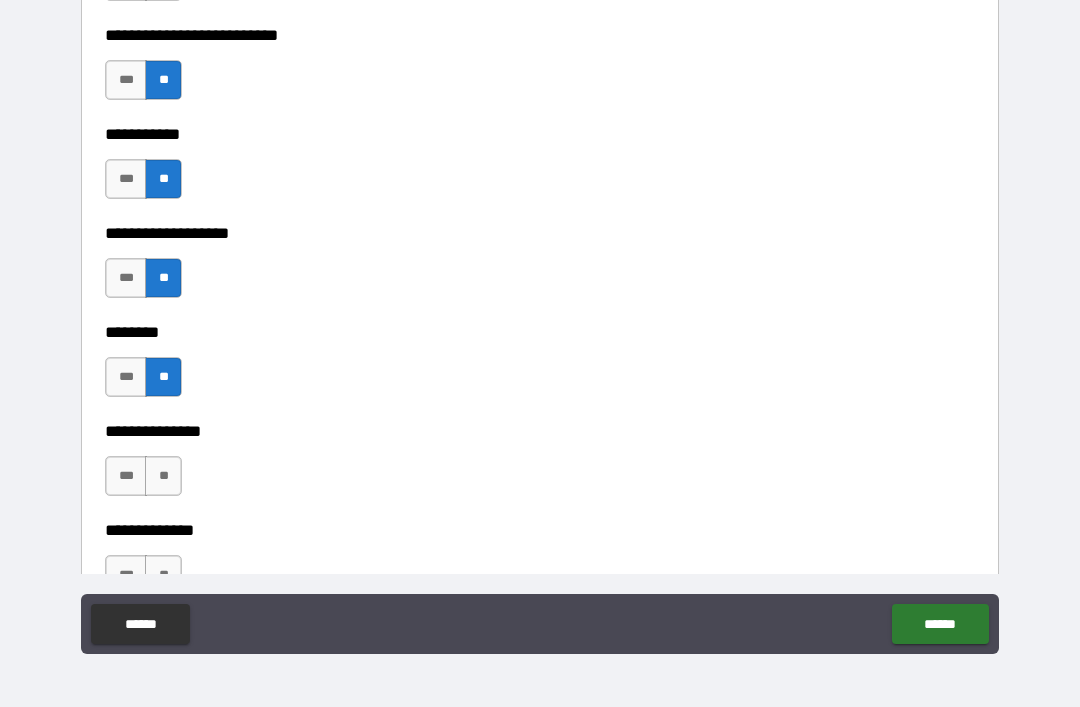 click on "**********" at bounding box center (540, 417) 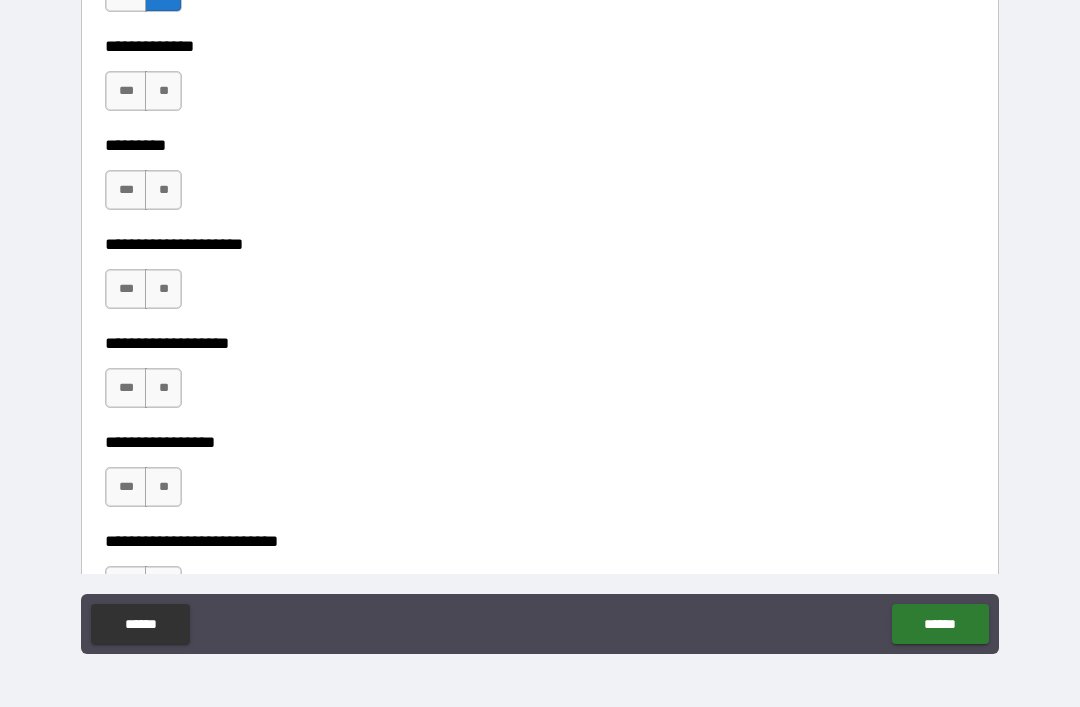 scroll, scrollTop: 5101, scrollLeft: 0, axis: vertical 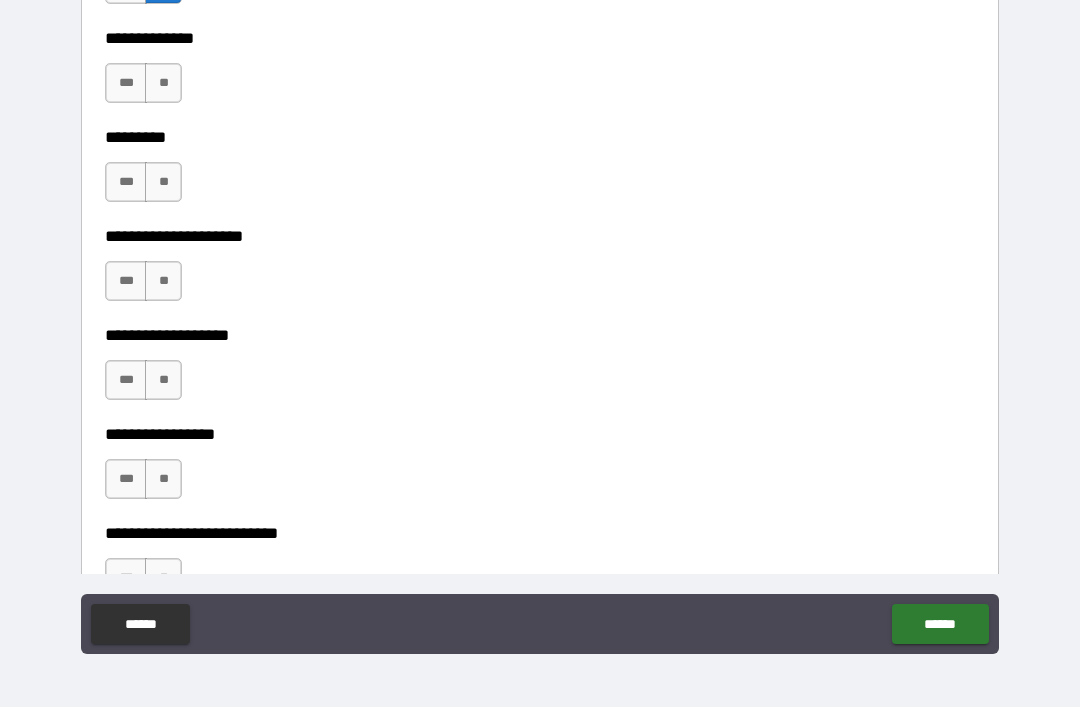 click on "**" at bounding box center (163, 83) 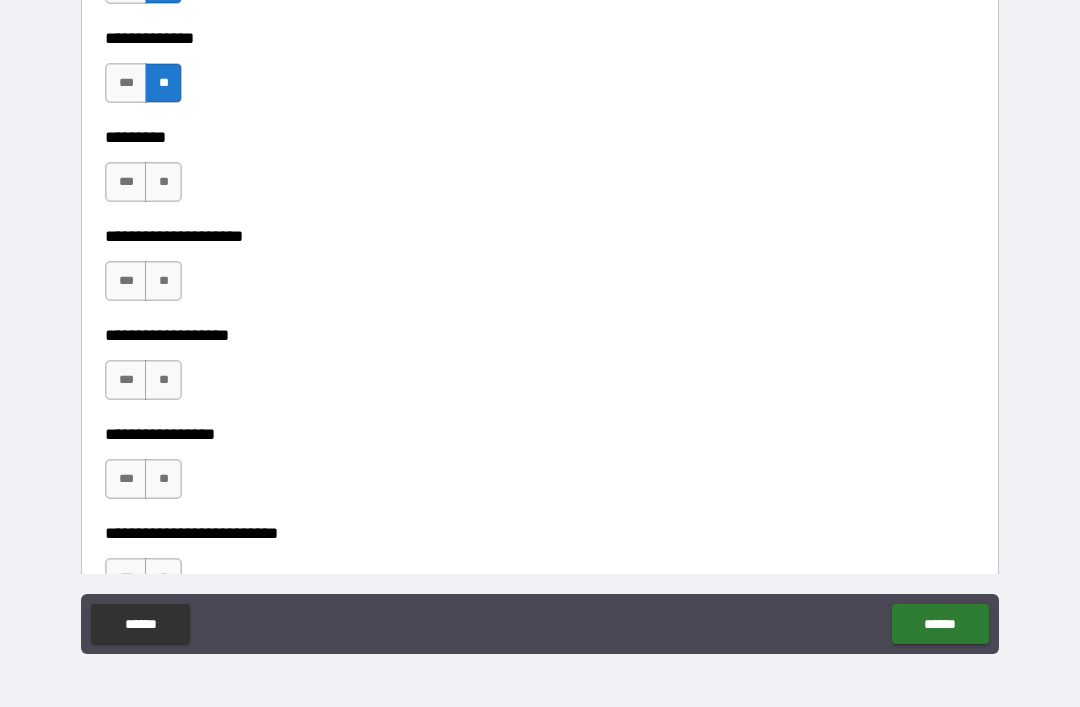 click on "**" at bounding box center (163, 182) 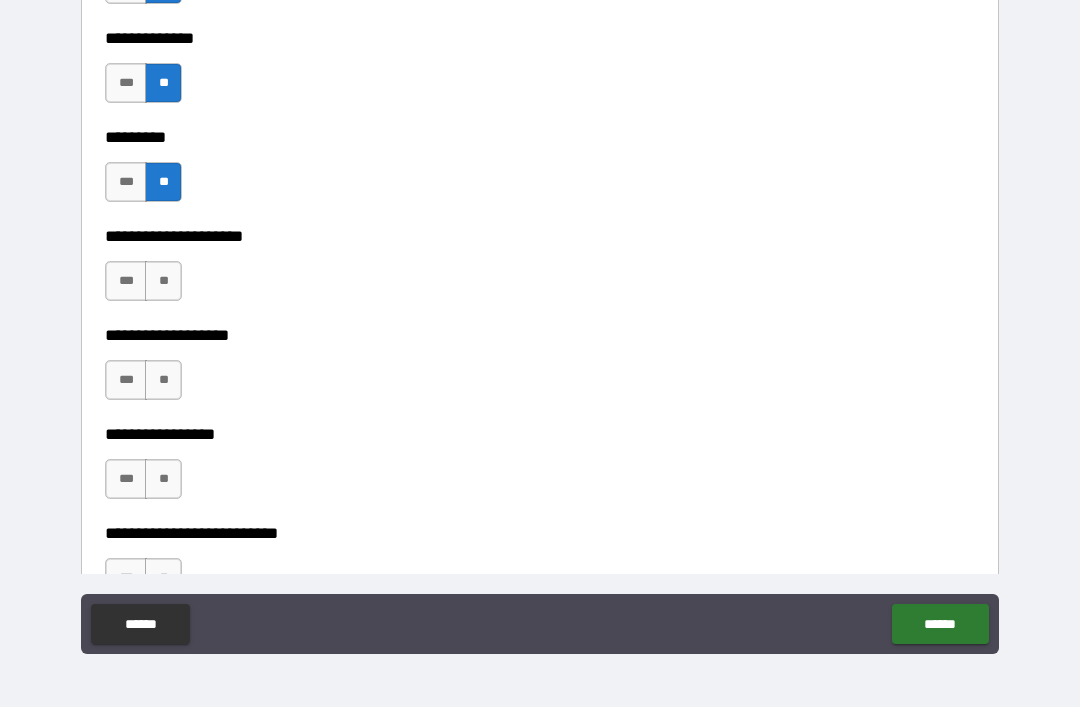 click on "**" at bounding box center (163, 281) 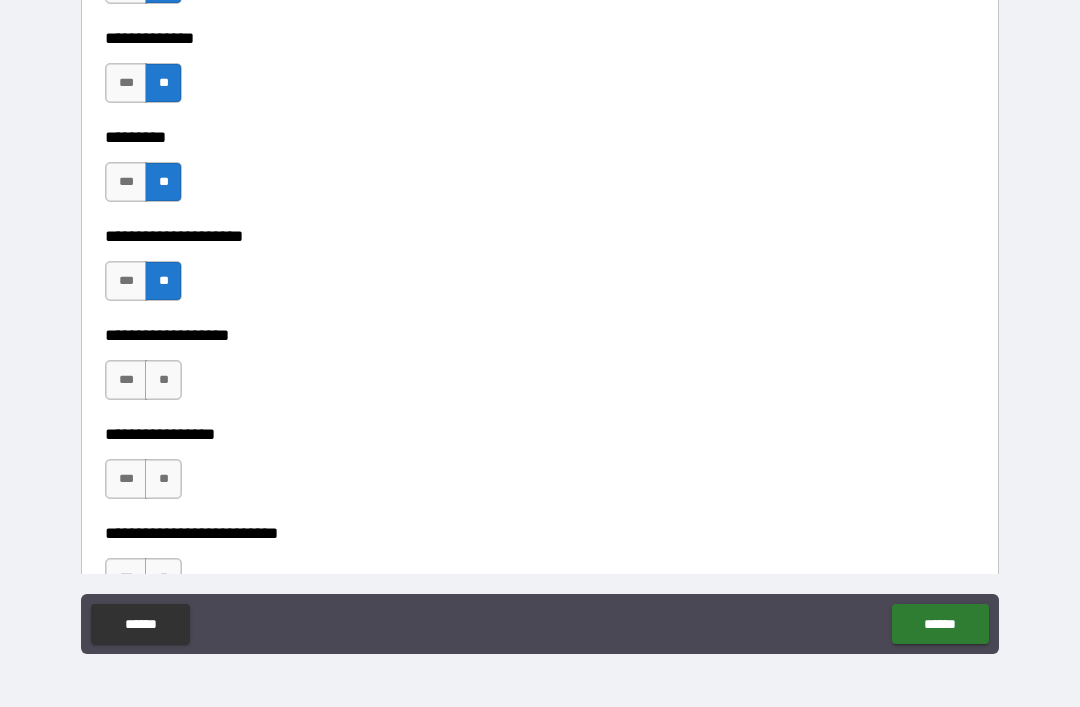 click on "**" at bounding box center (163, 380) 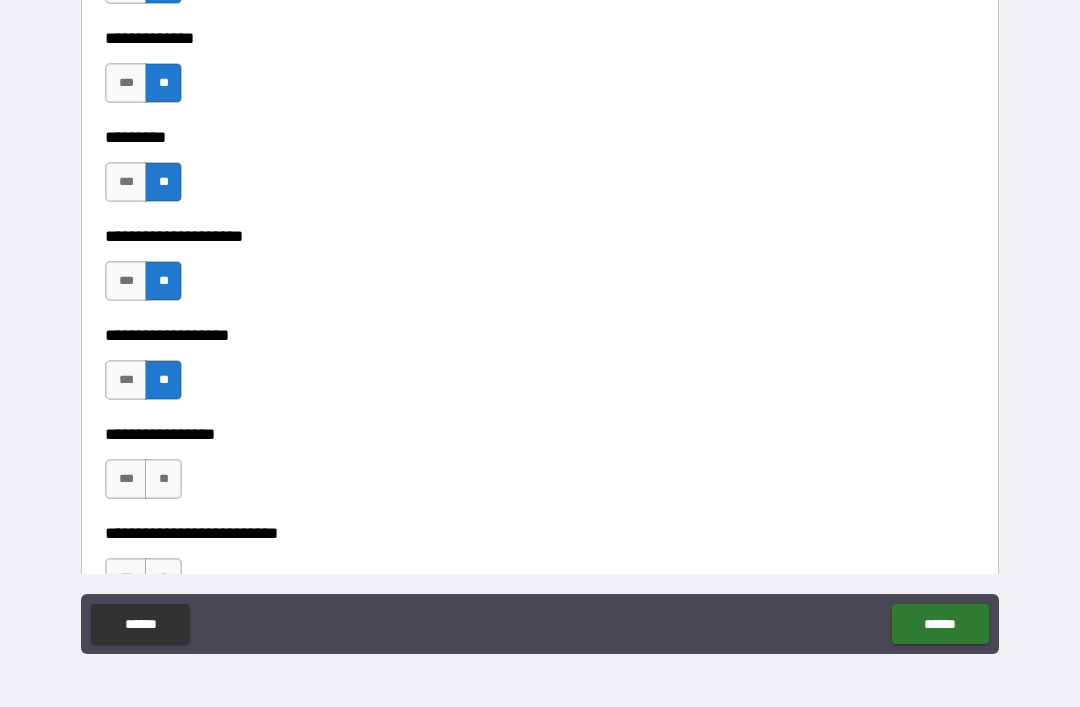 click on "**********" at bounding box center [540, 321] 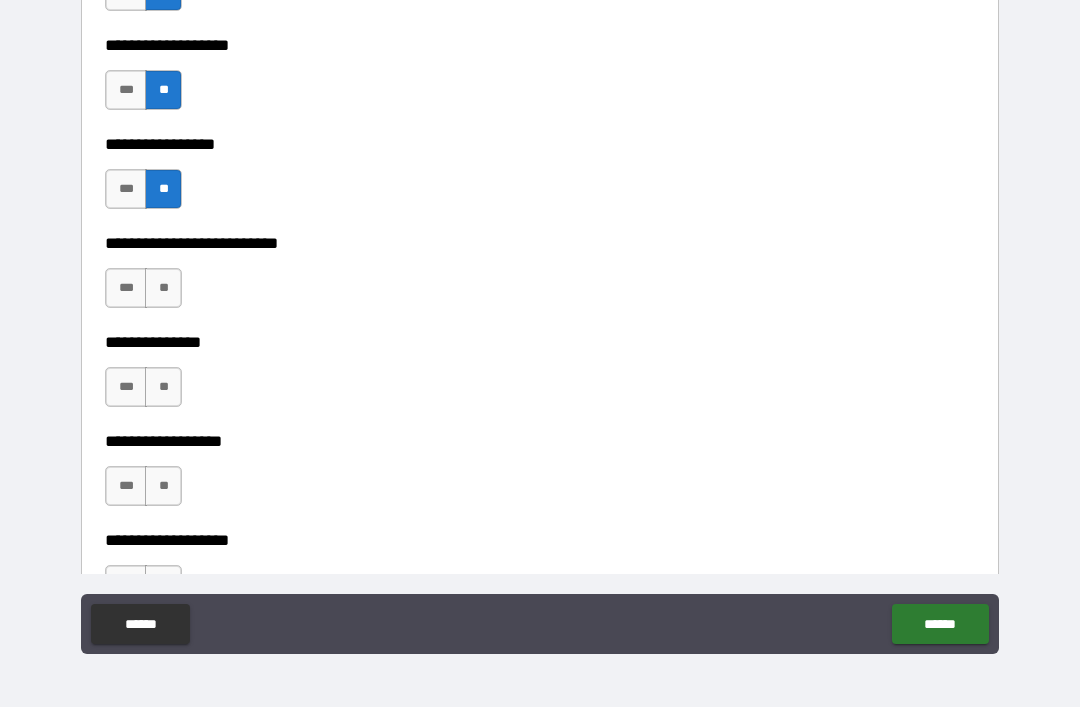 scroll, scrollTop: 5400, scrollLeft: 0, axis: vertical 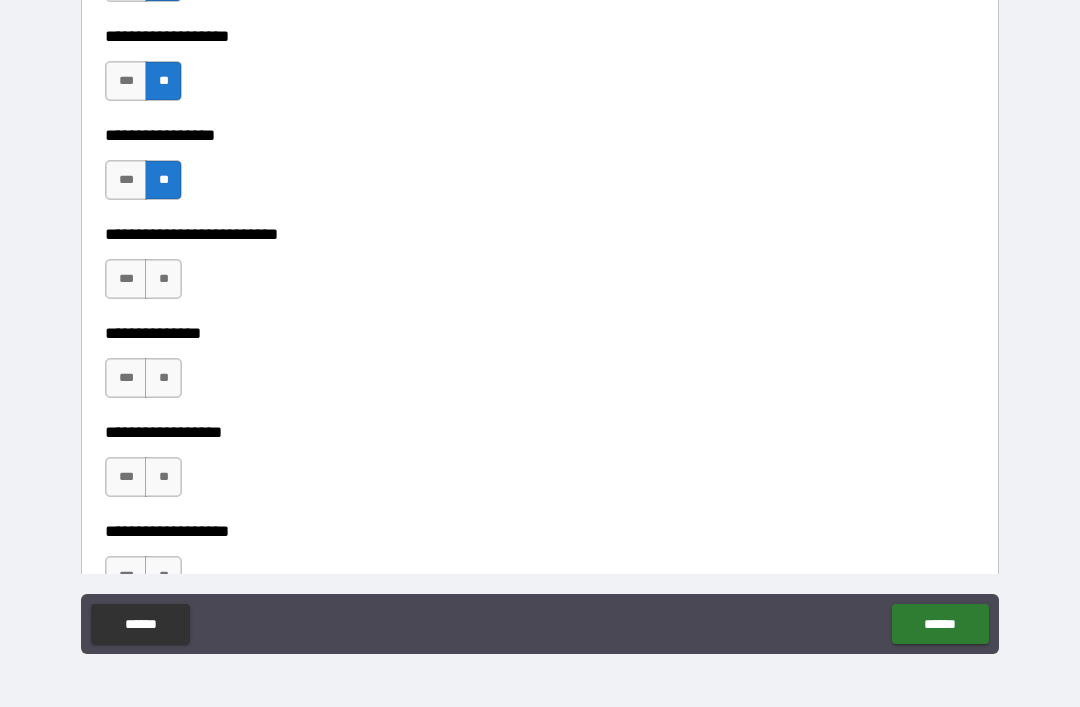 click on "**" at bounding box center [163, 279] 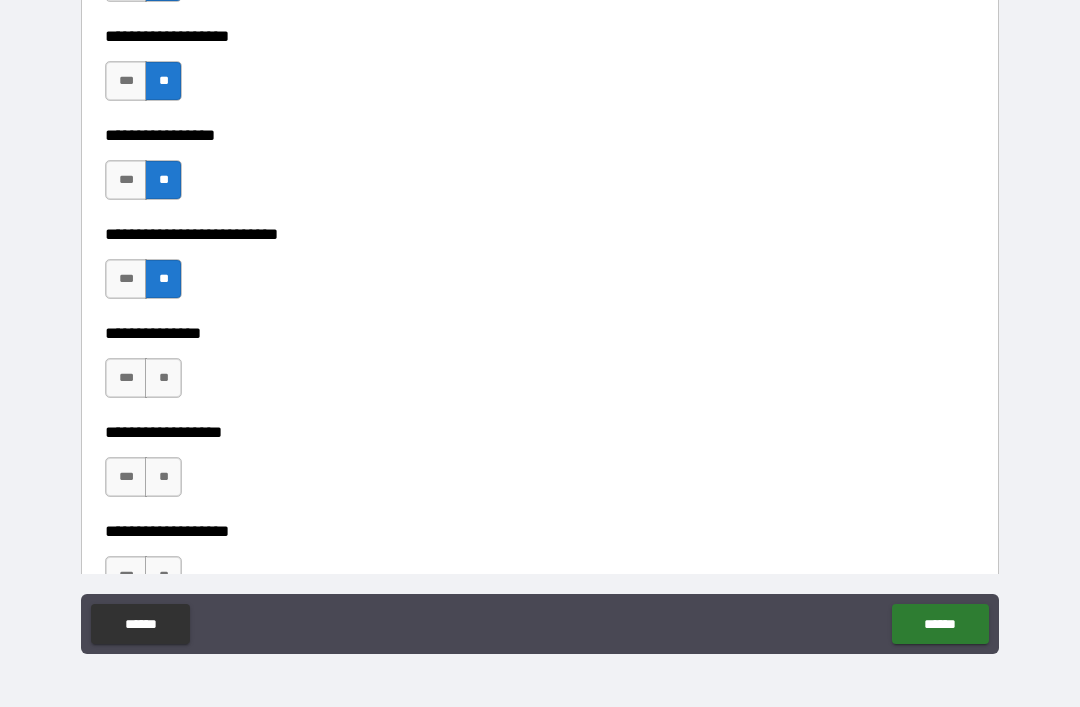 click on "**" at bounding box center (163, 378) 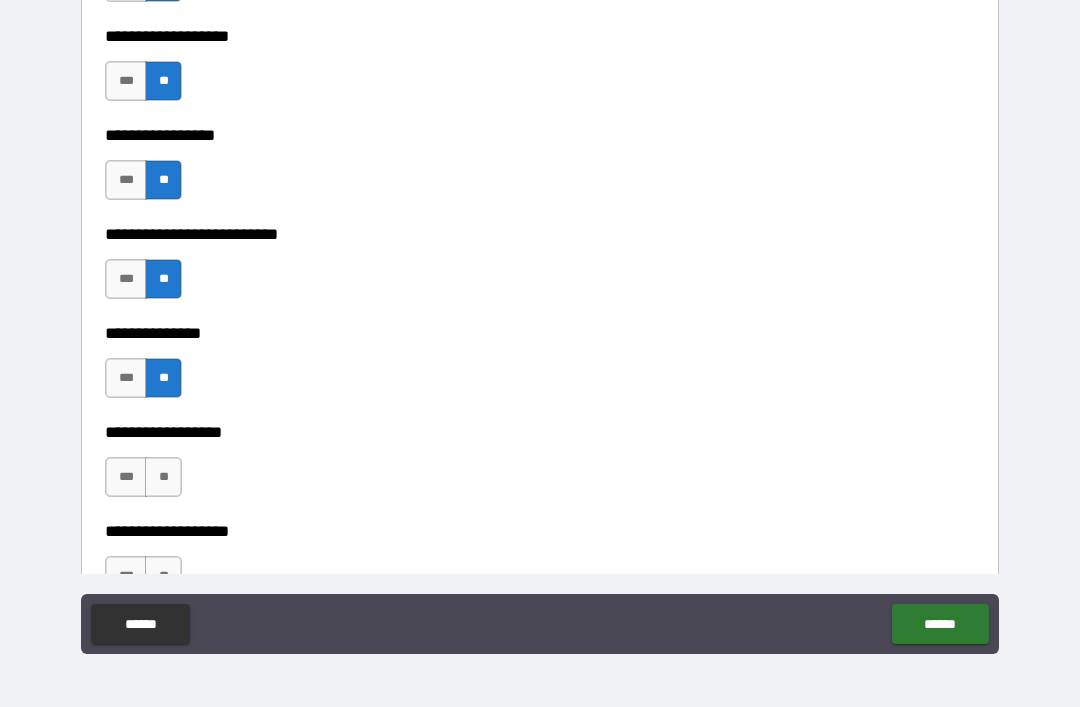 click on "**" at bounding box center (163, 477) 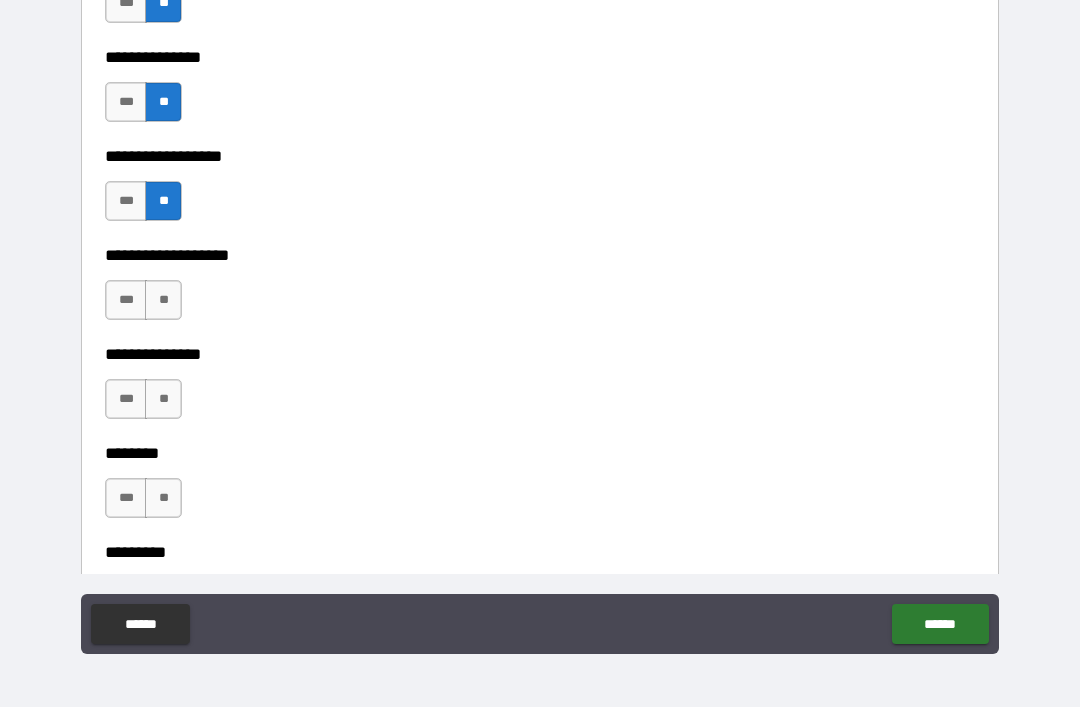 scroll, scrollTop: 5678, scrollLeft: 0, axis: vertical 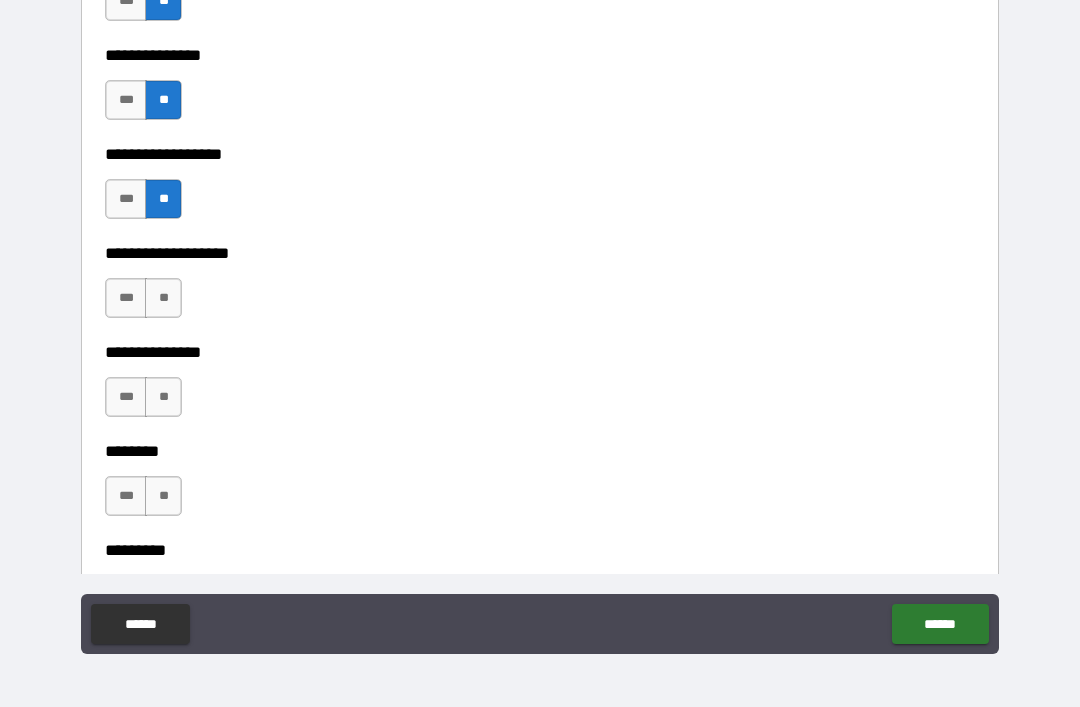 click on "**" at bounding box center (163, 298) 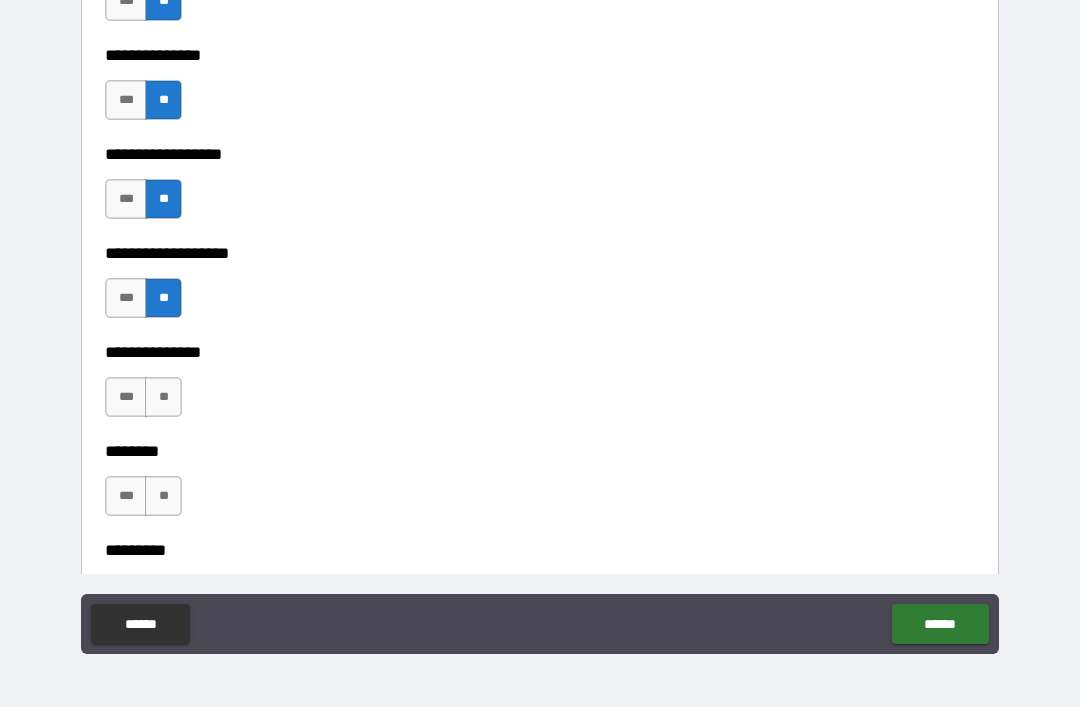 click on "**" at bounding box center [163, 397] 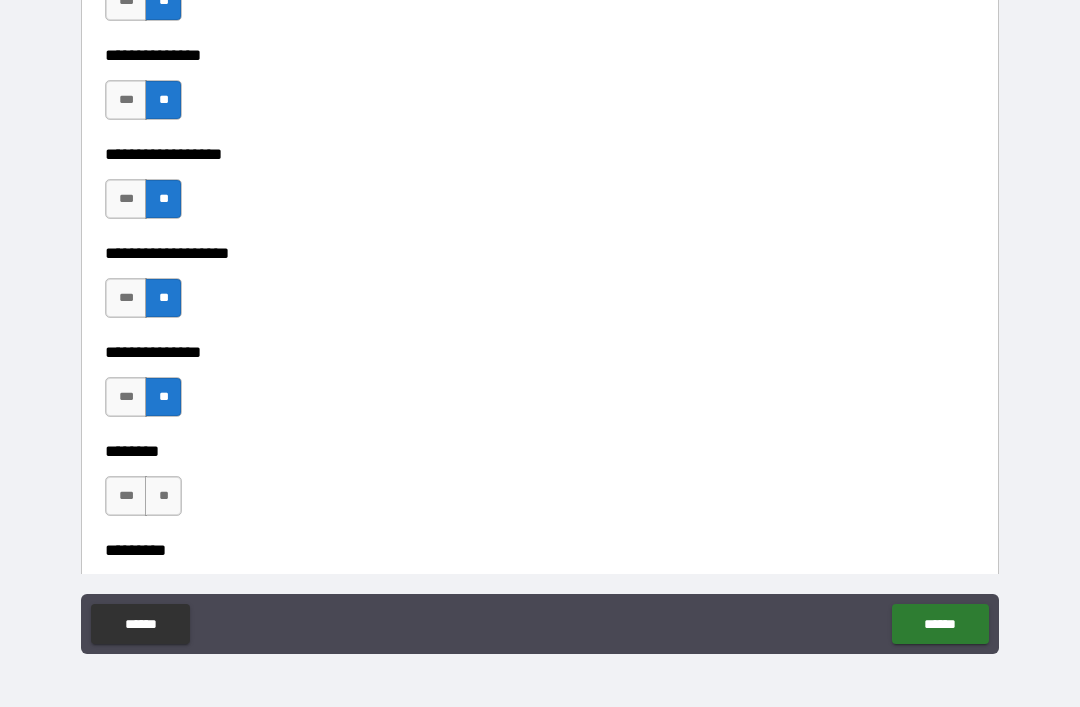 click on "**" at bounding box center (163, 496) 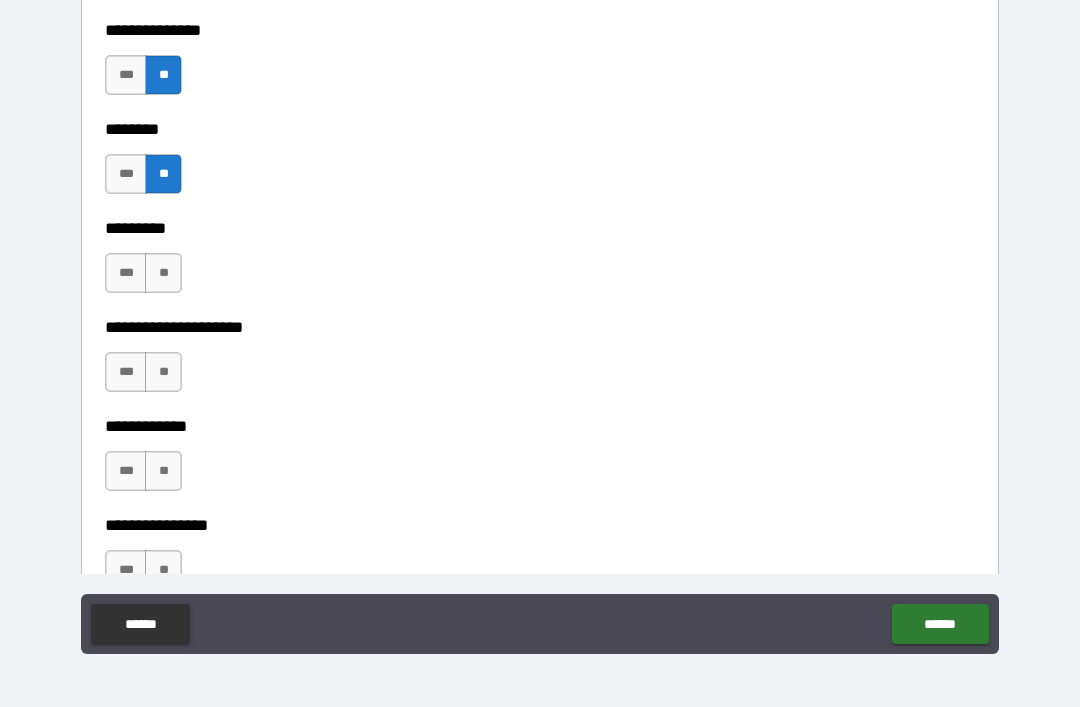 scroll, scrollTop: 6043, scrollLeft: 0, axis: vertical 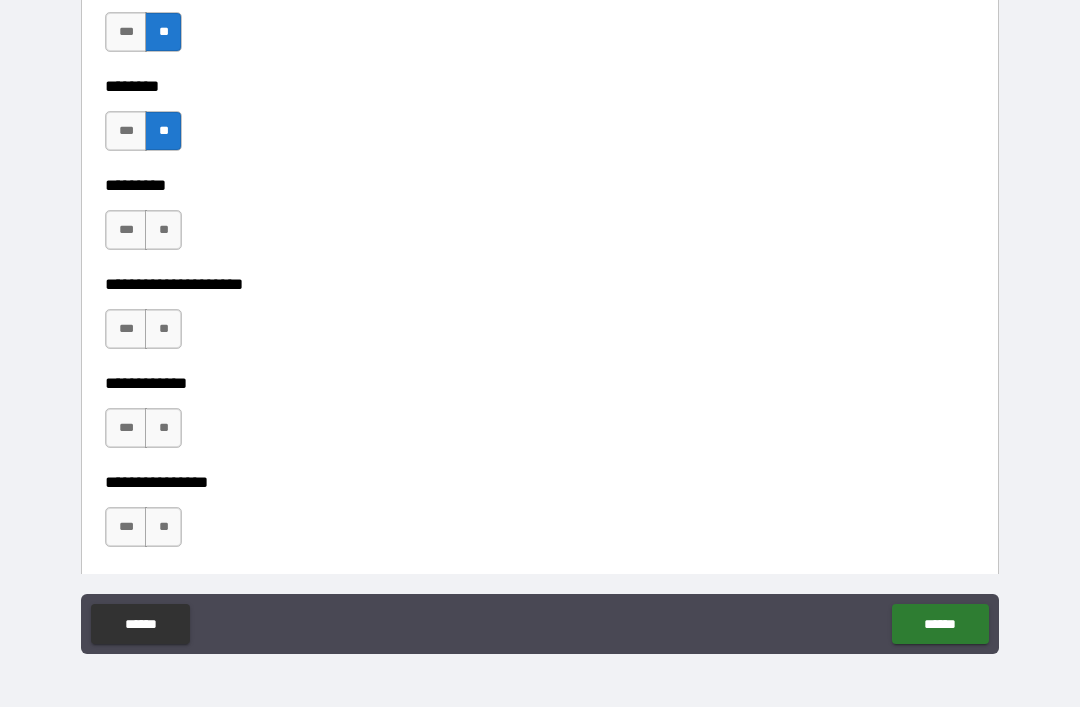 click on "**" at bounding box center [163, 230] 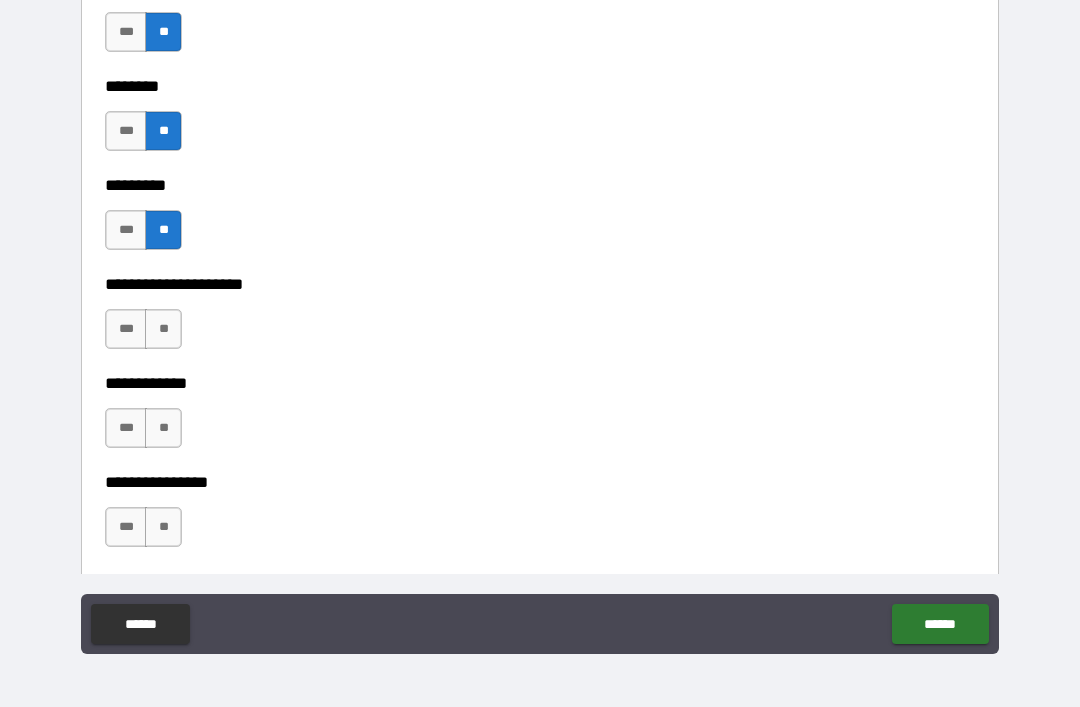 click on "**" at bounding box center [163, 329] 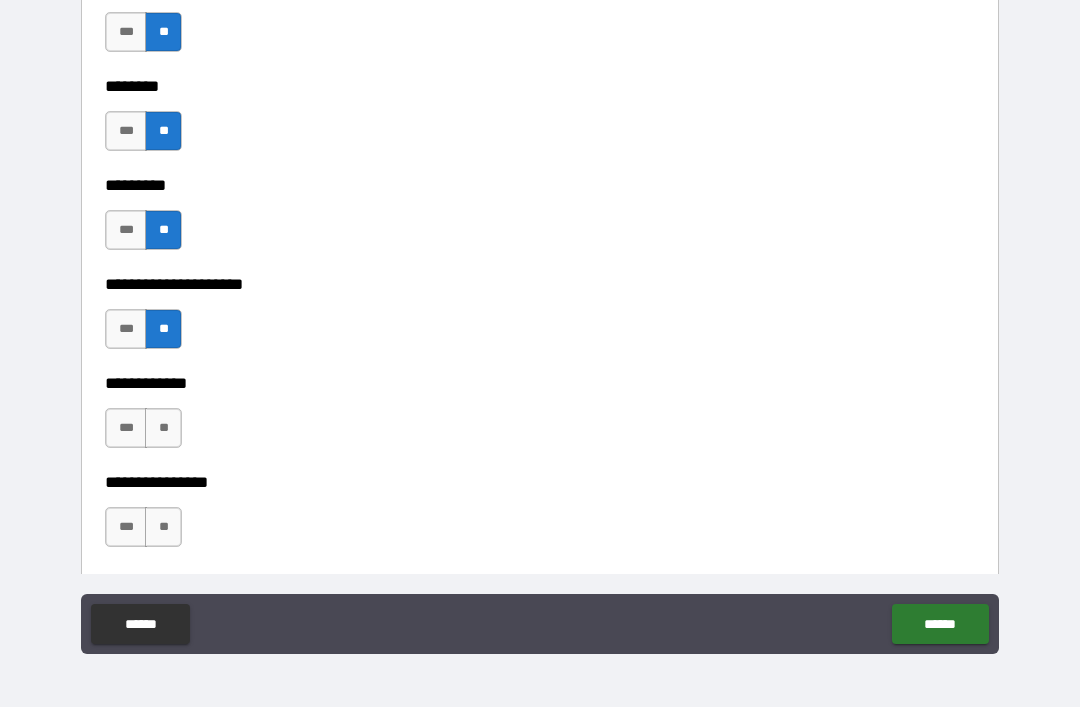 click on "**" at bounding box center (163, 428) 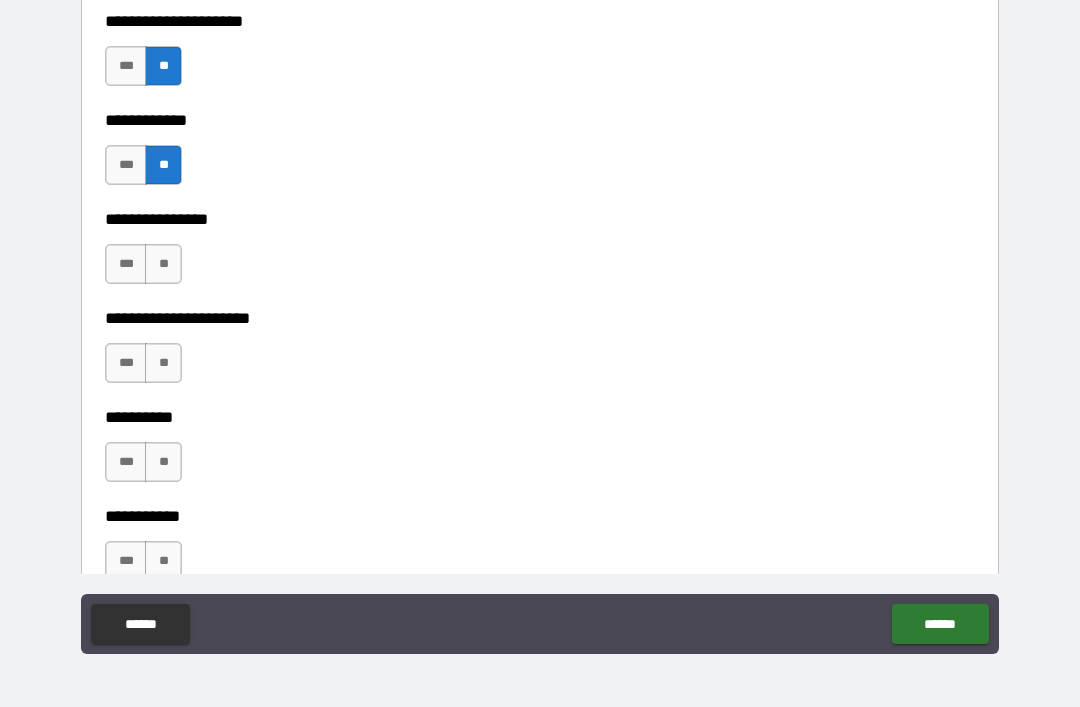 scroll, scrollTop: 6338, scrollLeft: 0, axis: vertical 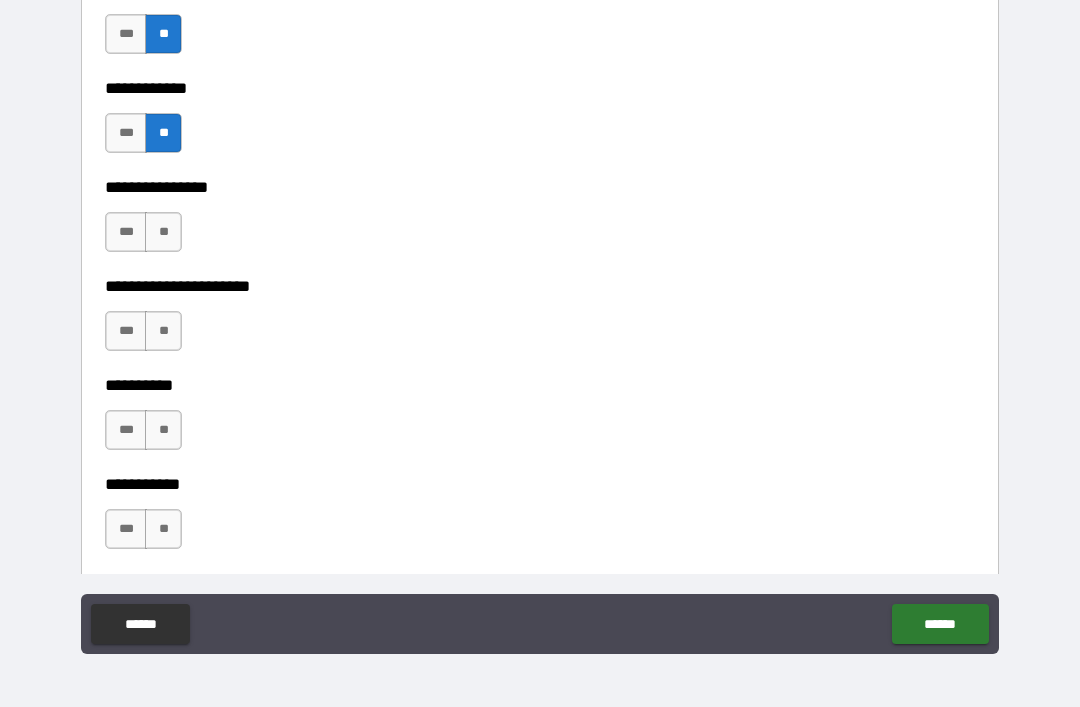 click on "**********" at bounding box center (540, 272) 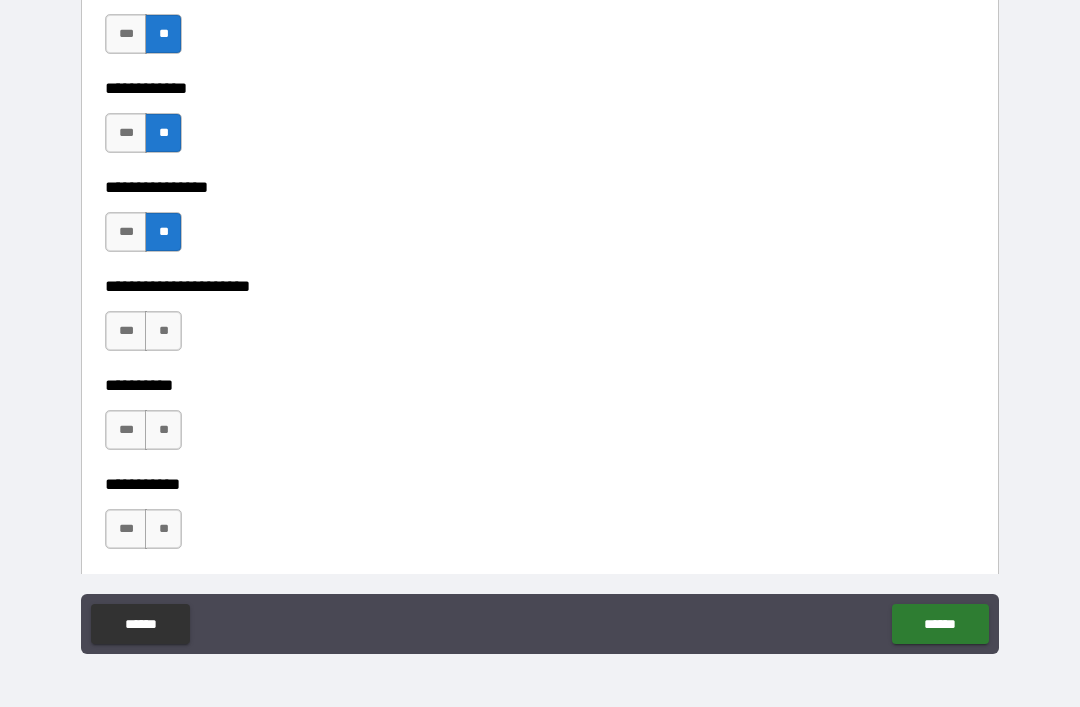 click on "**" at bounding box center (163, 331) 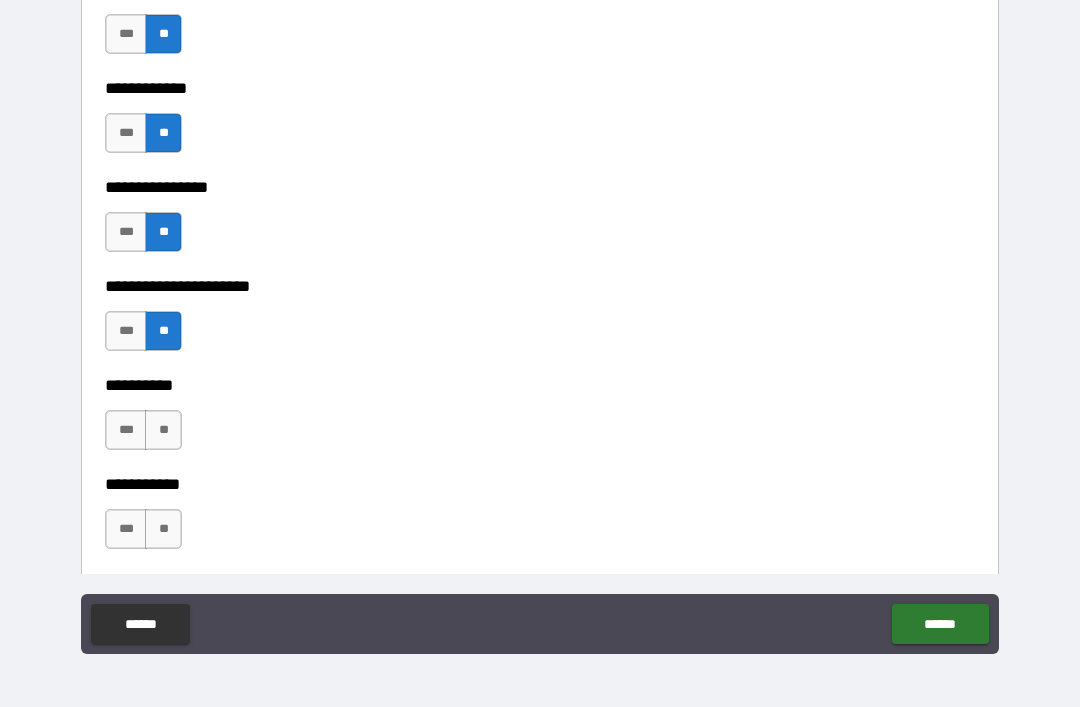 click on "**" at bounding box center (163, 430) 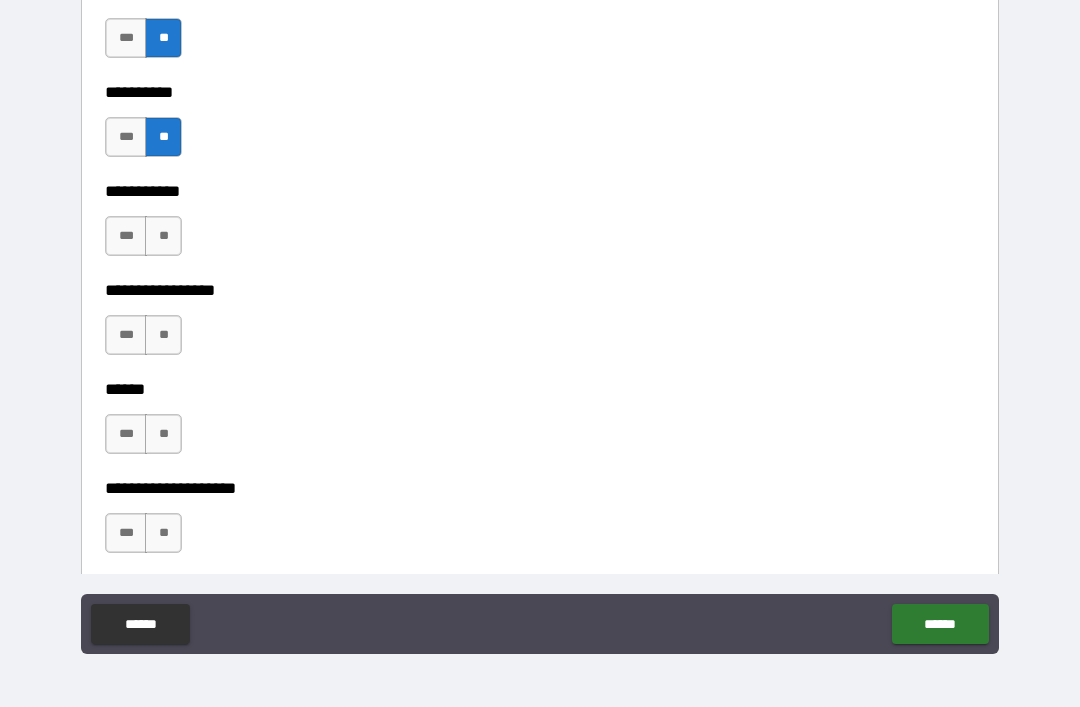 scroll, scrollTop: 6667, scrollLeft: 0, axis: vertical 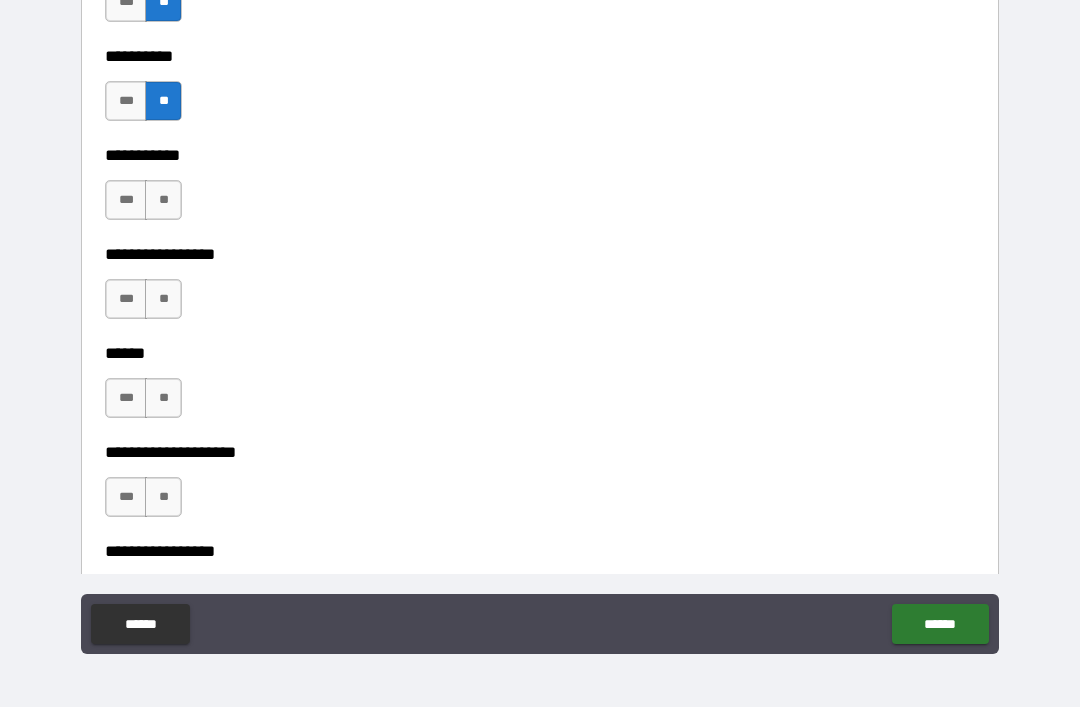 click on "**" at bounding box center [163, 200] 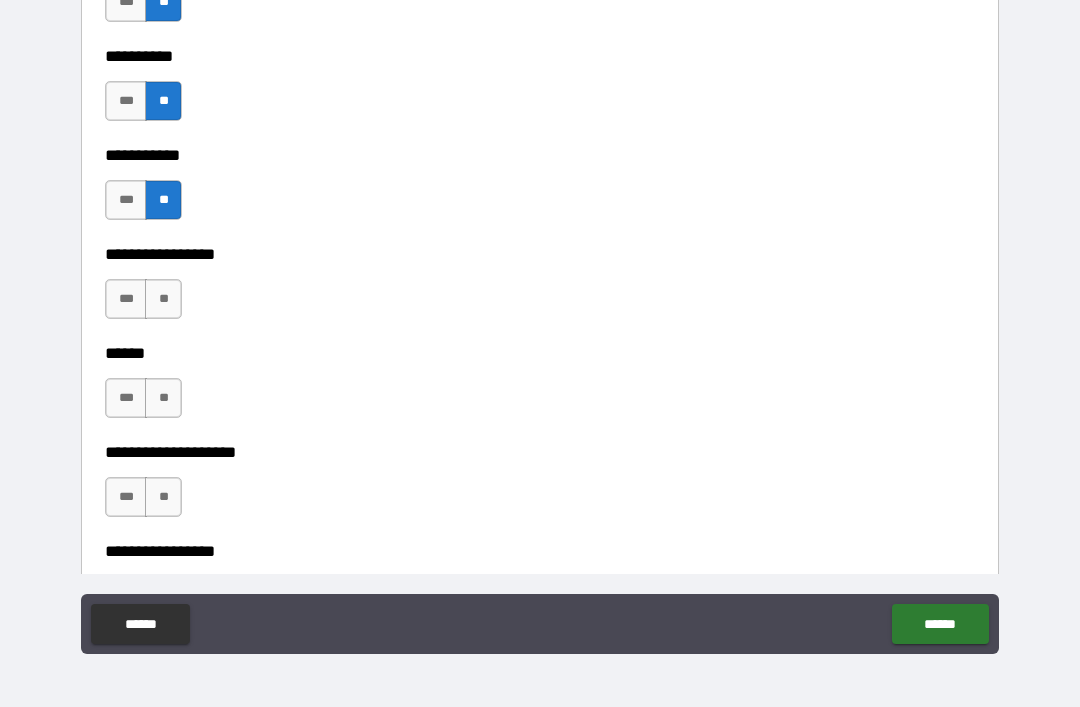 click on "**********" at bounding box center [540, 339] 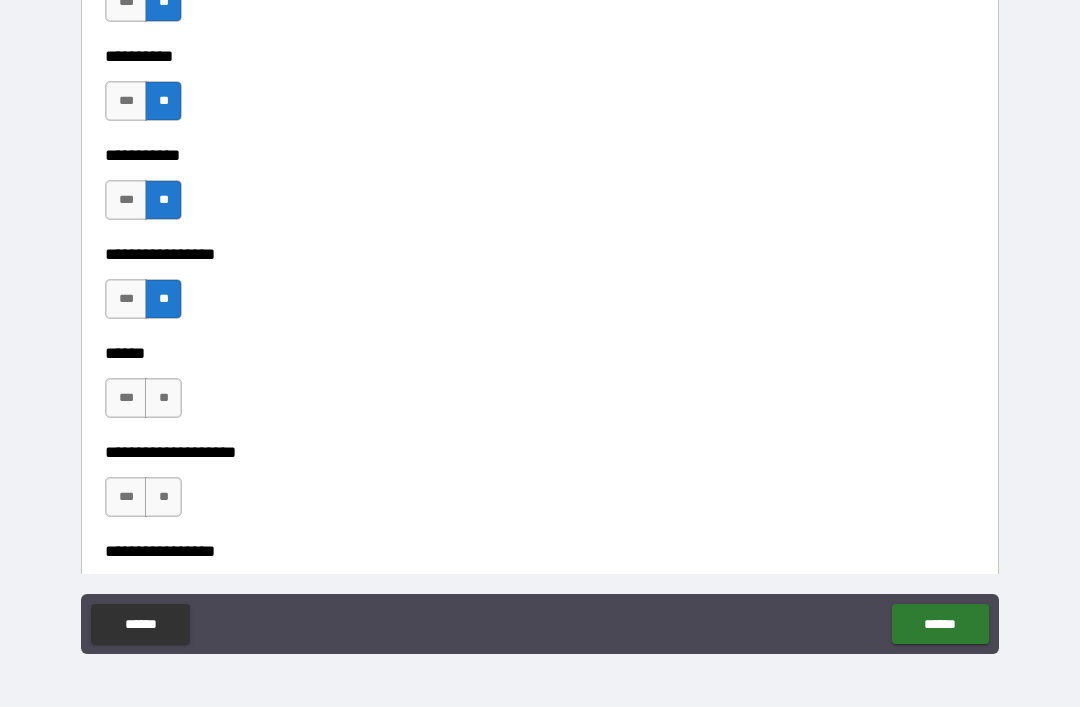 click on "**" at bounding box center [163, 398] 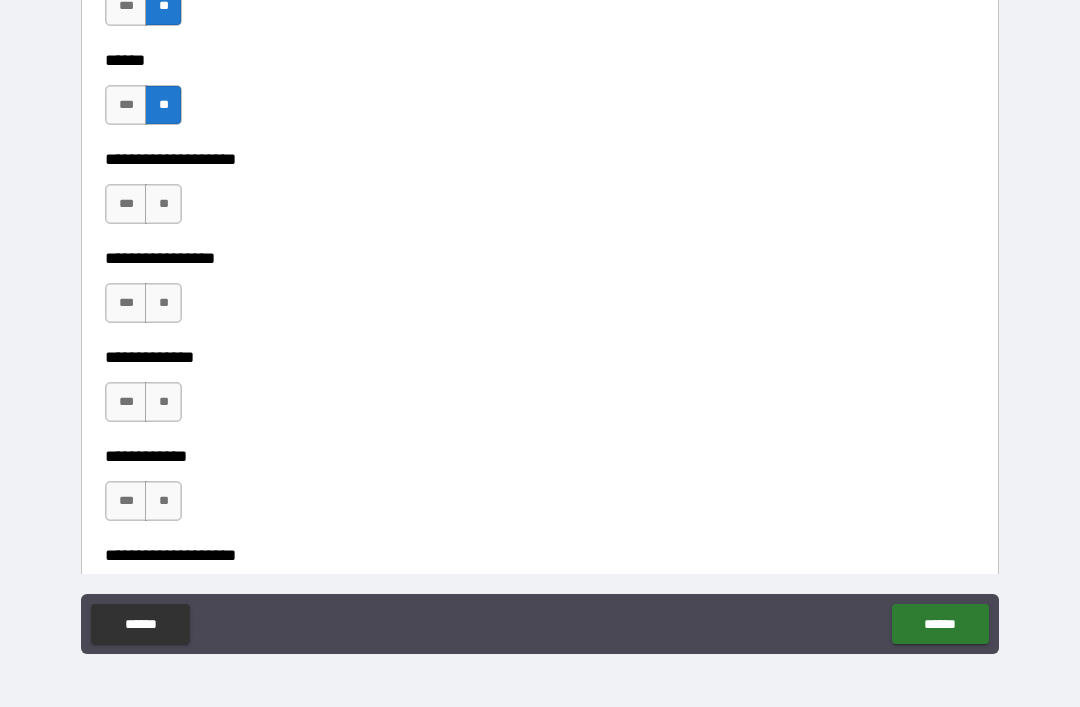 scroll, scrollTop: 6963, scrollLeft: 0, axis: vertical 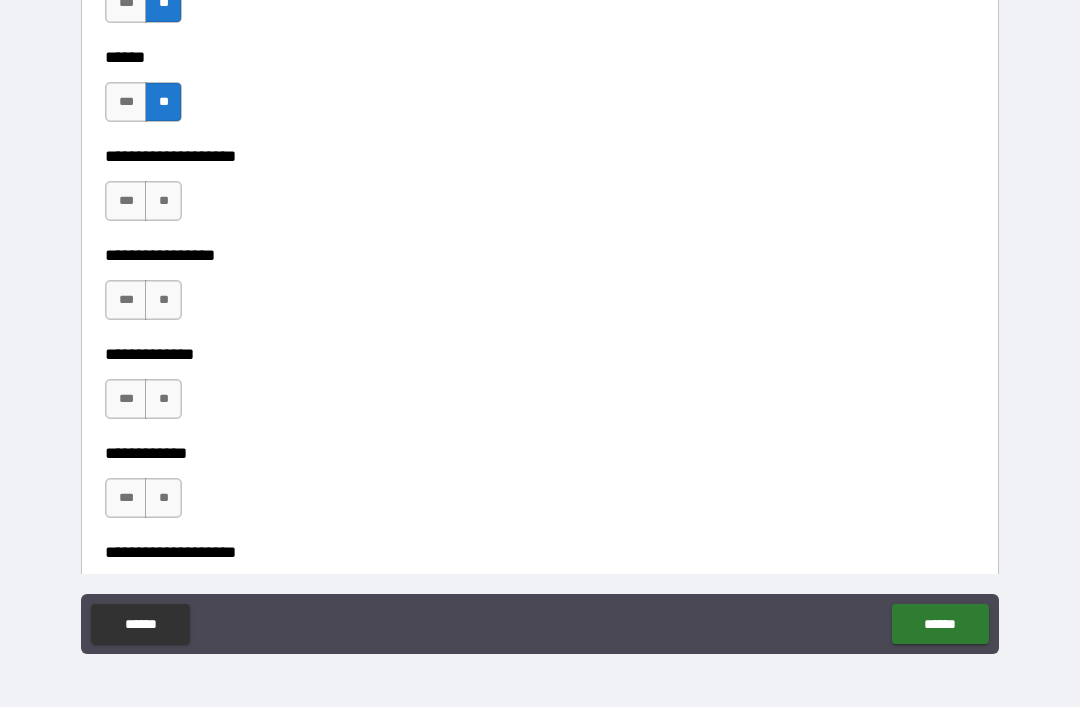 click on "**" at bounding box center (163, 201) 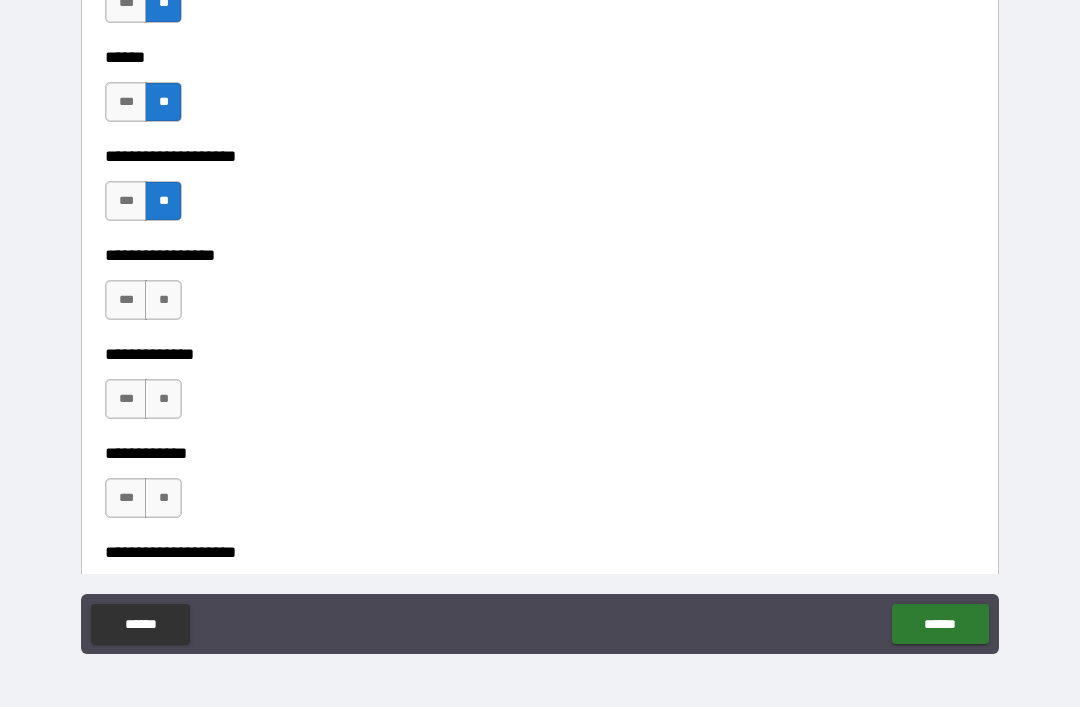 click on "**" at bounding box center (163, 300) 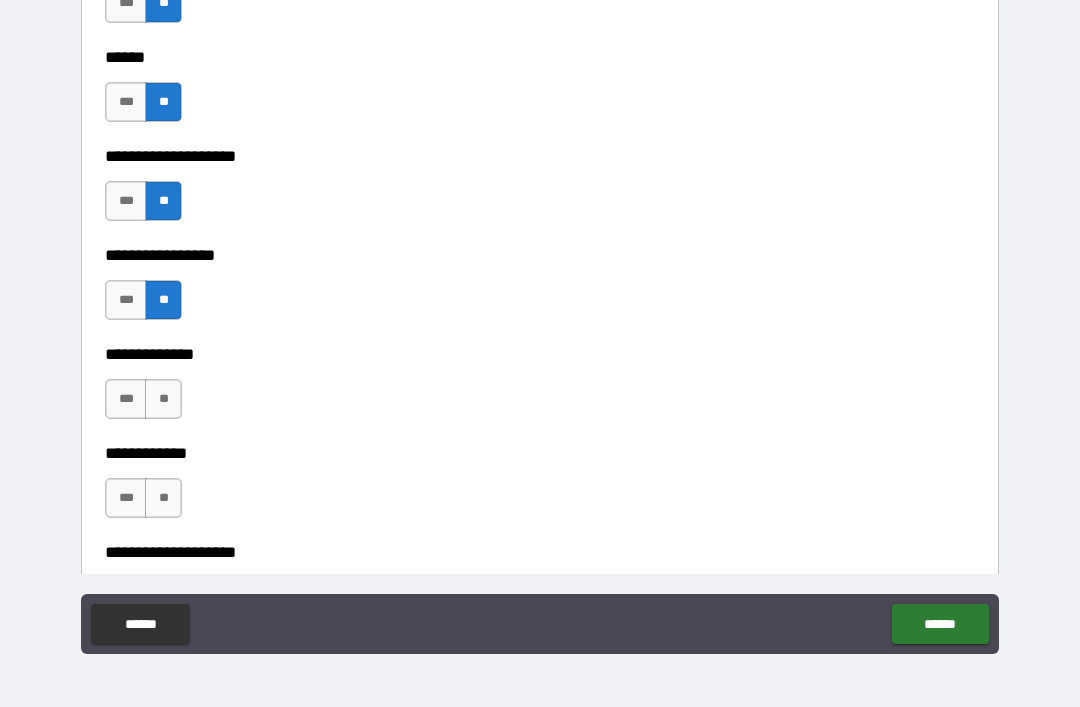 click on "**" at bounding box center (163, 399) 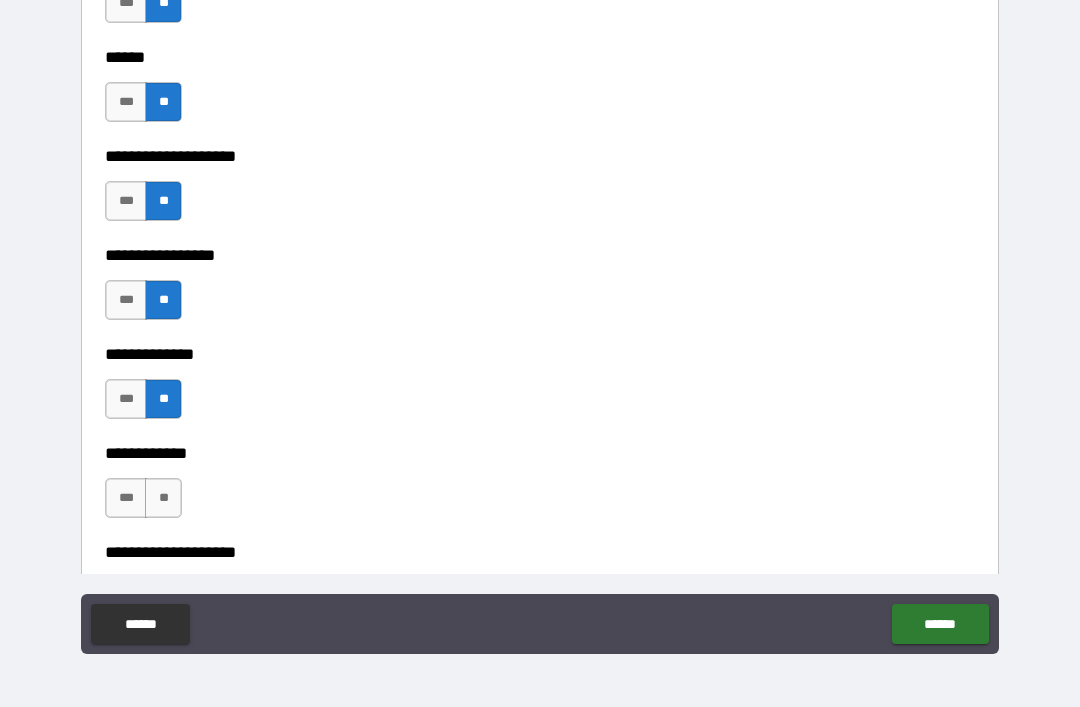 click on "**" at bounding box center (163, 498) 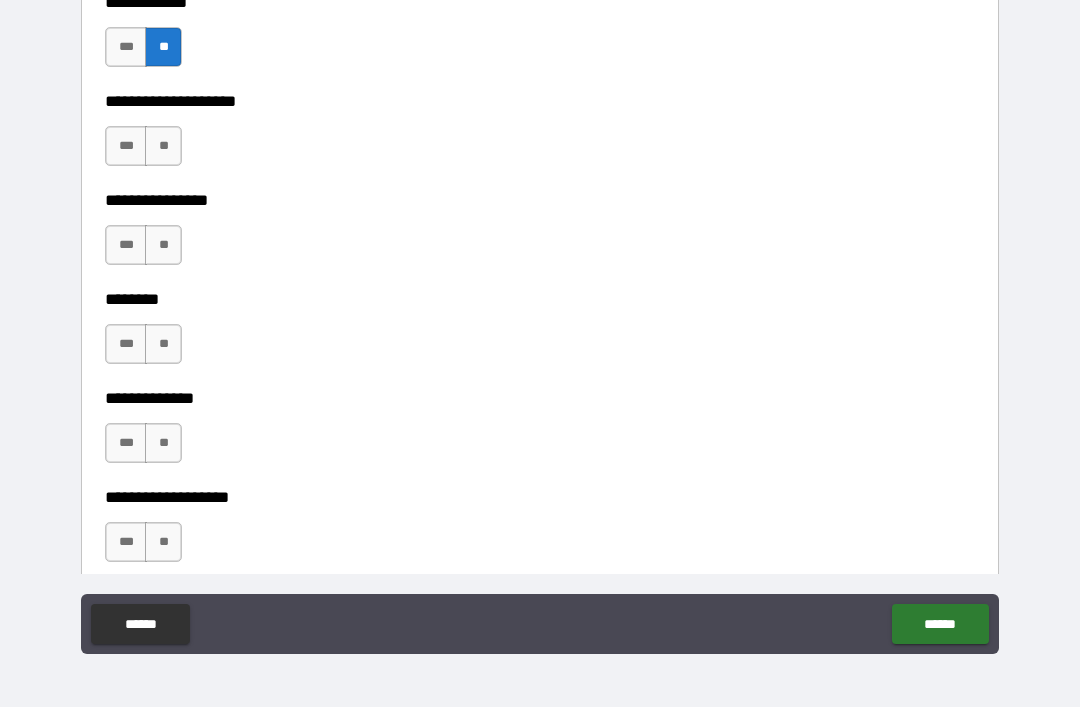 scroll, scrollTop: 7414, scrollLeft: 0, axis: vertical 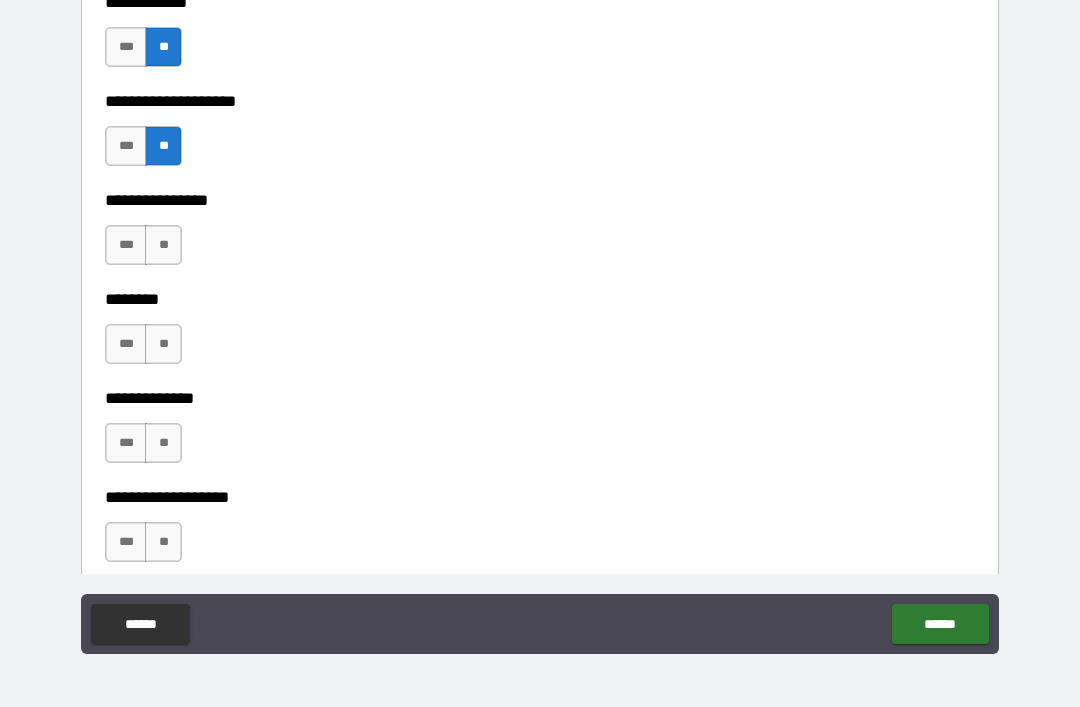 click on "**********" at bounding box center (540, 186) 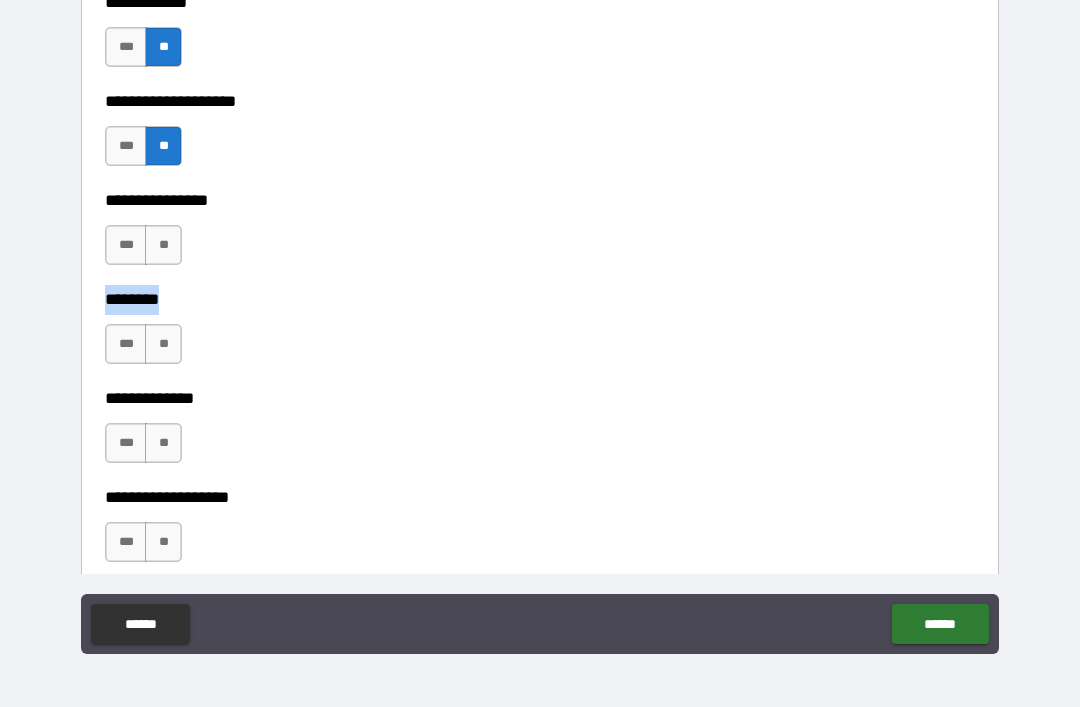 click on "**********" at bounding box center (540, 186) 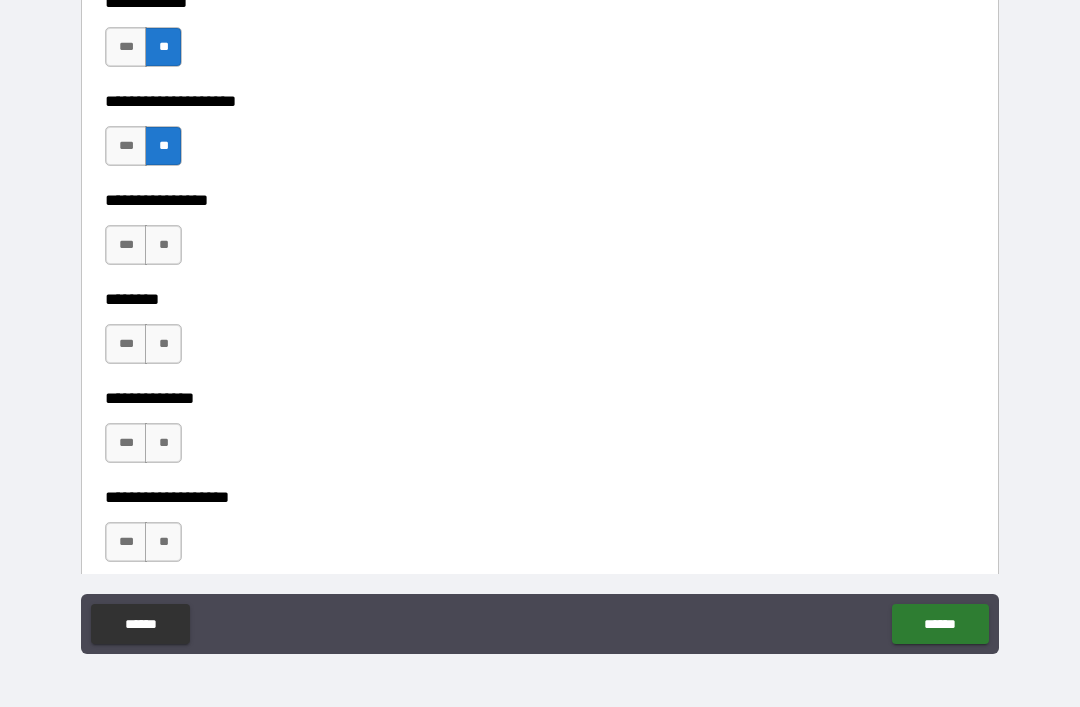 click on "**" at bounding box center [163, 245] 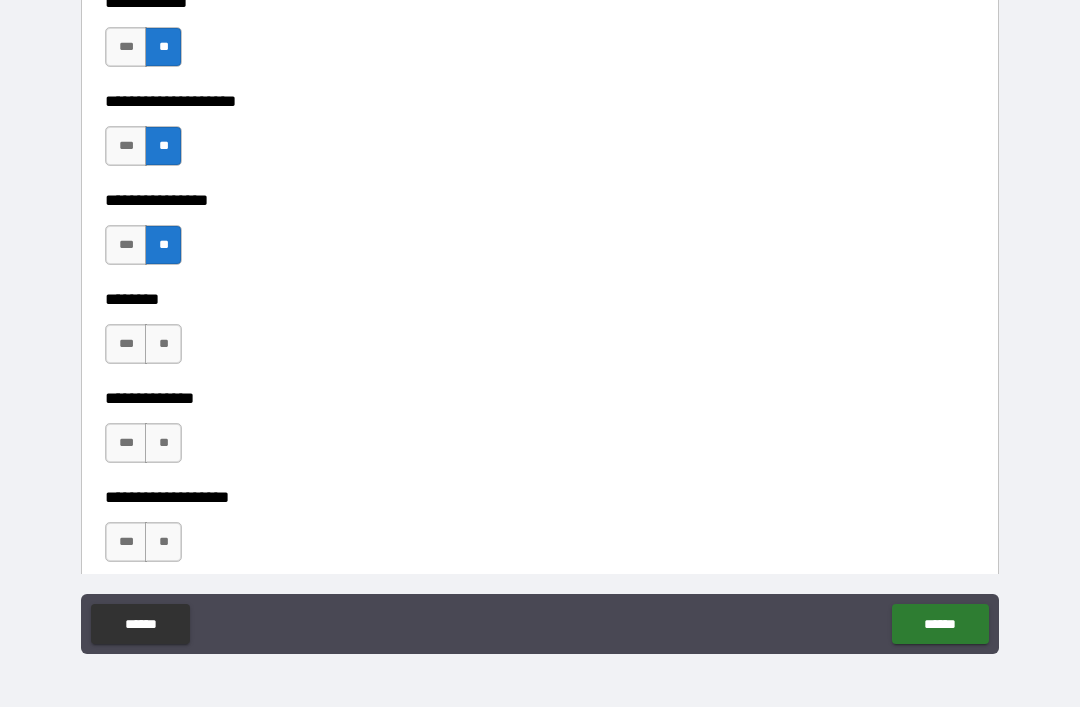 click on "**" at bounding box center [163, 344] 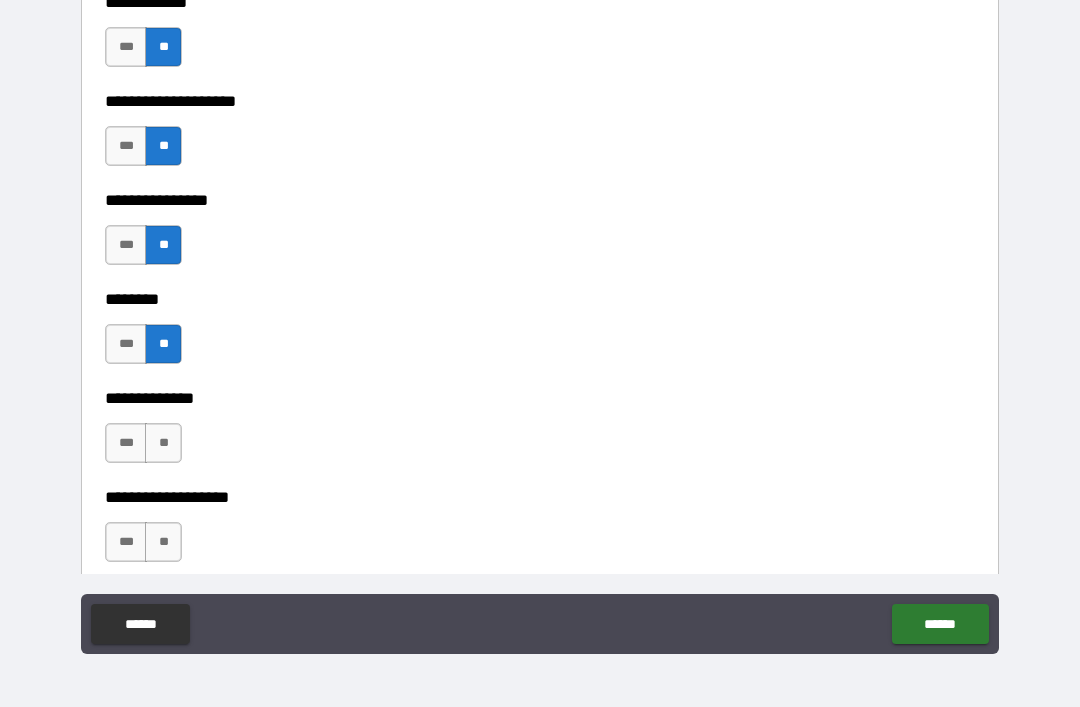 click on "**********" at bounding box center [540, 384] 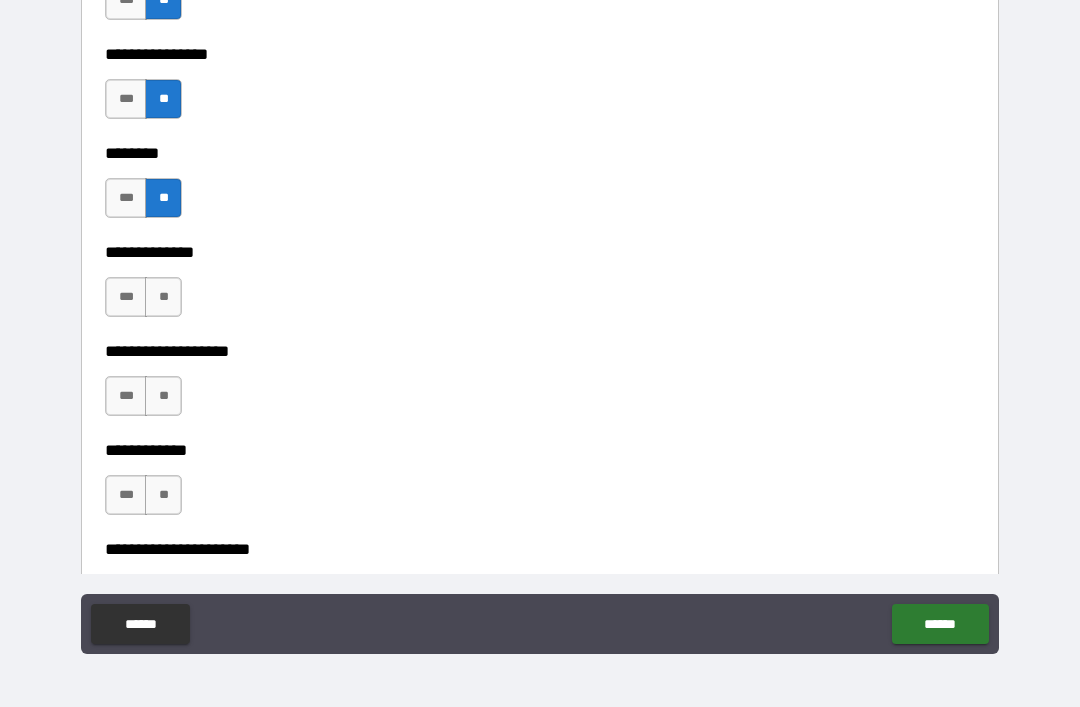 scroll, scrollTop: 7563, scrollLeft: 0, axis: vertical 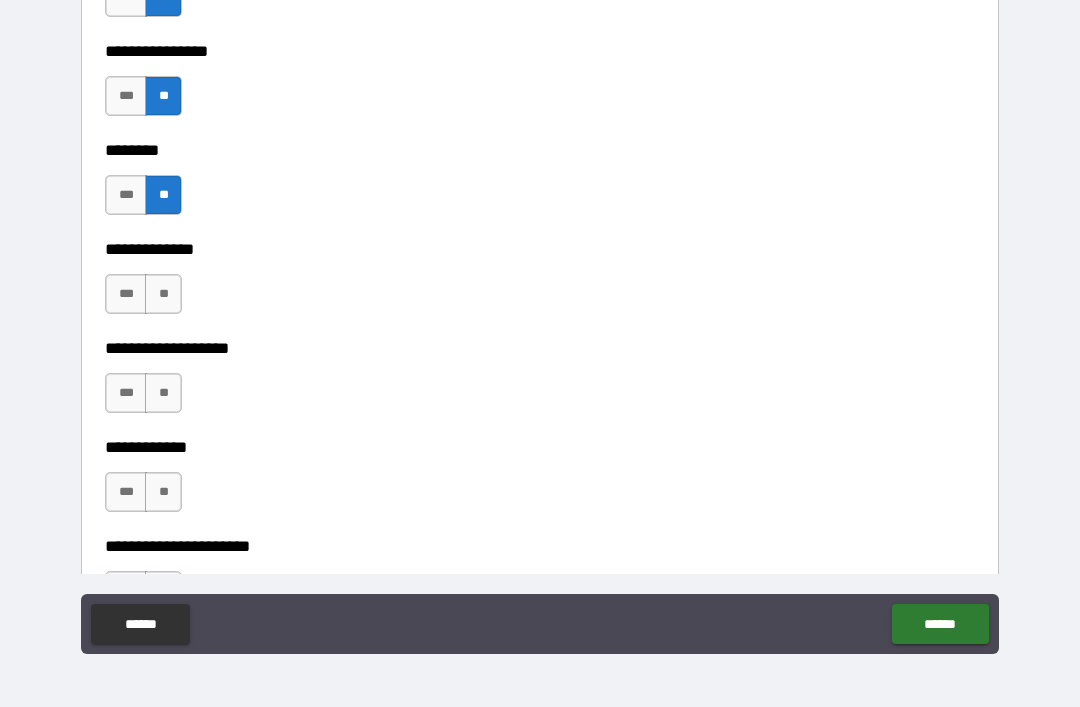 click on "**" at bounding box center [163, 294] 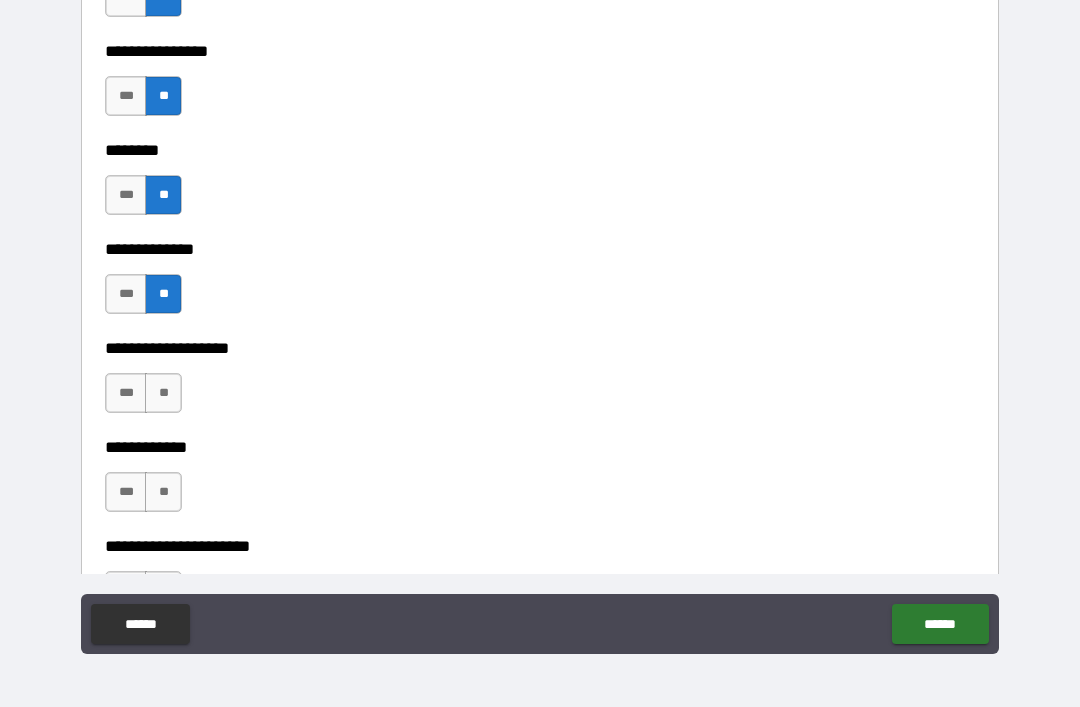 click on "**********" at bounding box center [540, 235] 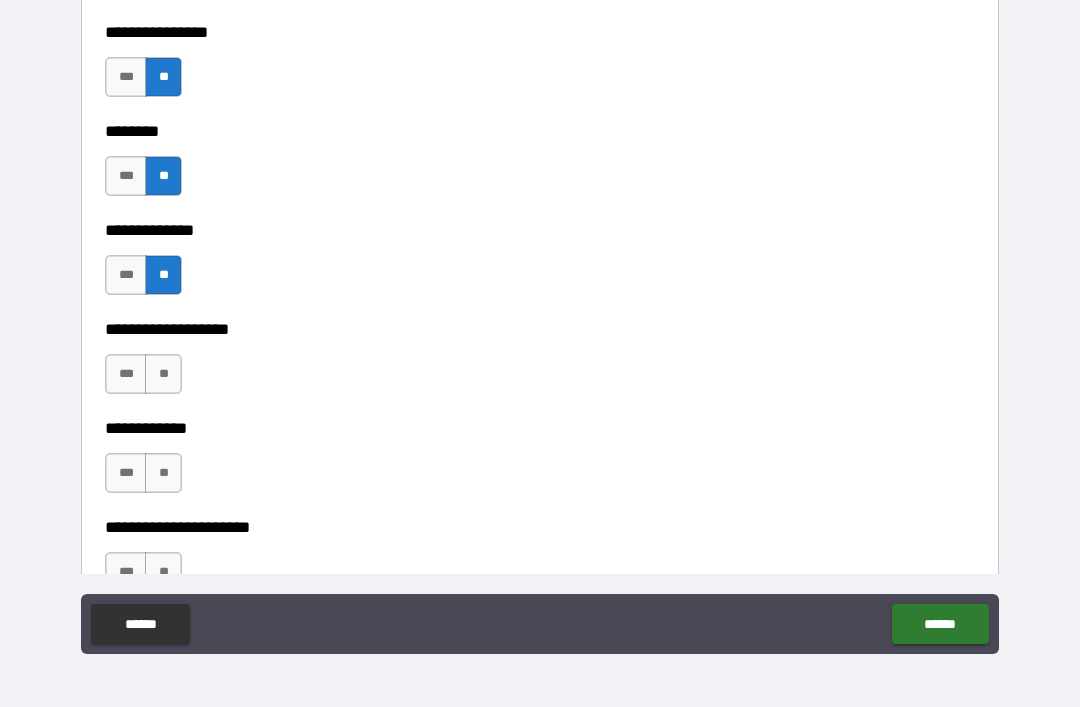 click on "**" at bounding box center [163, 374] 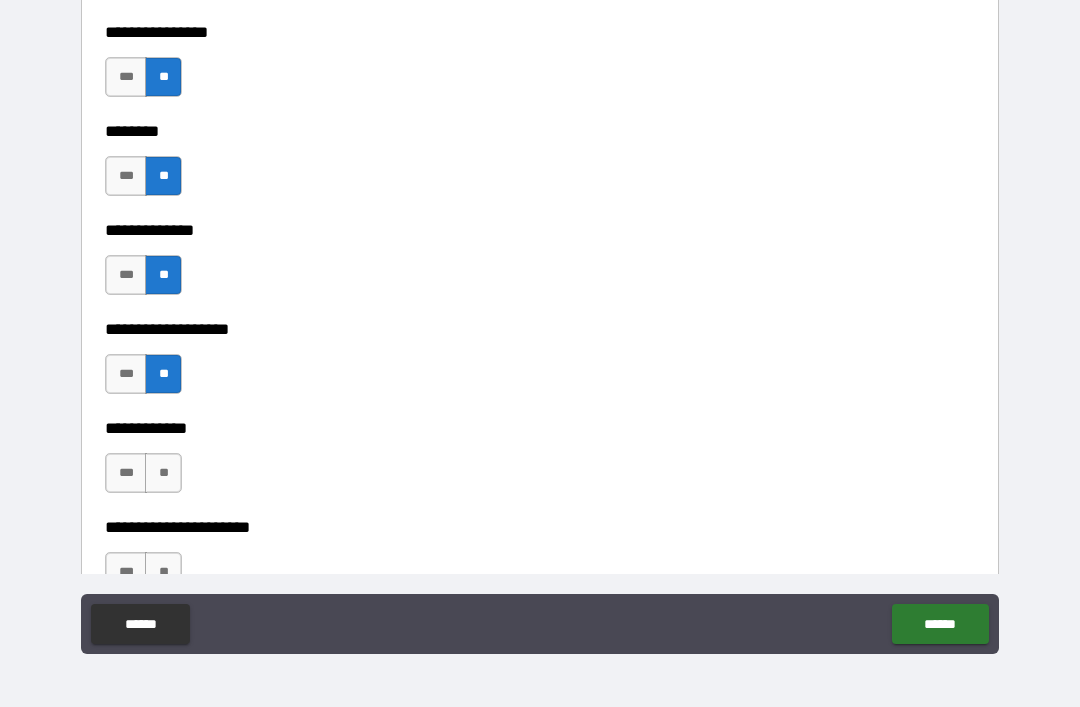 click on "**" at bounding box center (163, 473) 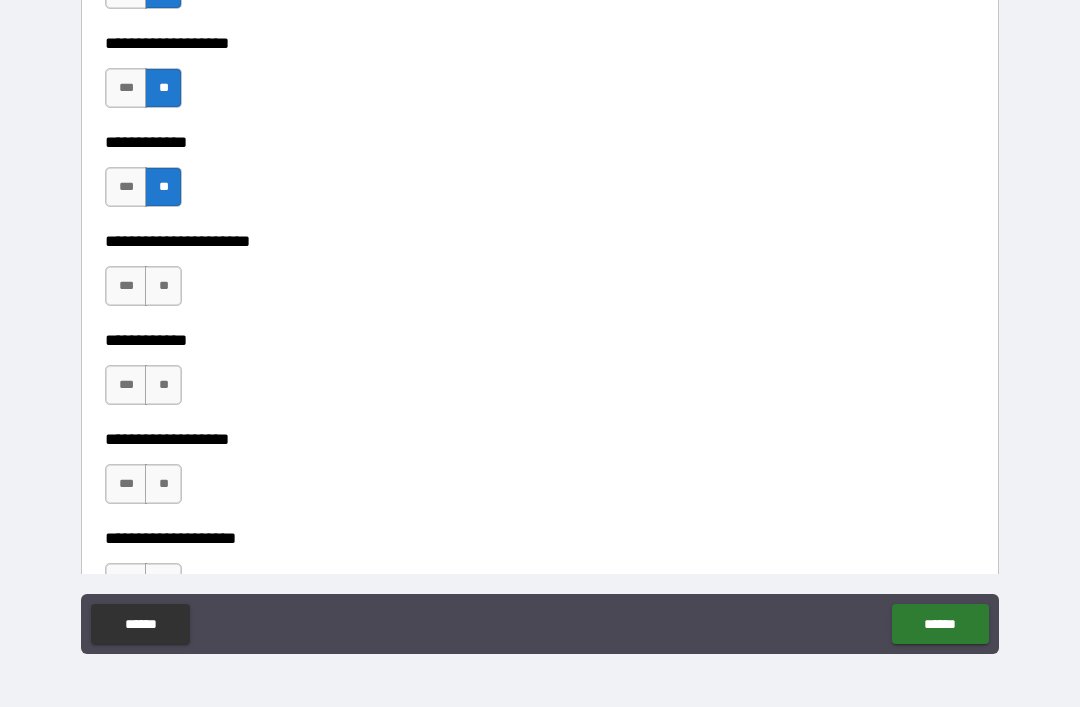 scroll, scrollTop: 7868, scrollLeft: 0, axis: vertical 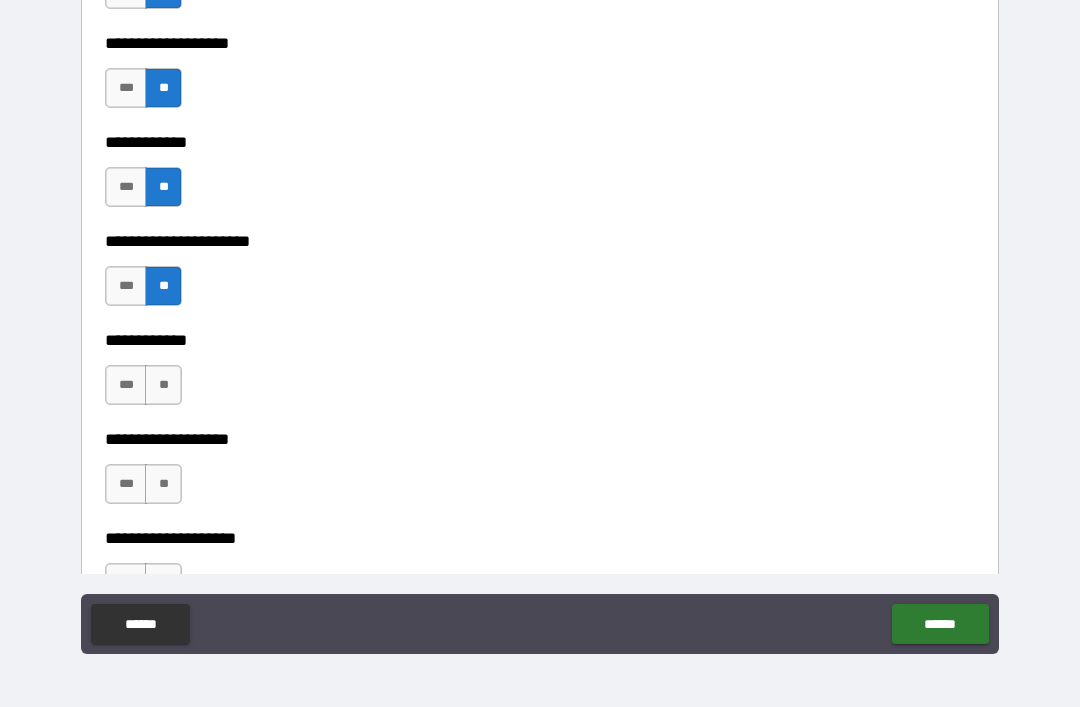 click on "**" at bounding box center [163, 385] 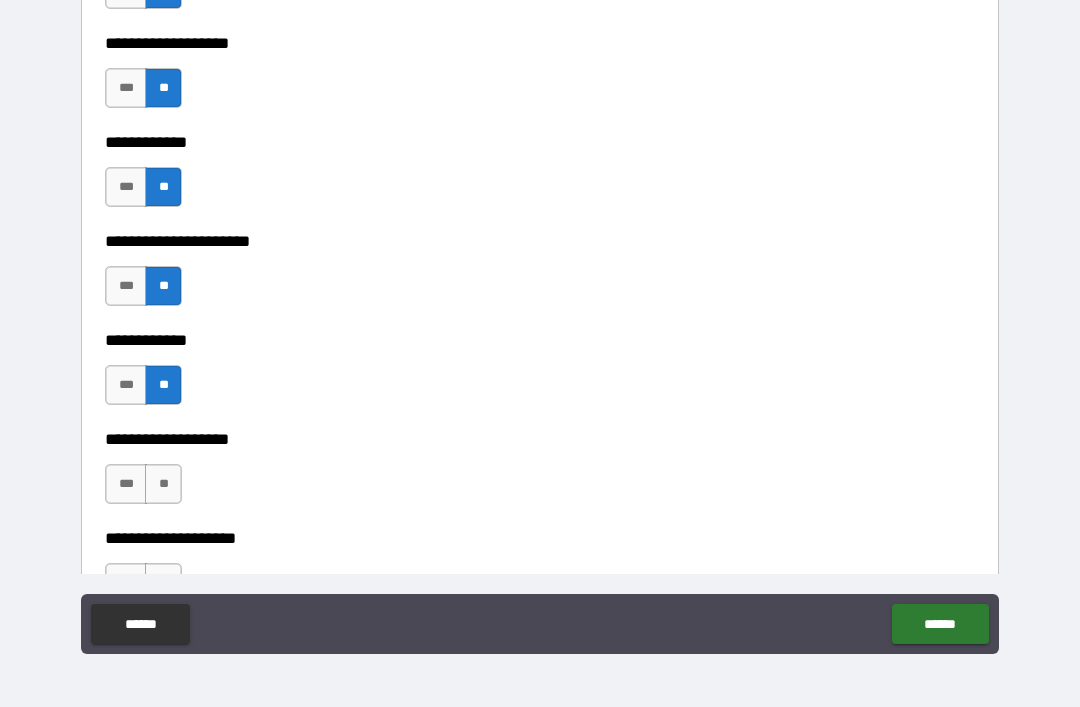 click on "**" at bounding box center (163, 484) 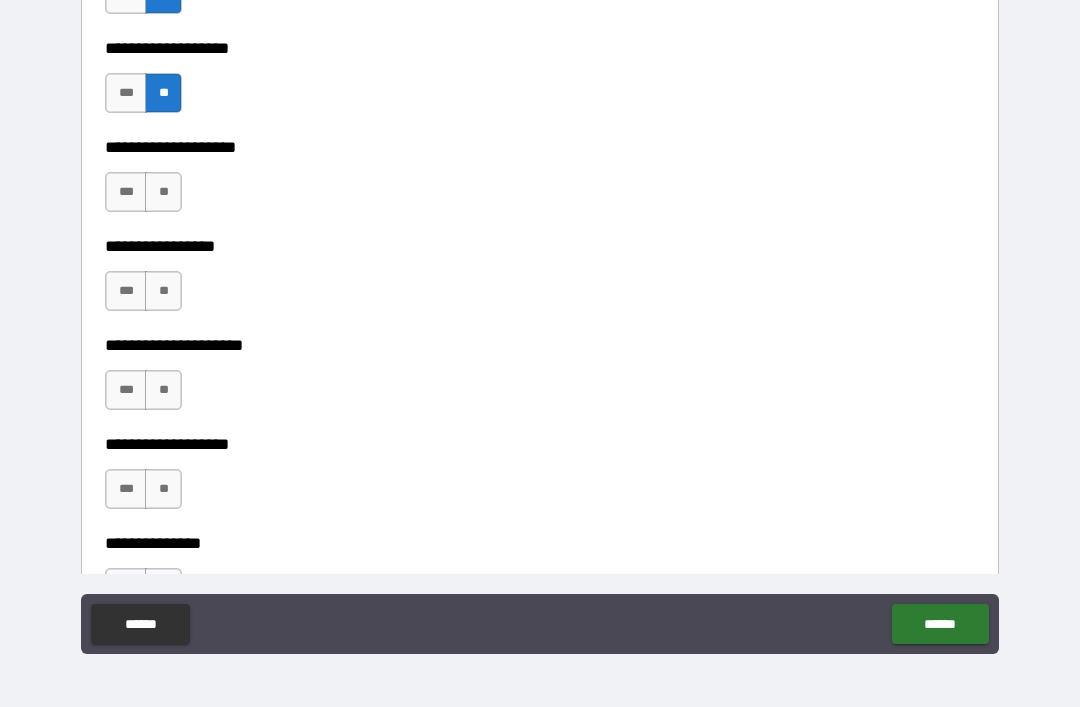 scroll, scrollTop: 8261, scrollLeft: 0, axis: vertical 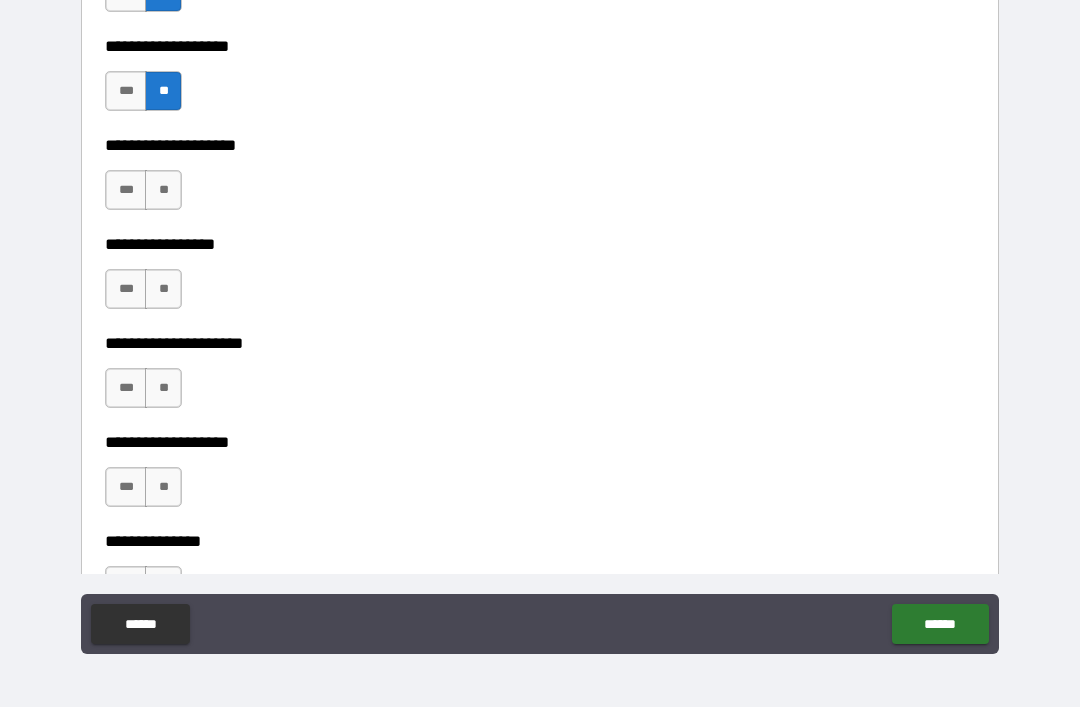 click on "**" at bounding box center (163, 190) 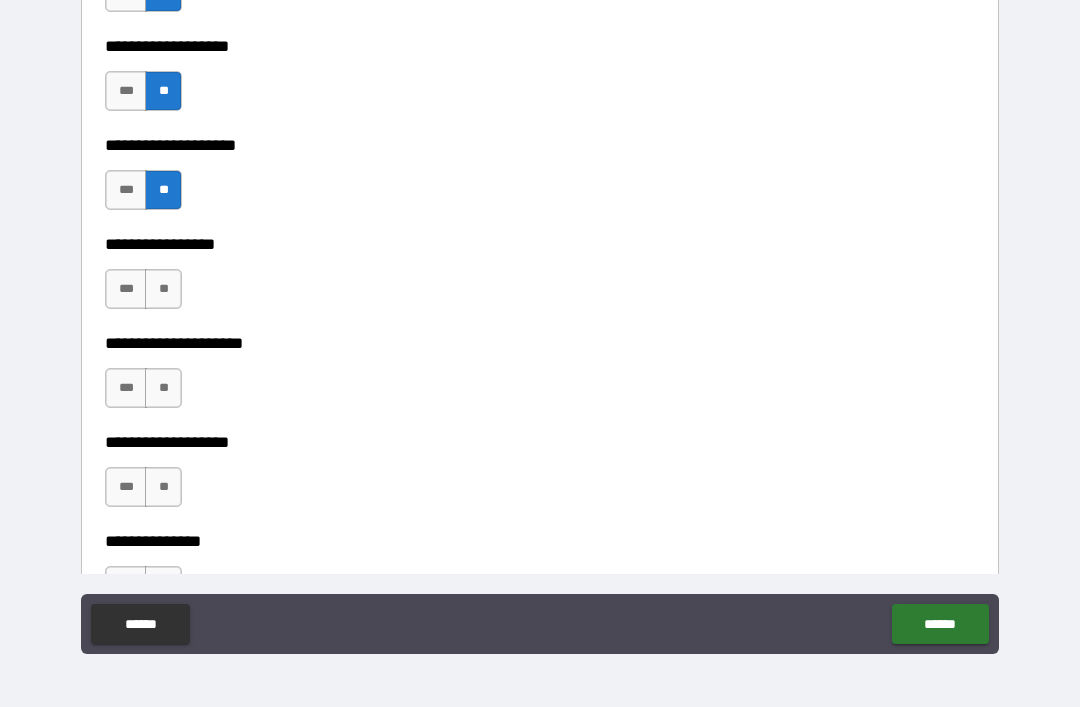 click on "**" at bounding box center [163, 289] 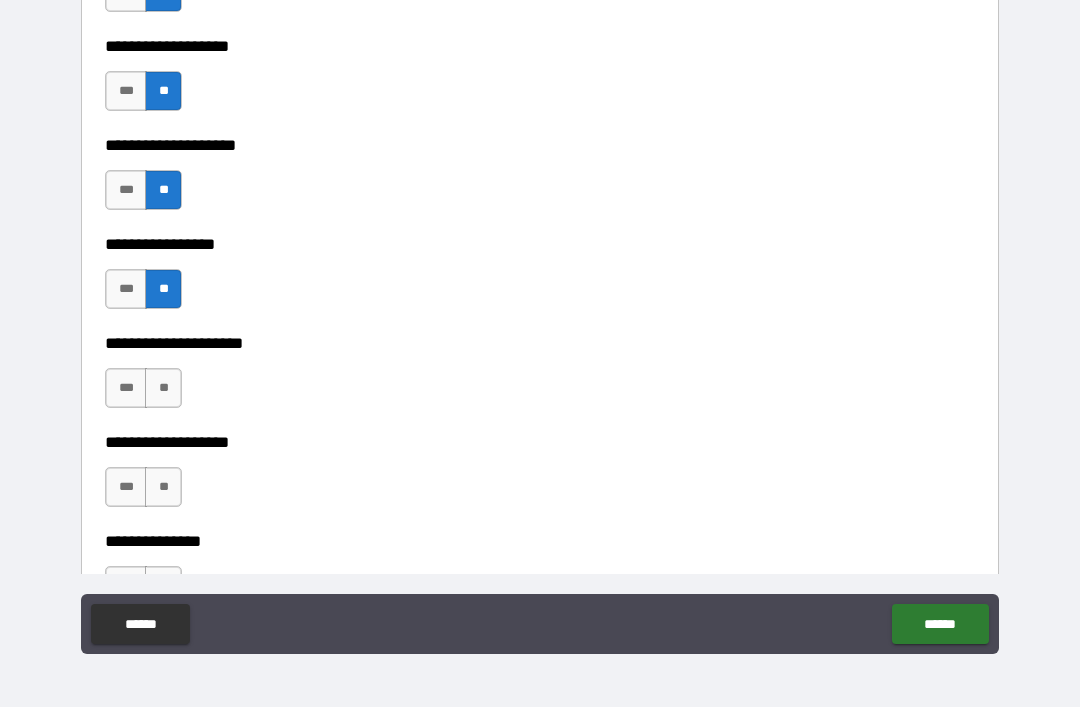 click on "**" at bounding box center [163, 388] 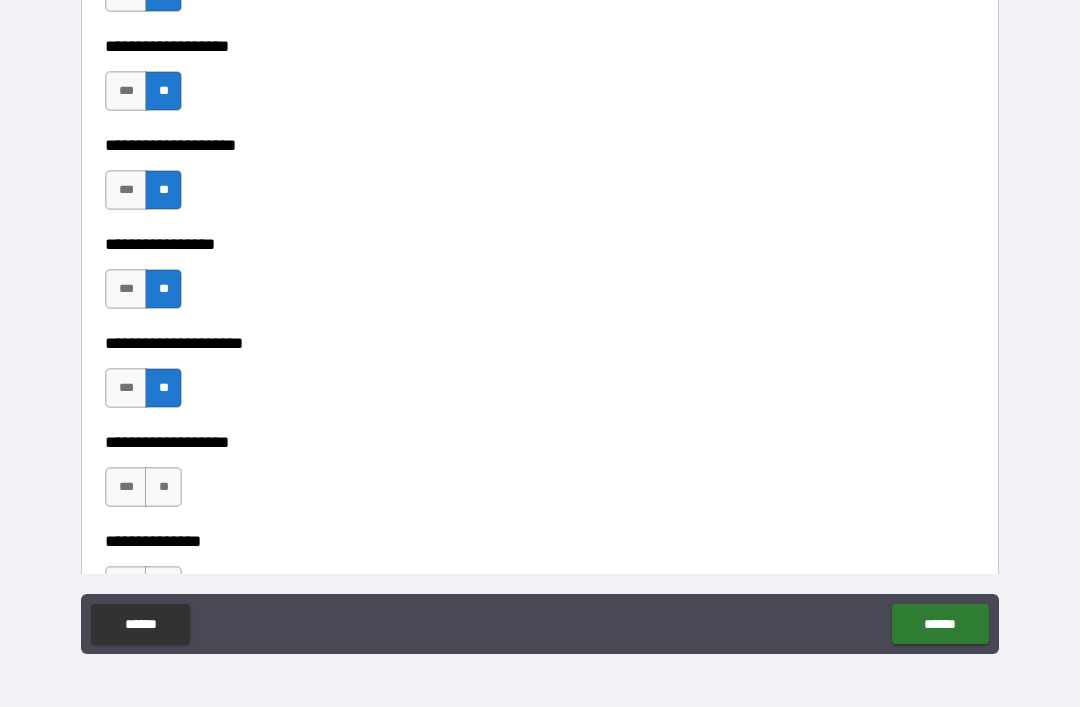 click on "**" at bounding box center [163, 487] 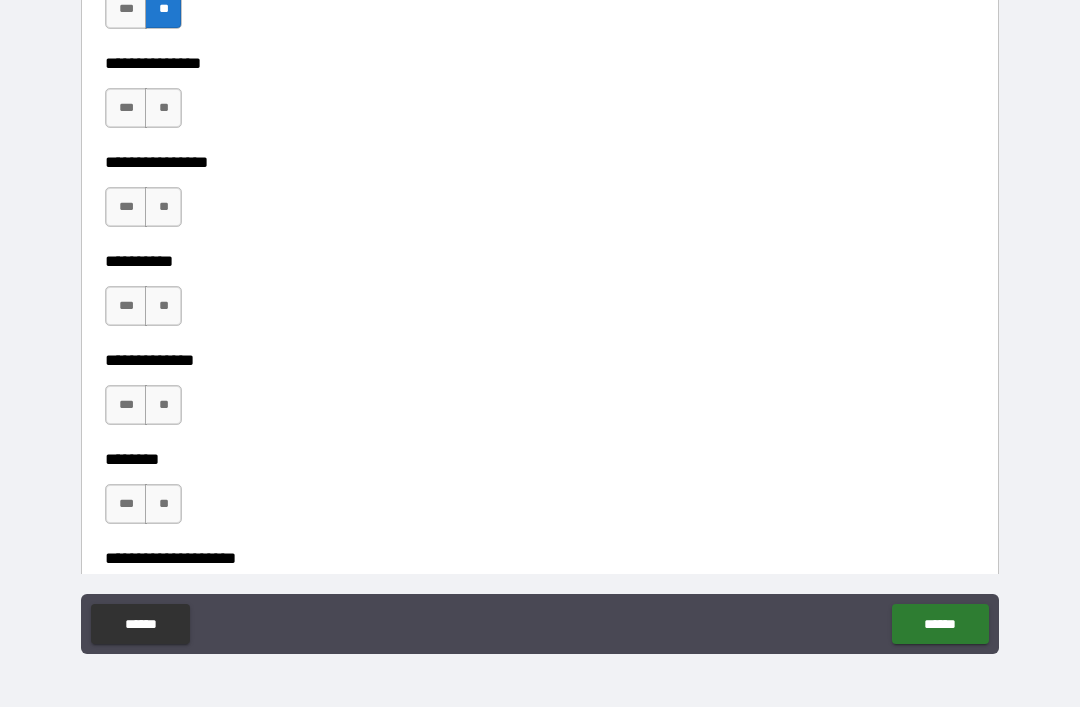 scroll, scrollTop: 8742, scrollLeft: 0, axis: vertical 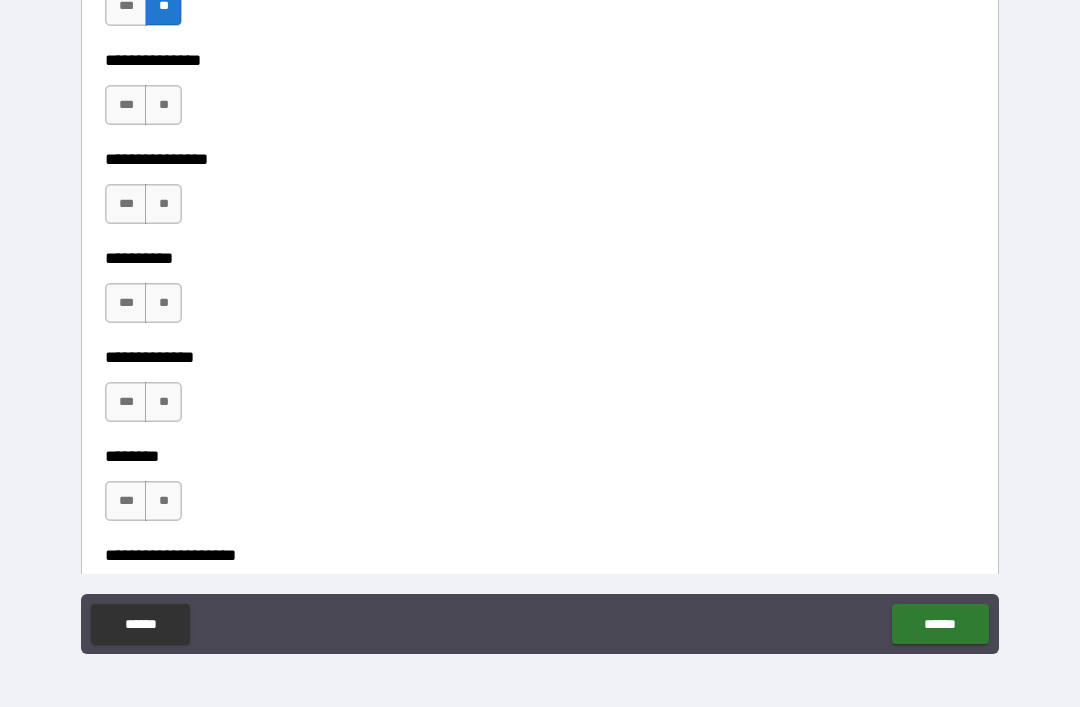 click on "**" at bounding box center [163, 204] 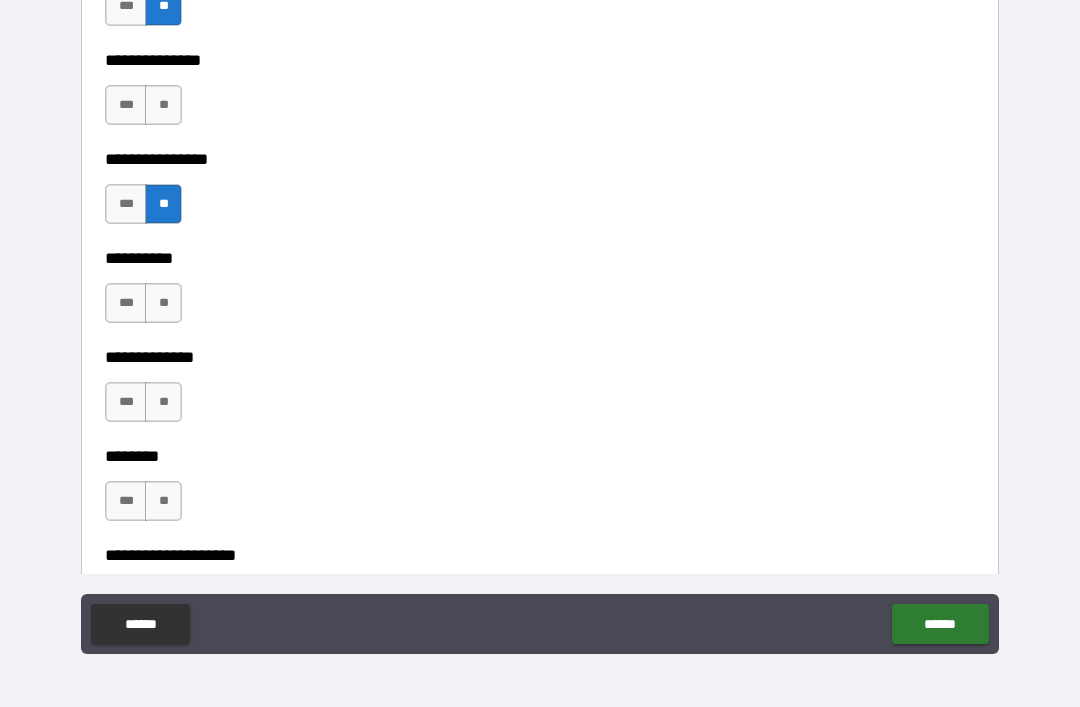 click on "***" at bounding box center [126, 303] 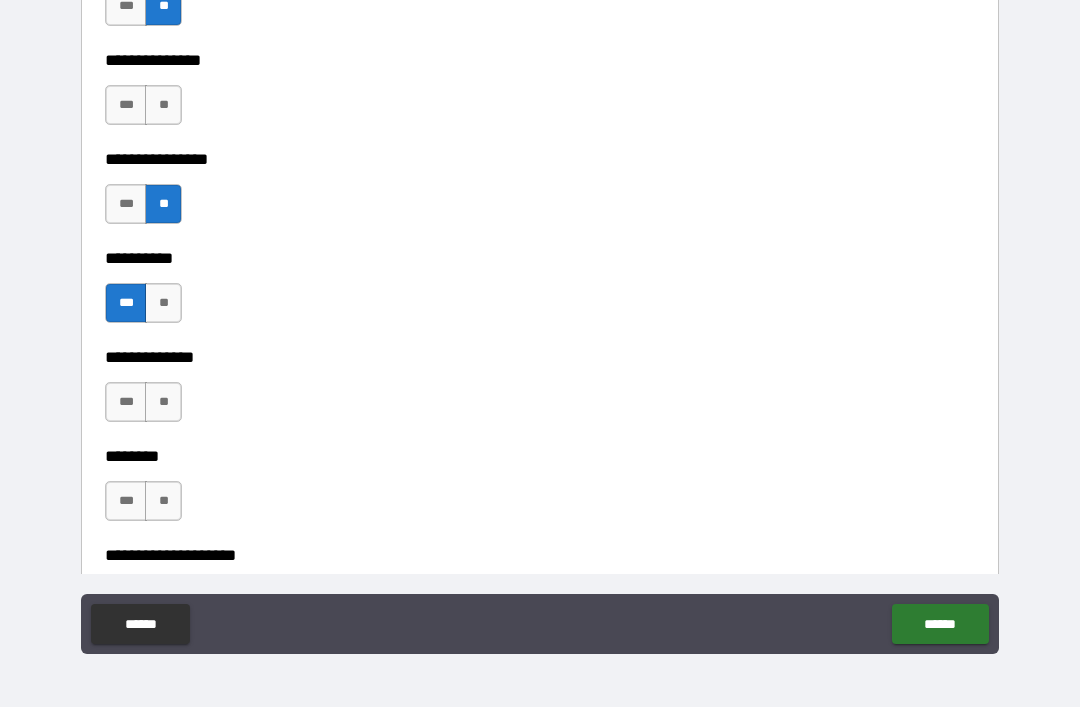 click on "**" at bounding box center (163, 402) 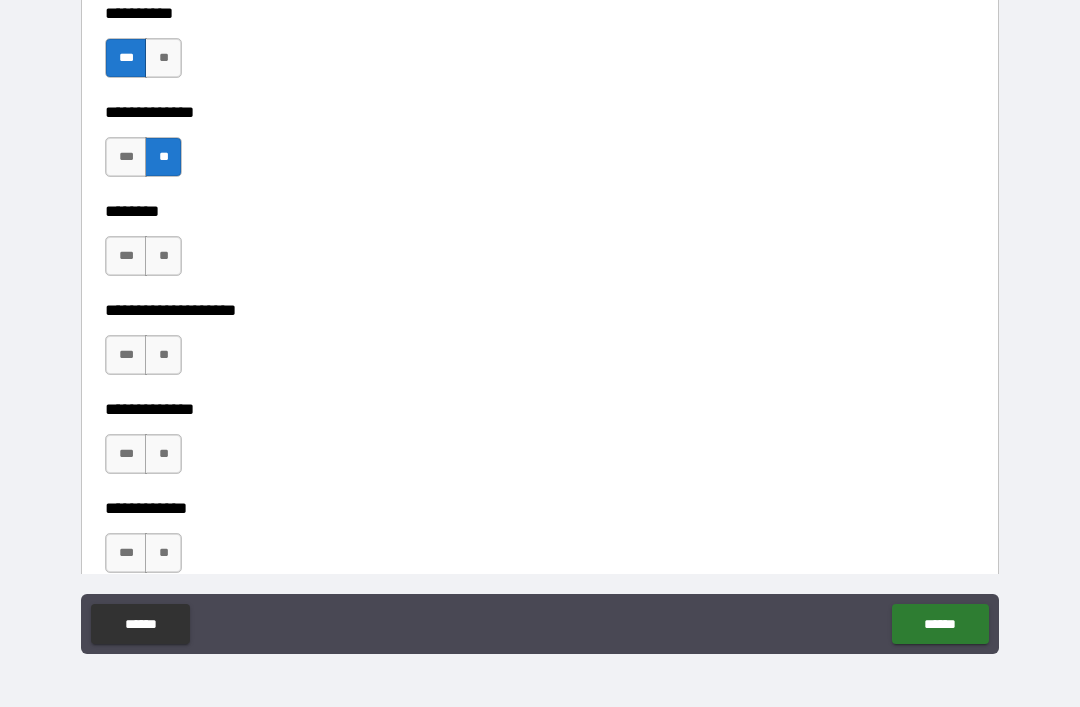 scroll, scrollTop: 9003, scrollLeft: 0, axis: vertical 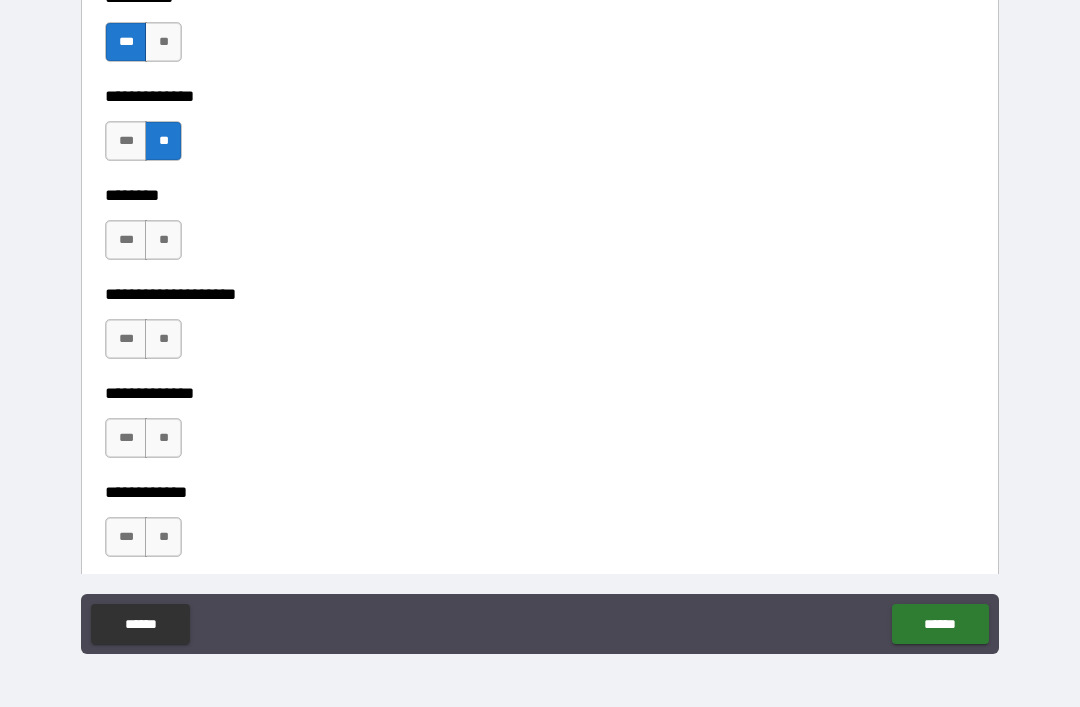 click on "**" at bounding box center [163, 240] 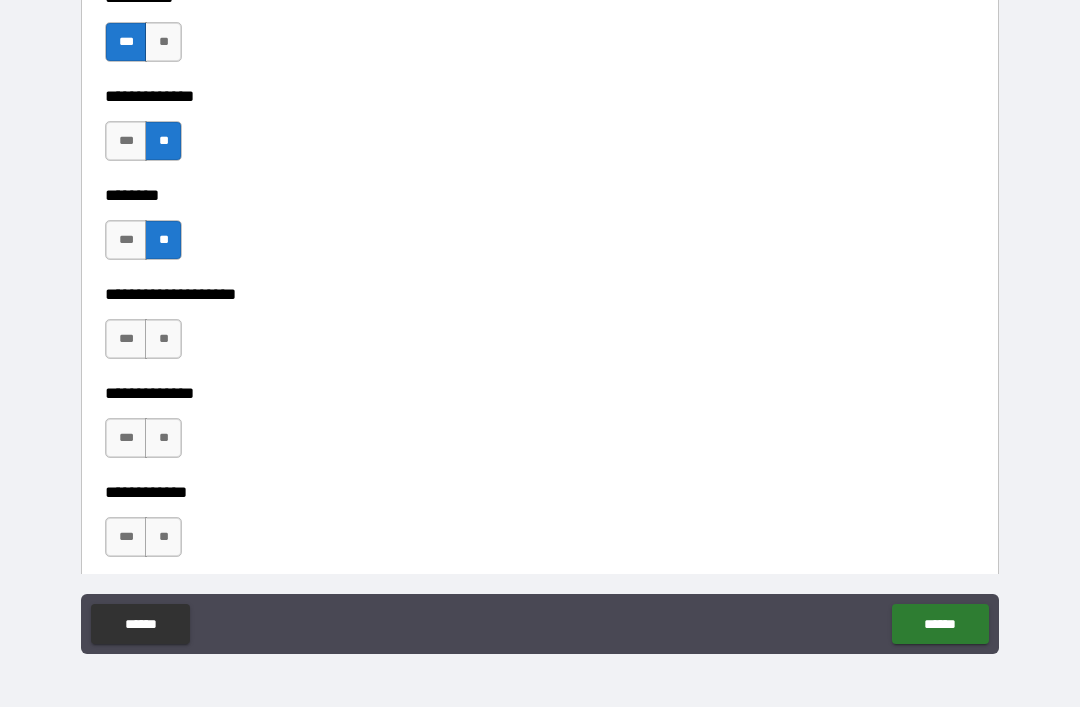 click on "**" at bounding box center [163, 339] 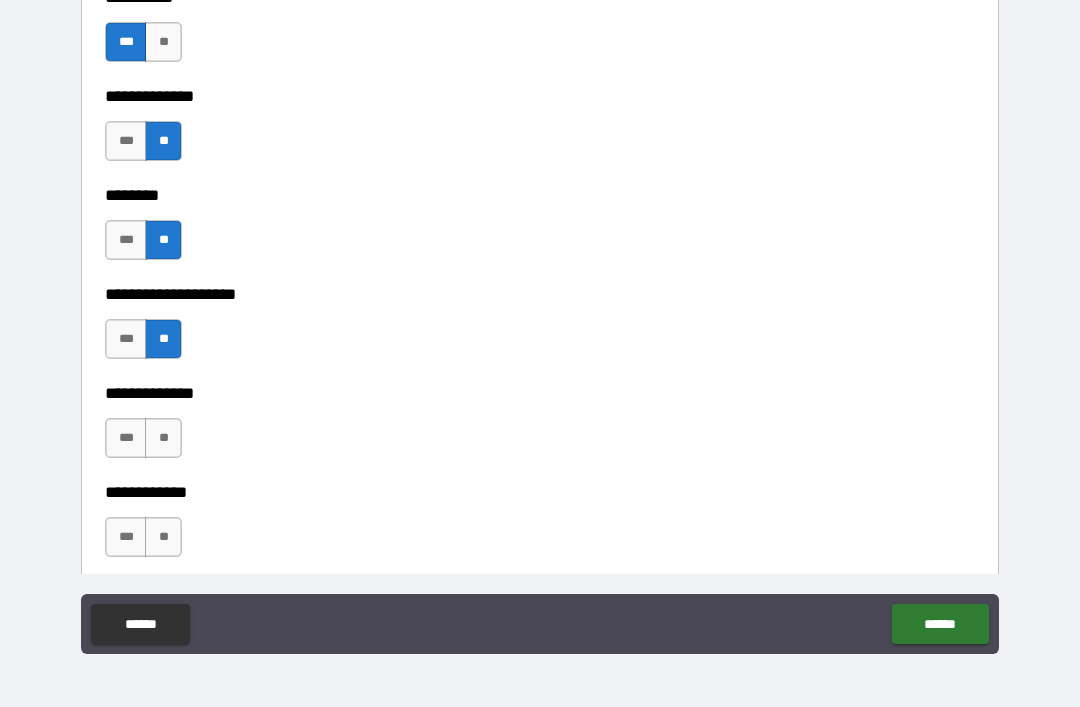 click on "**" at bounding box center (163, 438) 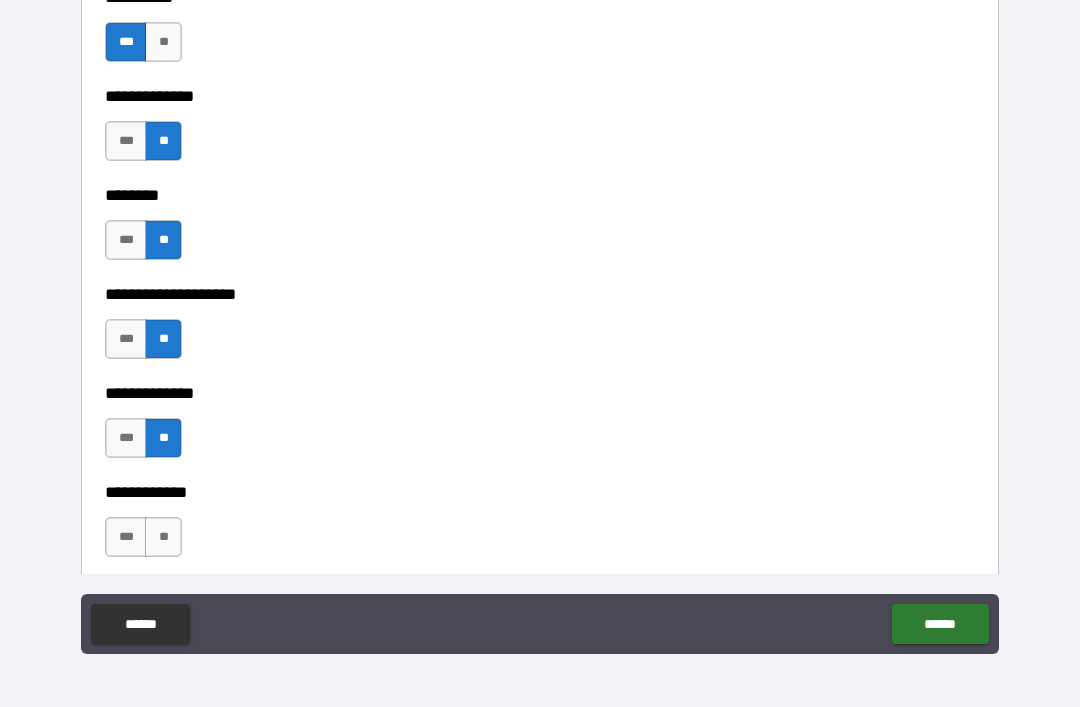click on "**" at bounding box center [163, 537] 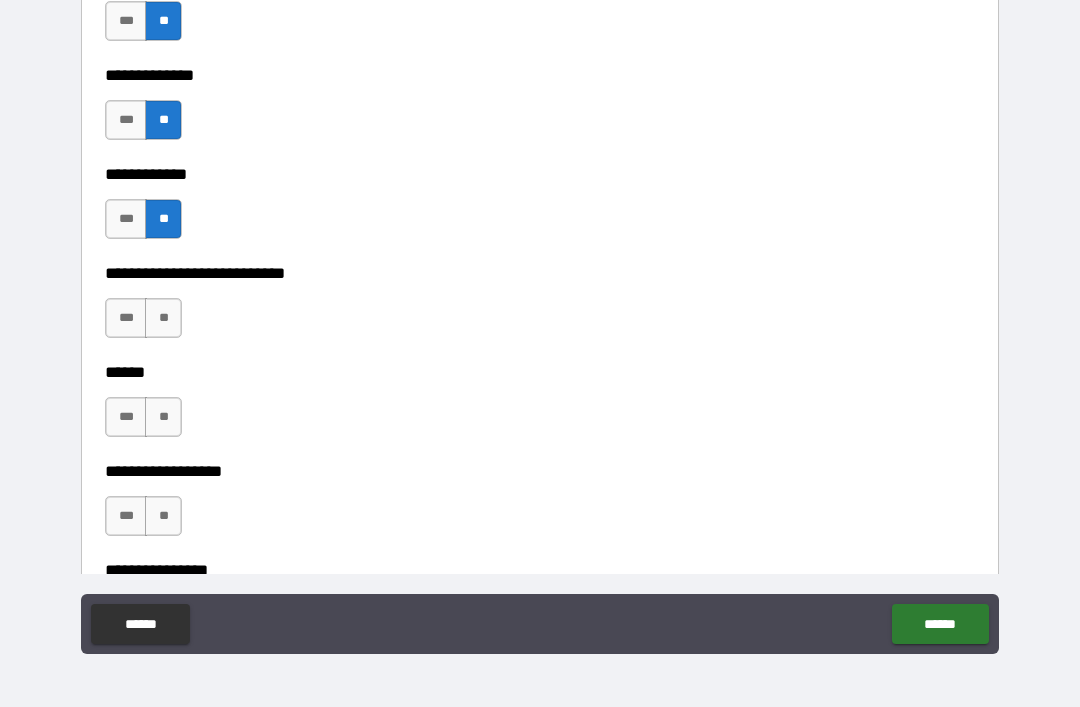 scroll, scrollTop: 9325, scrollLeft: 0, axis: vertical 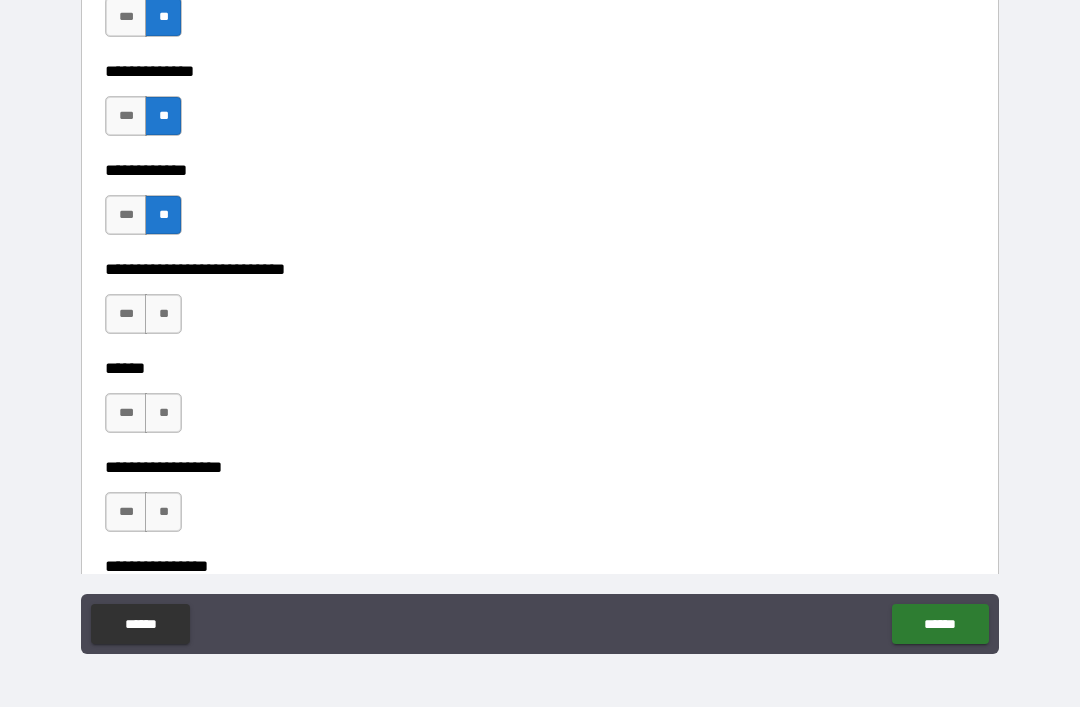 click on "**" at bounding box center [163, 314] 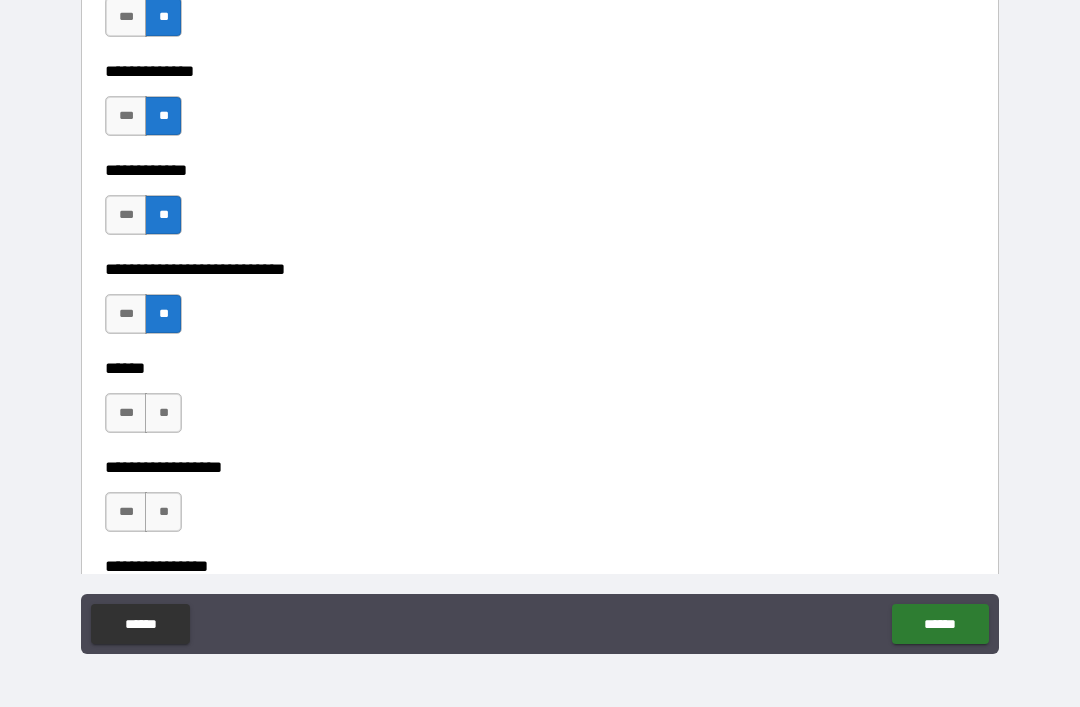 click on "**" at bounding box center [163, 413] 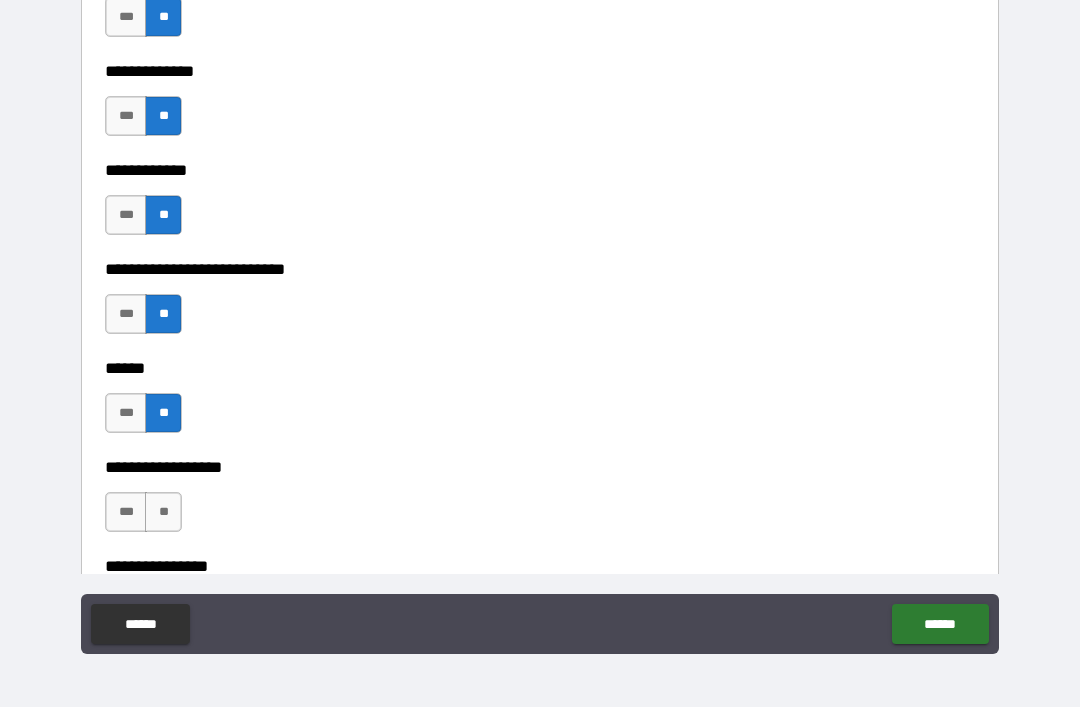 click on "**" at bounding box center (163, 512) 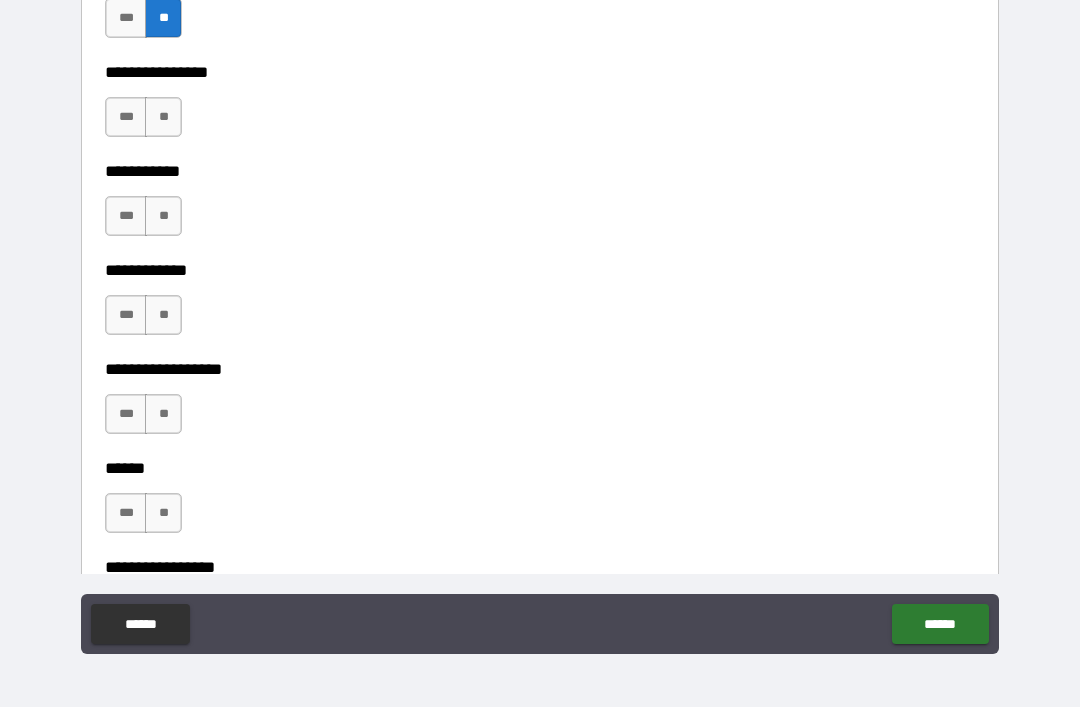 scroll, scrollTop: 9819, scrollLeft: 0, axis: vertical 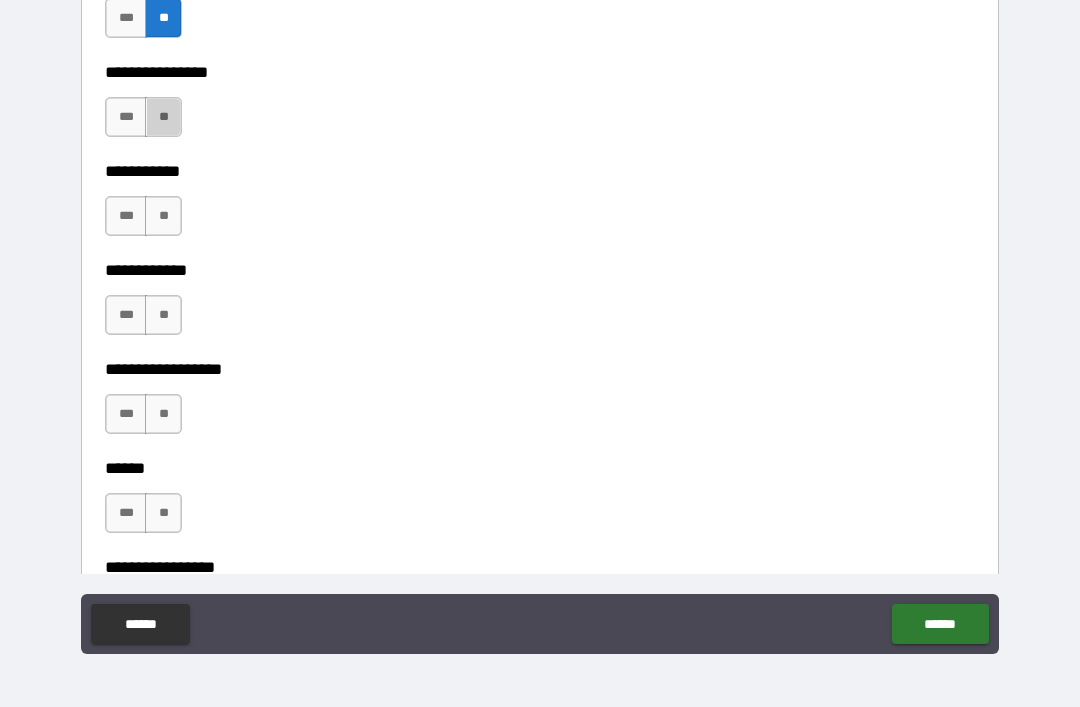 click on "**" at bounding box center [163, 117] 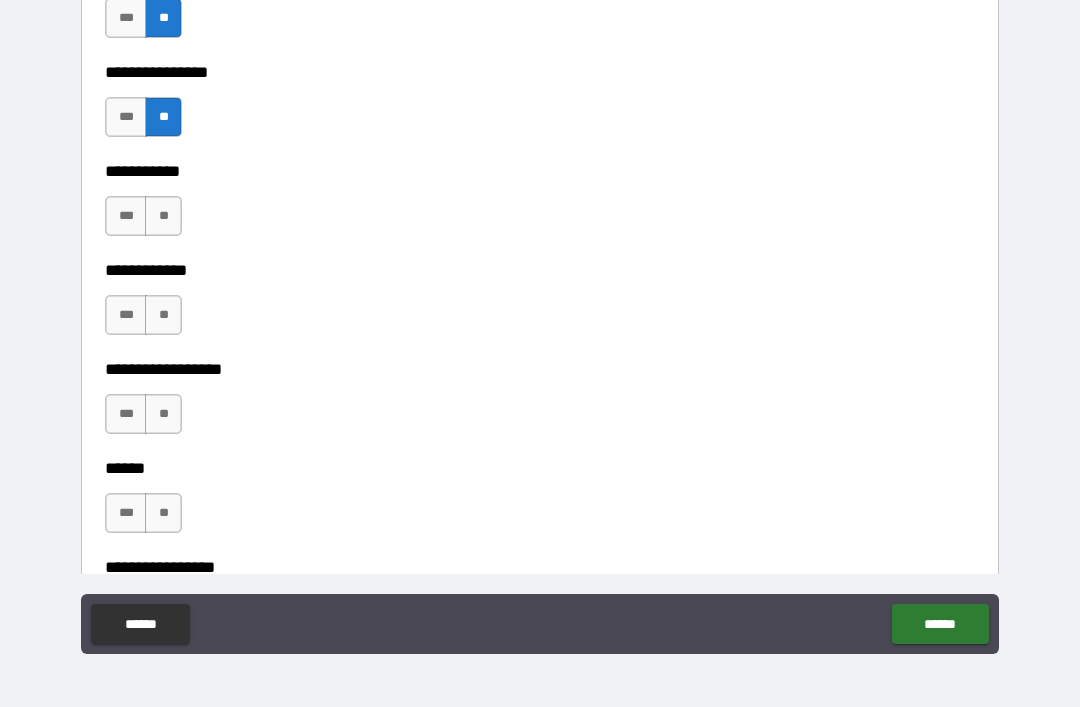 click on "**" at bounding box center (163, 216) 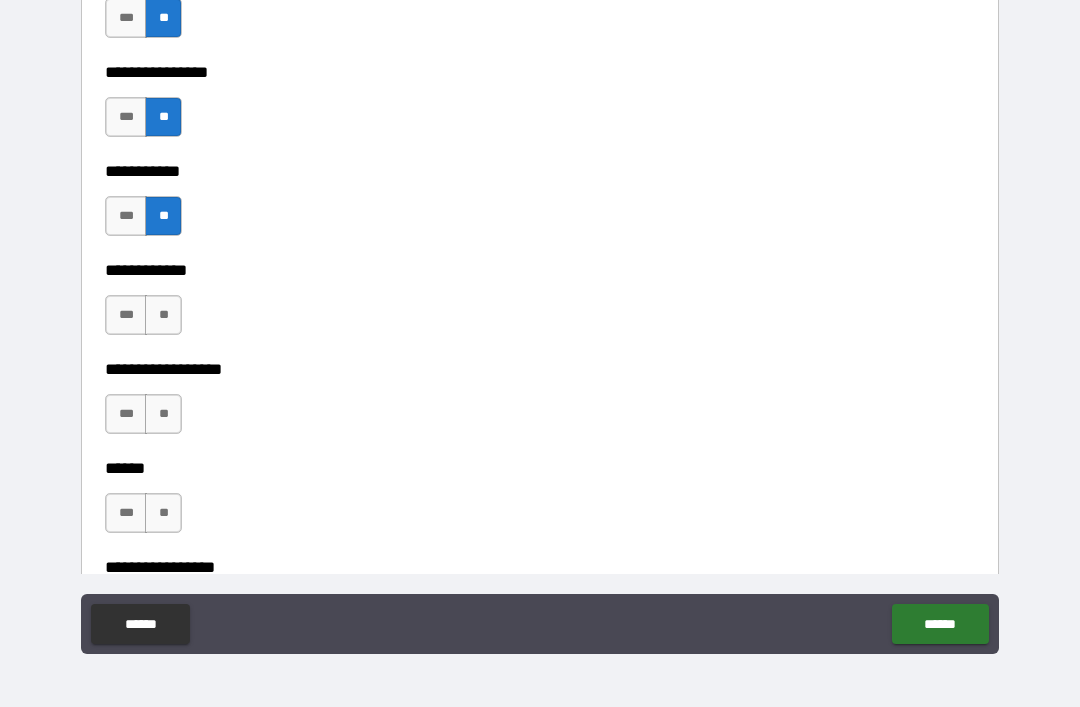 click on "**" at bounding box center [163, 315] 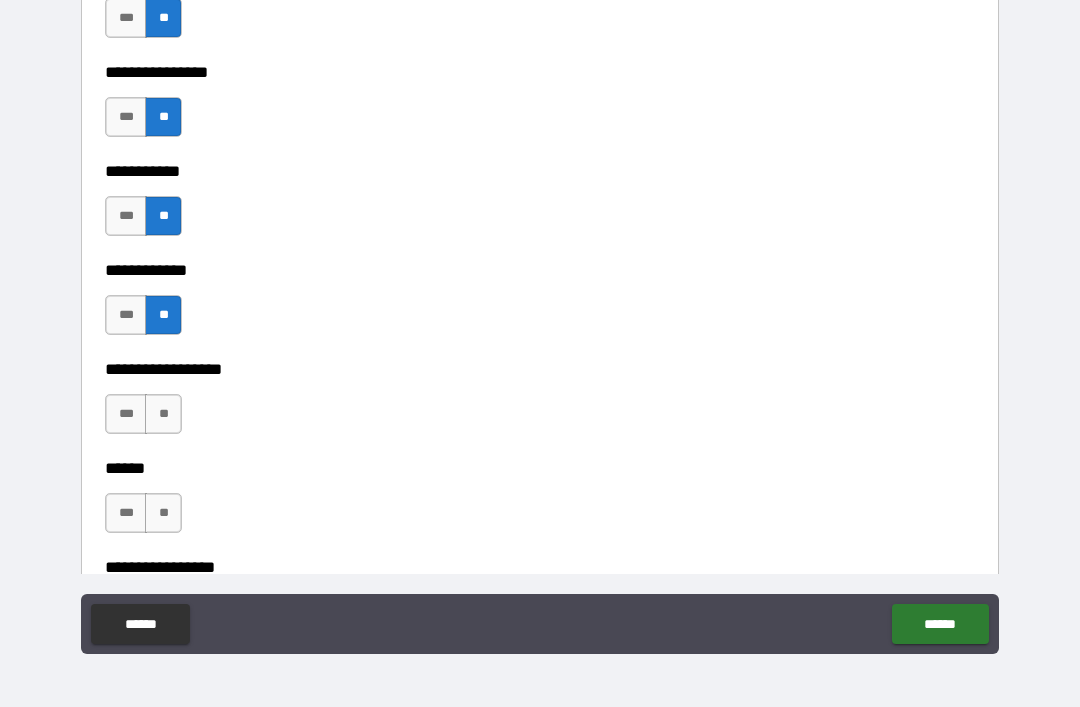 click on "**" at bounding box center [163, 414] 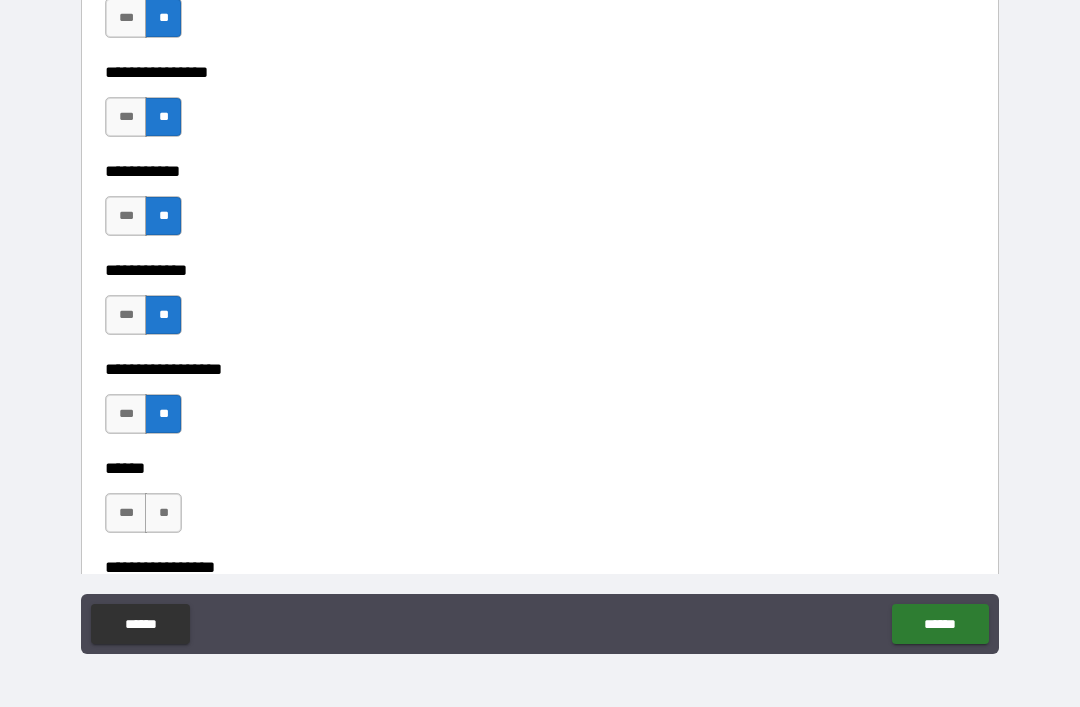 click on "**********" at bounding box center [540, 553] 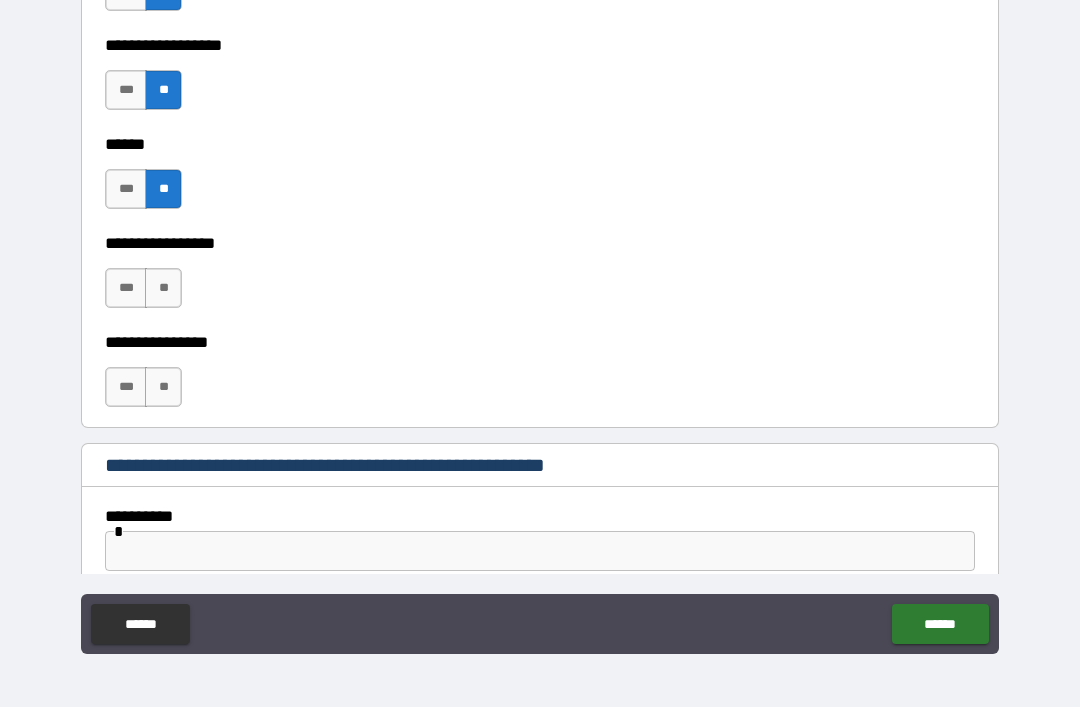 scroll, scrollTop: 10153, scrollLeft: 0, axis: vertical 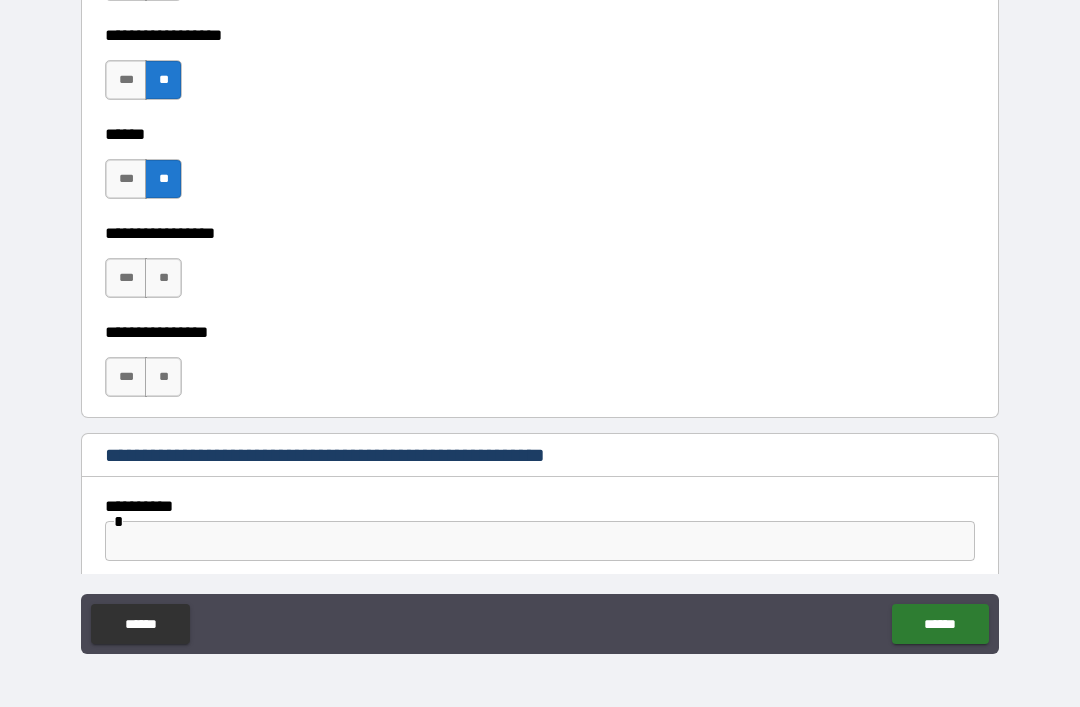 click on "**" at bounding box center (163, 278) 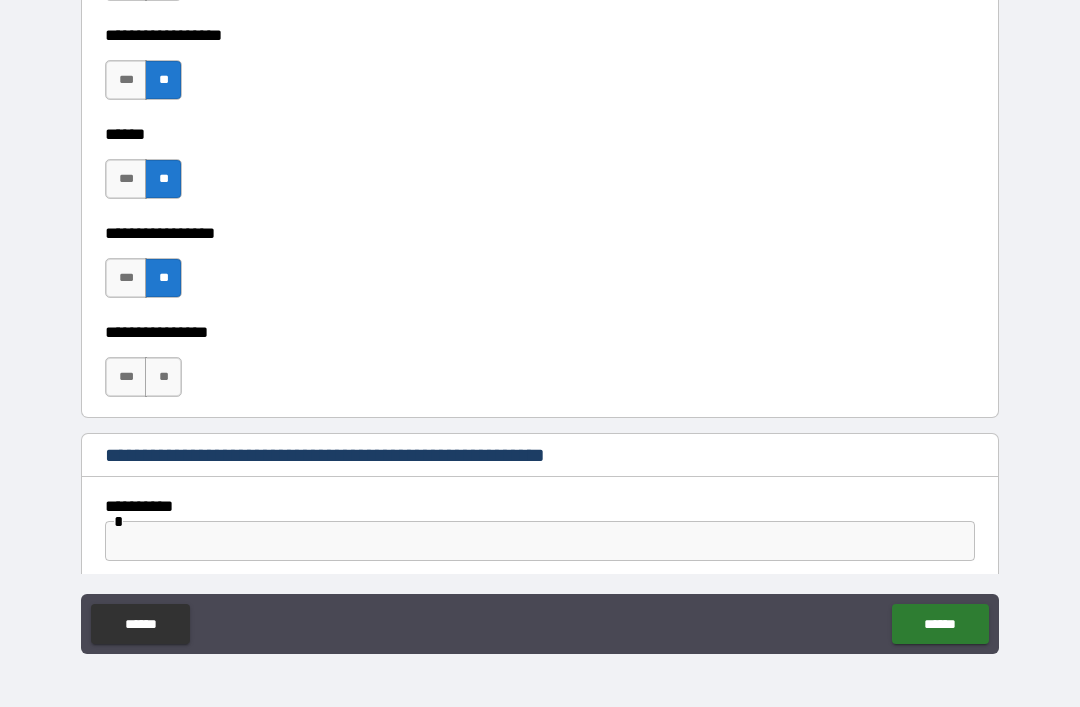 click on "**" at bounding box center (163, 377) 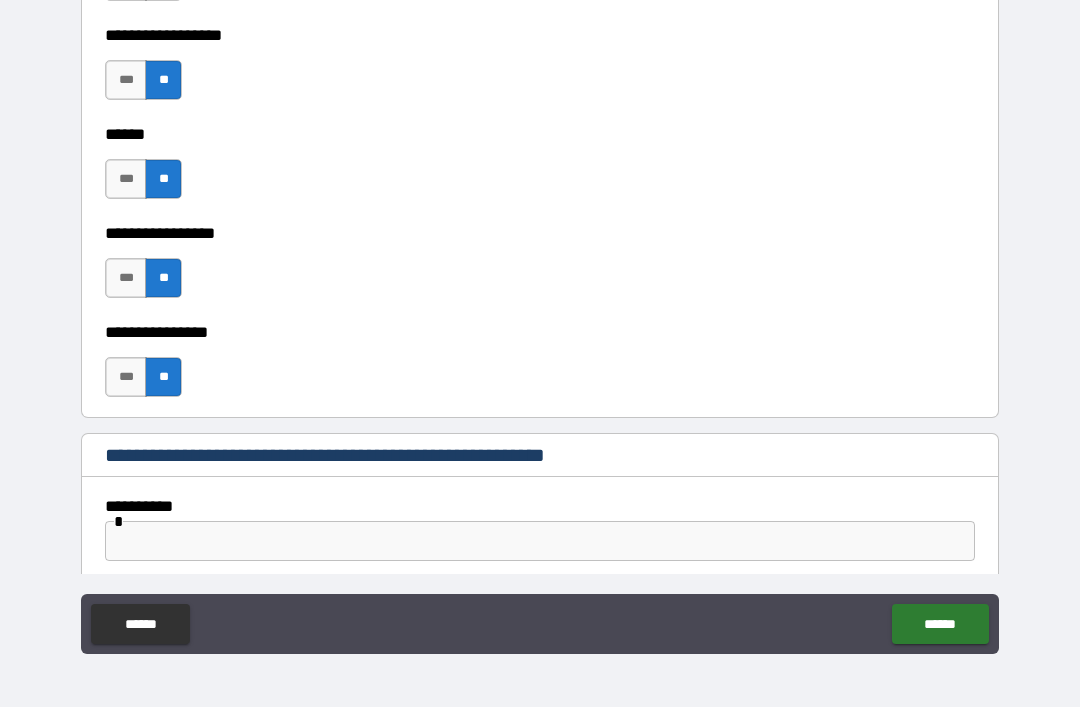 click on "**" at bounding box center (163, 377) 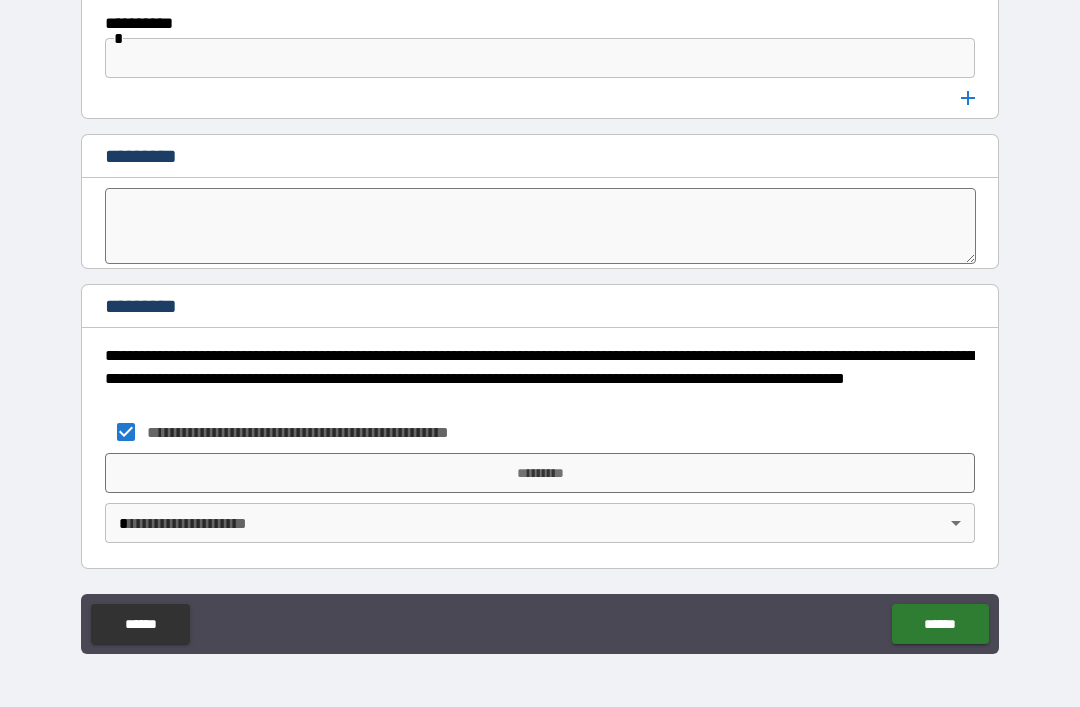 scroll, scrollTop: 10636, scrollLeft: 0, axis: vertical 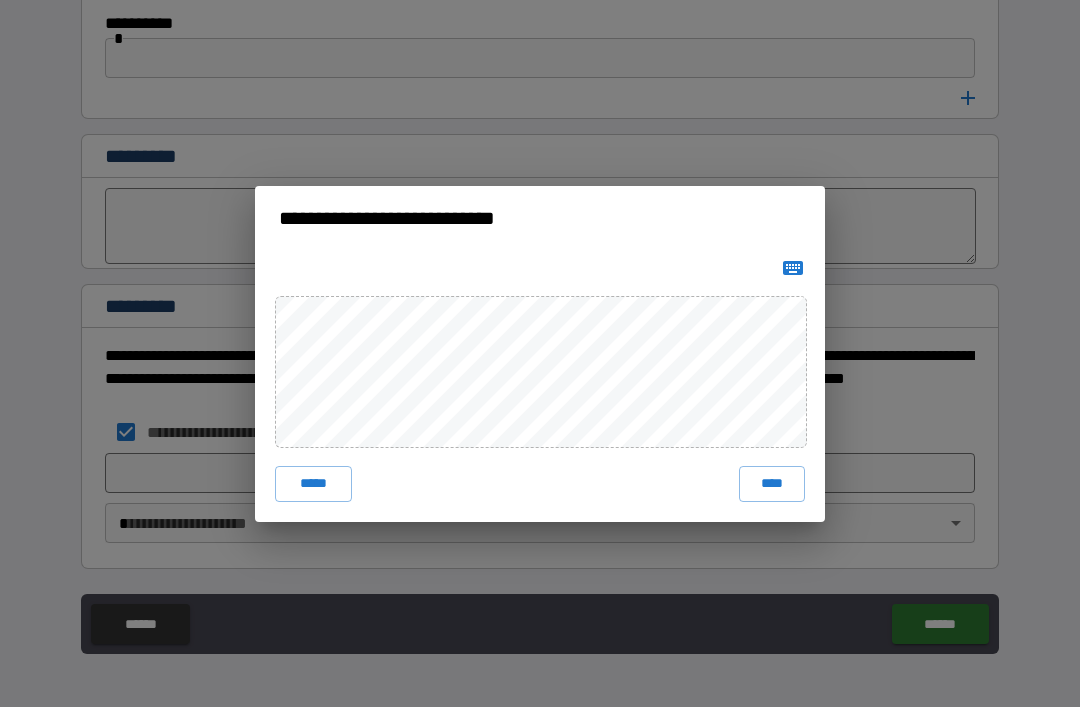 click on "**********" at bounding box center (540, 353) 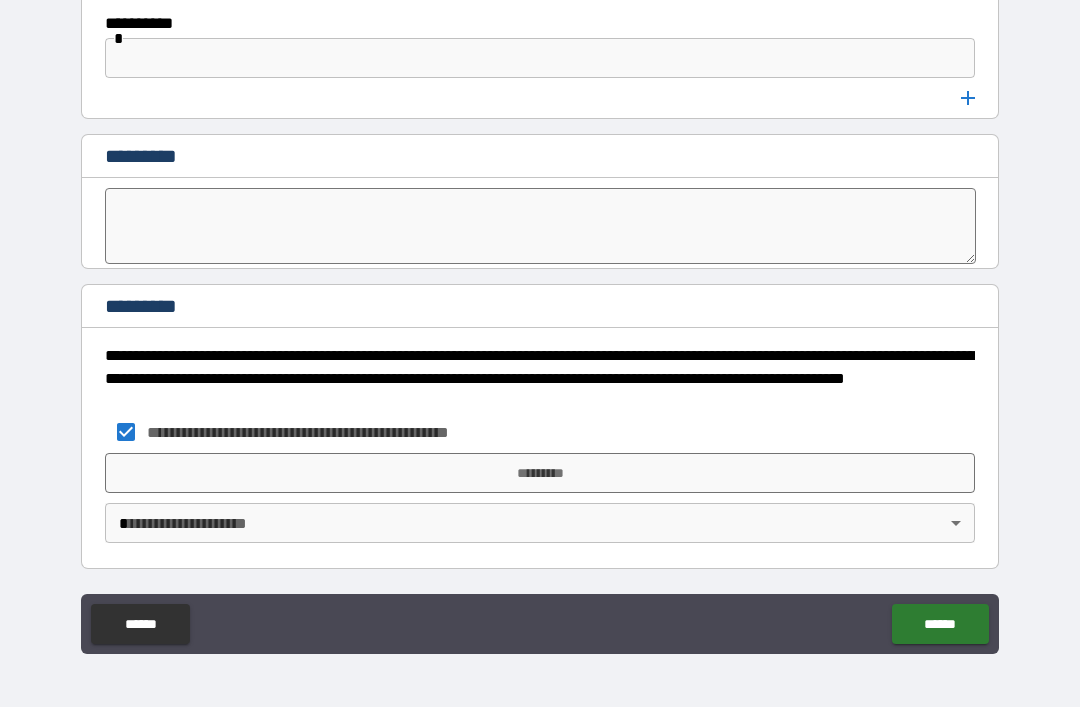 click on "*********" at bounding box center (540, 473) 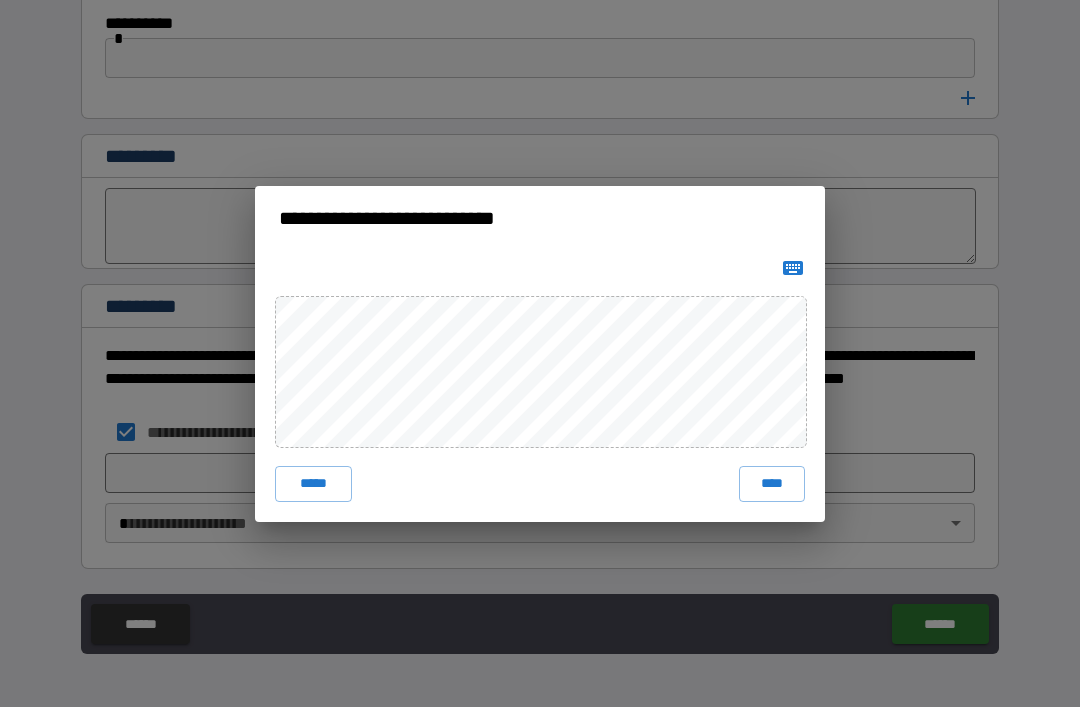 click on "**********" at bounding box center (540, 353) 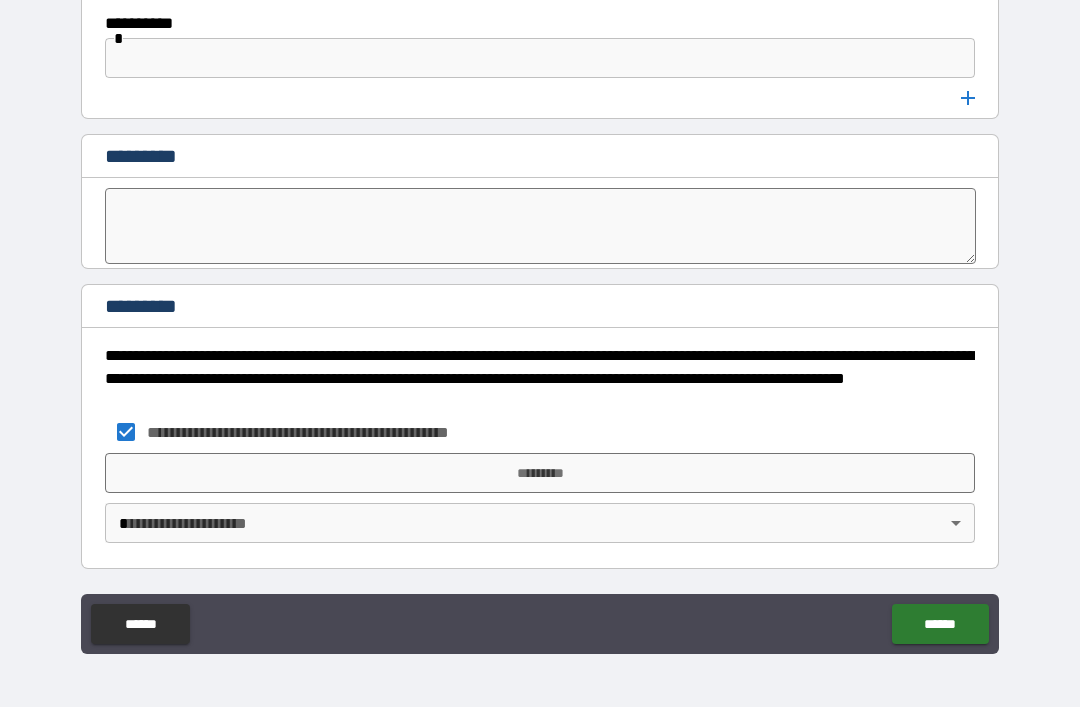 click on "*********" at bounding box center (540, 473) 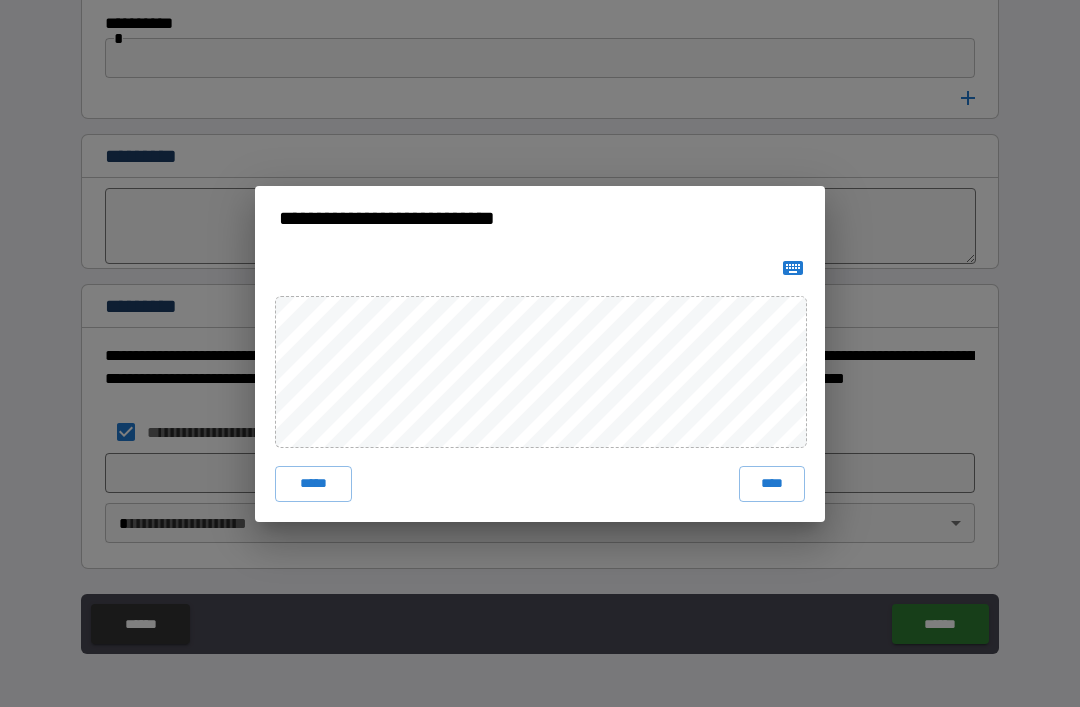 click 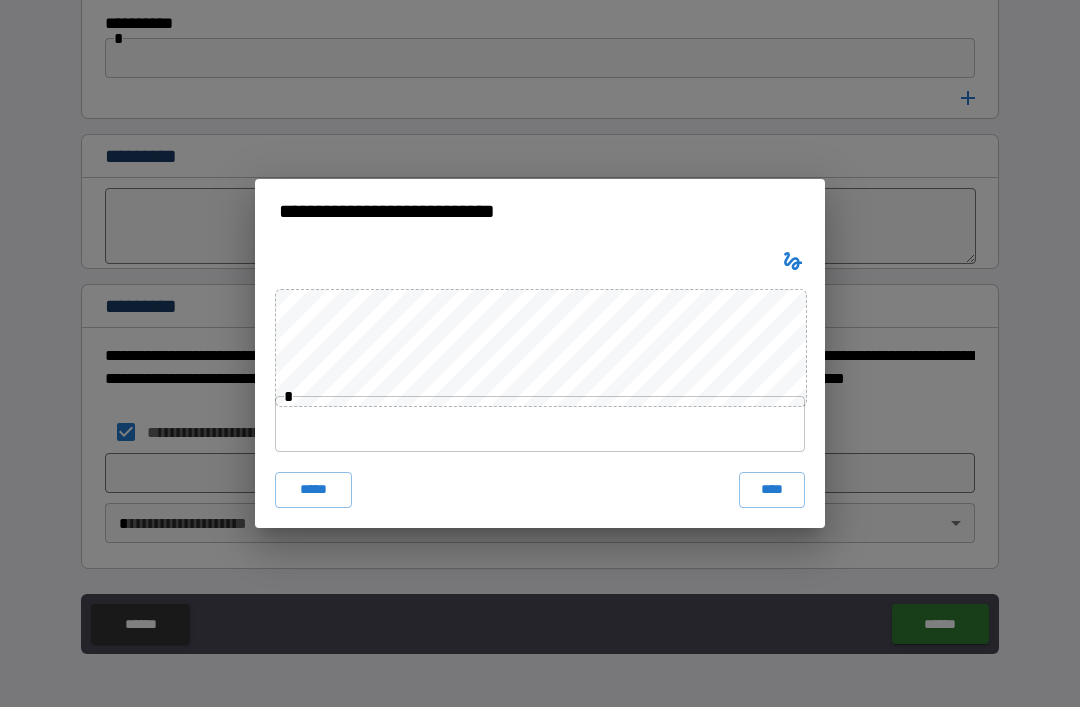 click at bounding box center (793, 261) 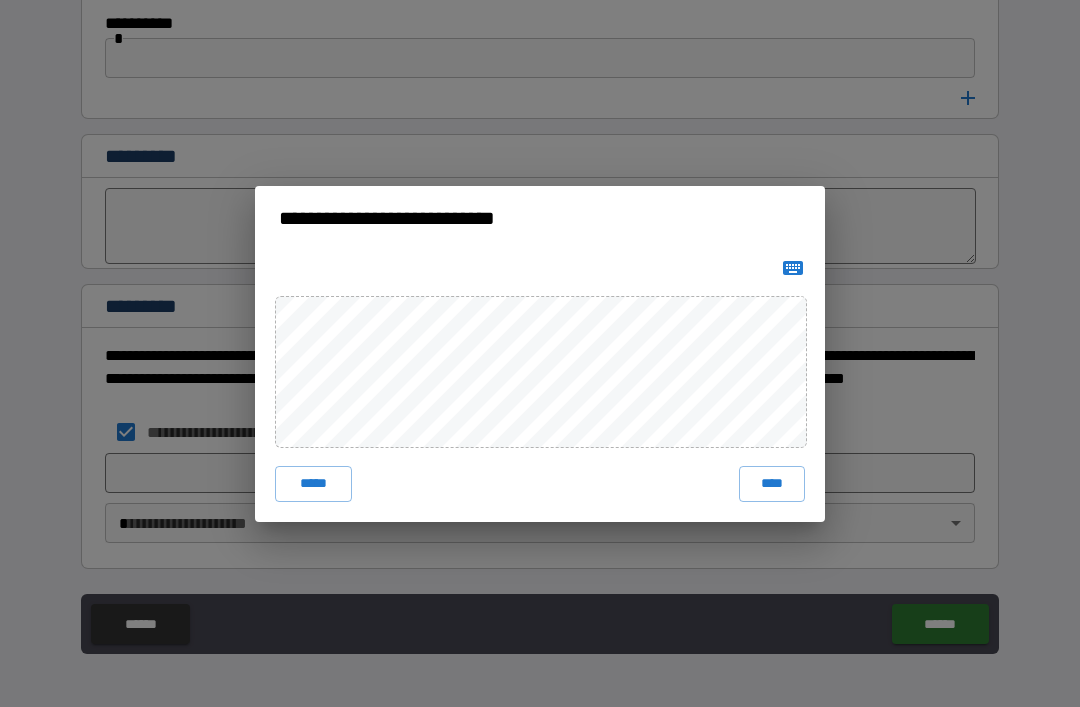 click 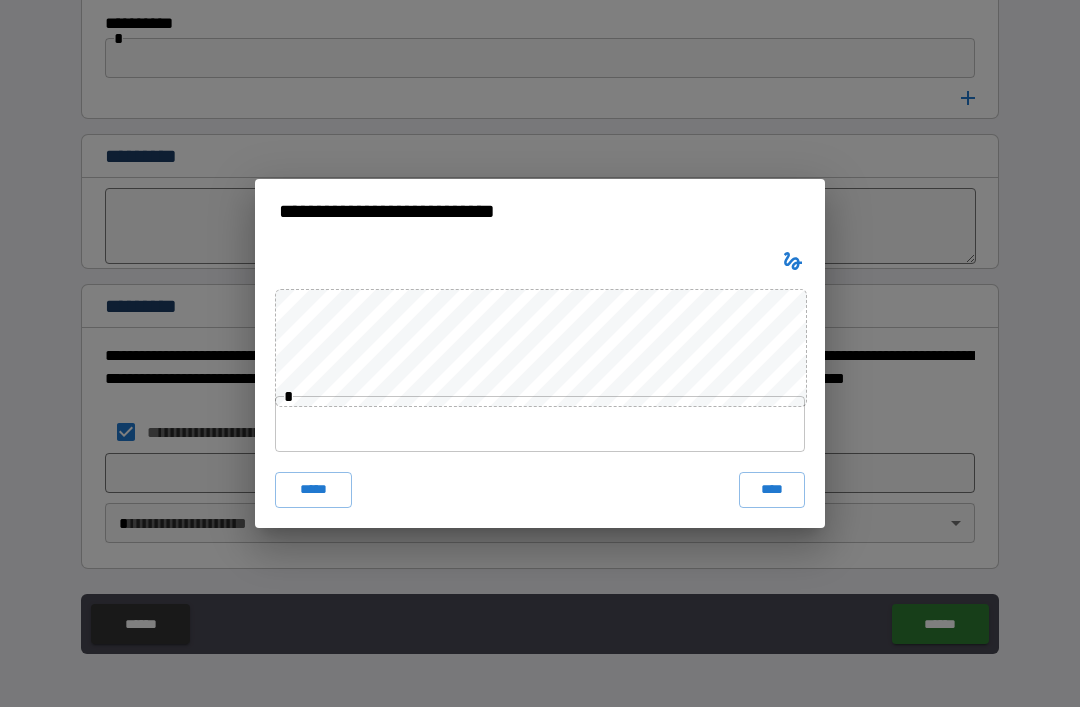 click at bounding box center [793, 261] 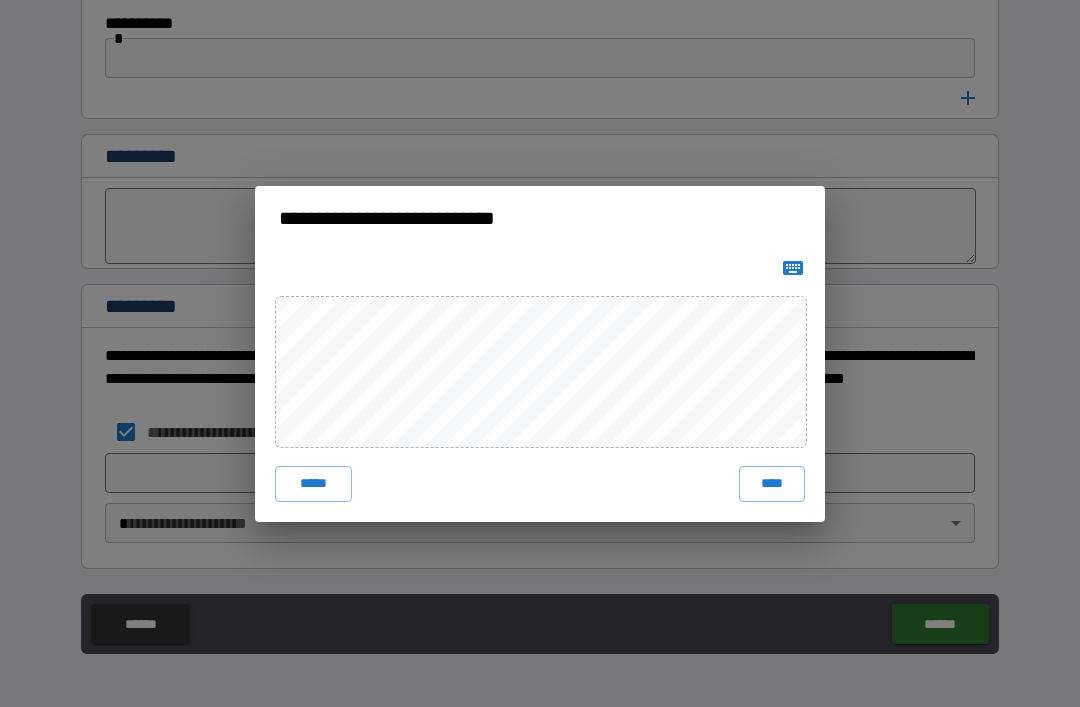 click at bounding box center (793, 268) 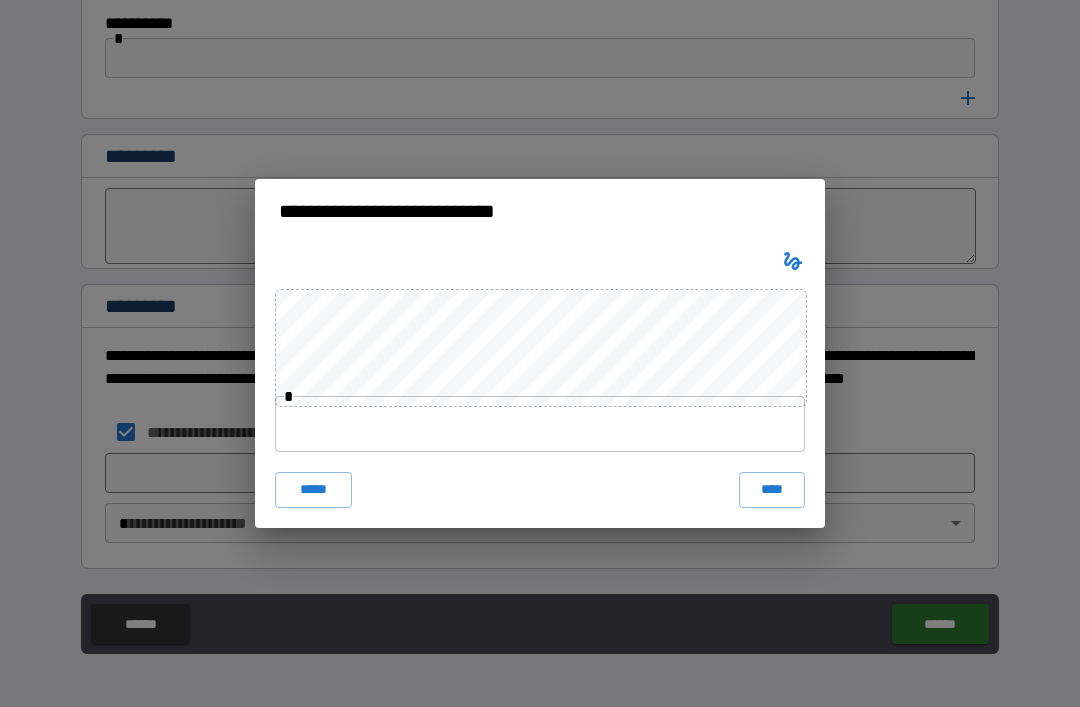 click at bounding box center (793, 261) 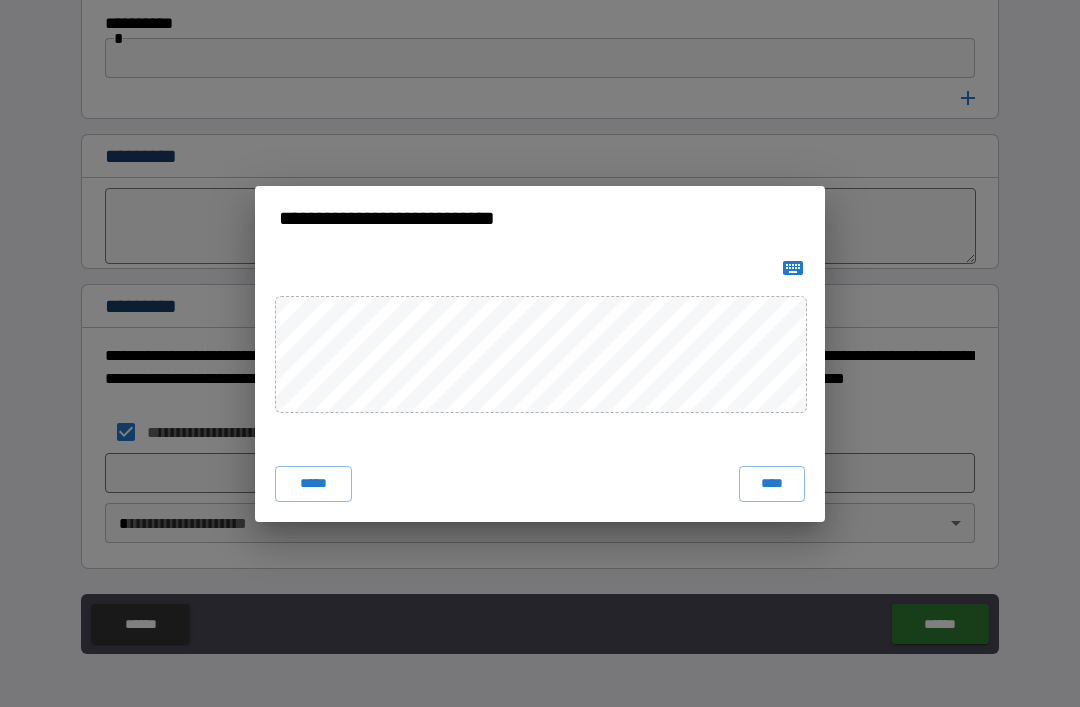 click 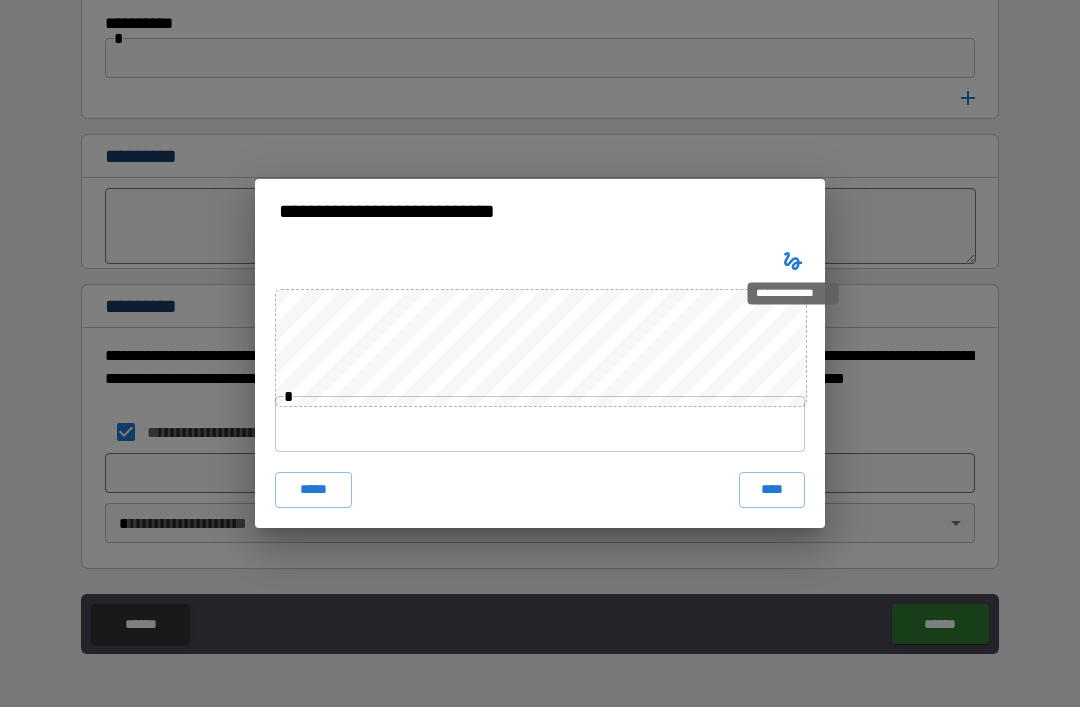 click 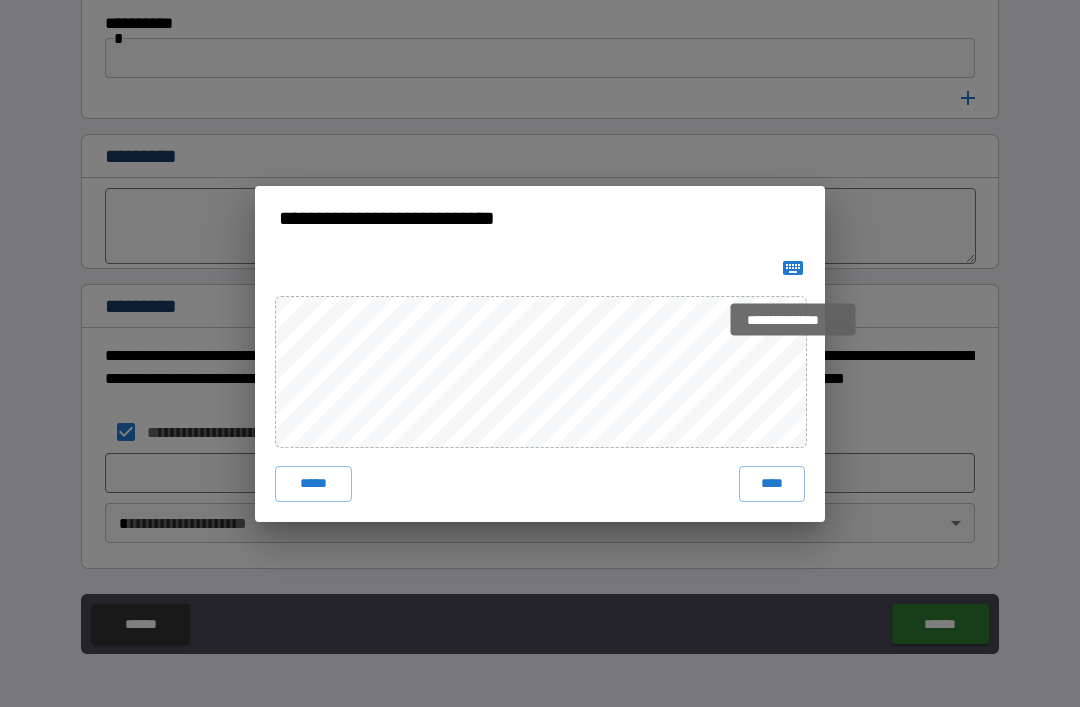 click on "**********" at bounding box center [793, 320] 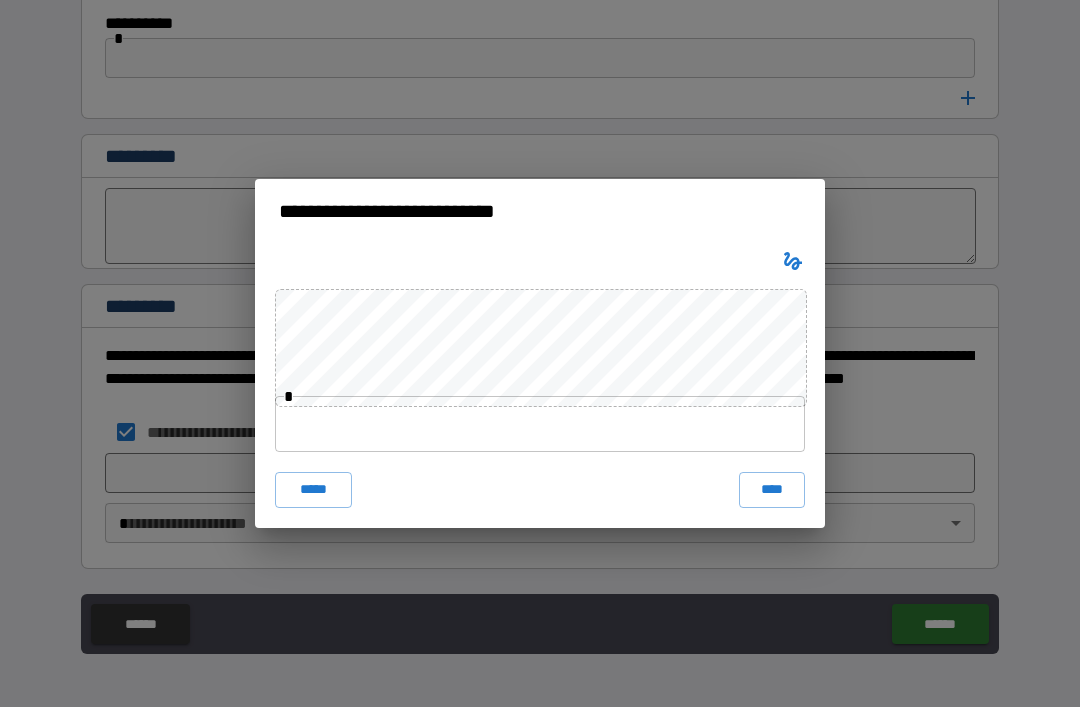 click 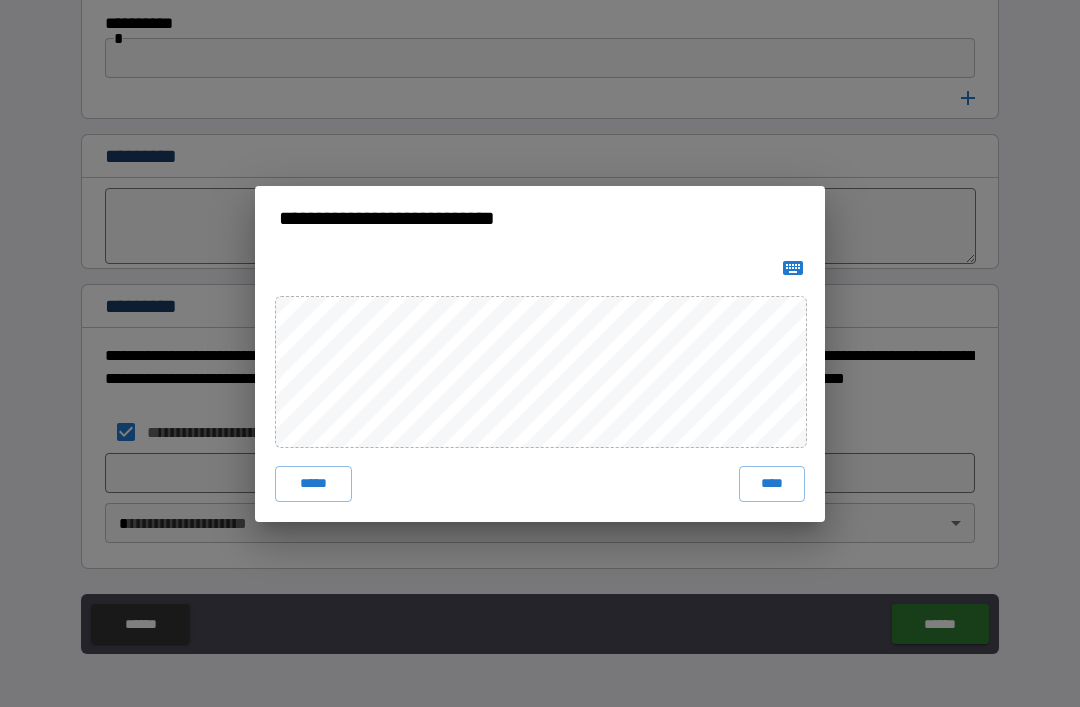 click 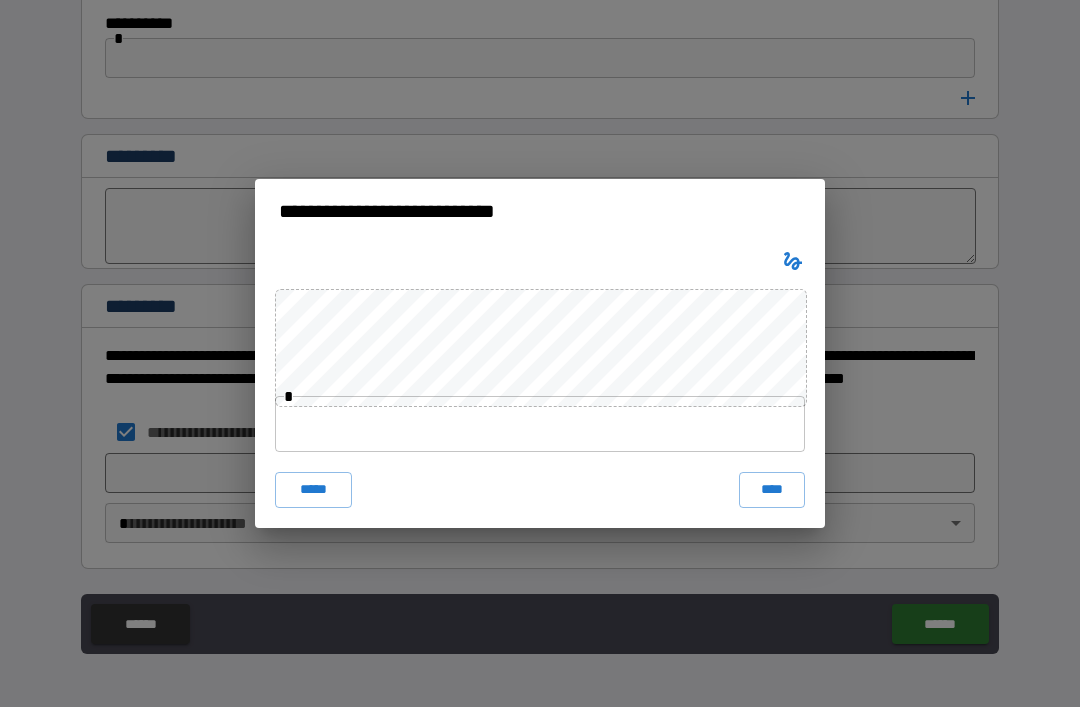 click on "**********" at bounding box center [540, 211] 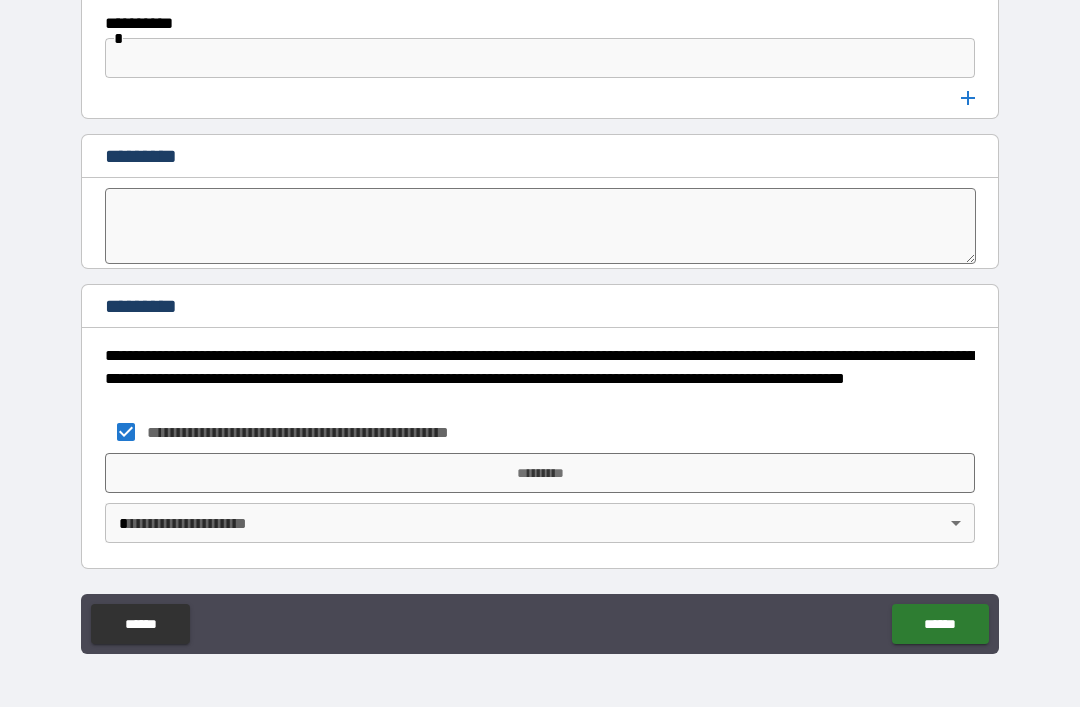 click on "*********" at bounding box center (540, 473) 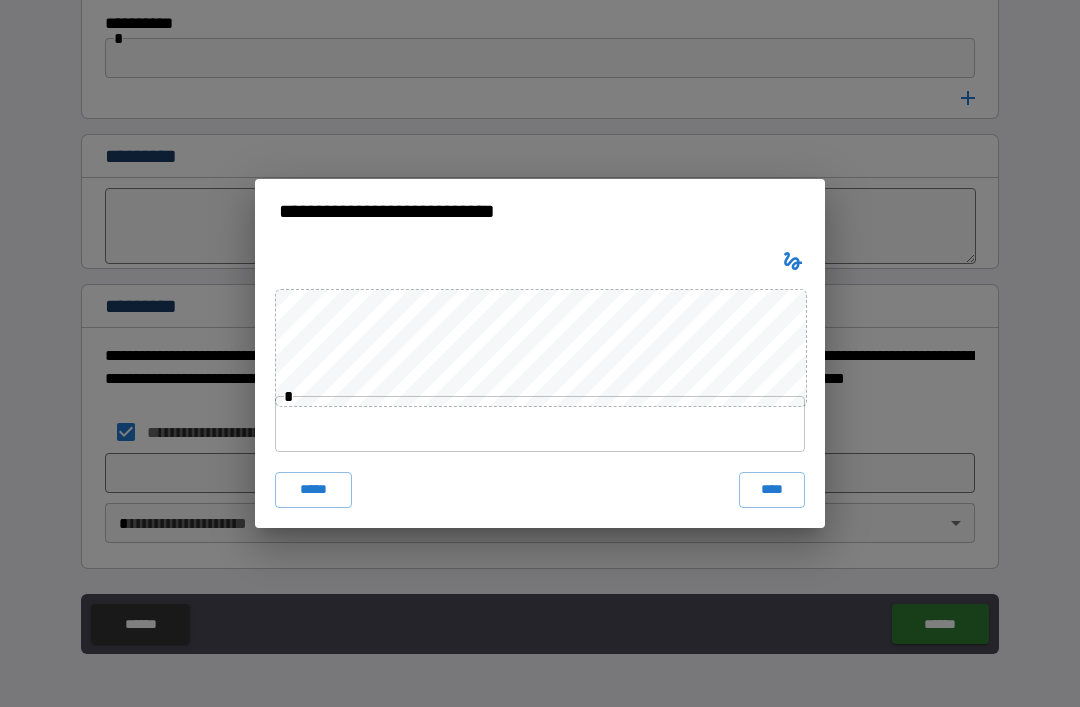 click at bounding box center [793, 261] 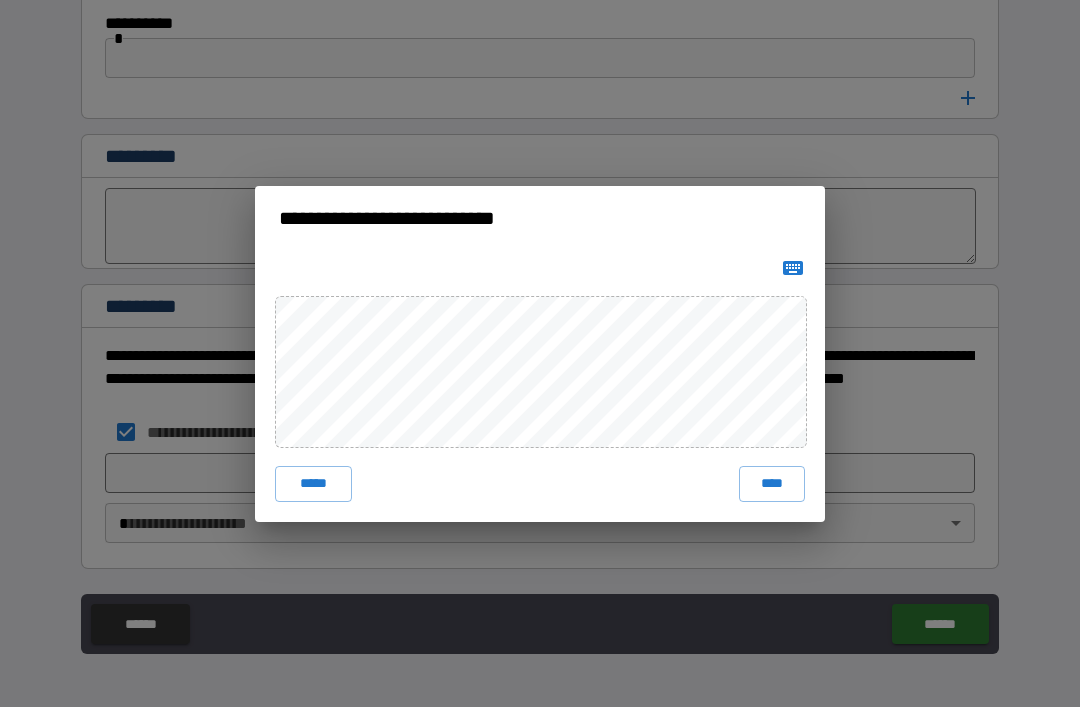 click 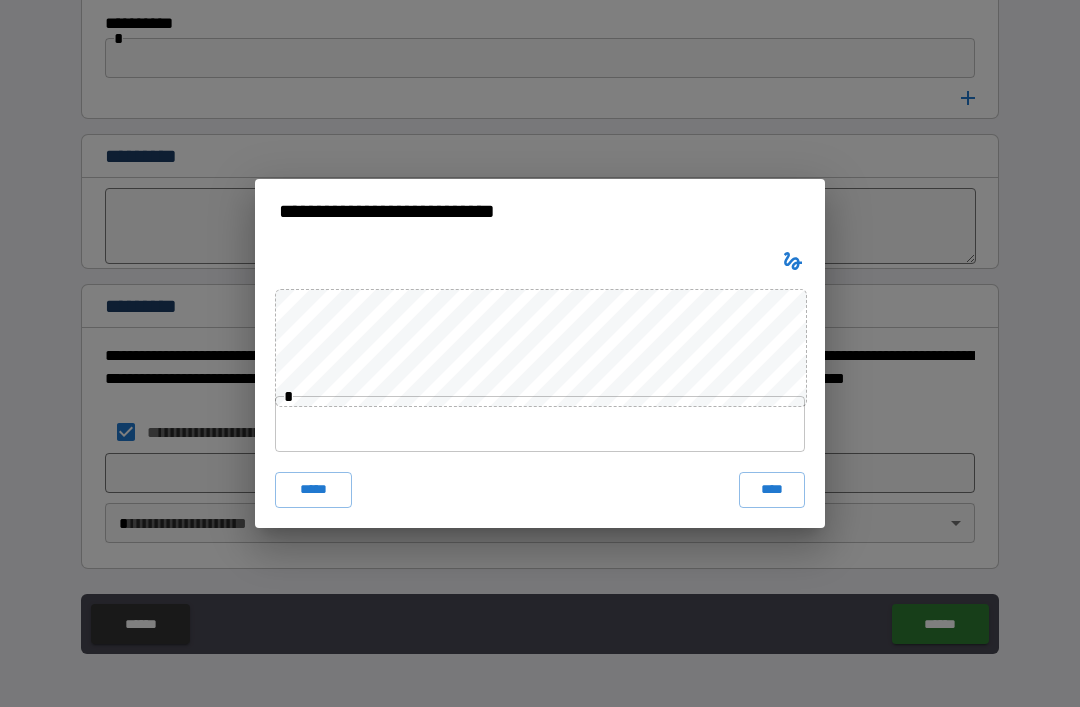 click on "* ***** ****" at bounding box center [540, 385] 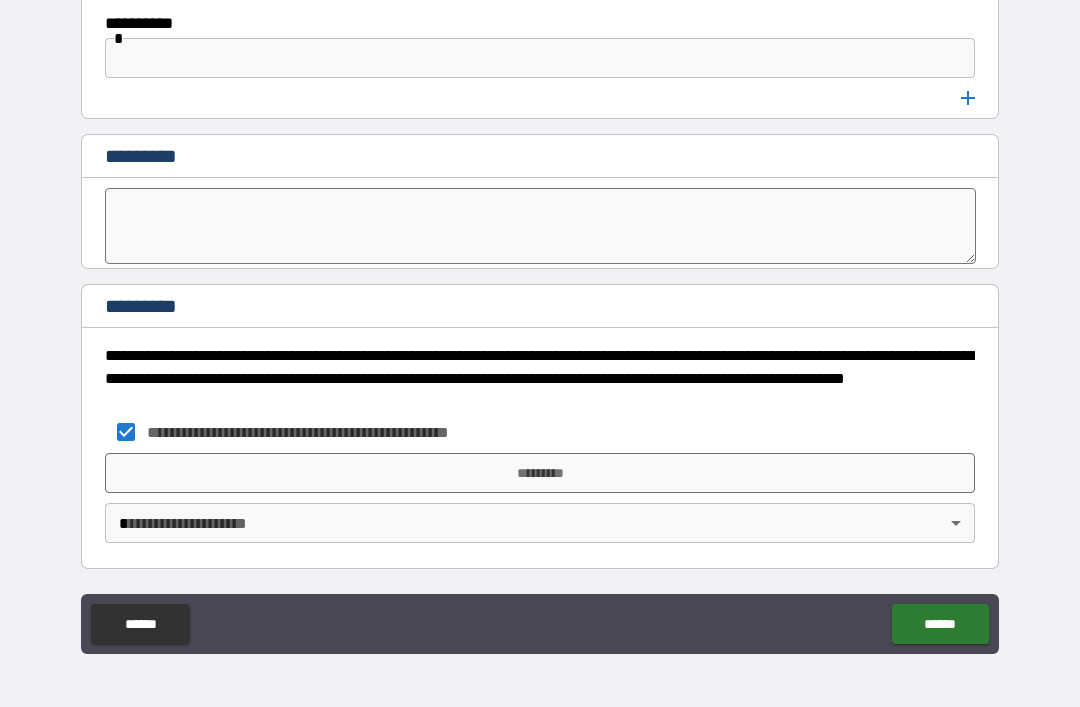 click on "*********" at bounding box center [540, 473] 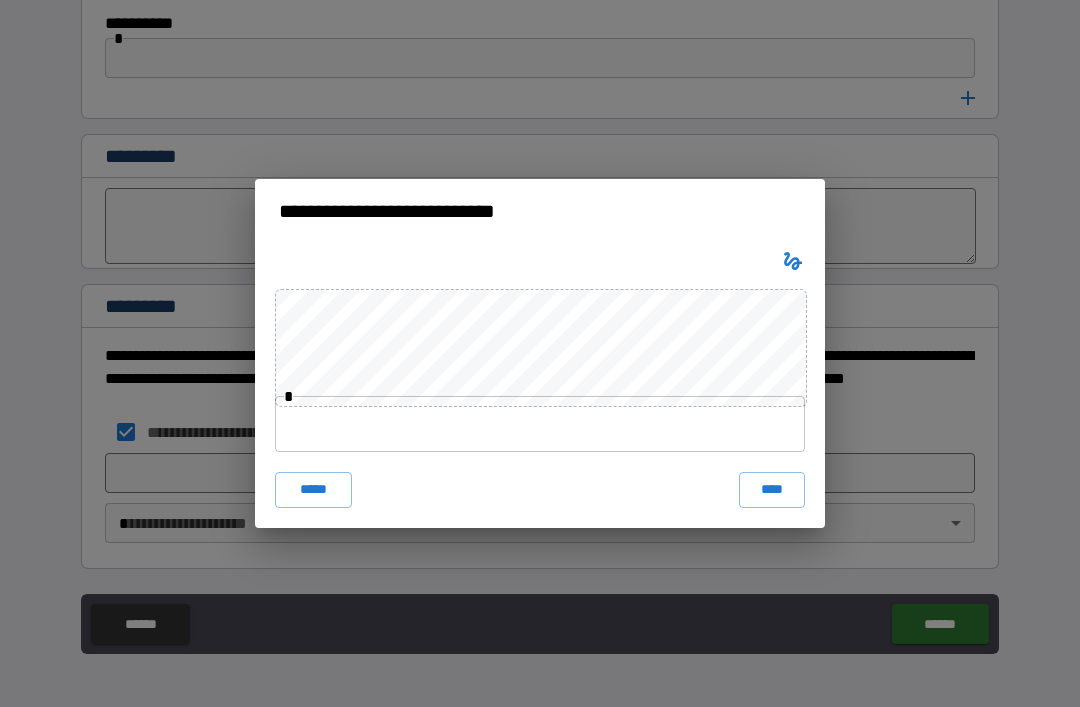click on "**********" at bounding box center [540, 353] 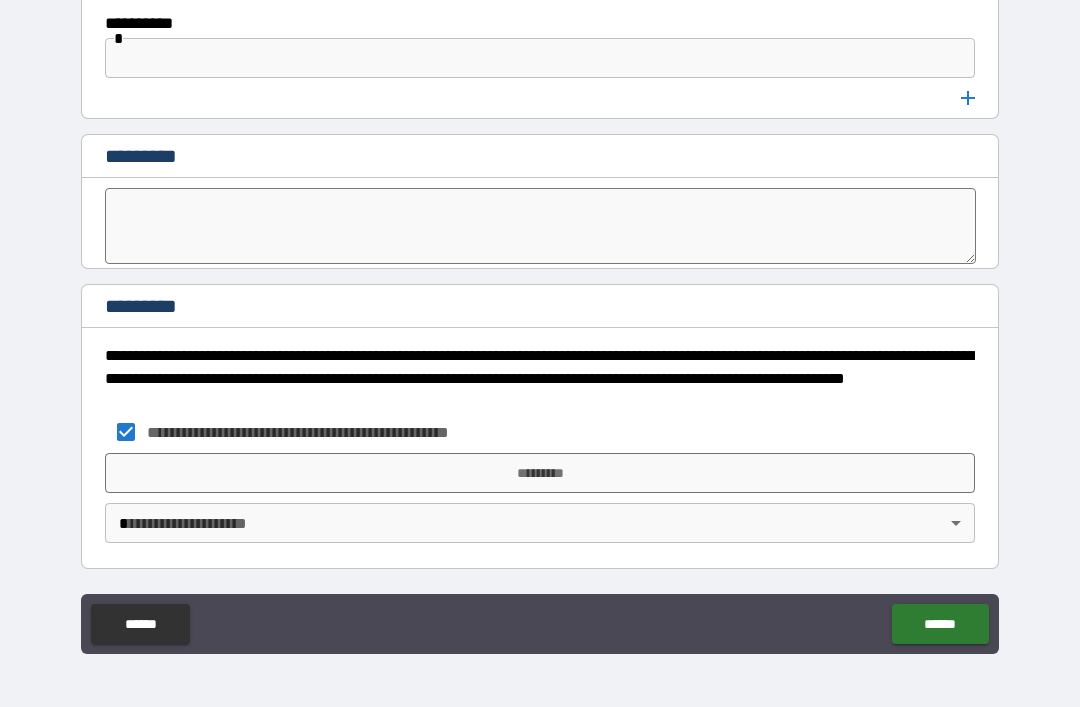 click on "*********" at bounding box center [540, 473] 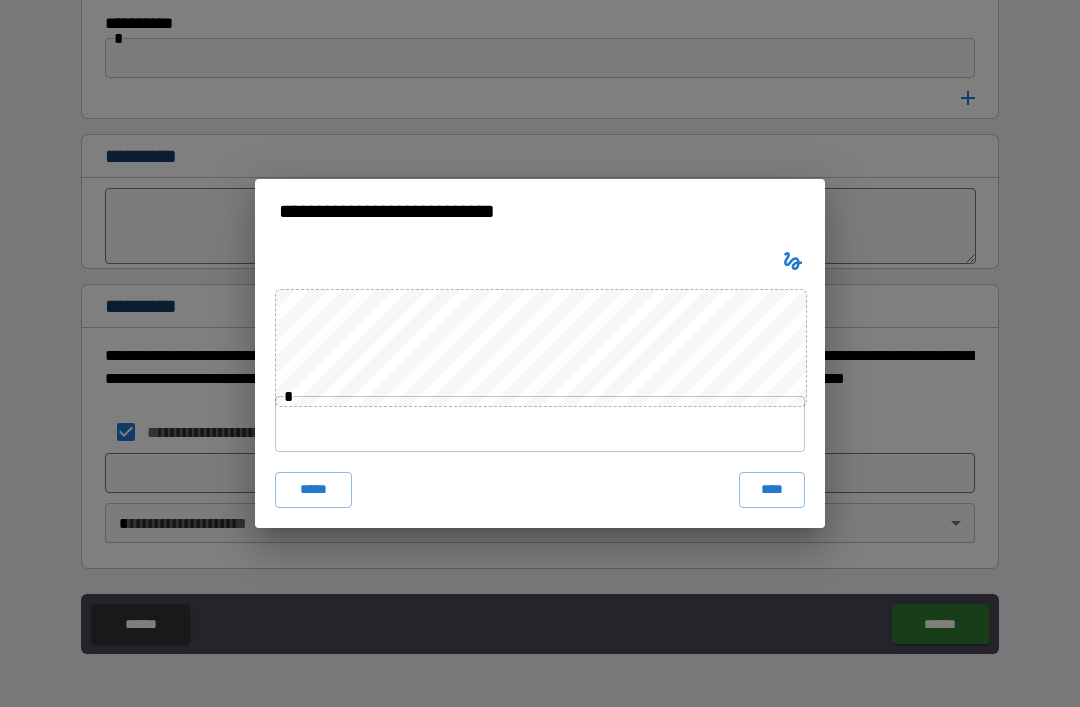 click on "**********" at bounding box center (540, 353) 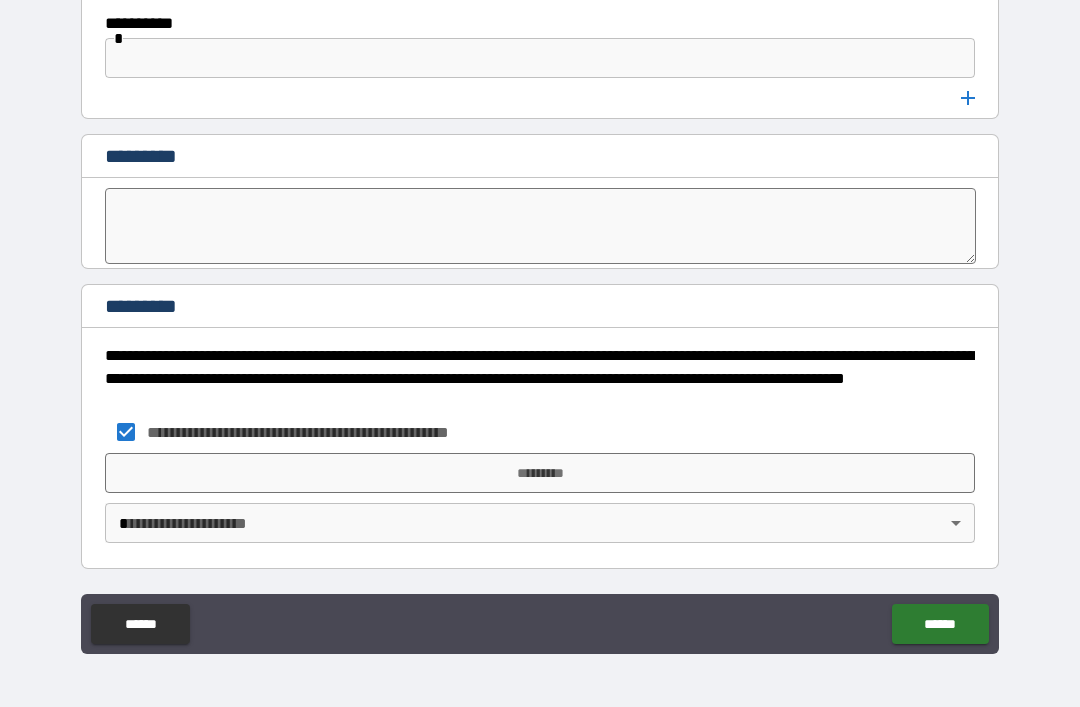 click on "*********" at bounding box center (540, 473) 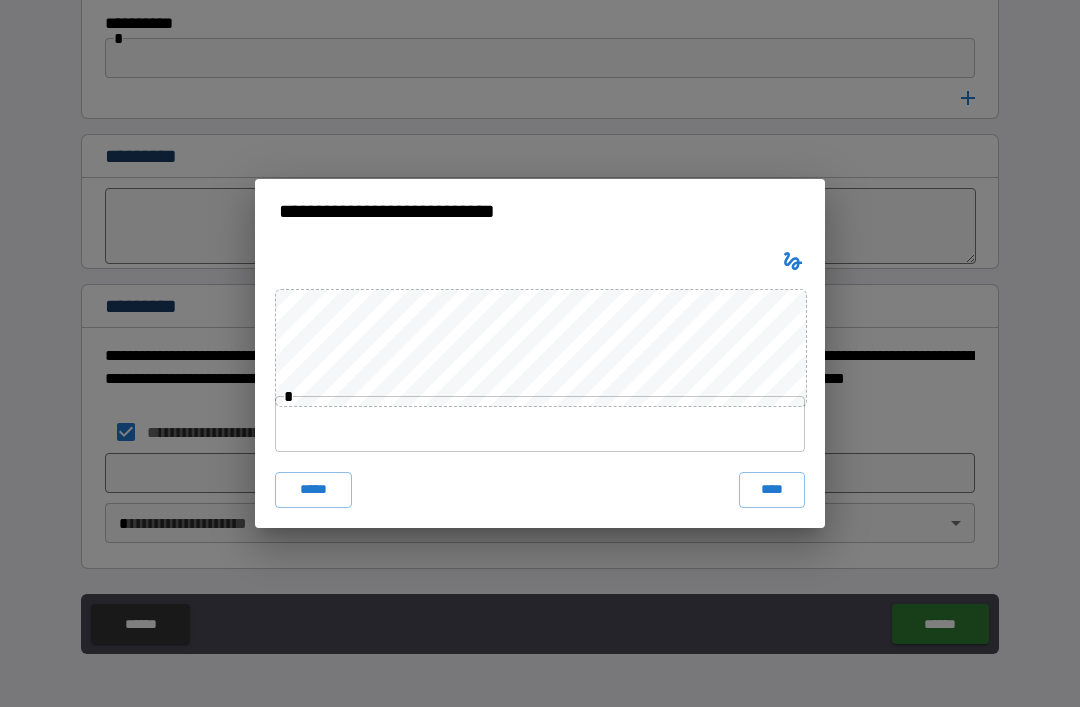 click at bounding box center [793, 261] 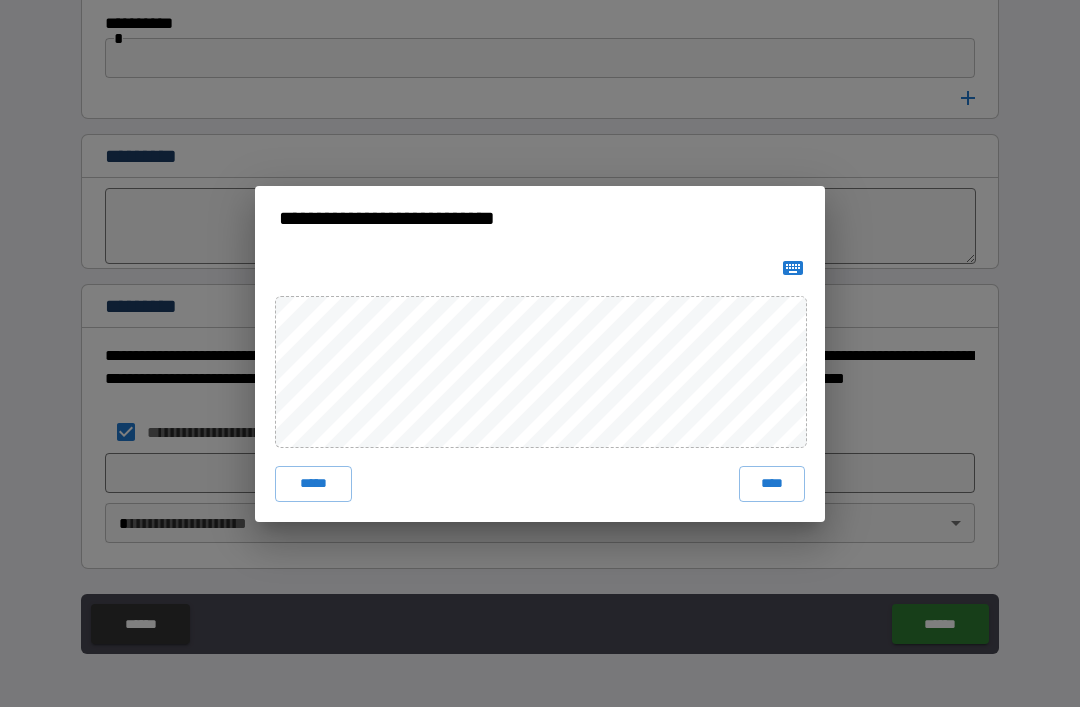 click on "**********" at bounding box center (540, 353) 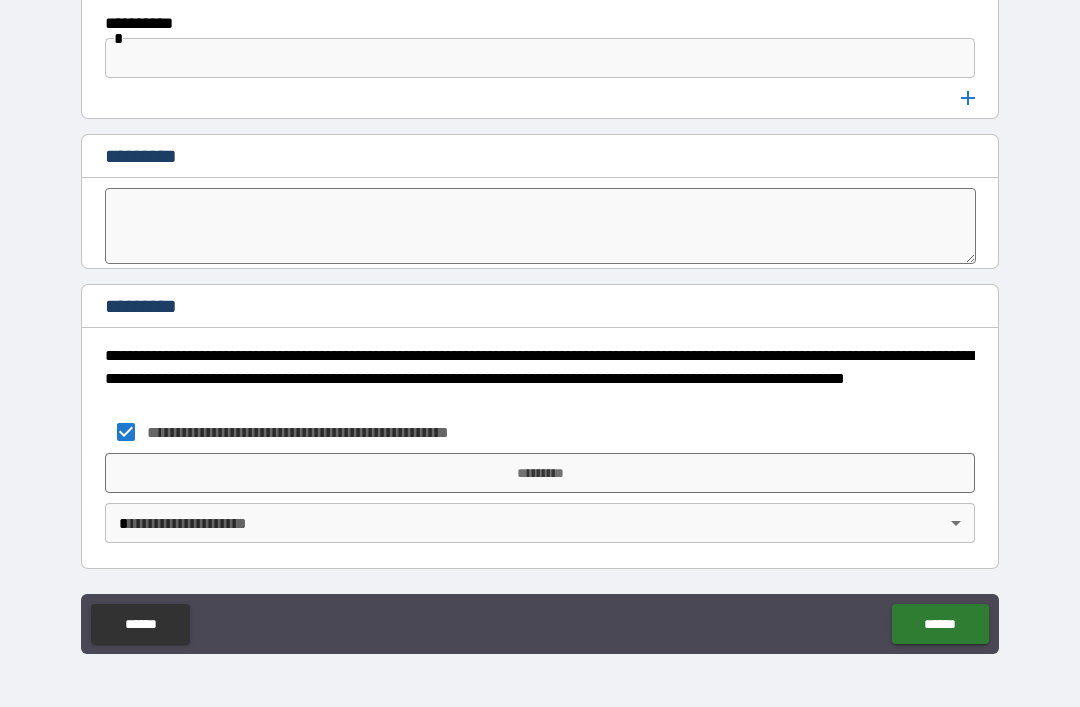 click on "*********" at bounding box center [540, 473] 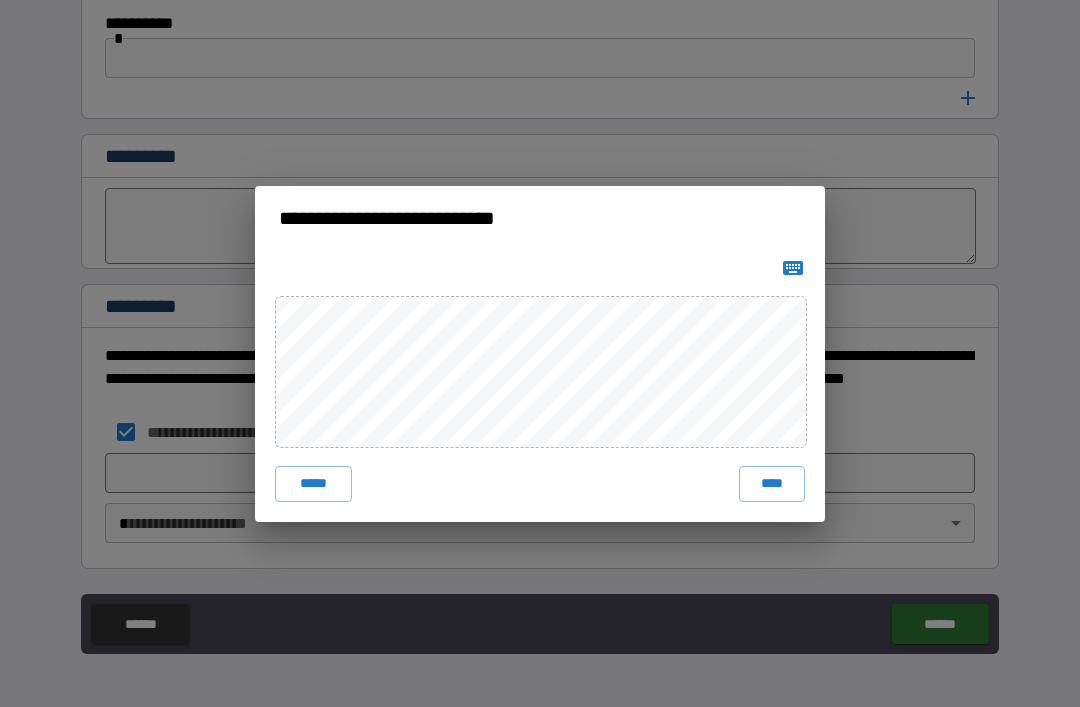 click on "**********" at bounding box center [540, 353] 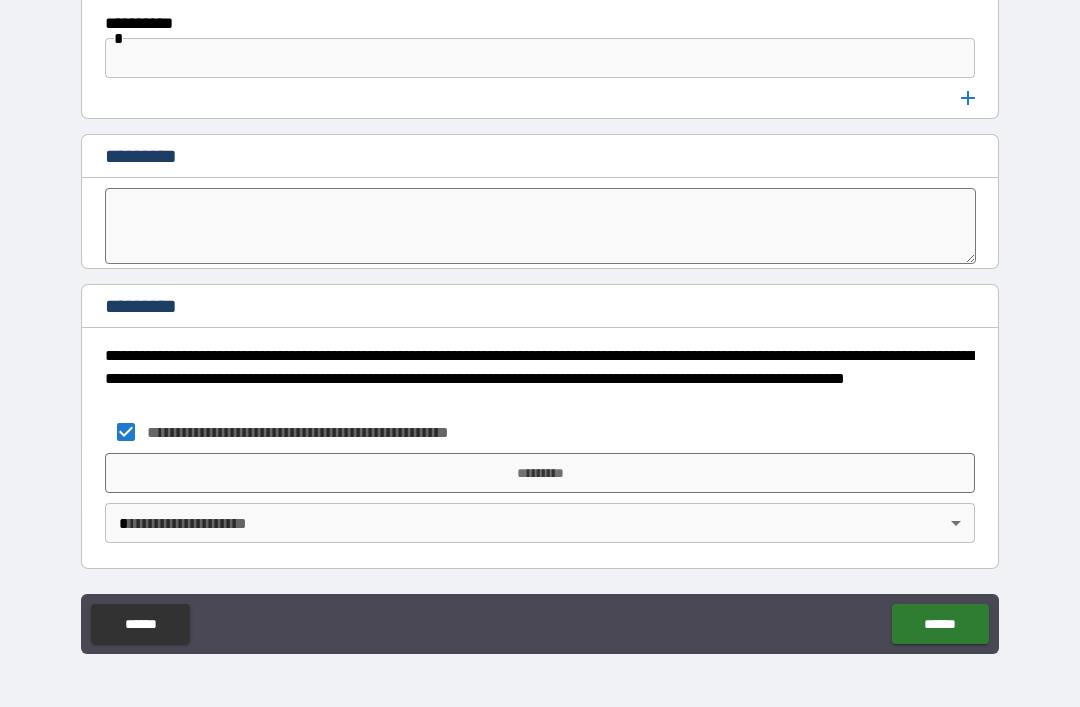 click at bounding box center (540, 226) 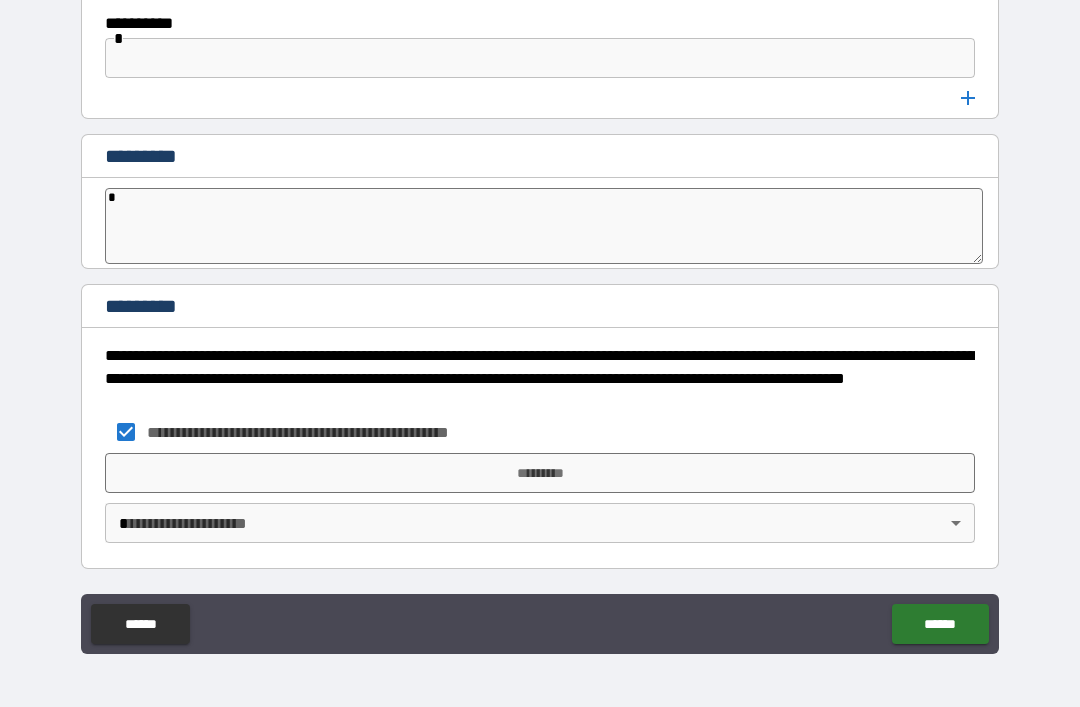 type on "*" 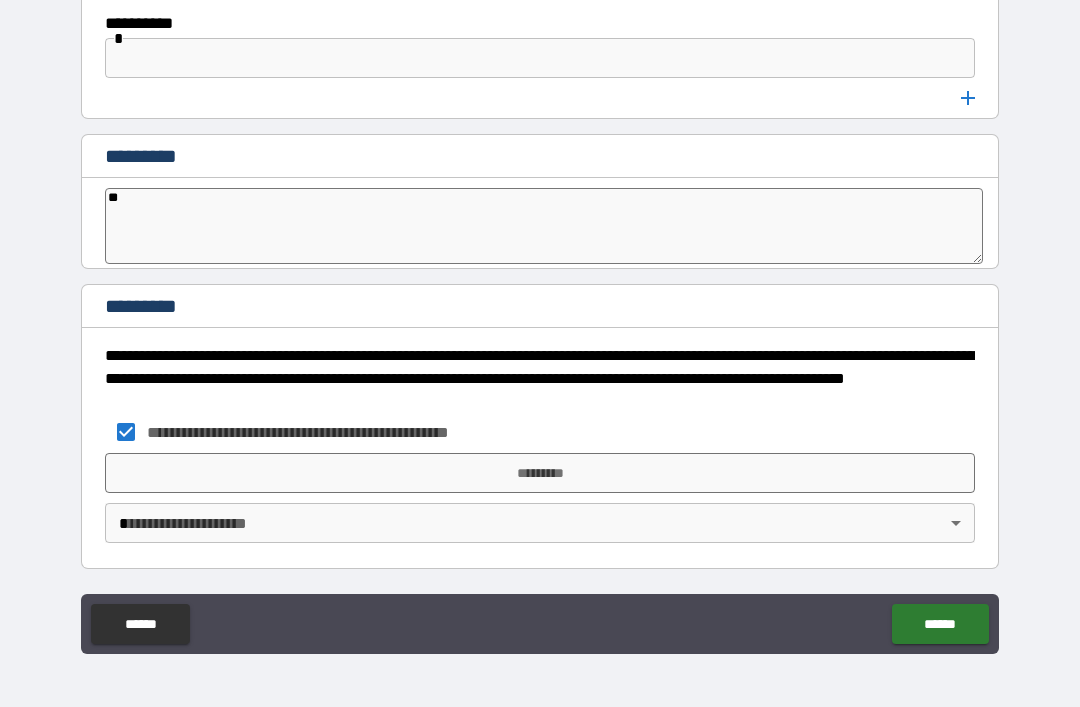 type on "*" 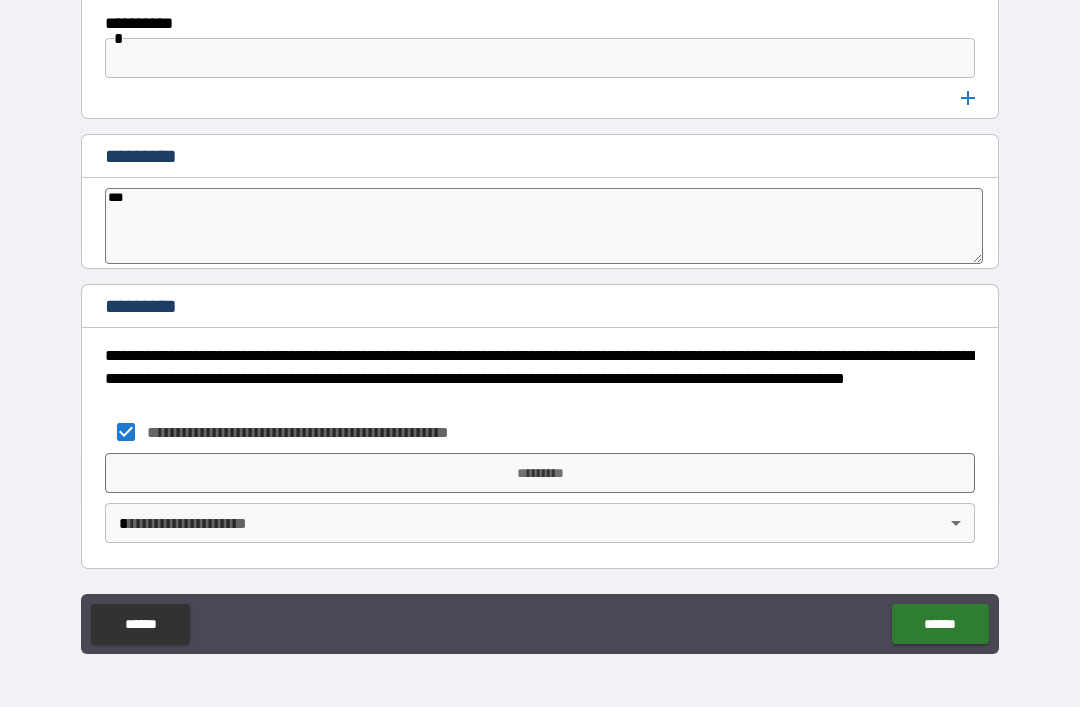 type on "****" 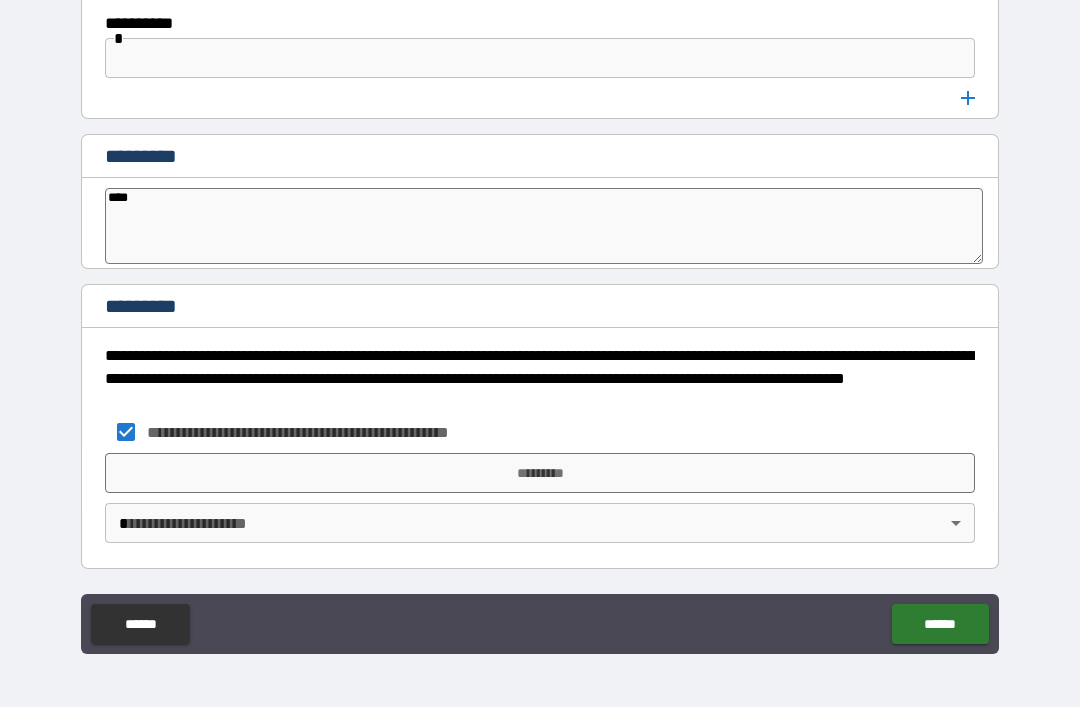 type on "*" 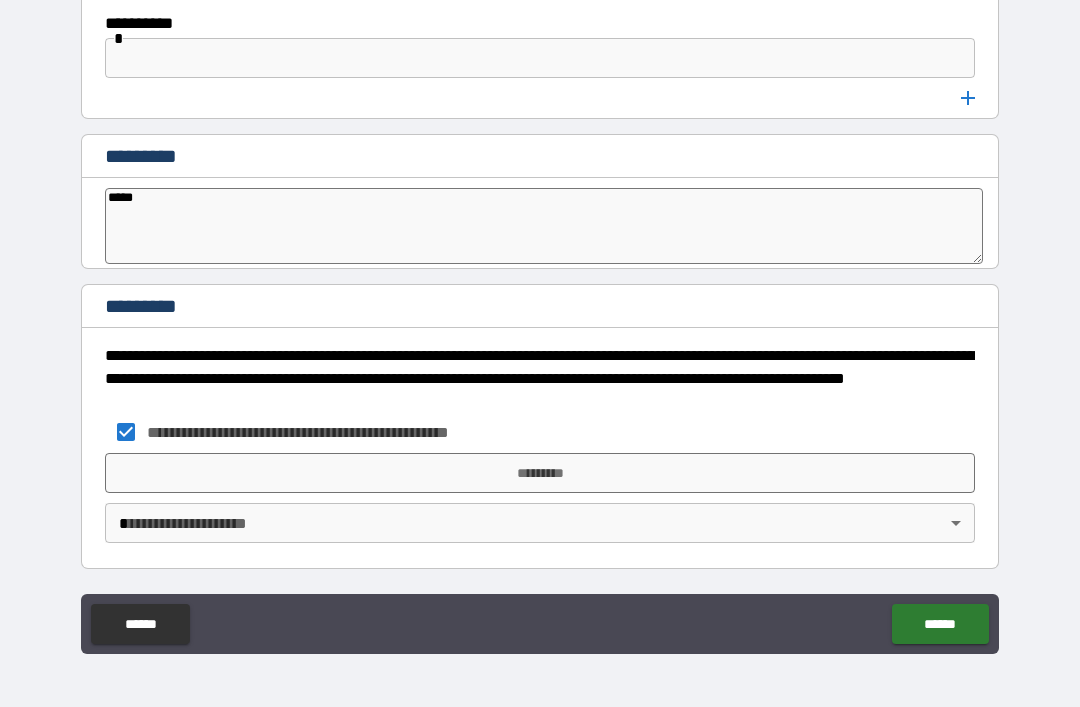 type on "*" 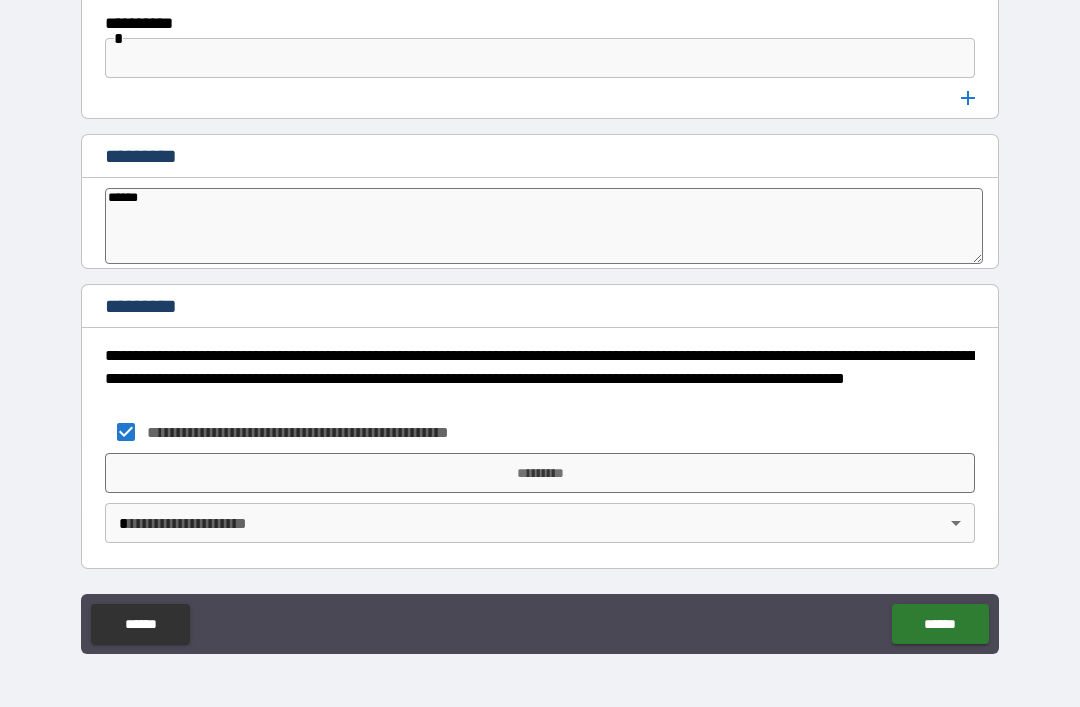 type on "*" 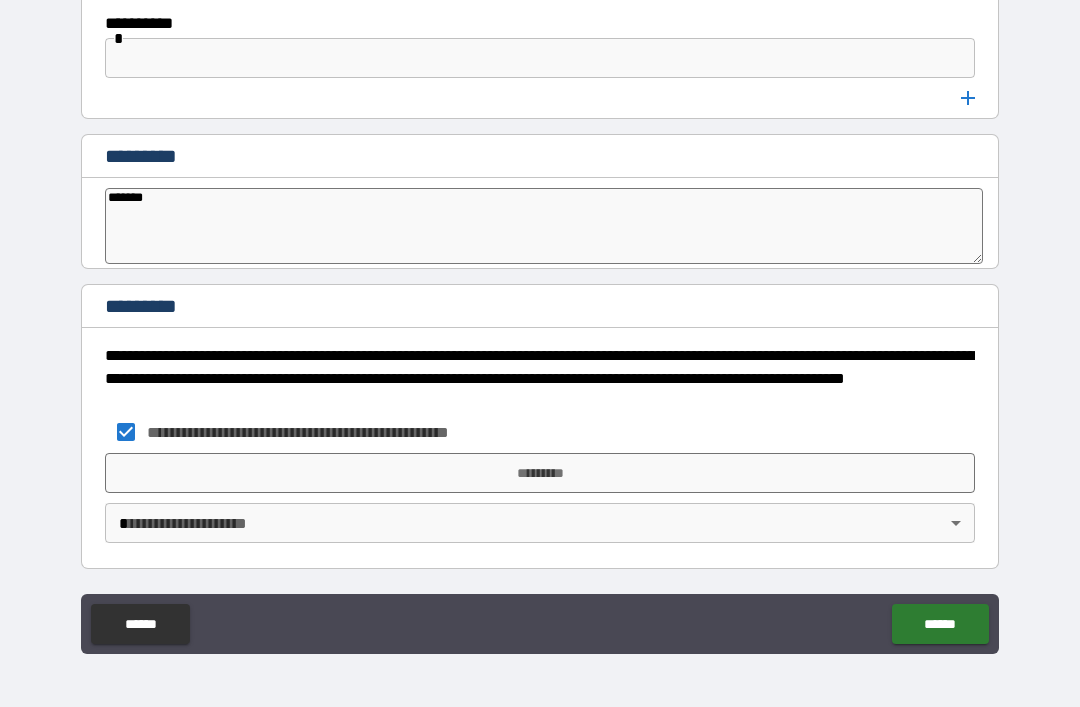 type on "*" 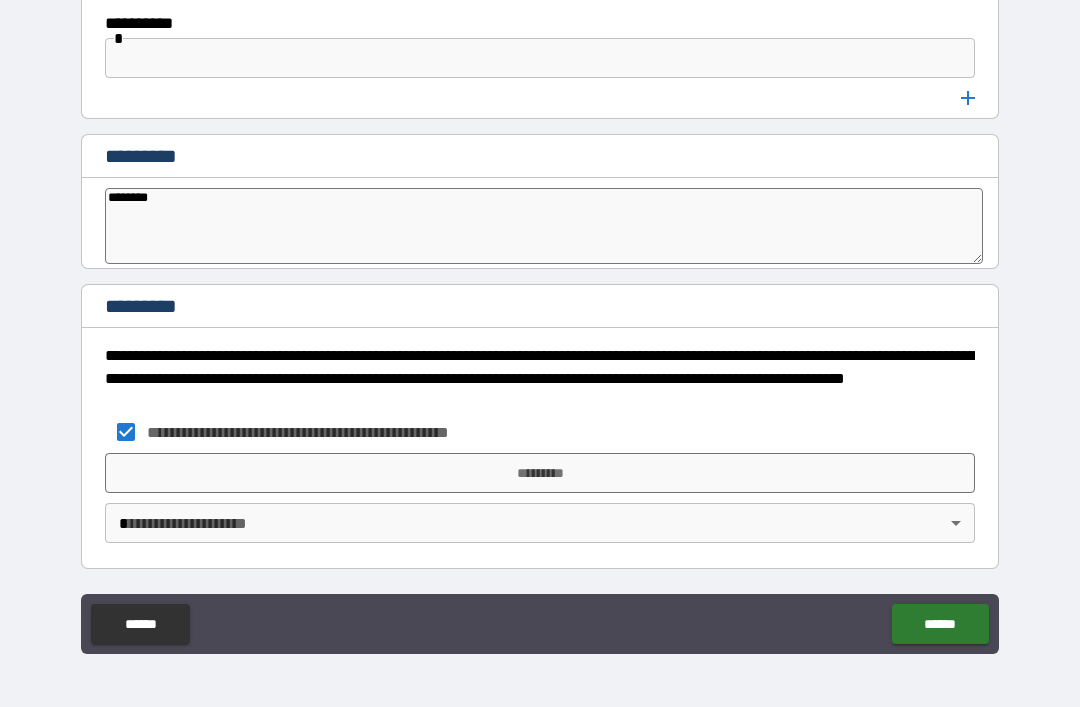 type on "*" 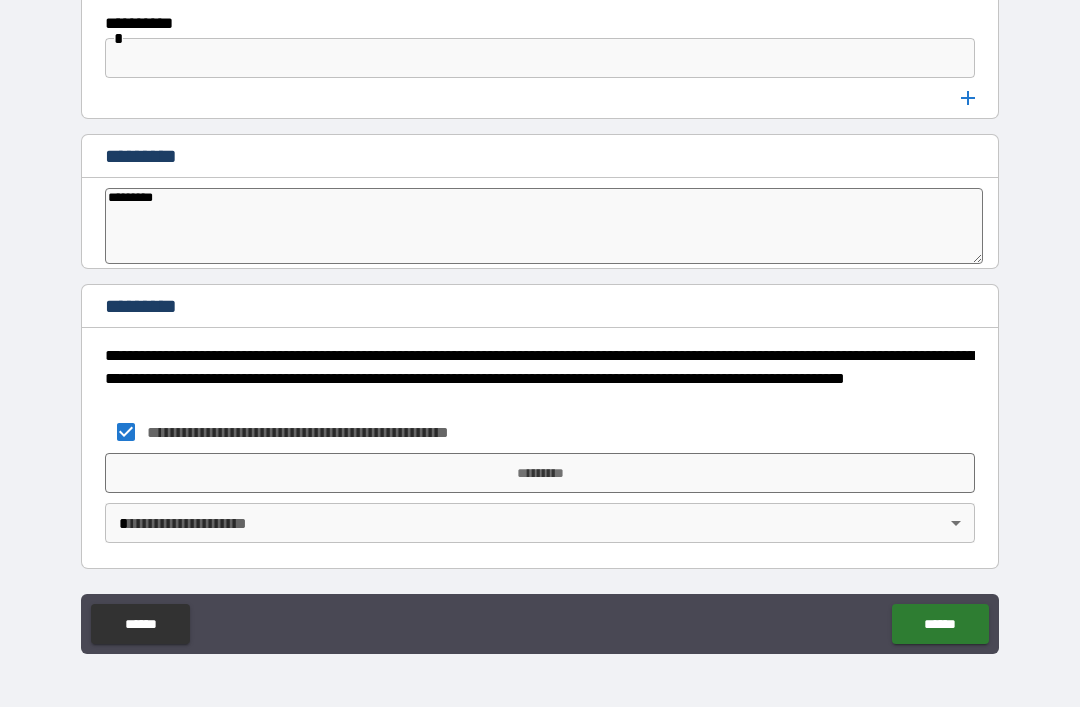 type on "*" 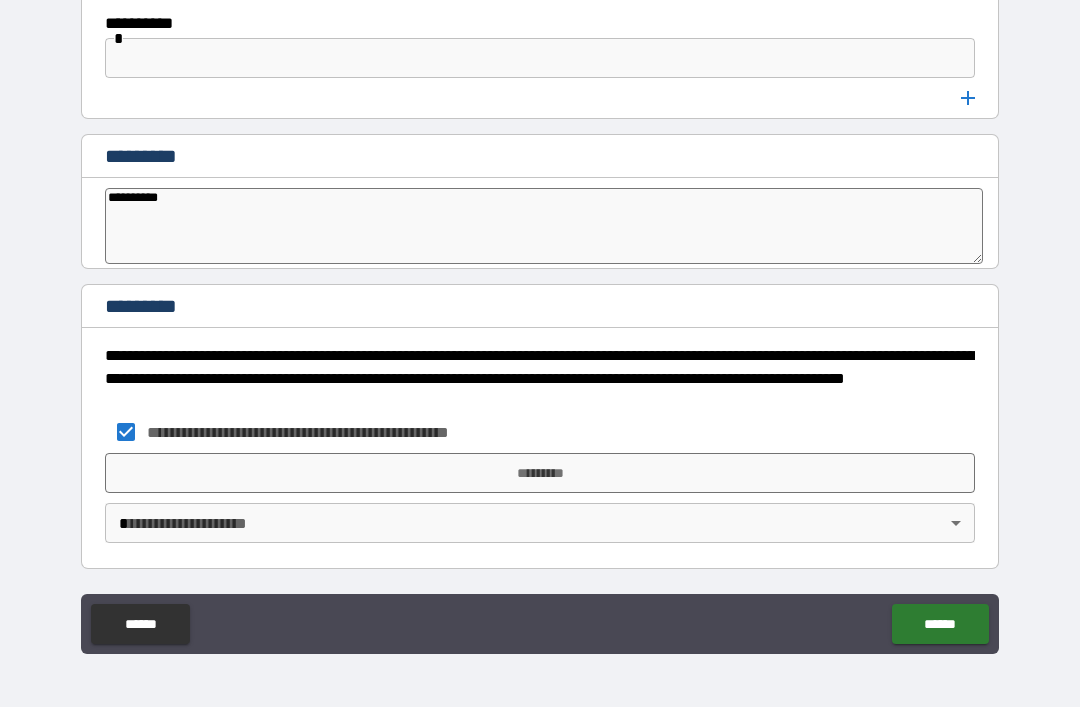 type on "*" 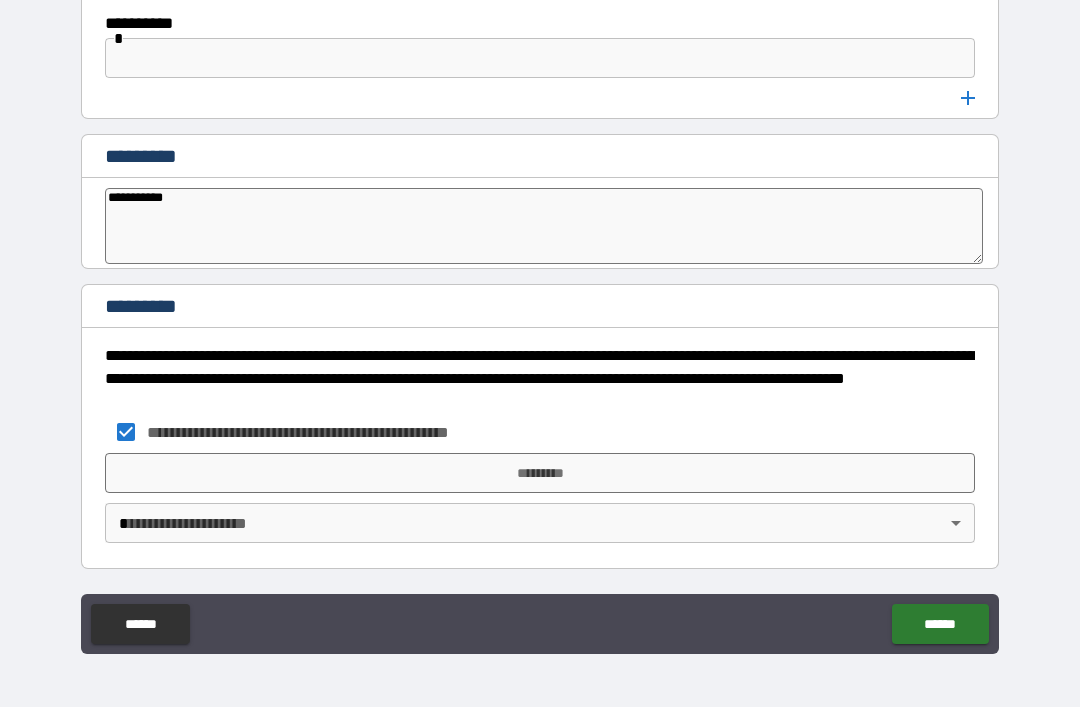 type on "*" 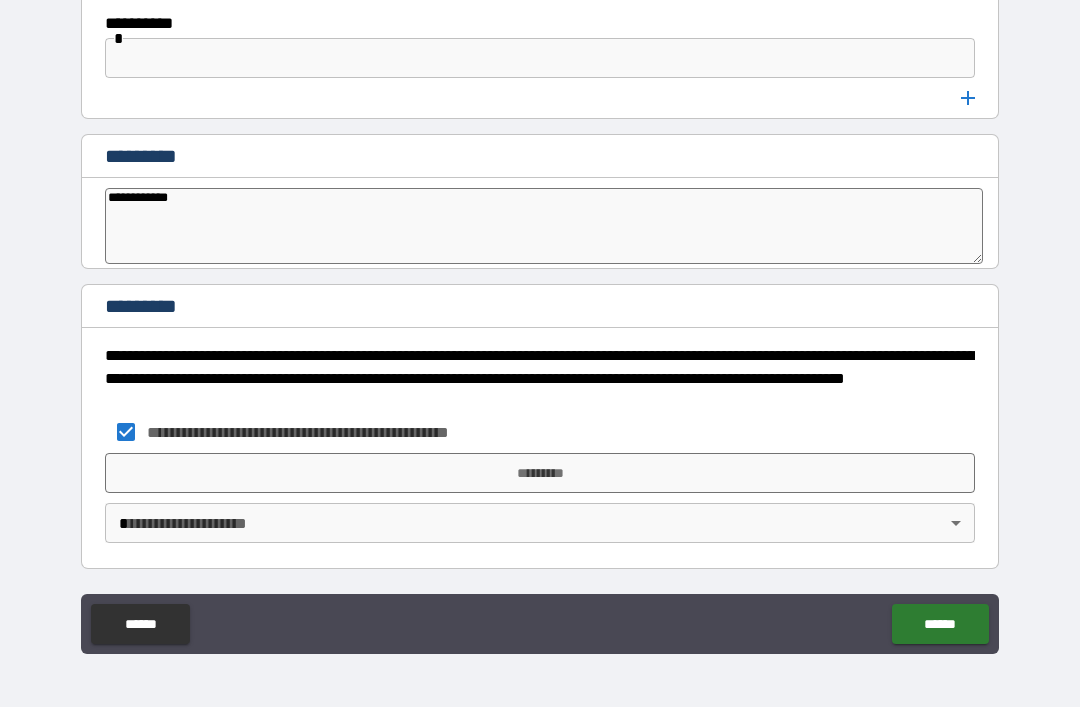 type on "*" 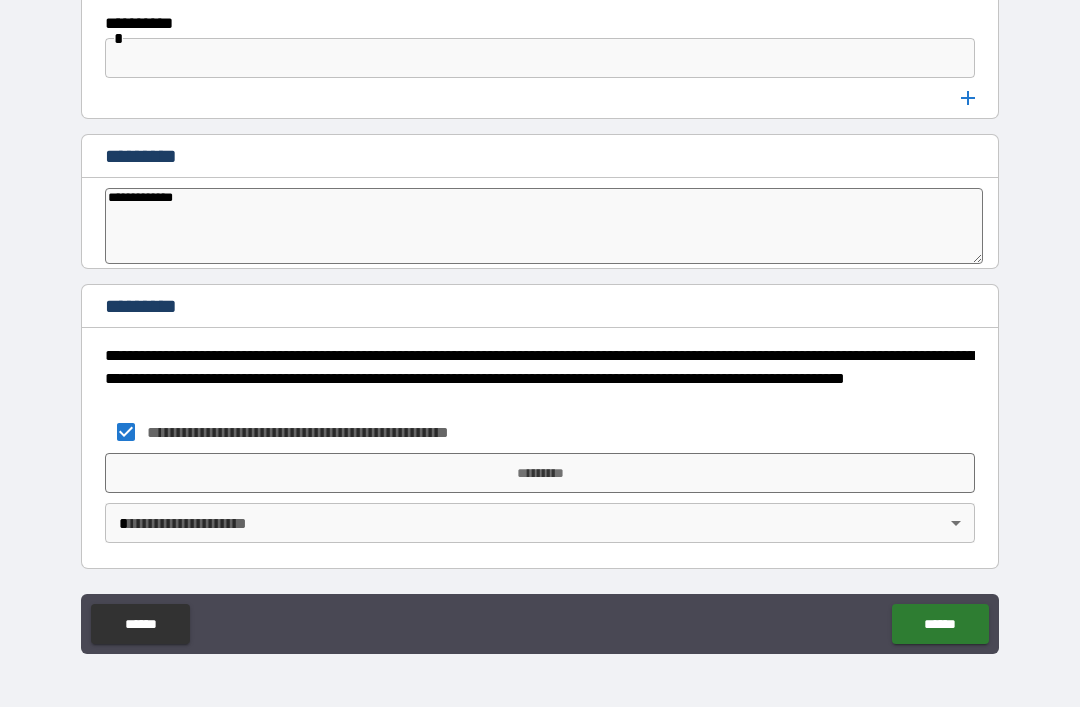 type on "*" 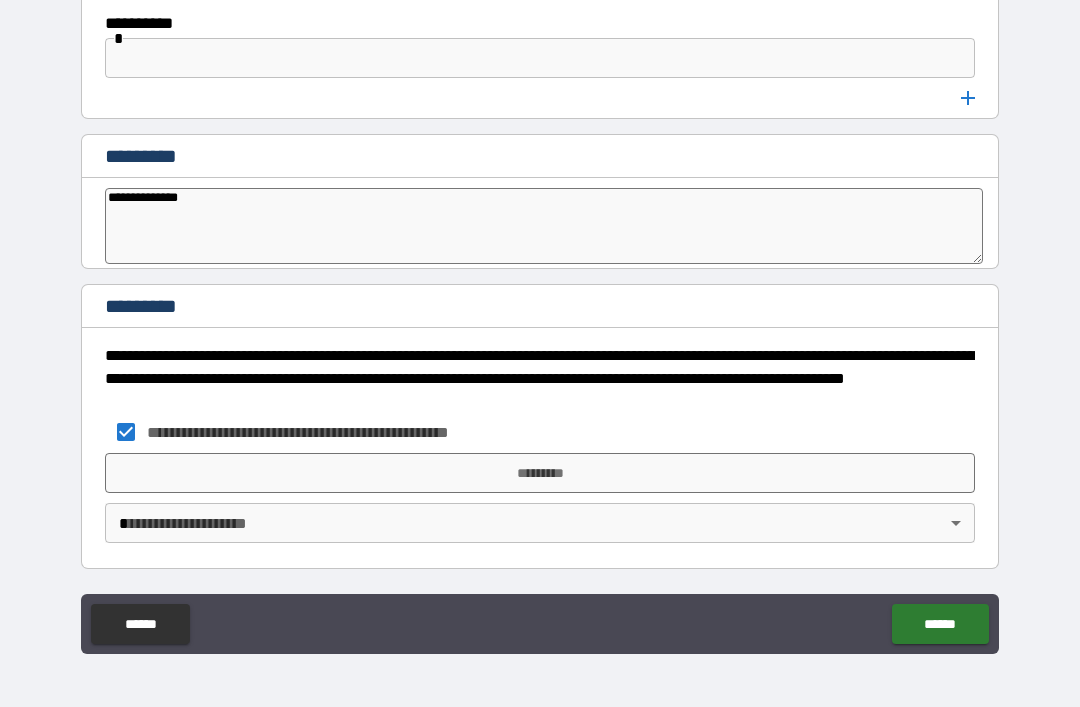 type on "*" 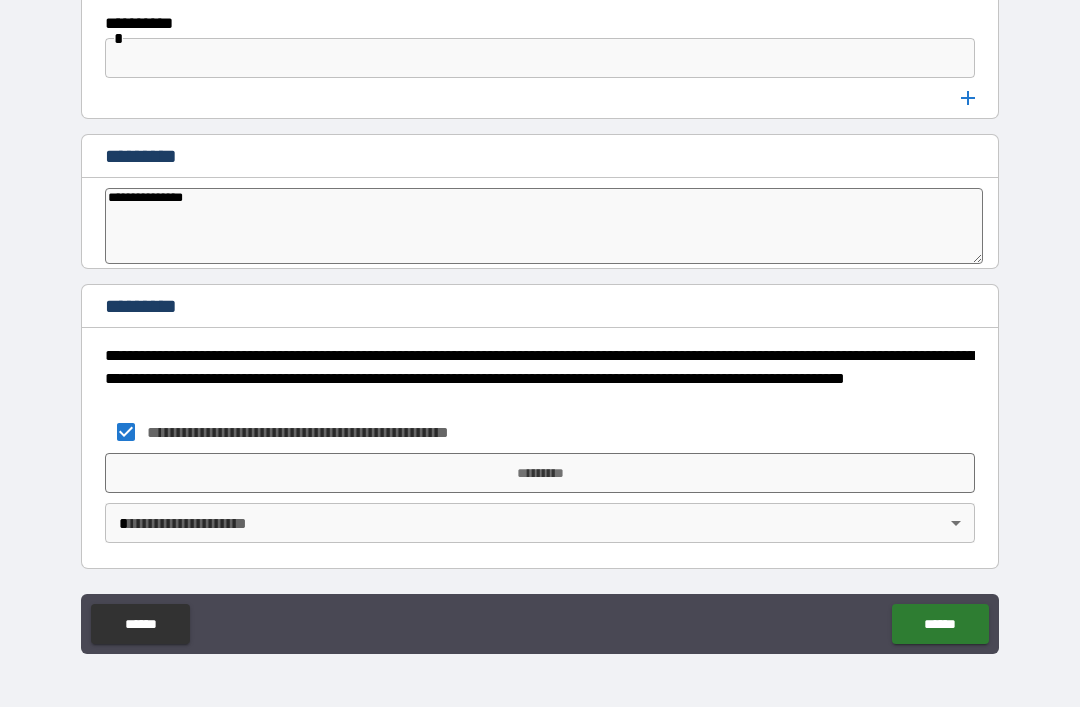type on "*" 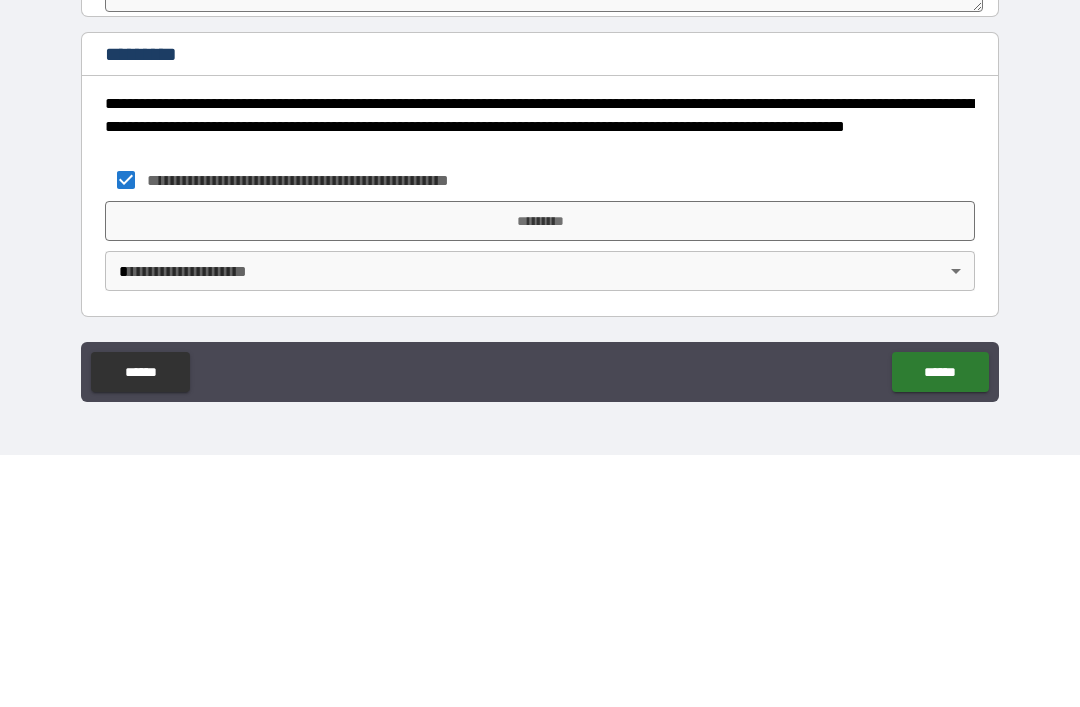 type on "**********" 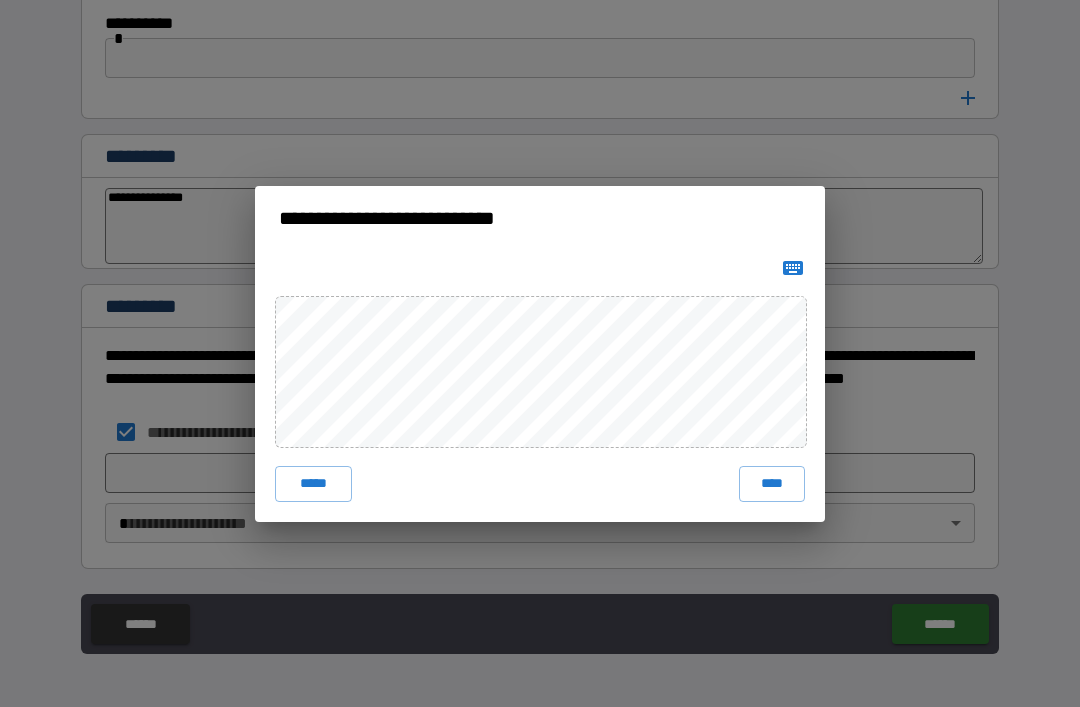 click at bounding box center [793, 268] 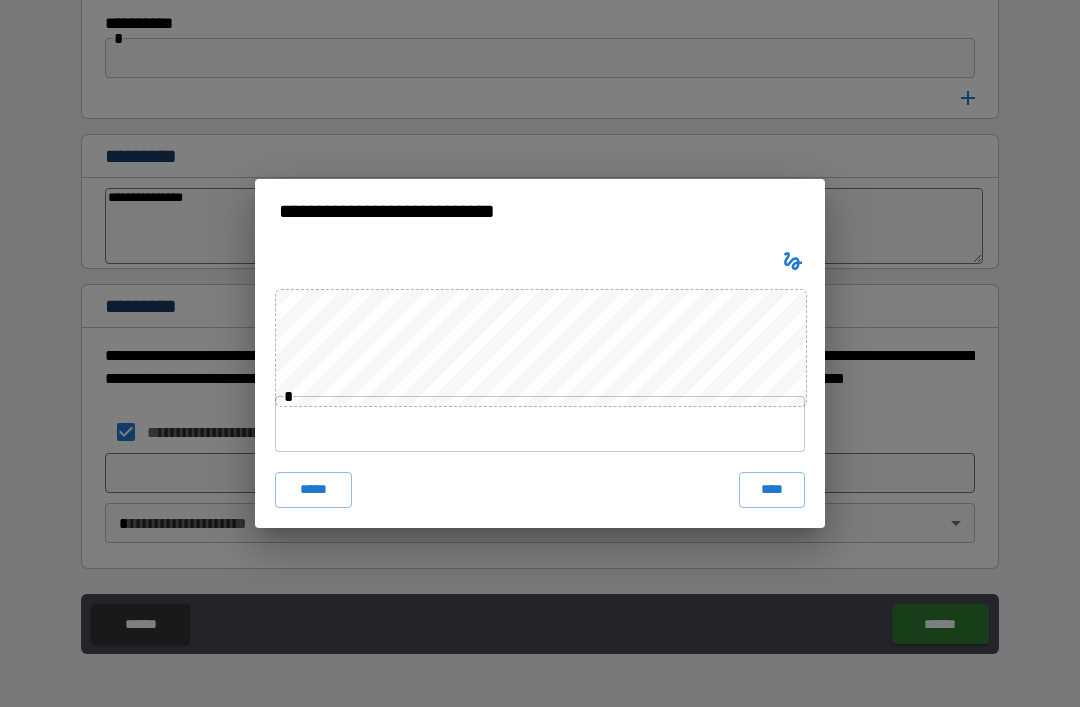click 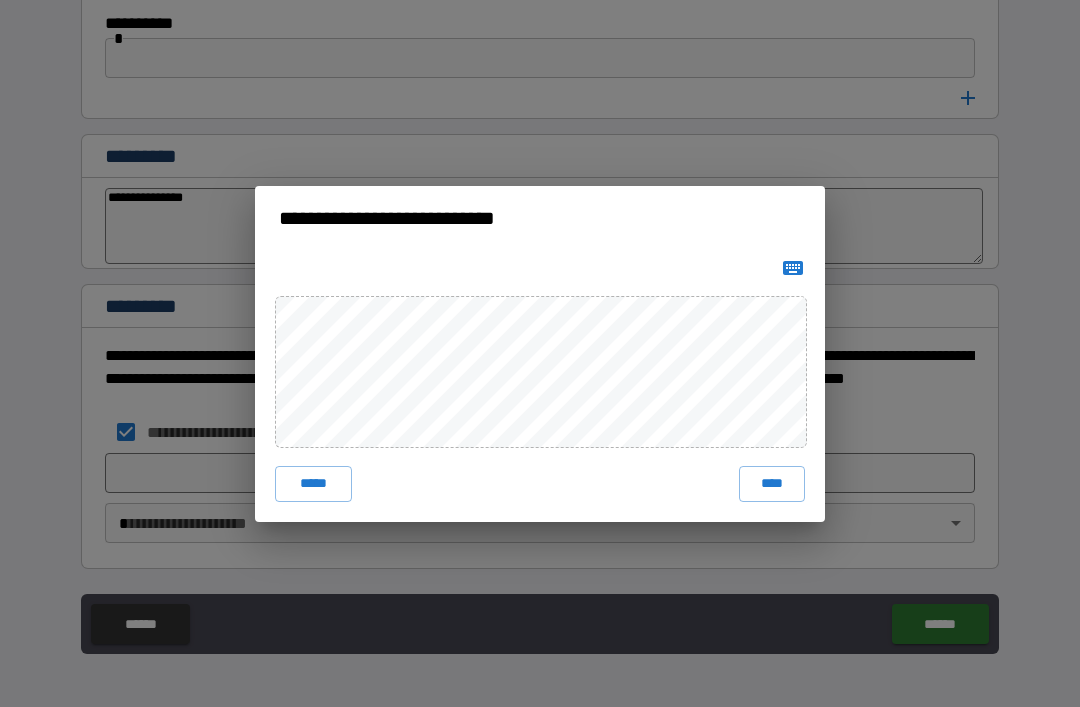 click on "**********" at bounding box center [540, 353] 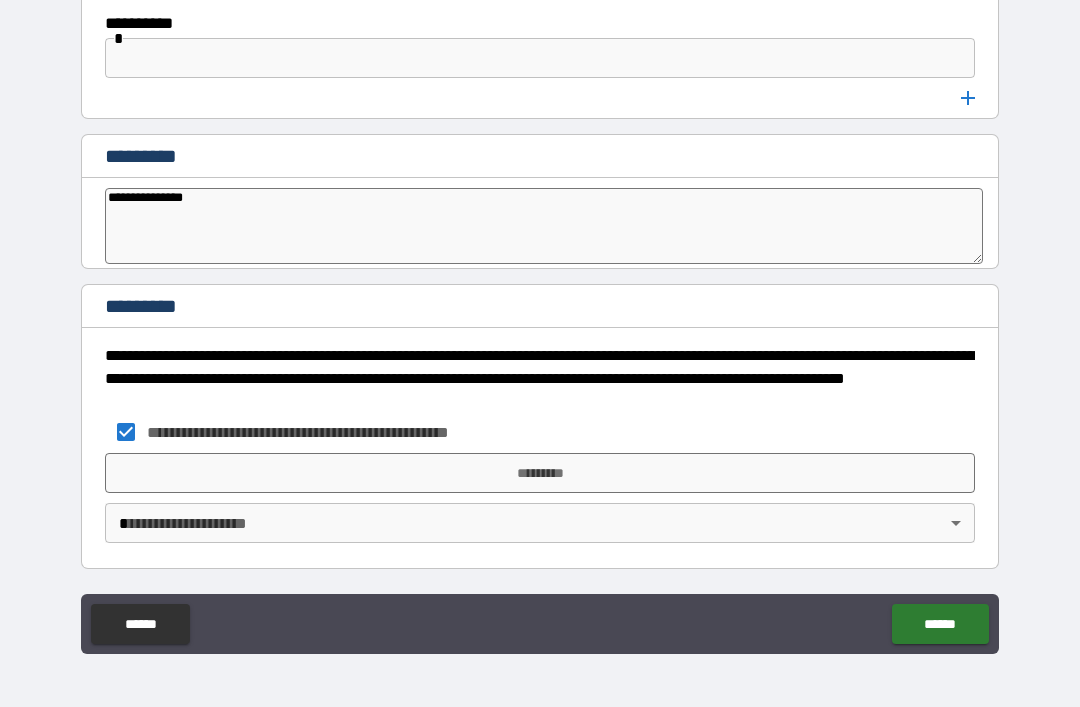 scroll, scrollTop: 10636, scrollLeft: 0, axis: vertical 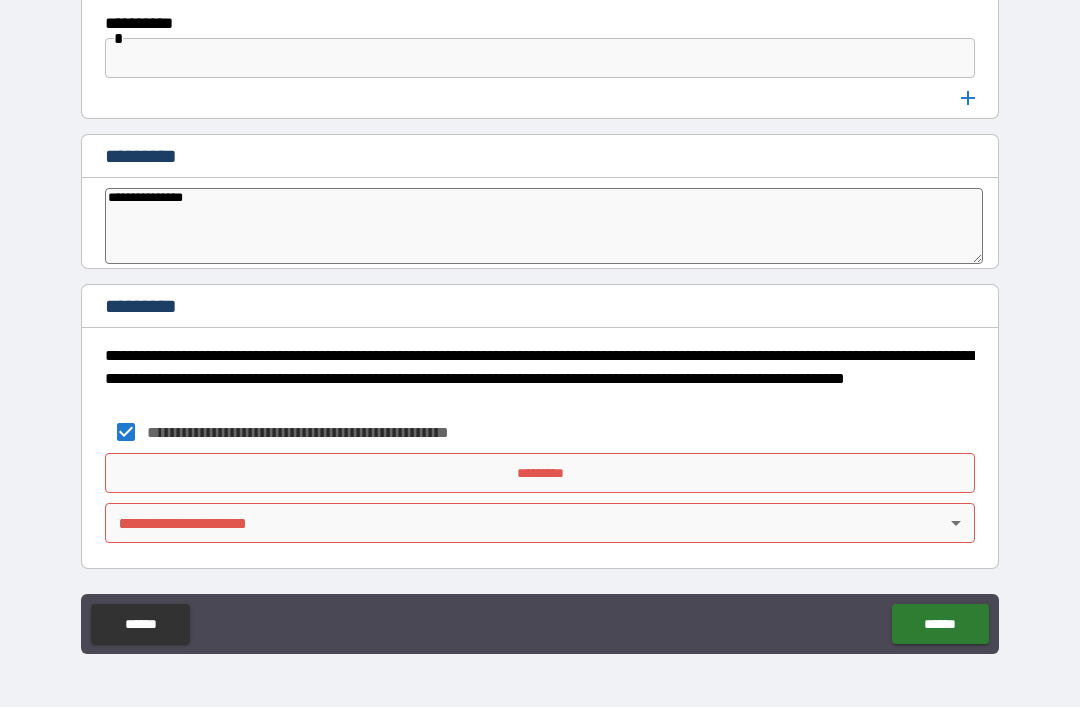 click on "*********" at bounding box center (540, 473) 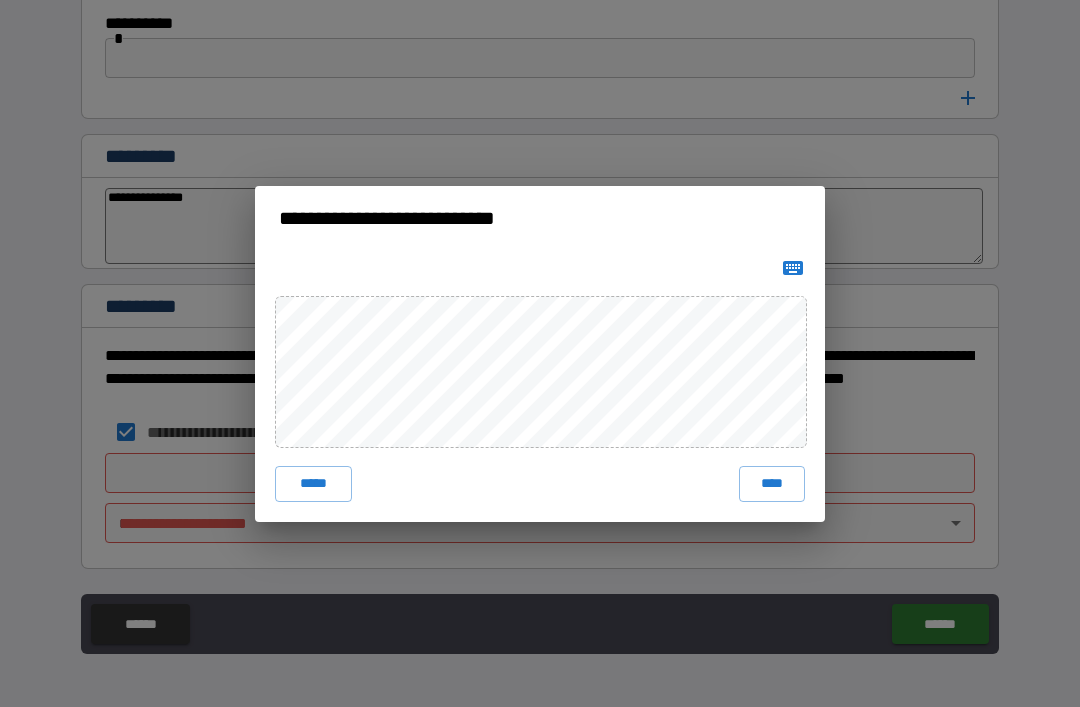click on "**********" at bounding box center (540, 353) 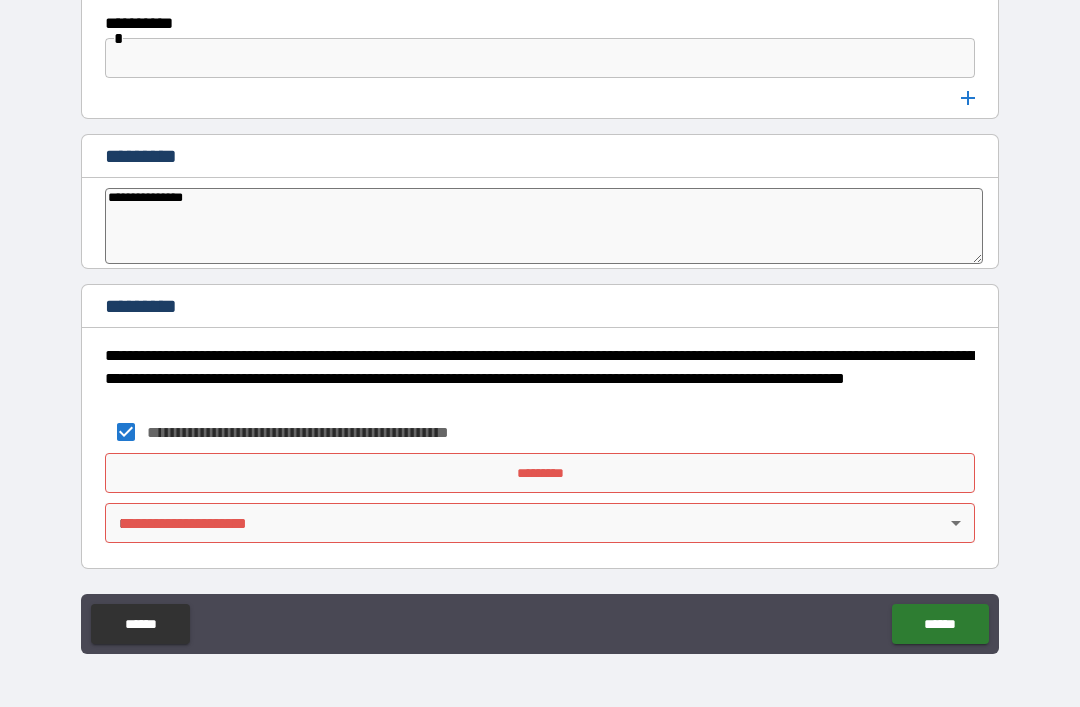 click on "*********" at bounding box center (540, 473) 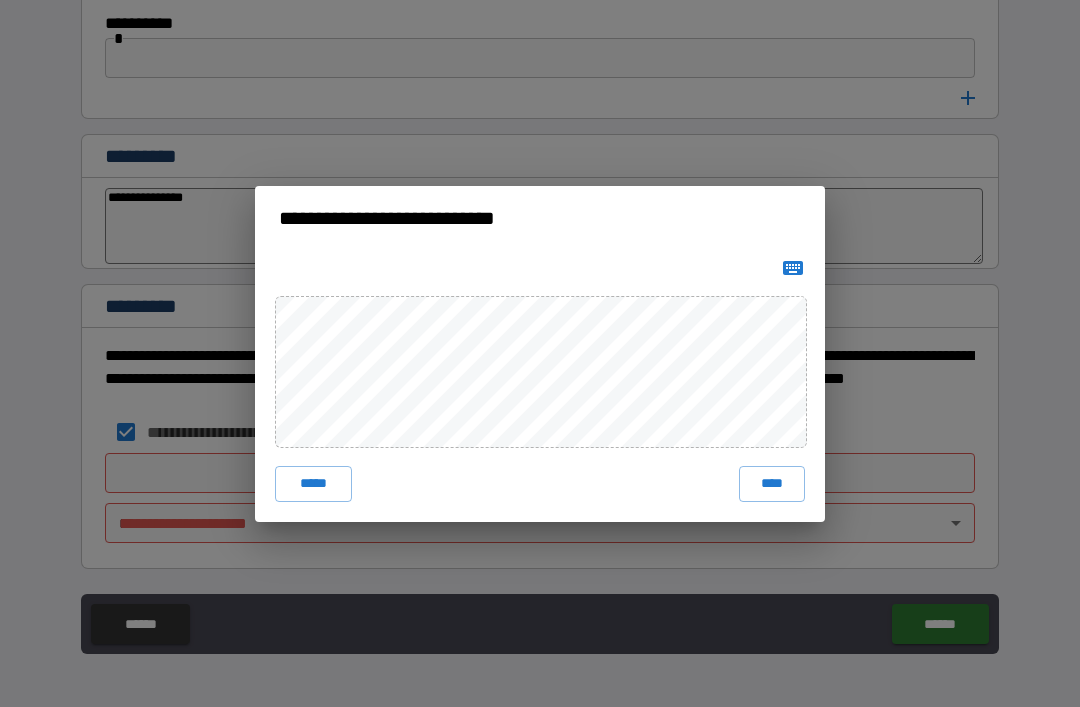 click on "**********" at bounding box center [540, 353] 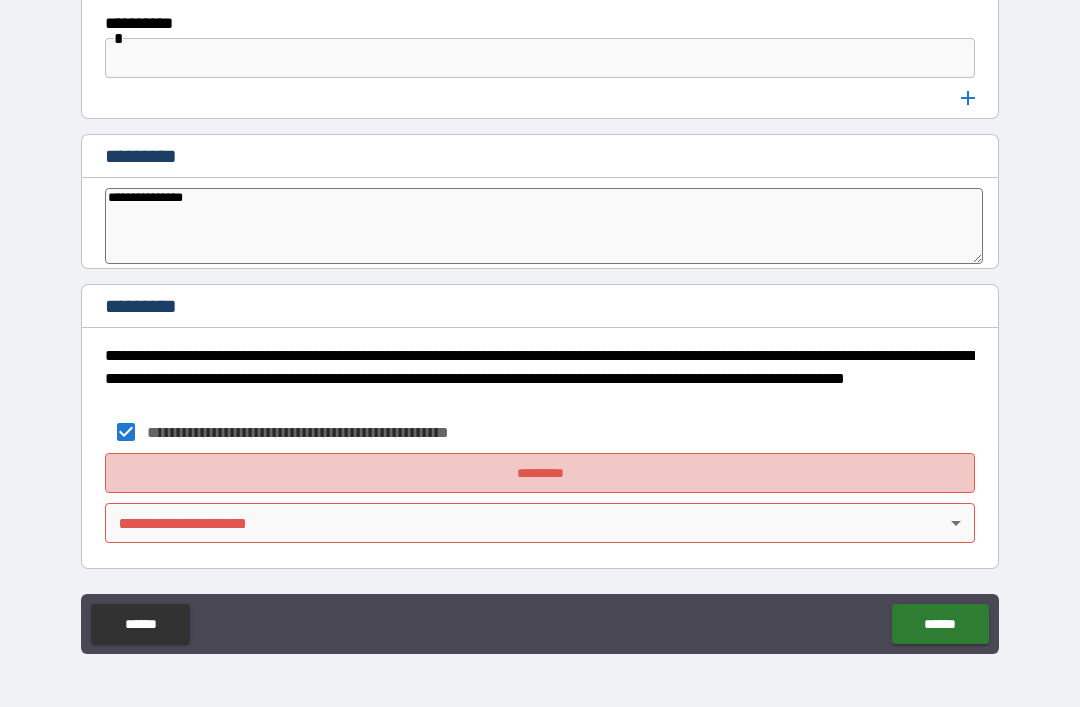 click on "*********" at bounding box center [540, 473] 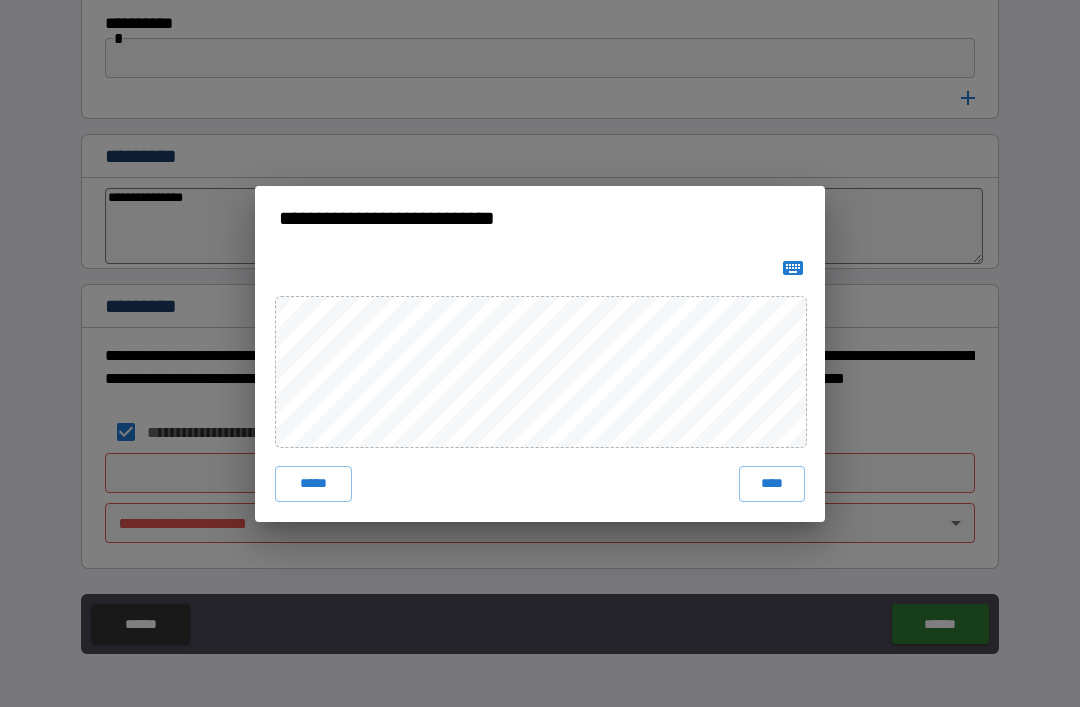 click 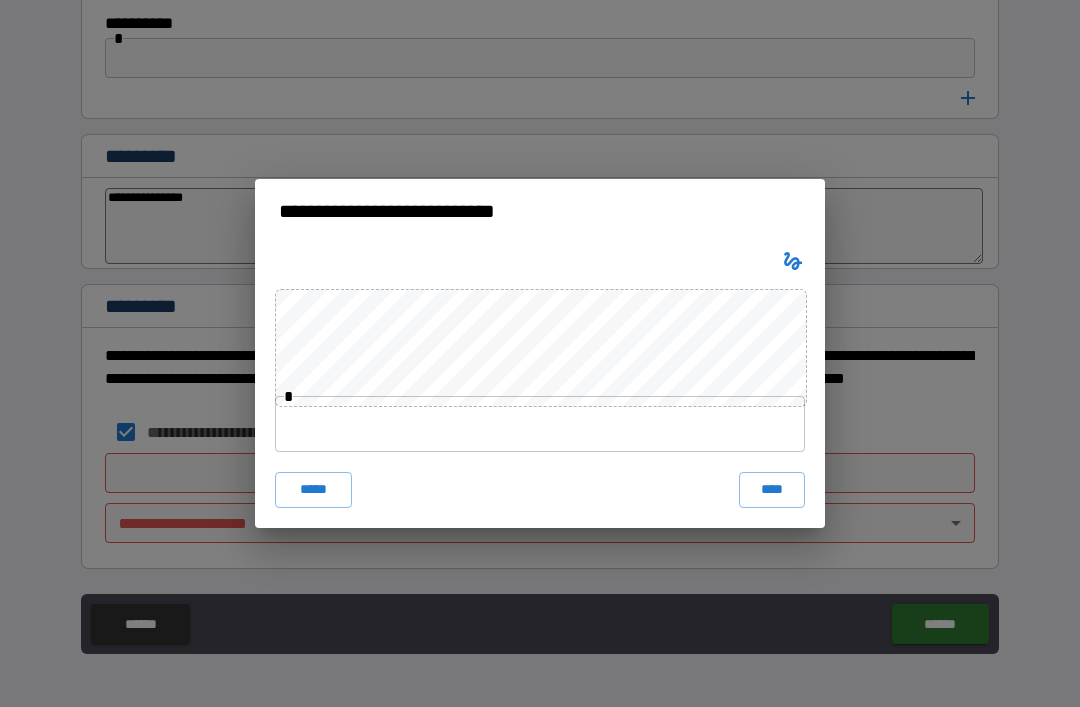 click on "**********" at bounding box center (540, 353) 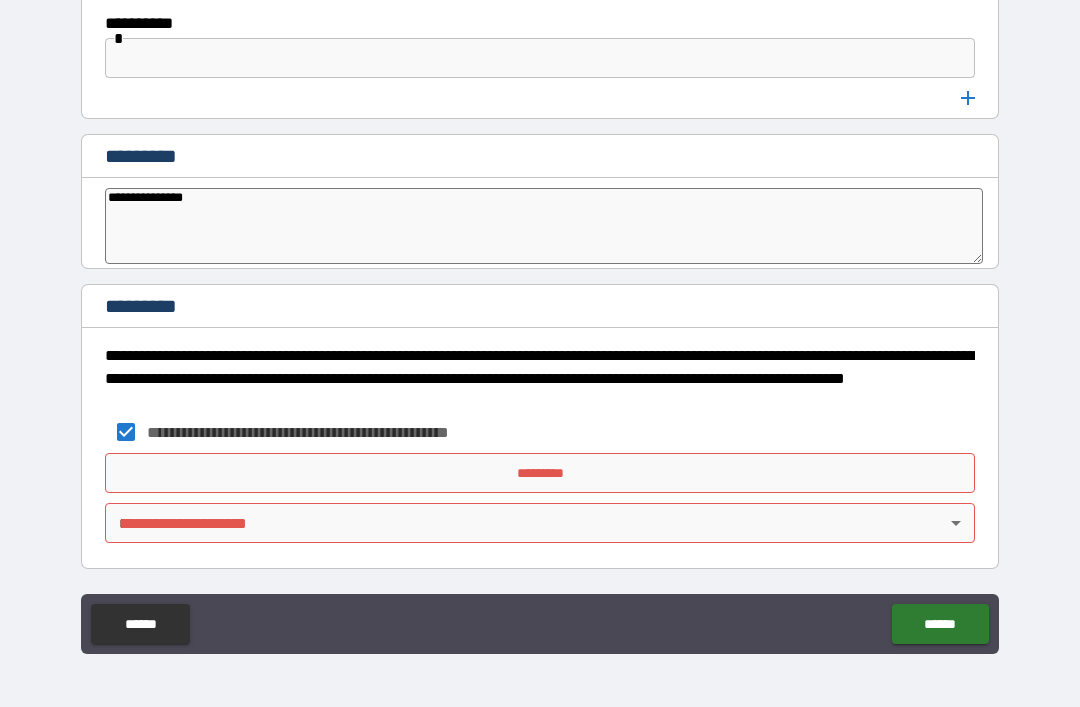 click on "******" at bounding box center [940, 624] 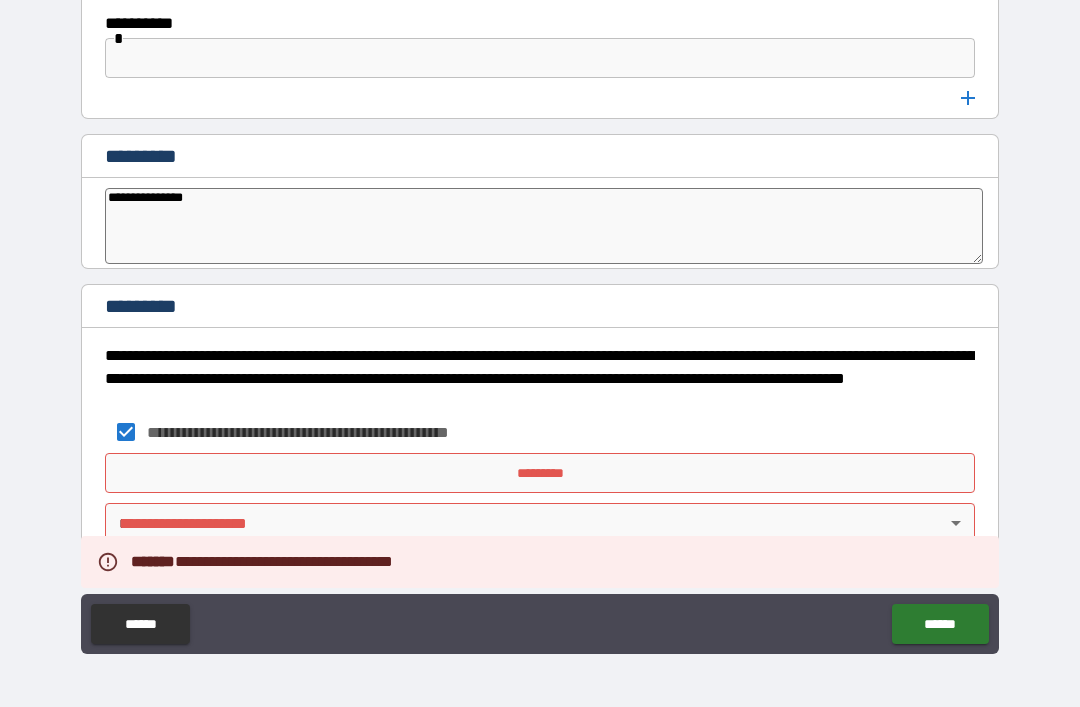 click on "**********" at bounding box center (540, 321) 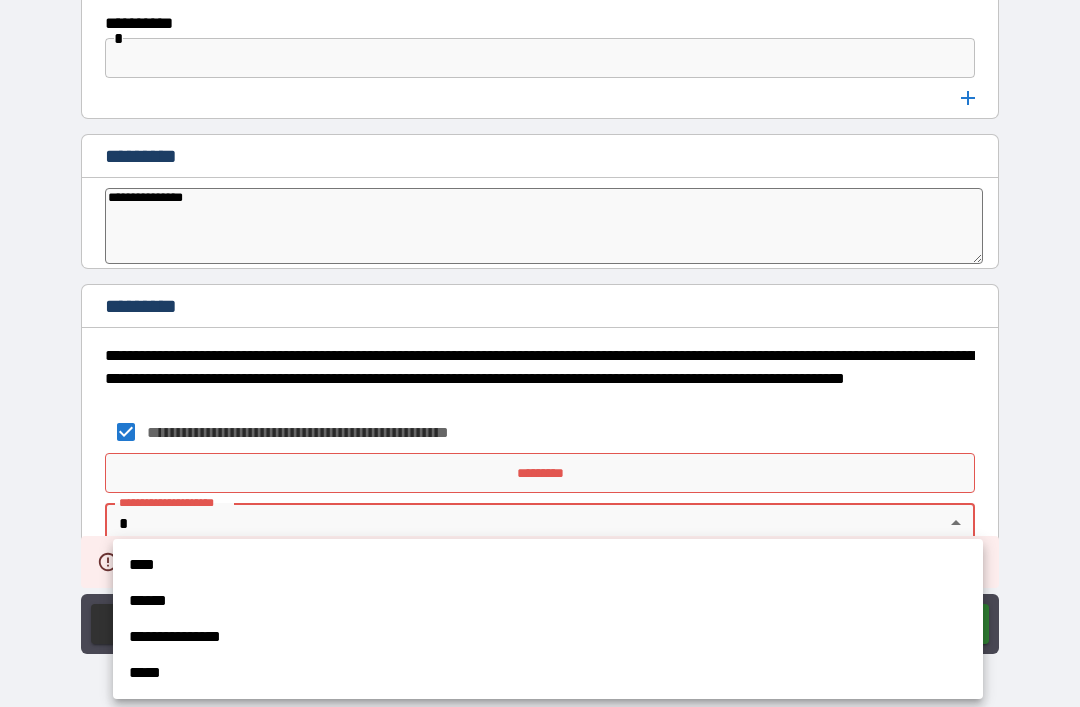 click on "****" at bounding box center [548, 565] 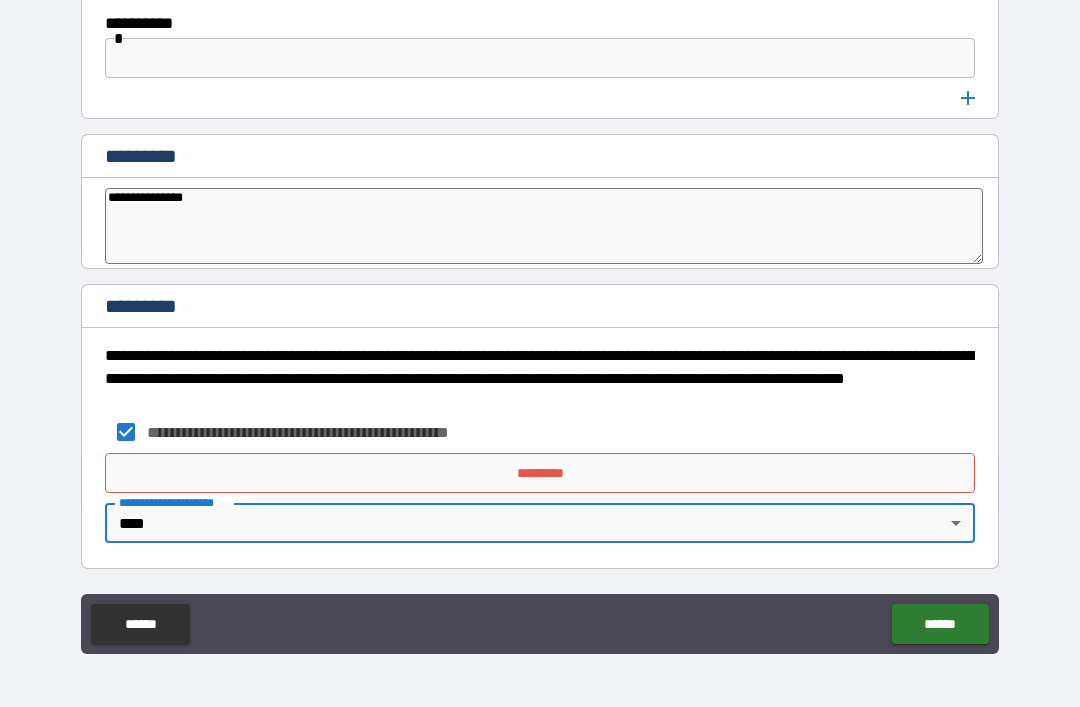 click on "*********" at bounding box center [540, 473] 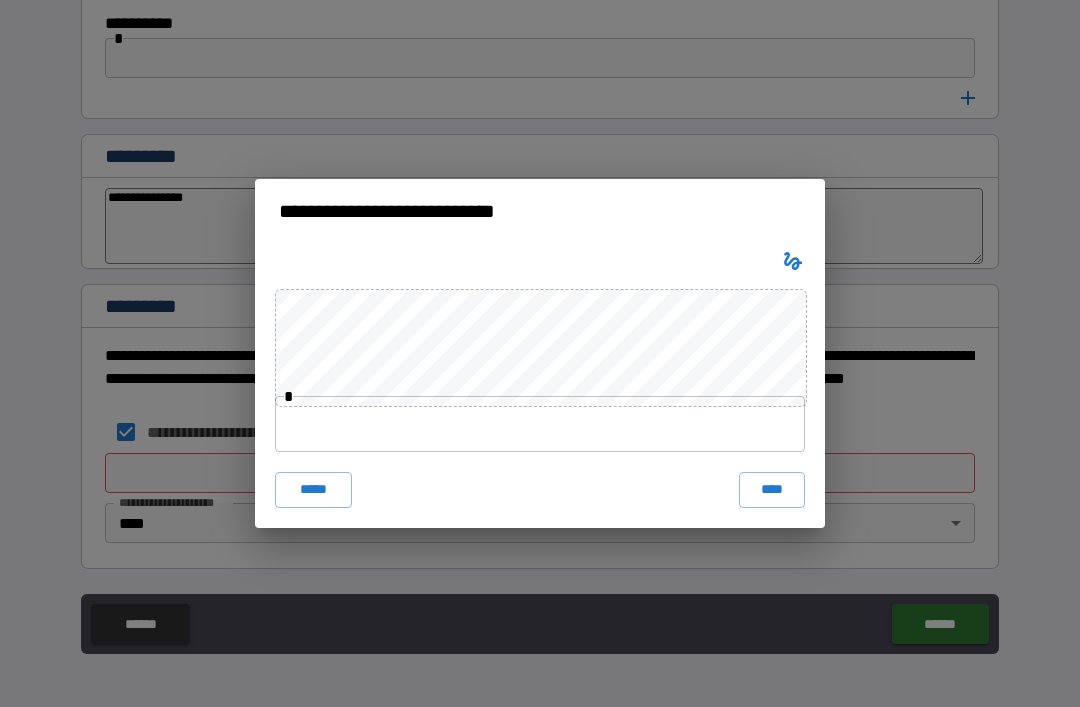 click at bounding box center (793, 261) 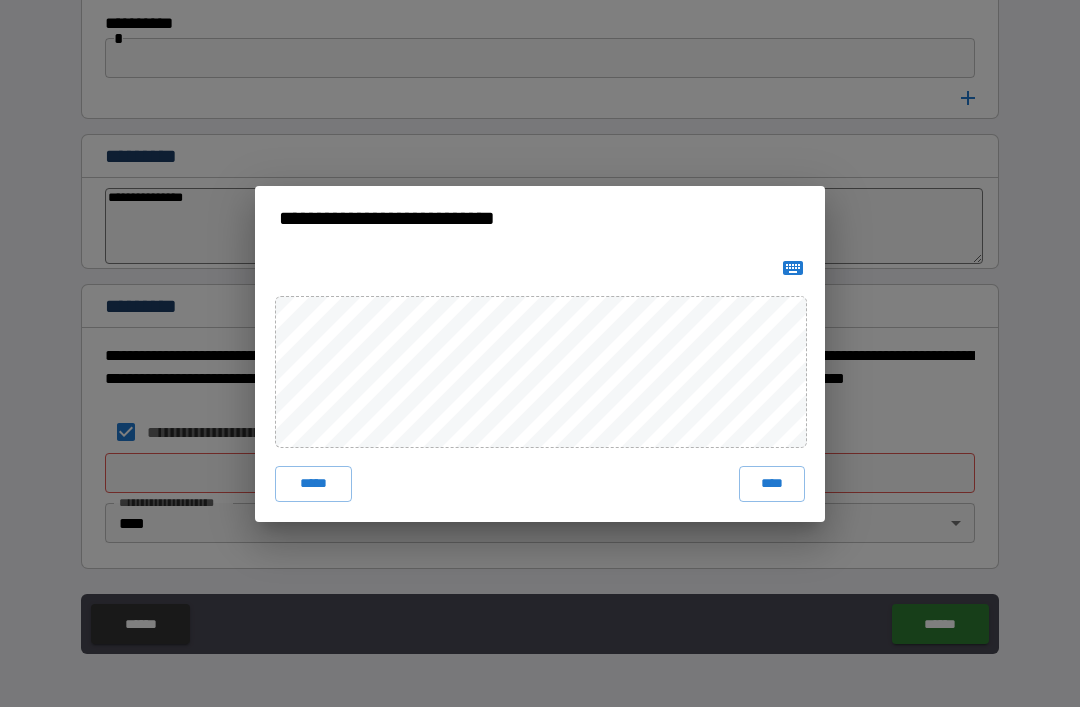 click at bounding box center (793, 268) 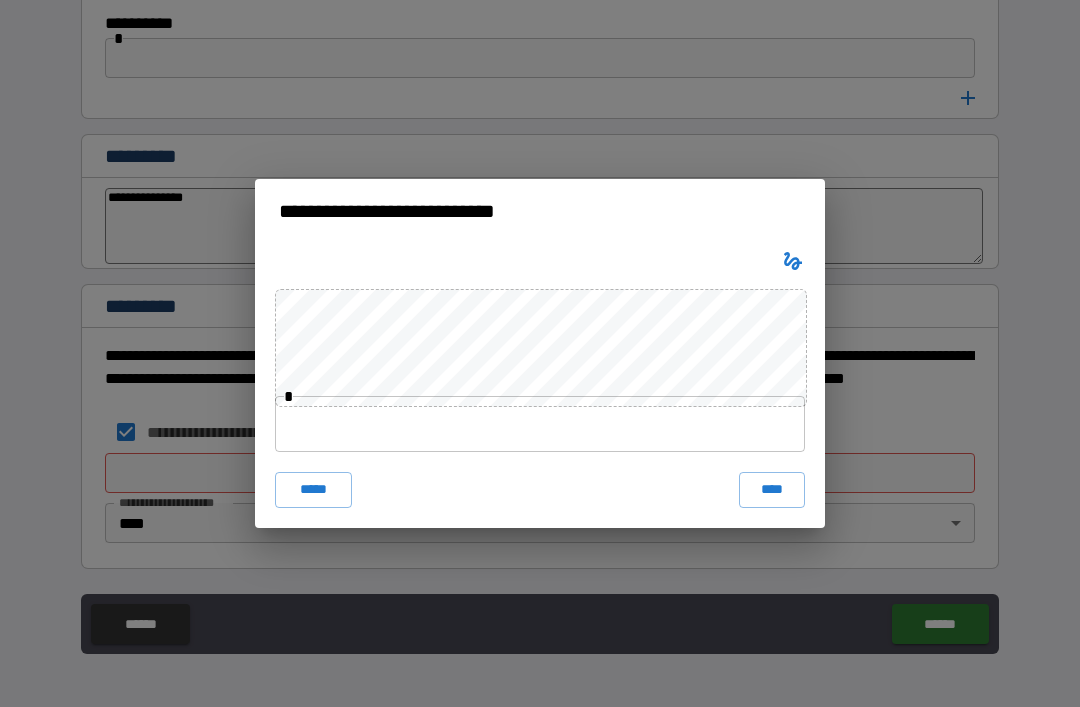 click at bounding box center [793, 261] 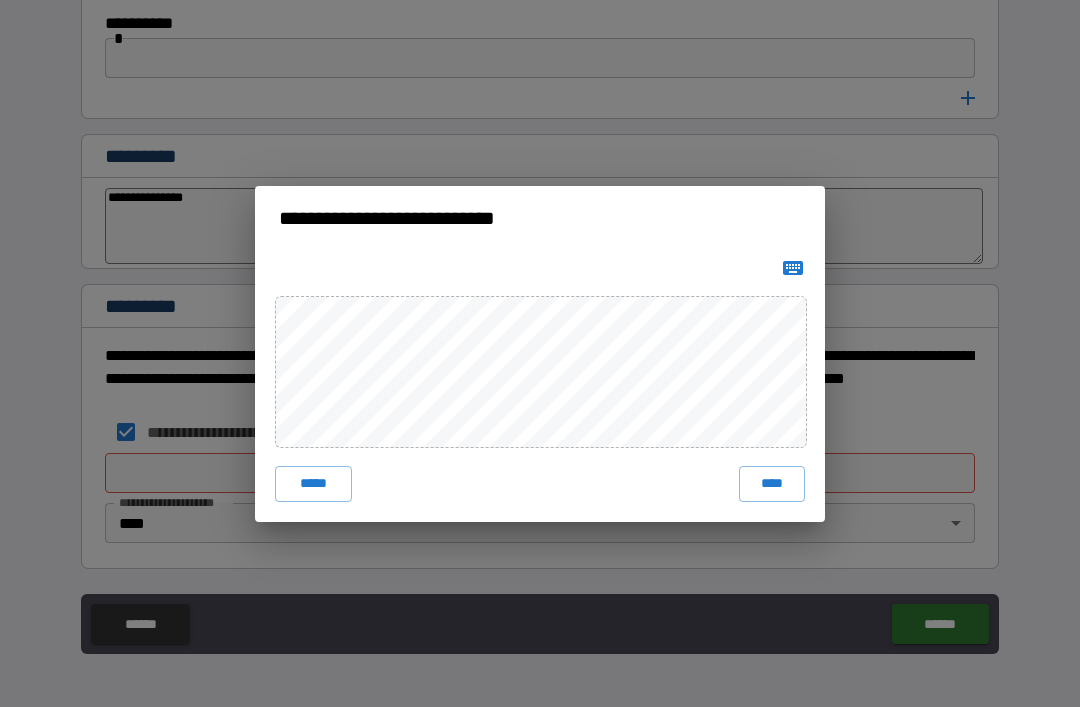 click at bounding box center (793, 268) 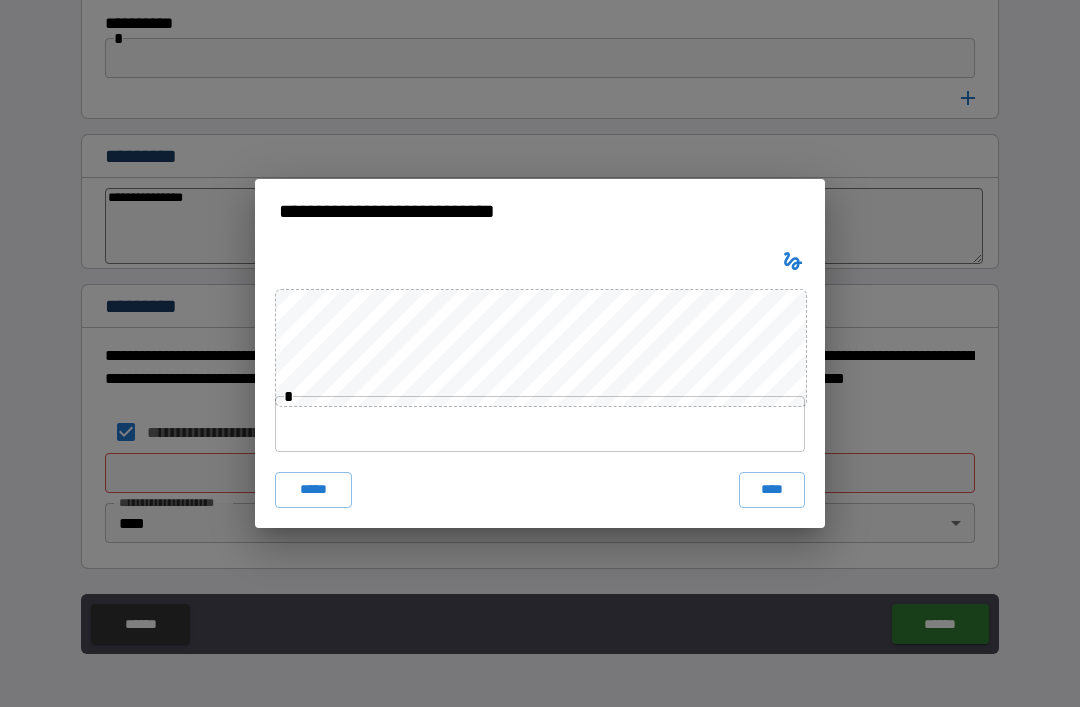 click on "**********" at bounding box center (540, 353) 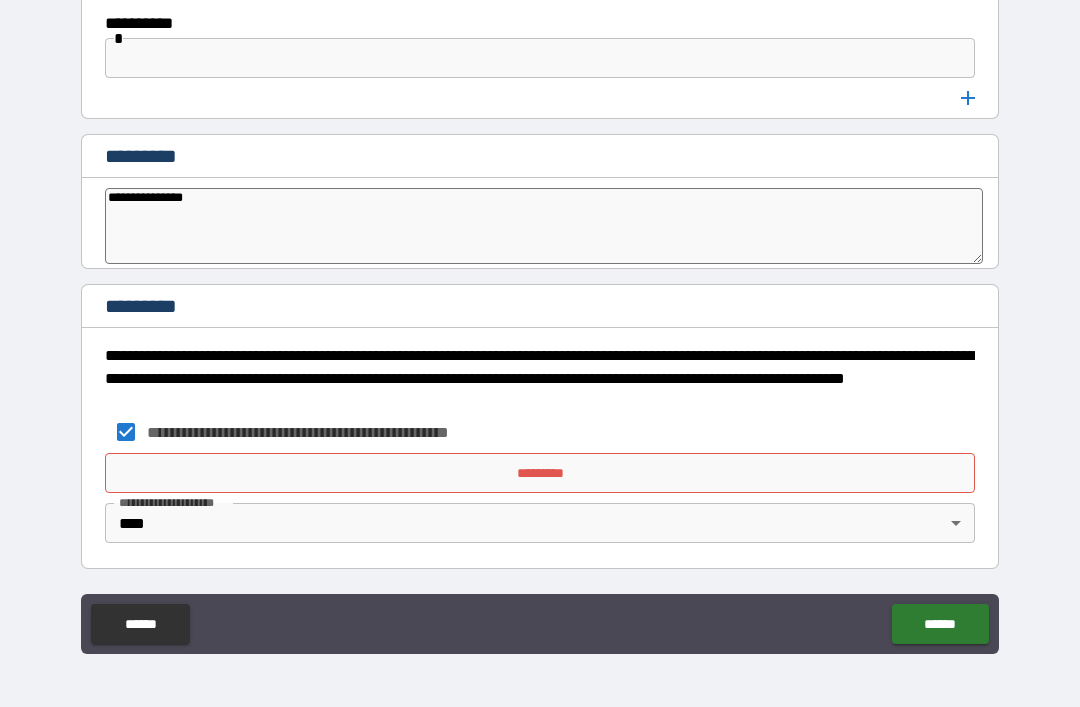 click on "**********" at bounding box center (540, 321) 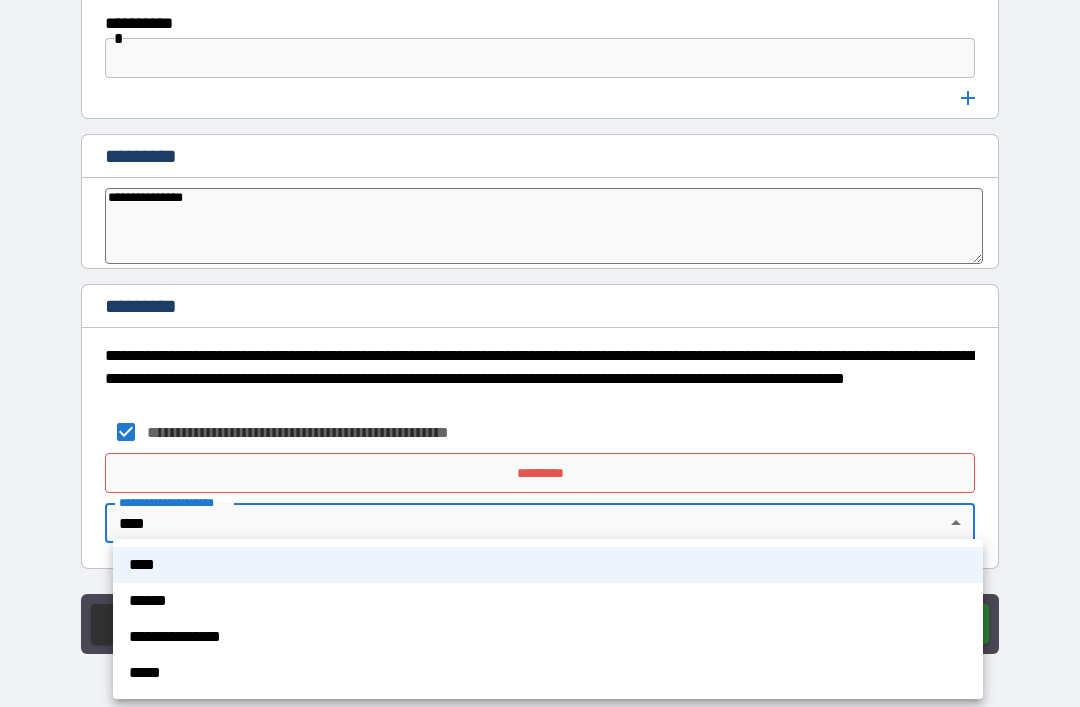 click at bounding box center [540, 353] 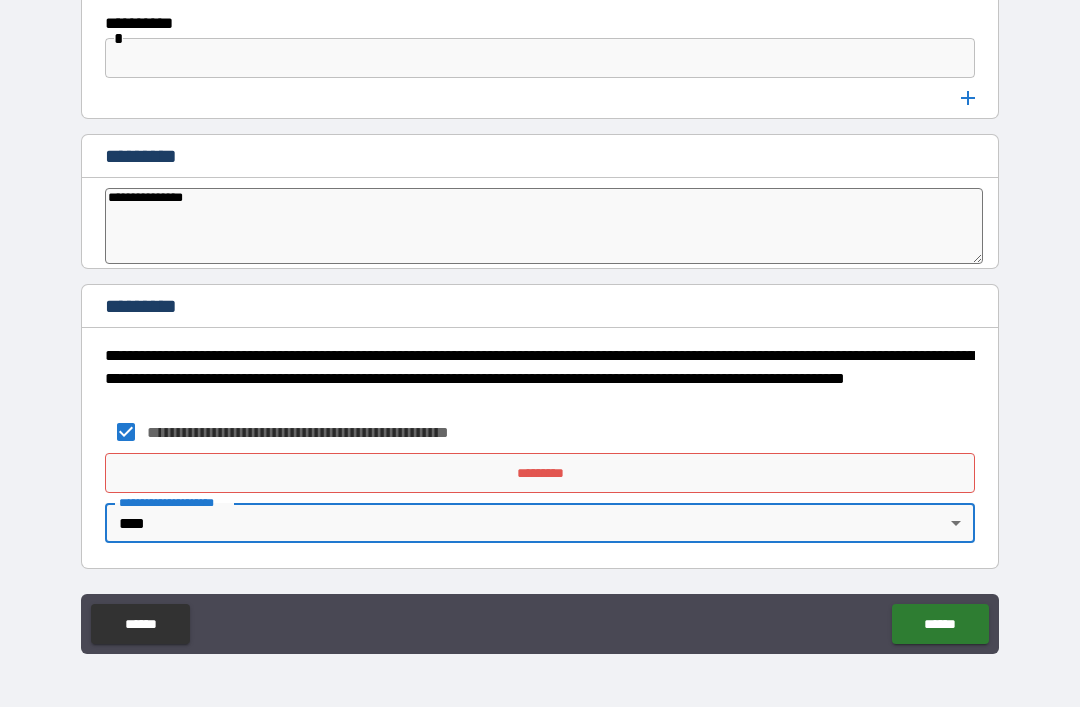 click on "*********" at bounding box center (540, 473) 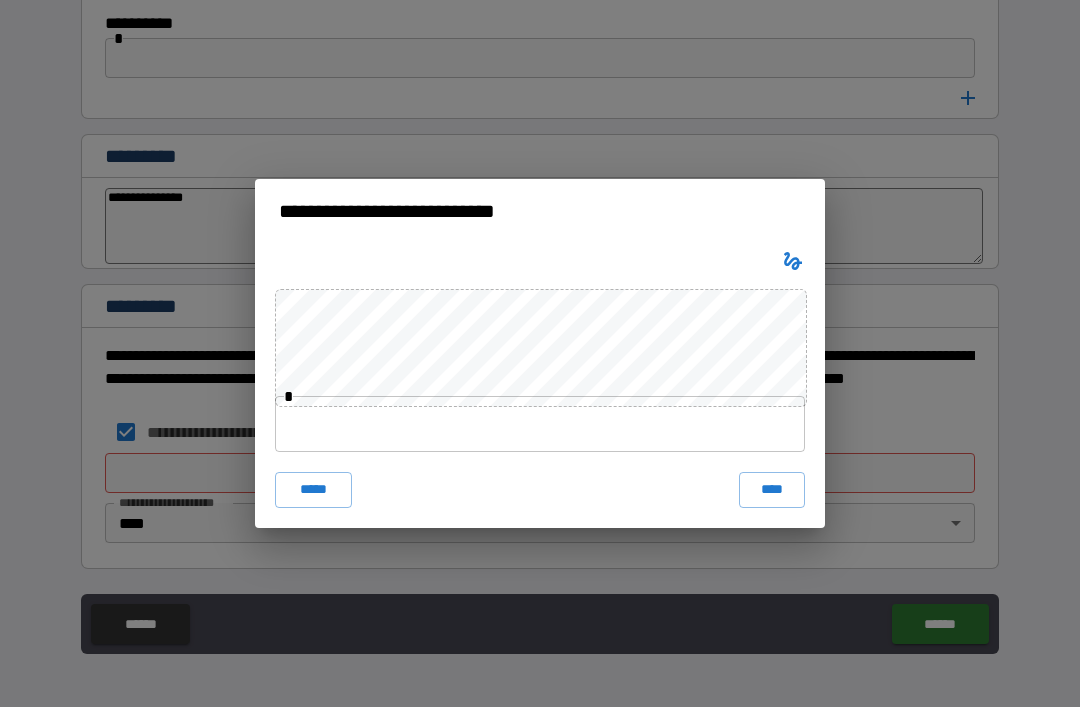 click on "**********" at bounding box center (540, 353) 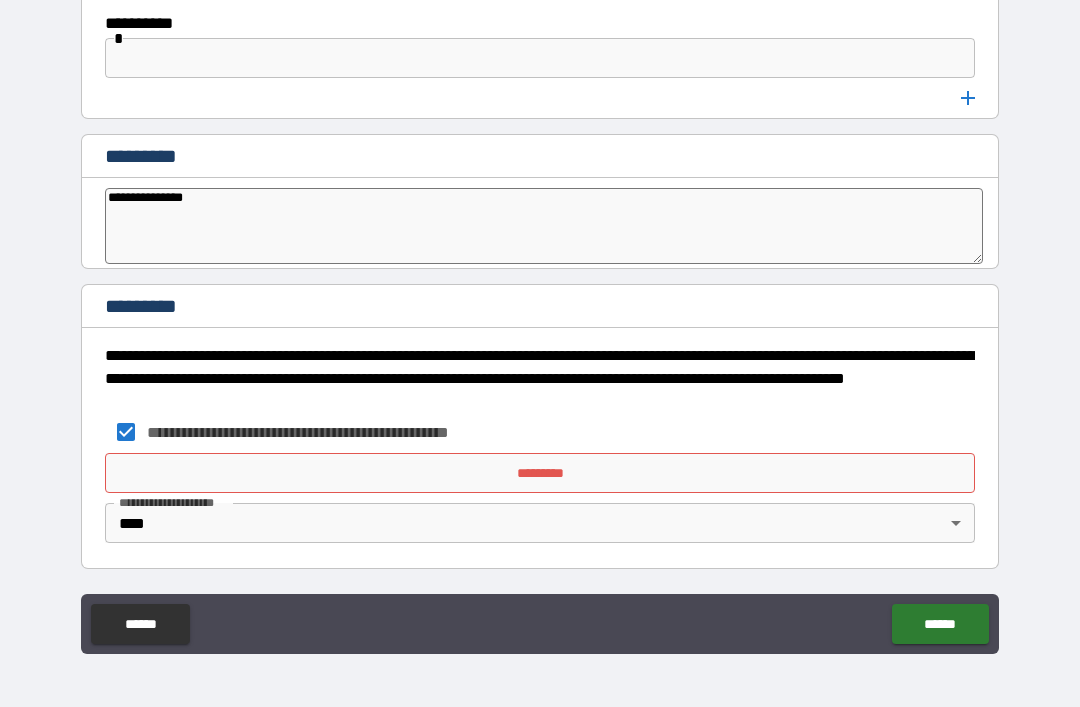 click on "******" at bounding box center [940, 624] 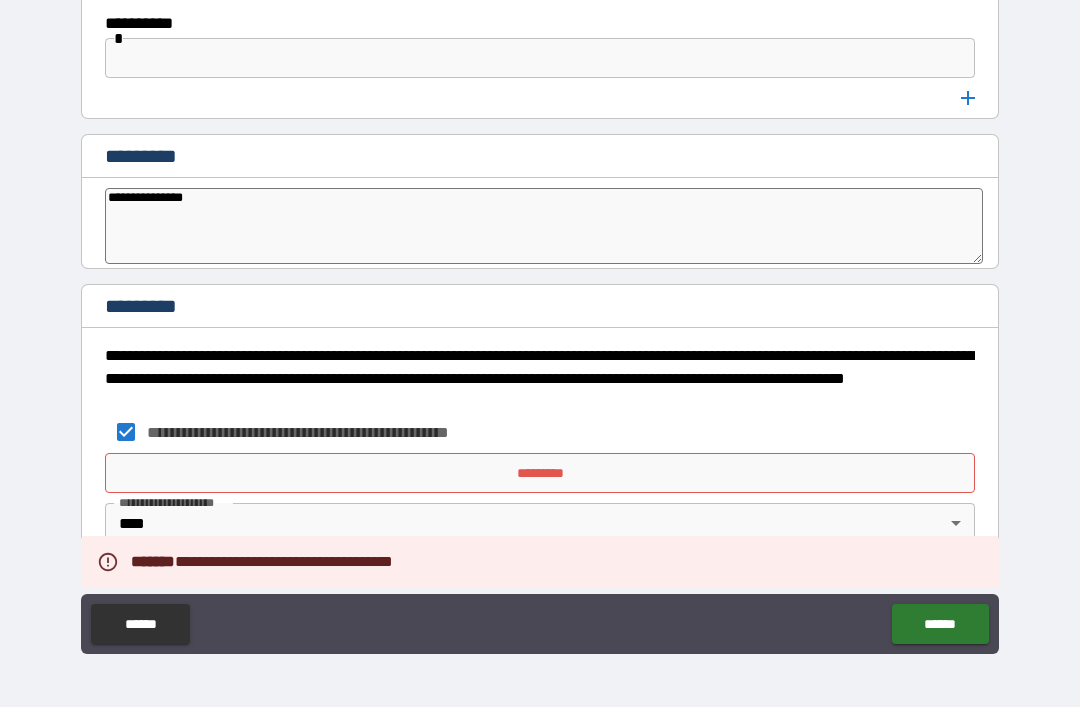 click on "******" at bounding box center (940, 624) 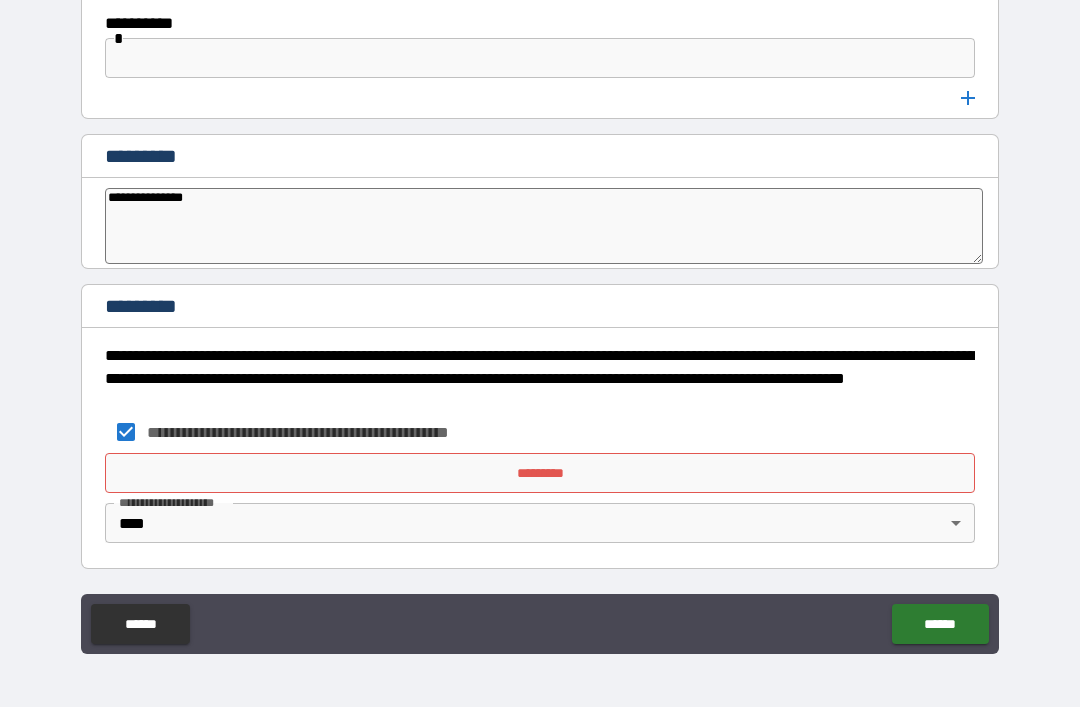 click on "******" at bounding box center [940, 624] 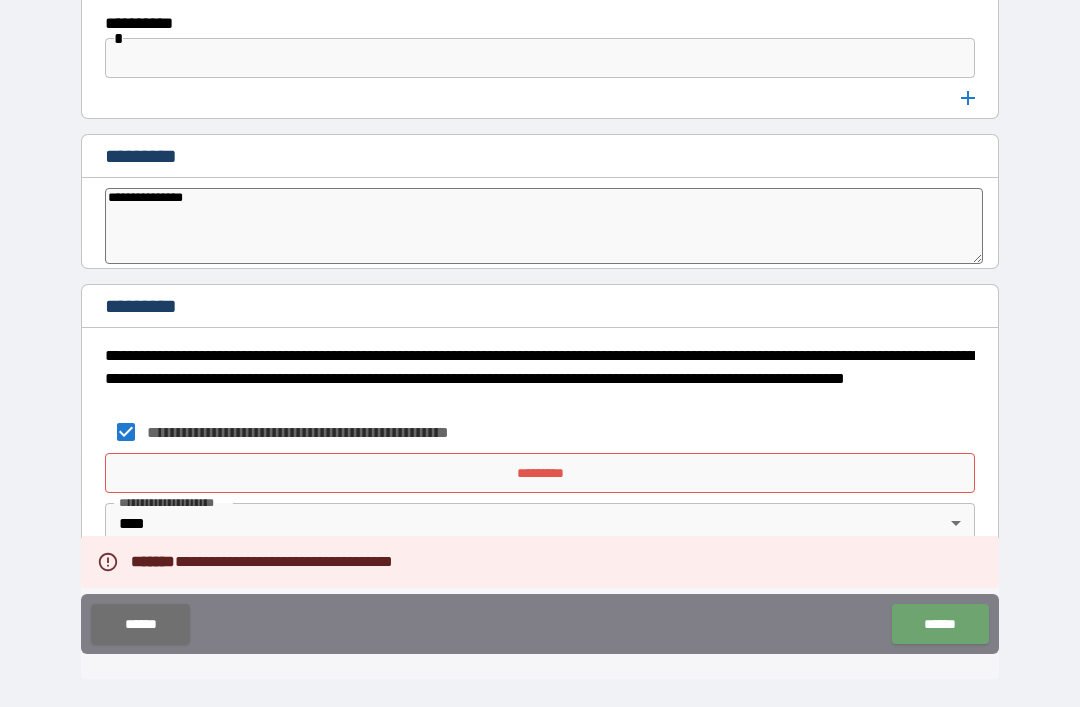 click on "******" at bounding box center (940, 624) 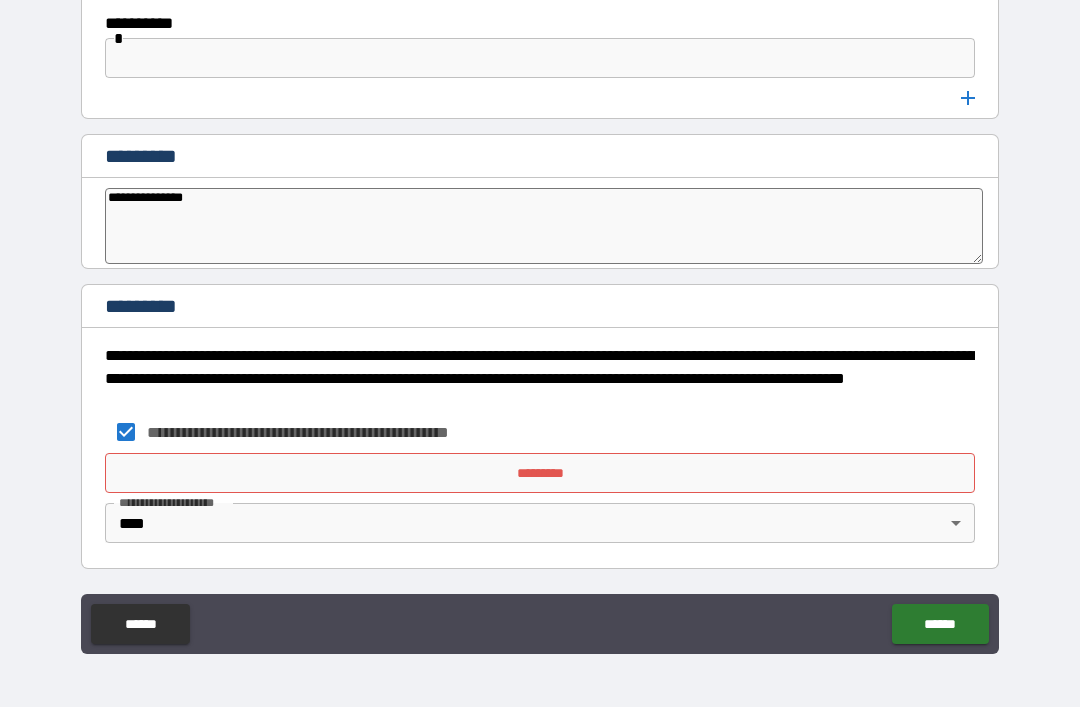 scroll, scrollTop: 10636, scrollLeft: 0, axis: vertical 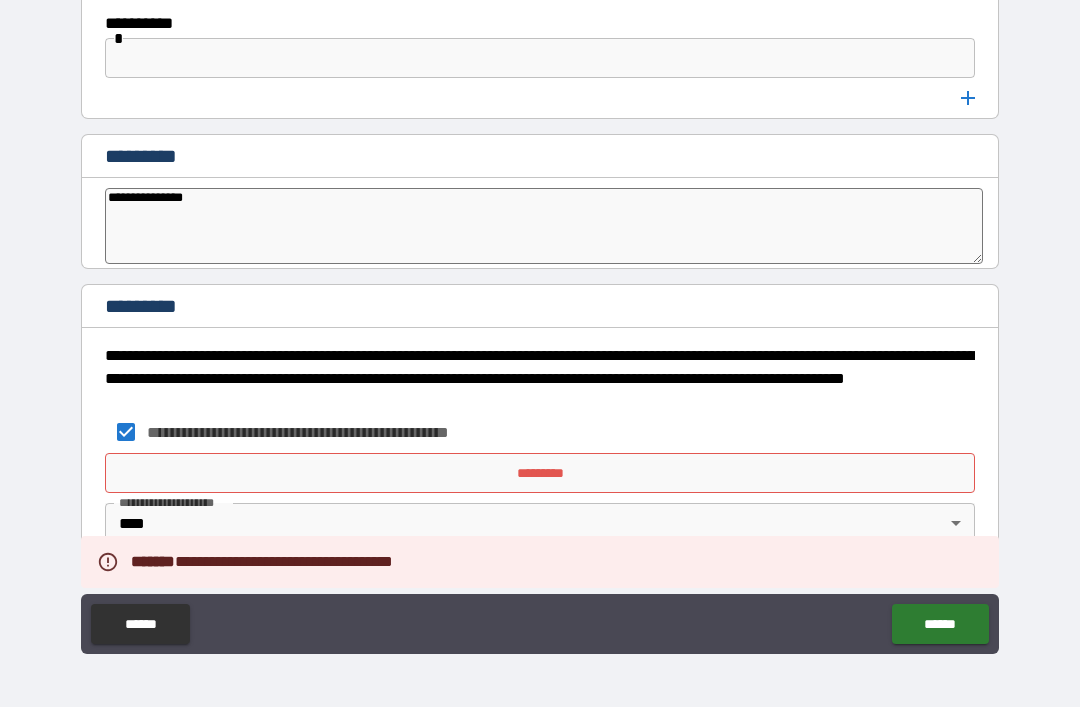 click on "******" at bounding box center (940, 624) 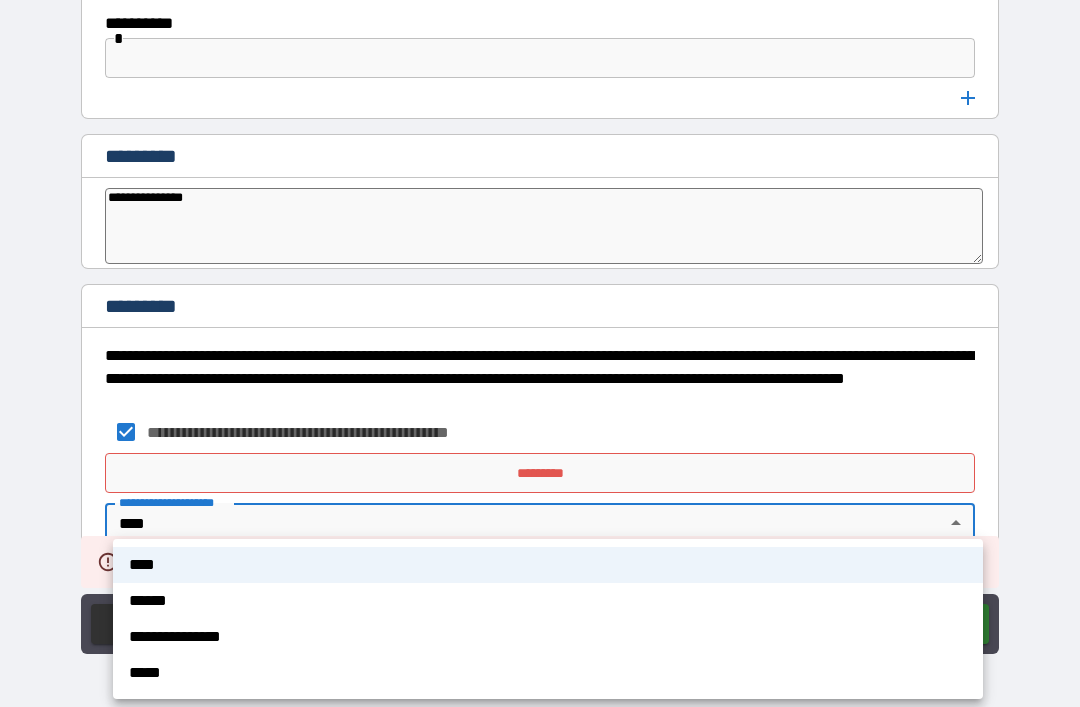 click on "****" at bounding box center [548, 565] 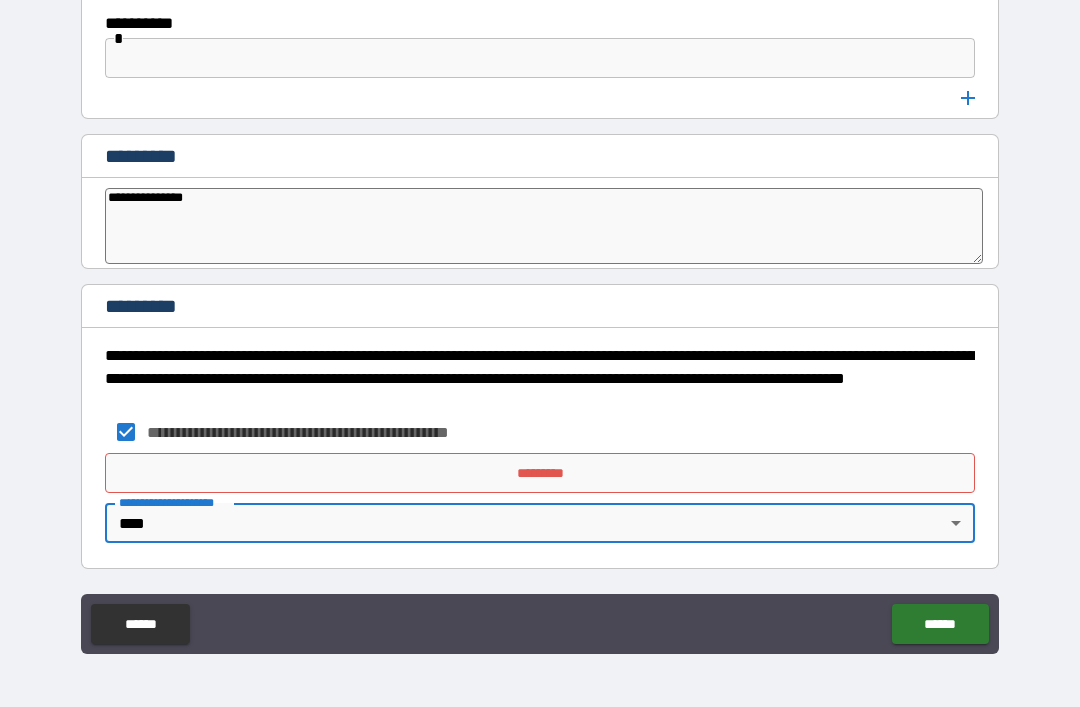 click on "**********" at bounding box center [540, 321] 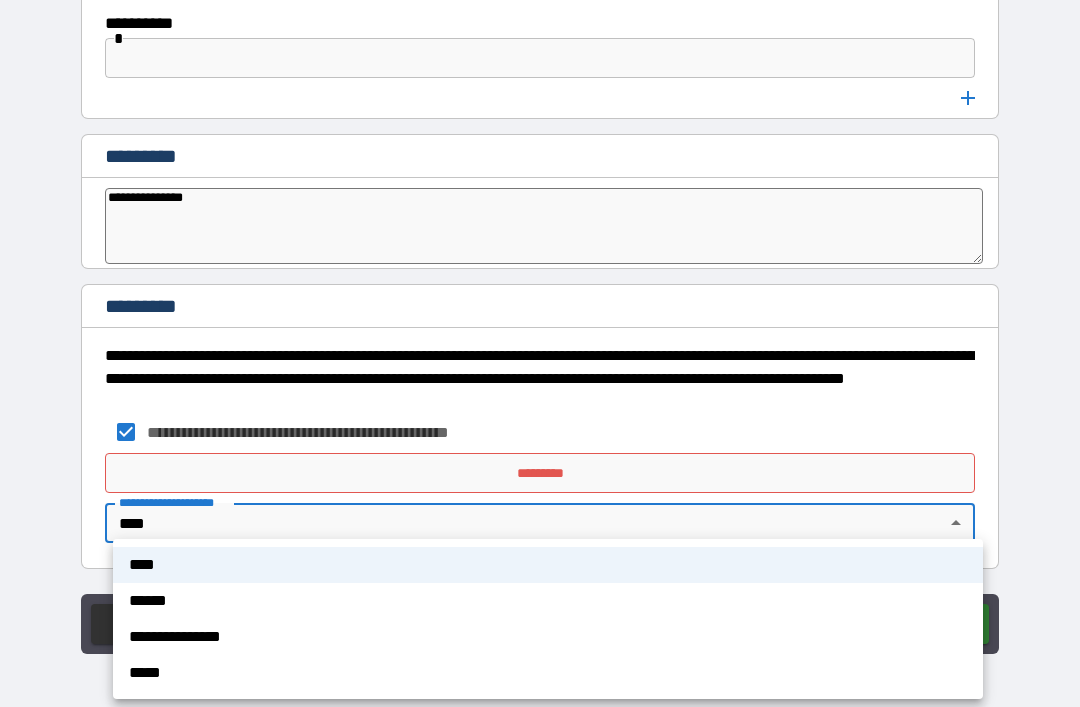 click at bounding box center (540, 353) 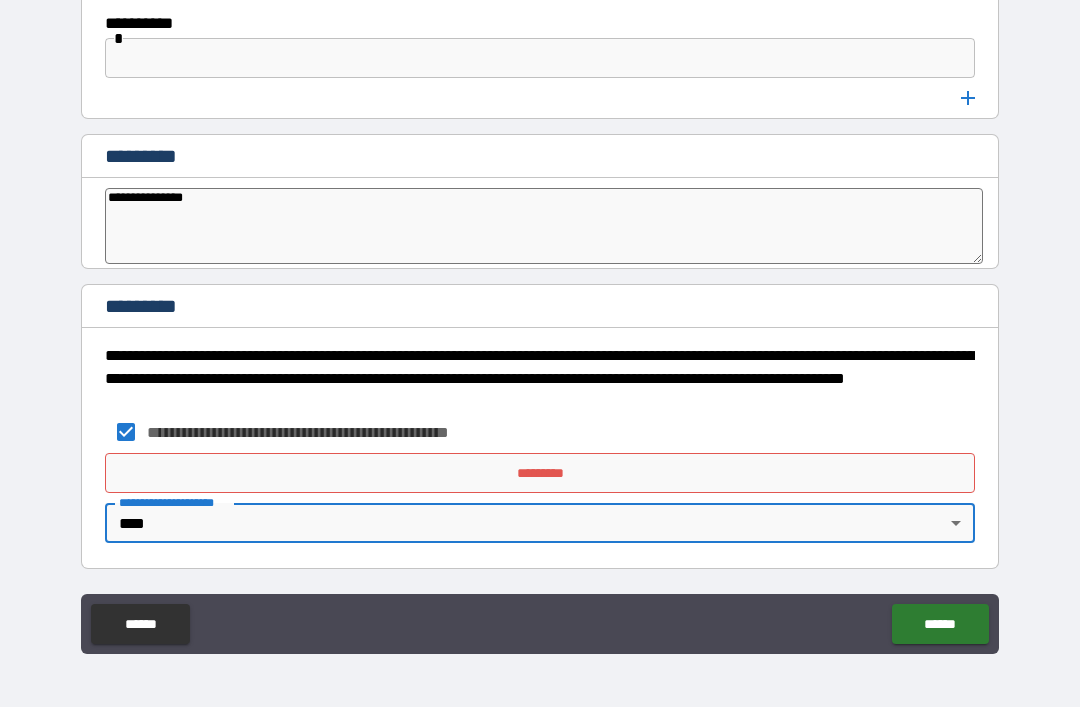 click on "*********" at bounding box center [540, 473] 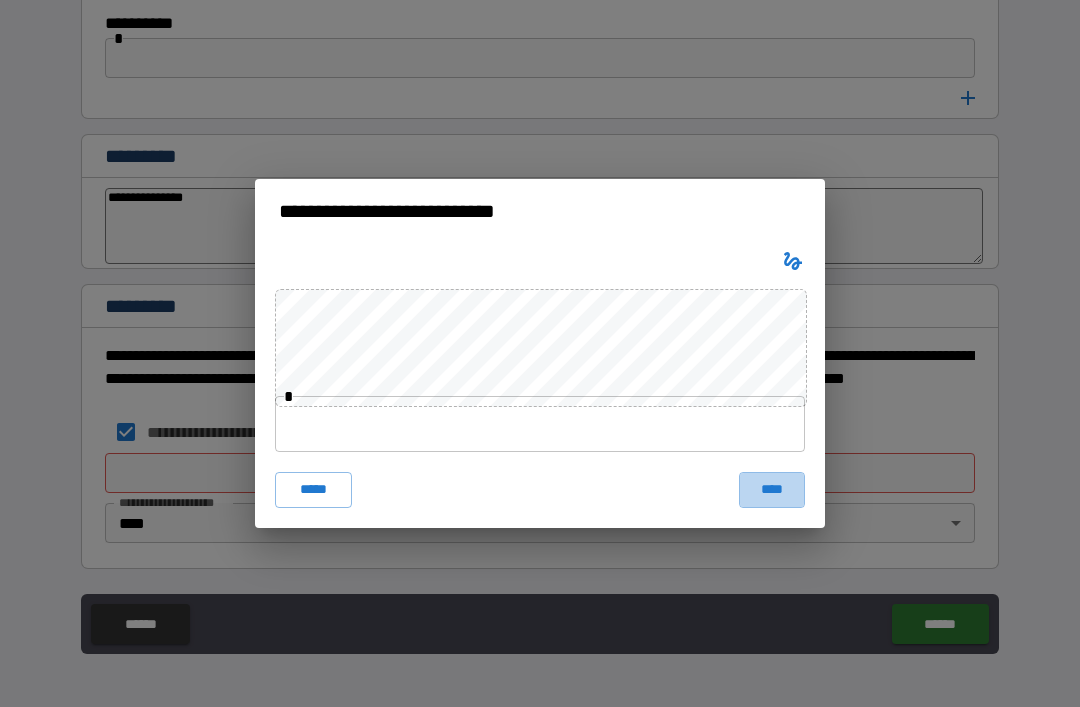click on "****" at bounding box center [772, 490] 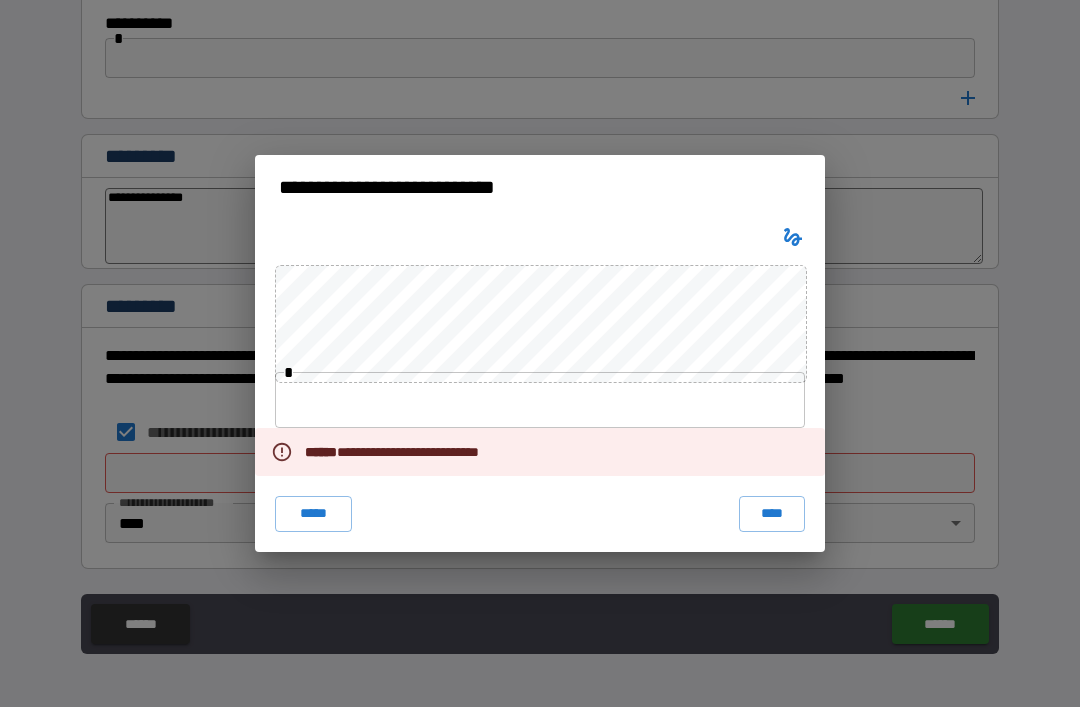 click on "****" at bounding box center (772, 514) 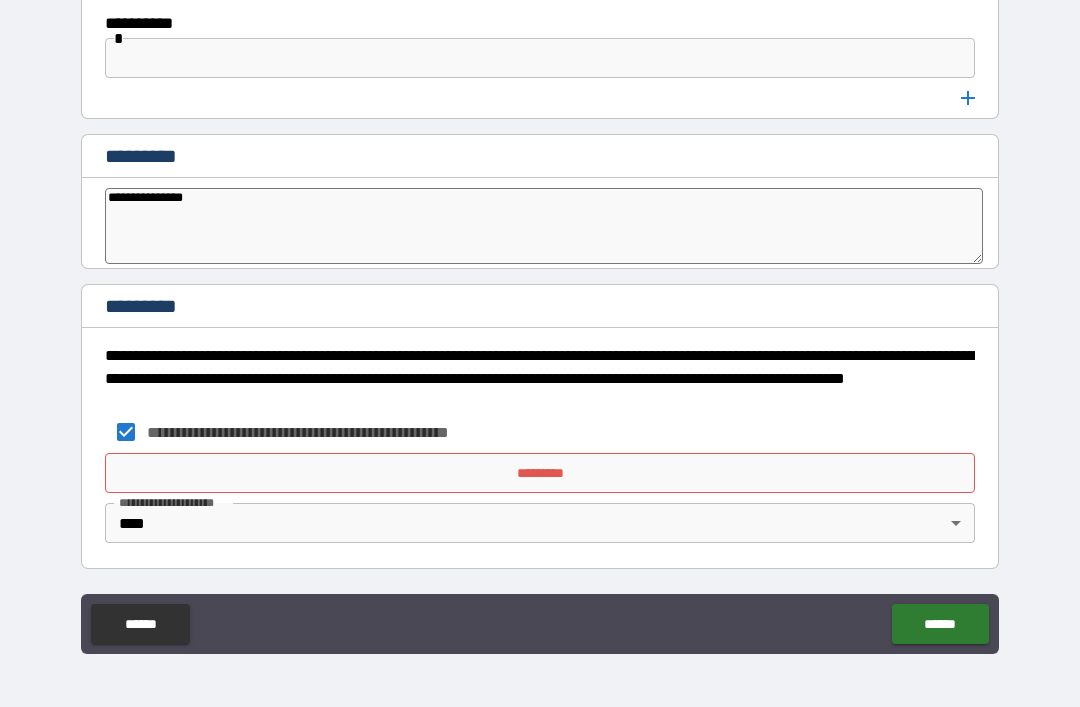 click on "******" at bounding box center (940, 624) 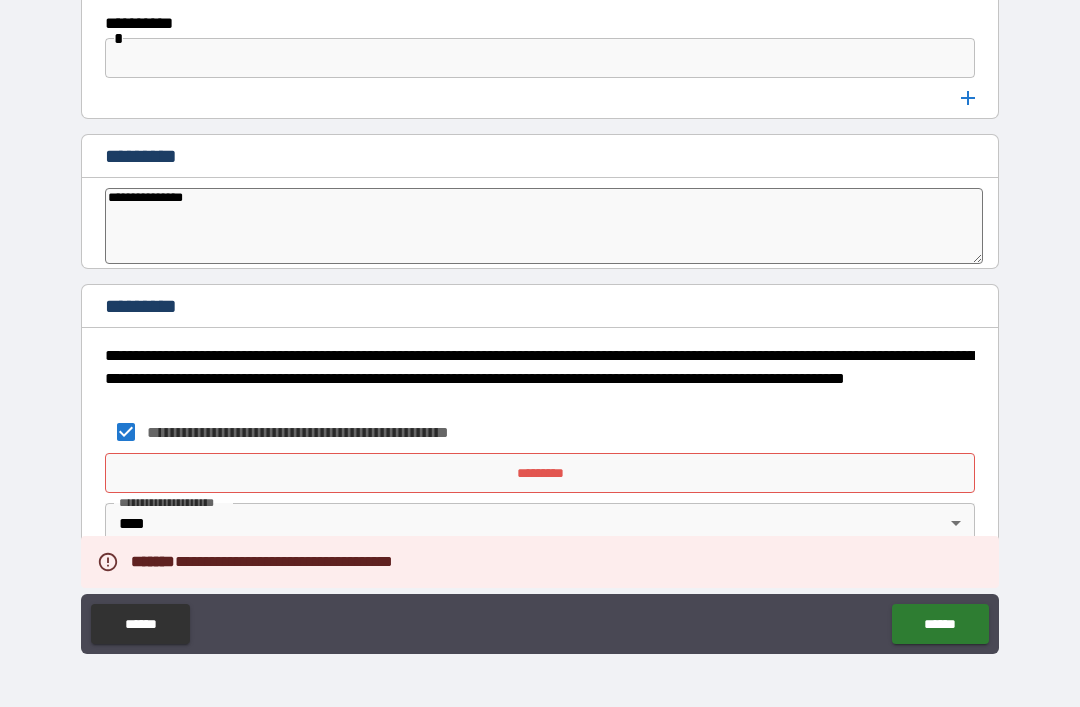 click on "******" at bounding box center (940, 624) 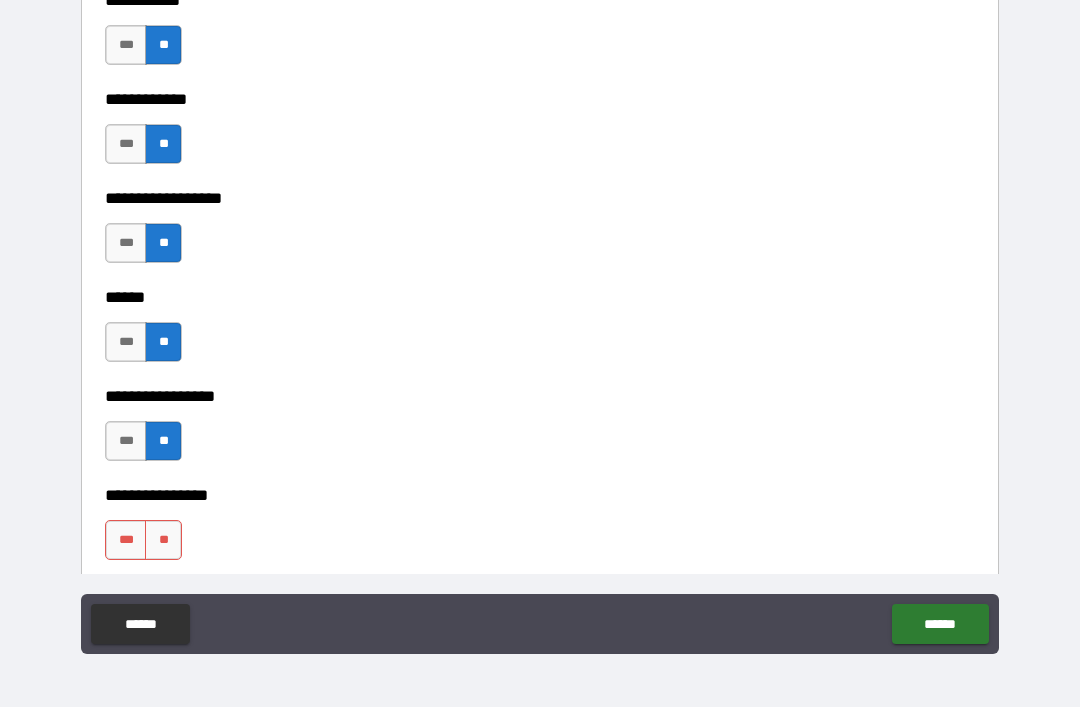 scroll, scrollTop: 9989, scrollLeft: 0, axis: vertical 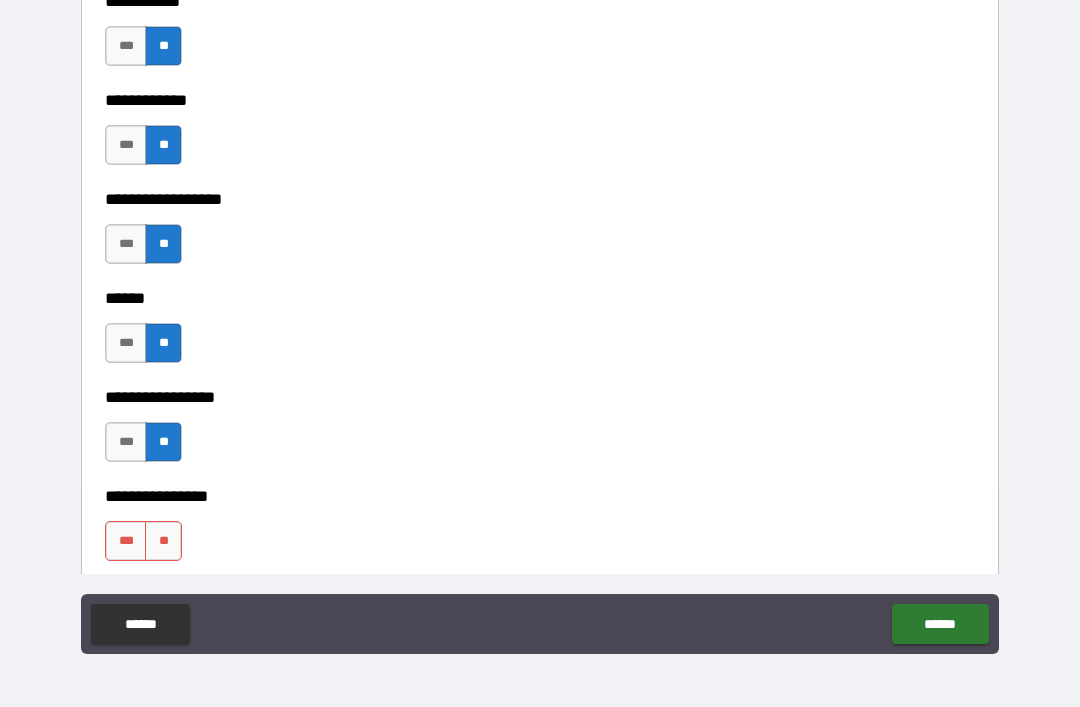 click on "**" at bounding box center [163, 541] 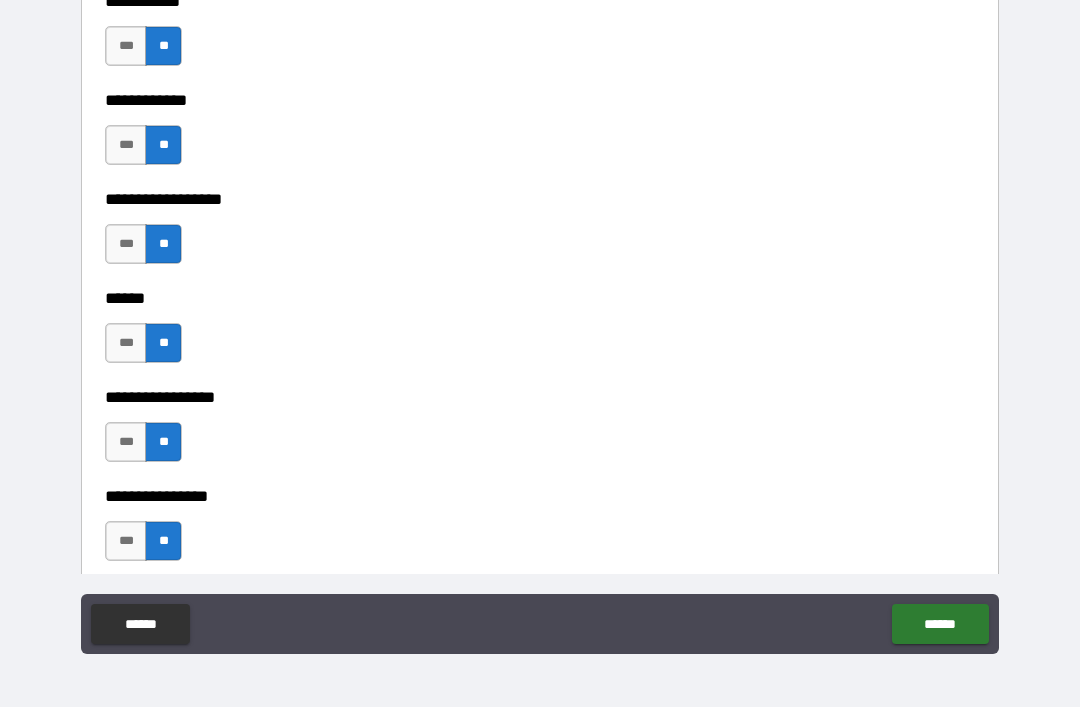 click on "******" at bounding box center [940, 624] 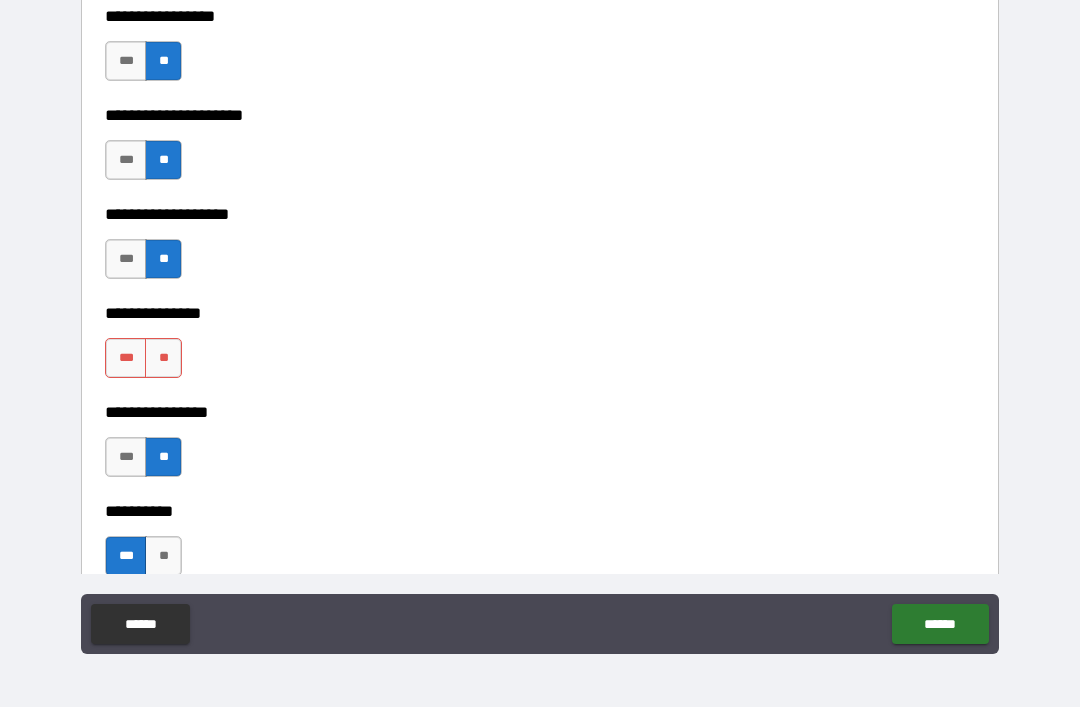scroll, scrollTop: 8534, scrollLeft: 0, axis: vertical 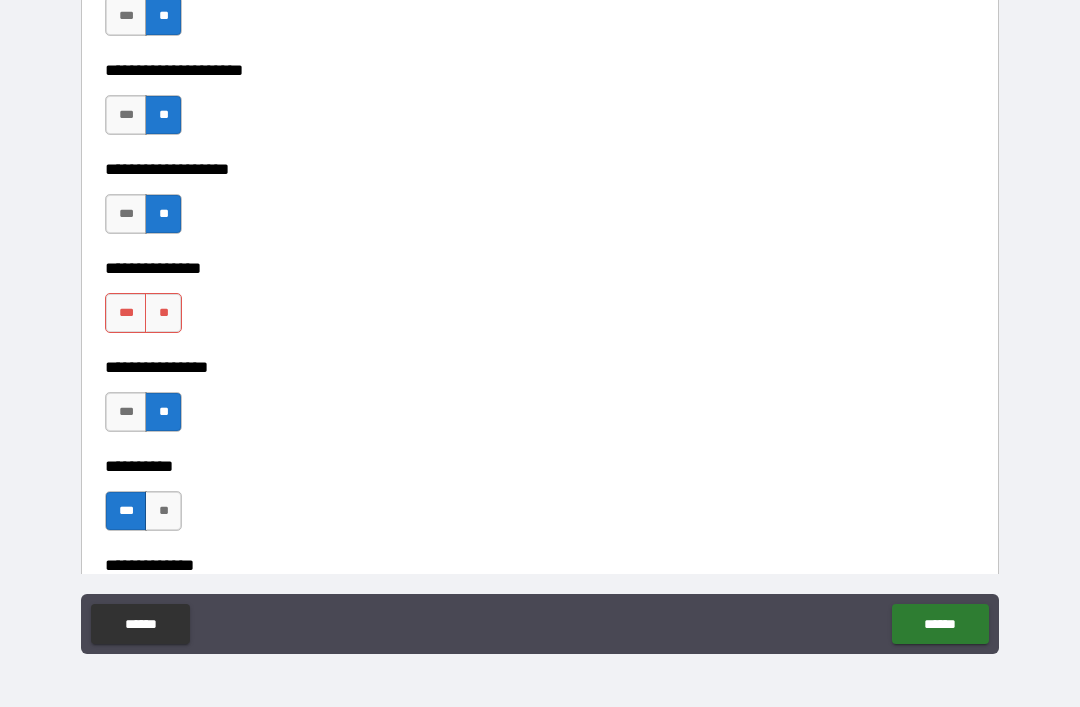 click on "**" at bounding box center [163, 313] 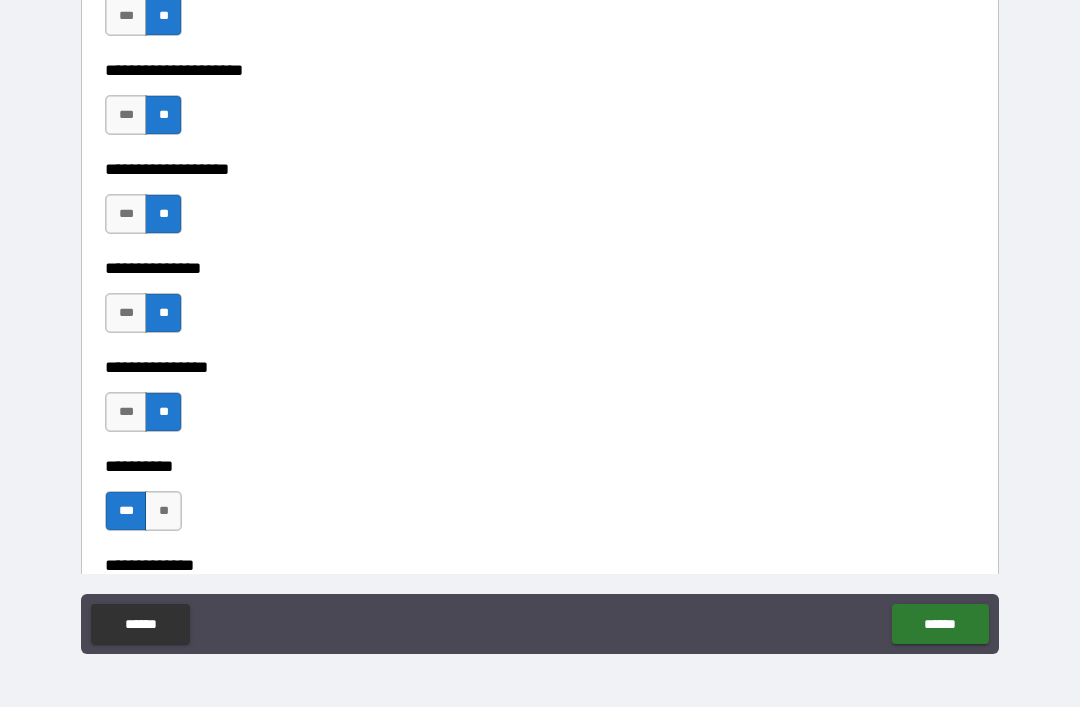 type on "*" 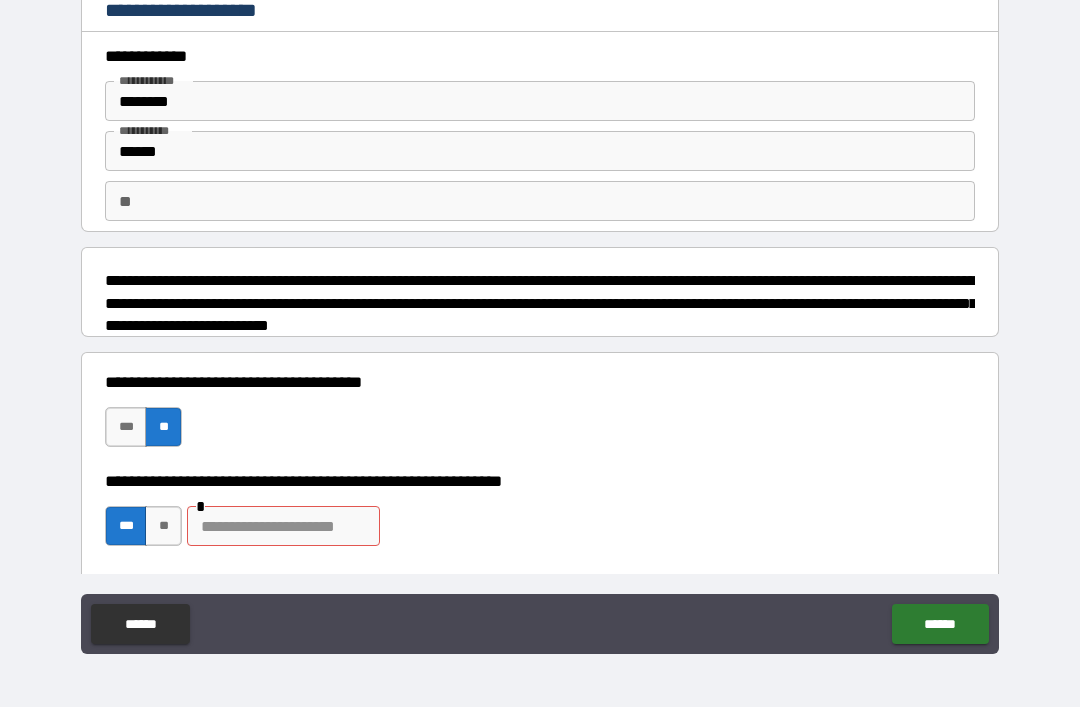 scroll, scrollTop: 0, scrollLeft: 0, axis: both 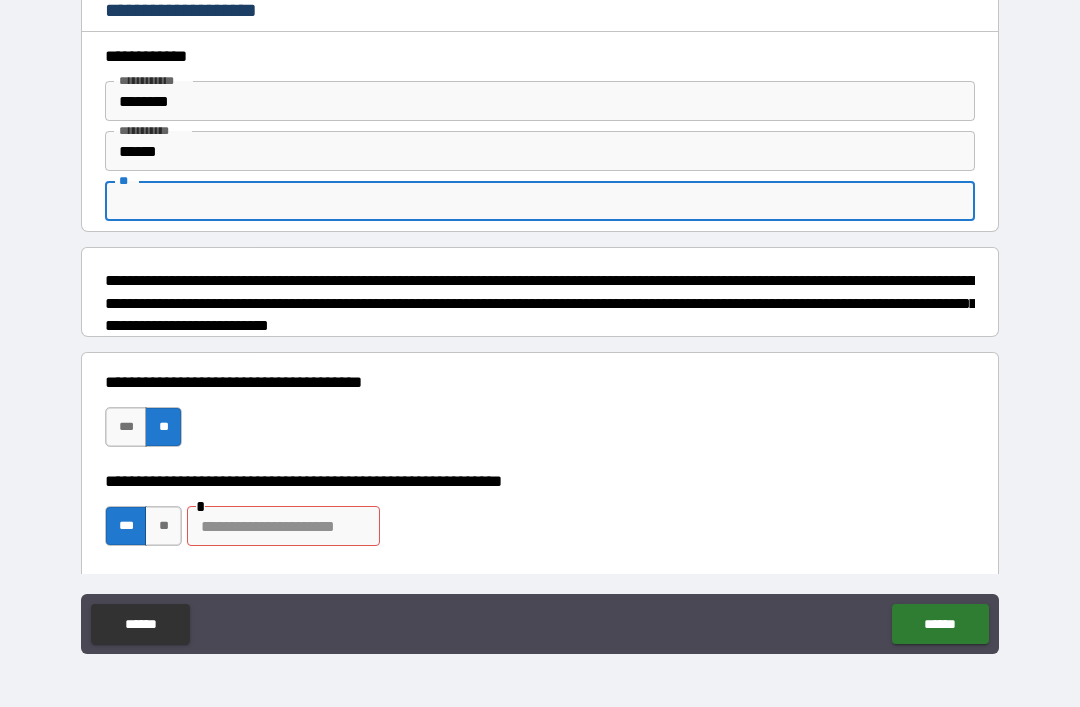 type on "*" 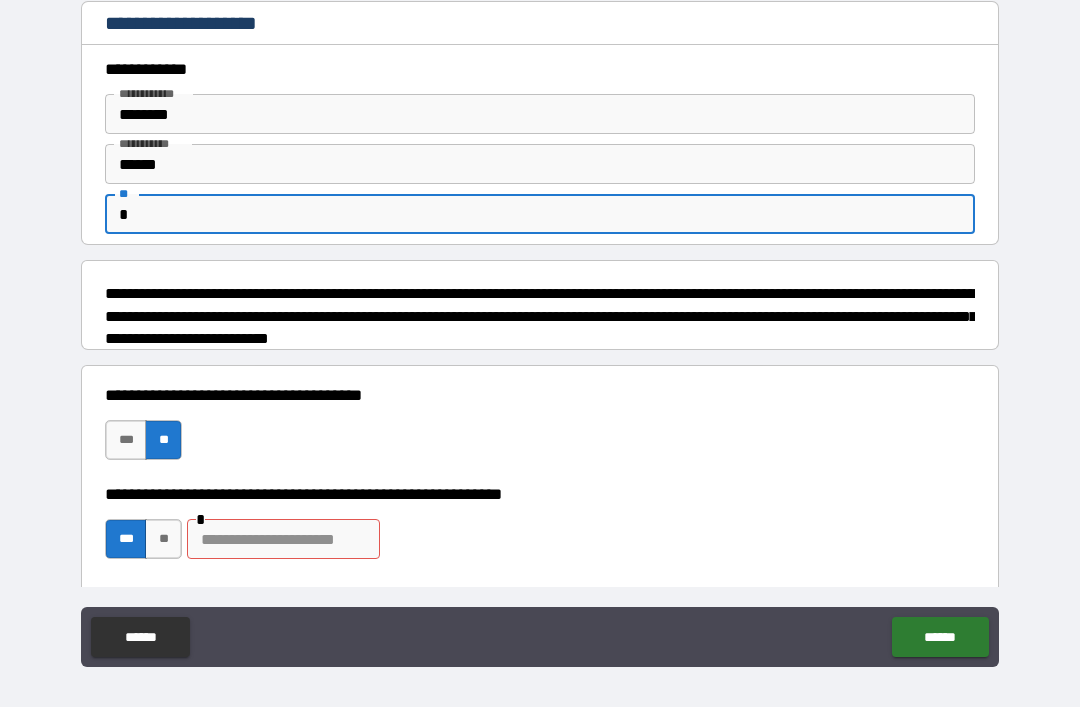 scroll, scrollTop: 0, scrollLeft: 0, axis: both 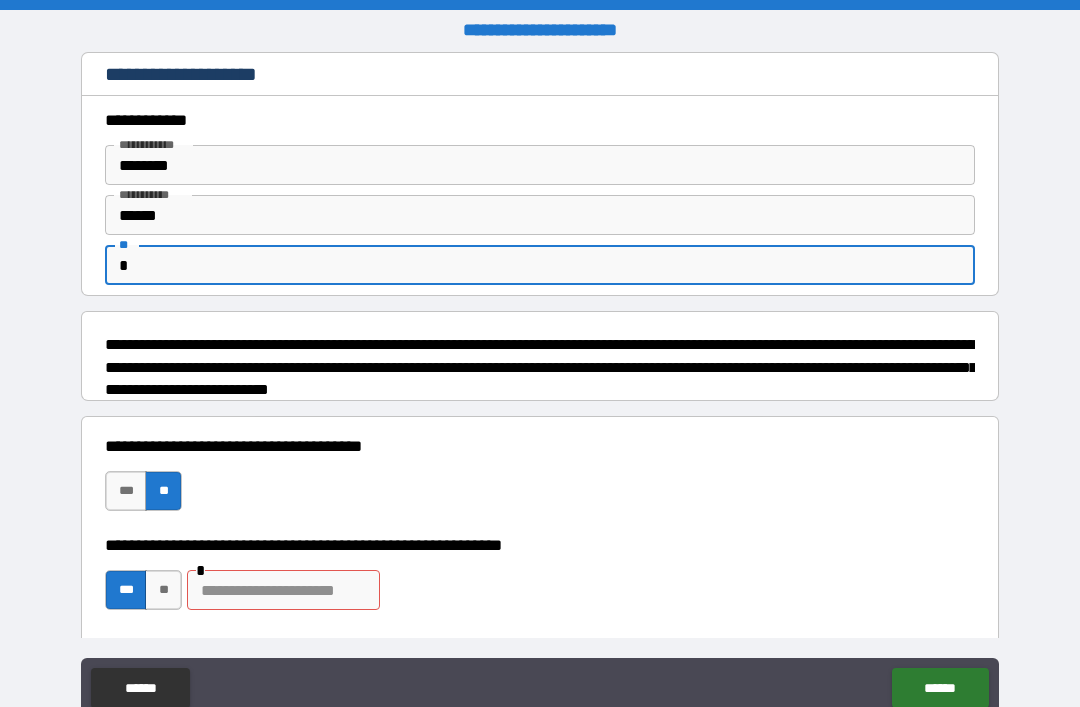 type on "*" 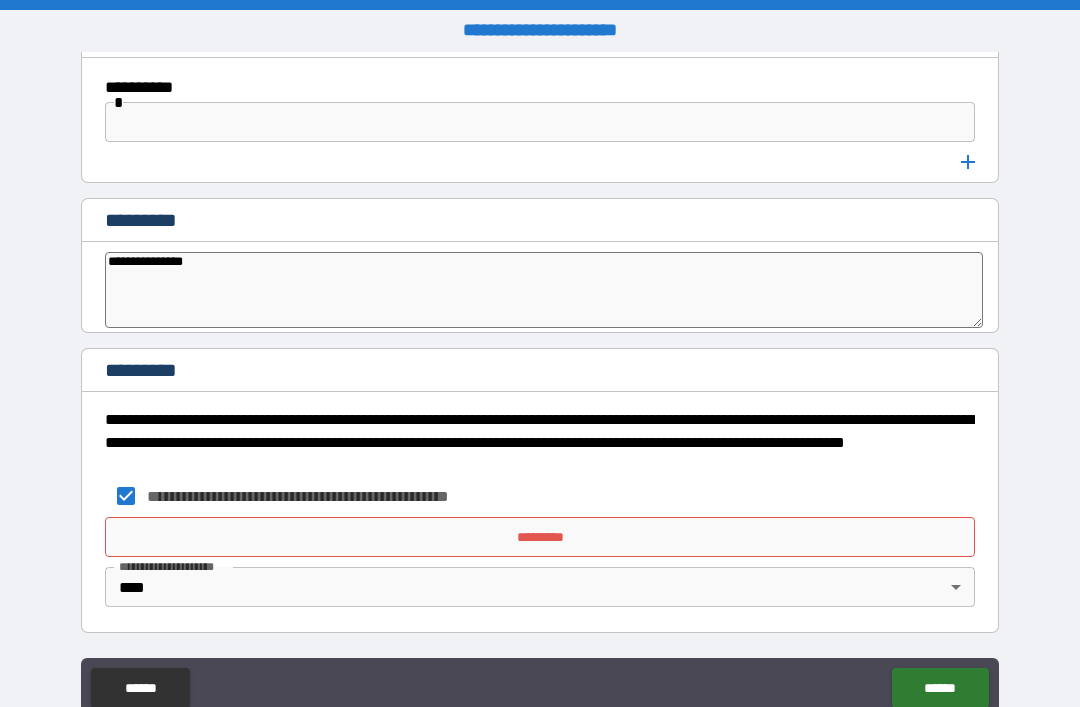 scroll, scrollTop: 10636, scrollLeft: 0, axis: vertical 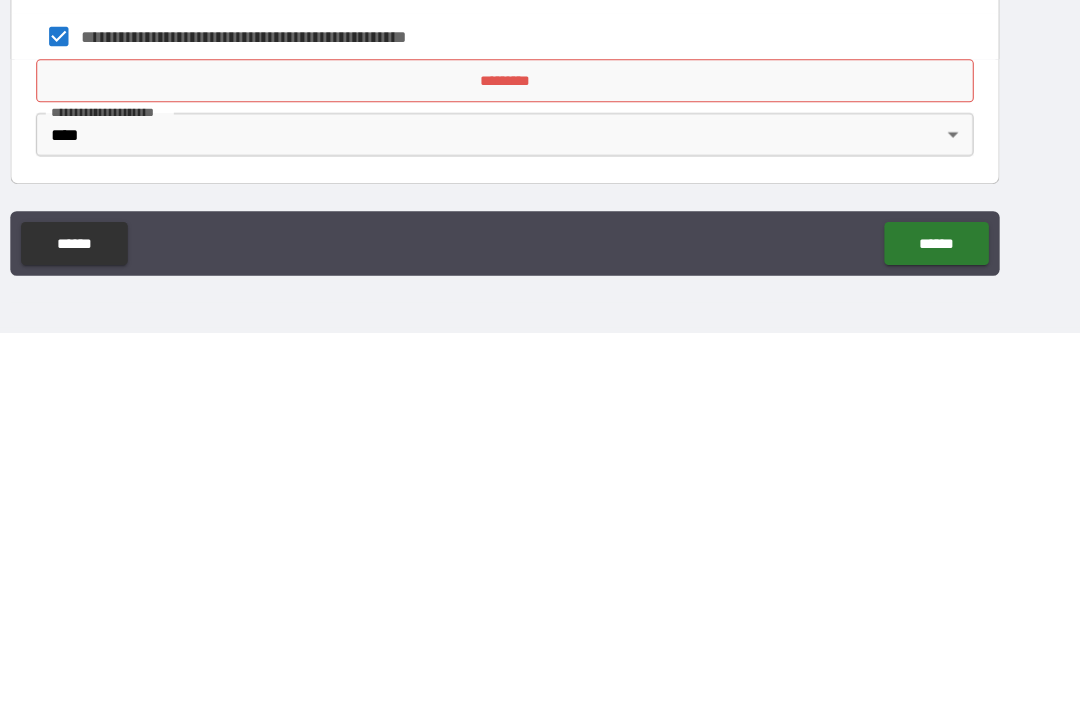 type on "*" 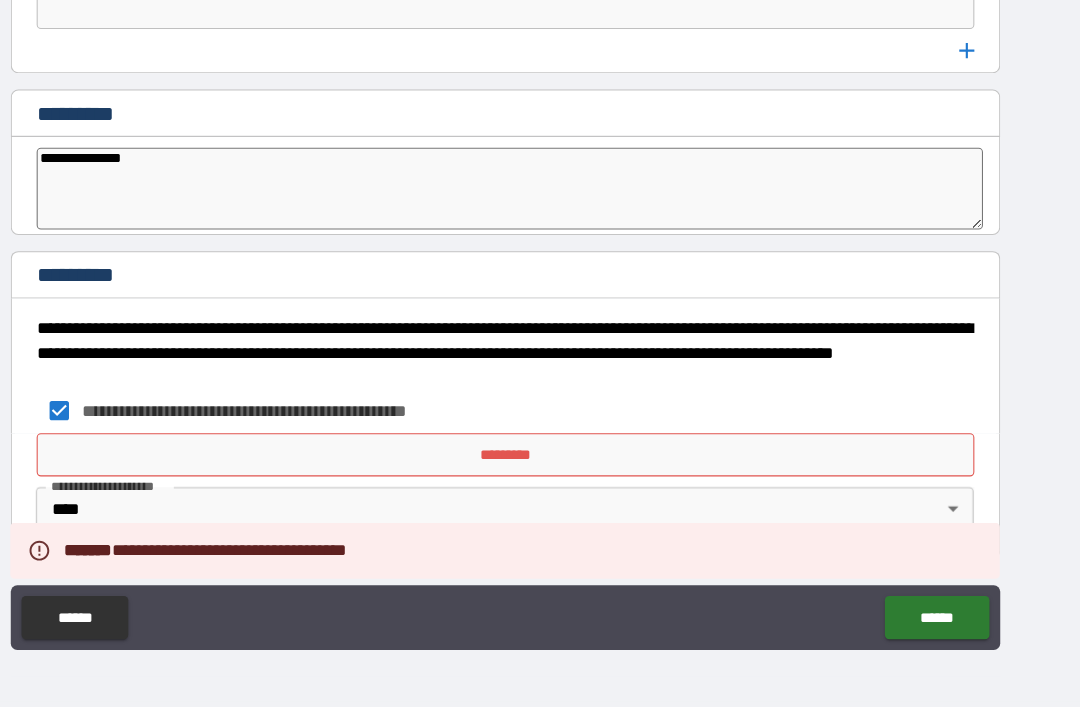 type on "*" 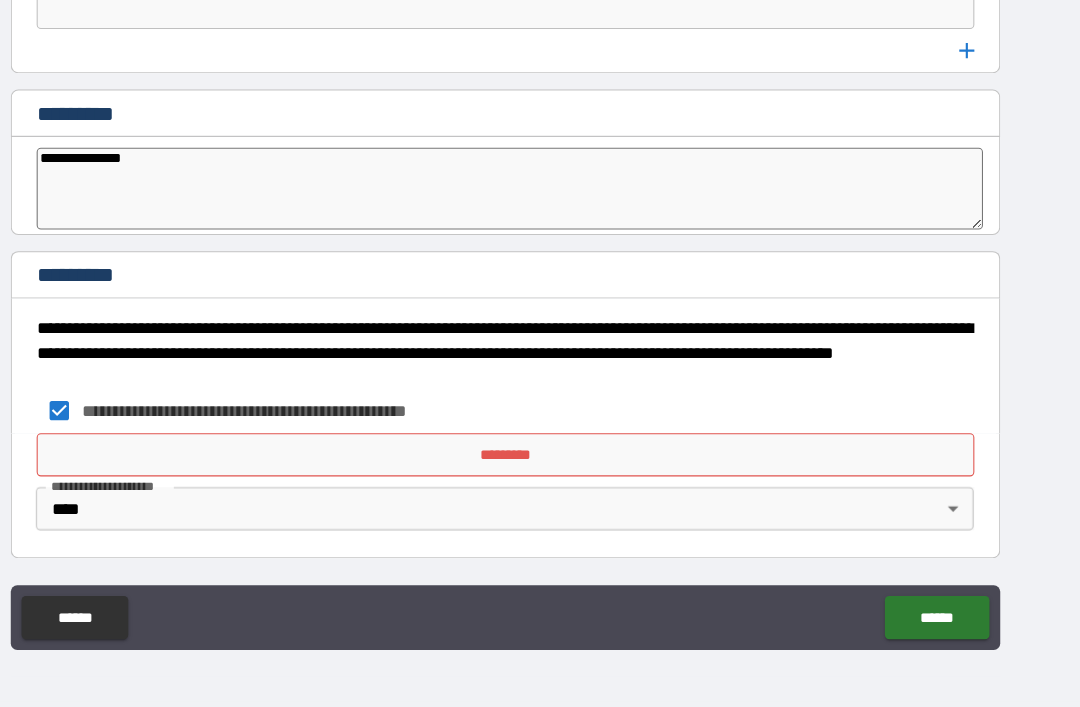 click on "*********" at bounding box center [540, 473] 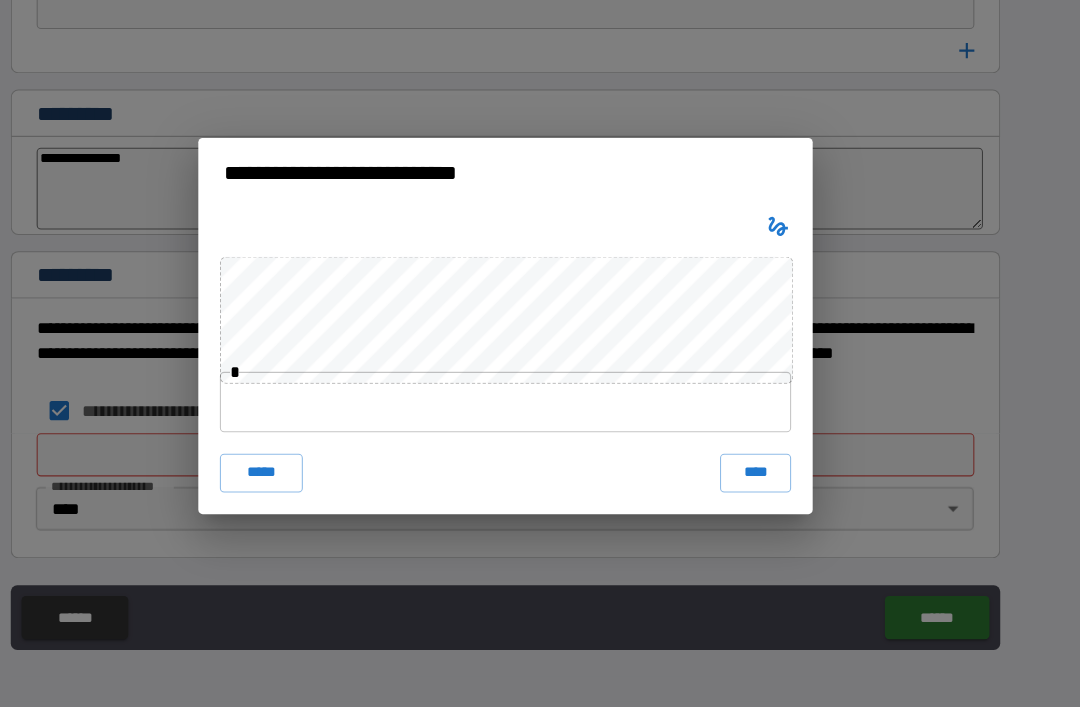 click on "****" at bounding box center (772, 490) 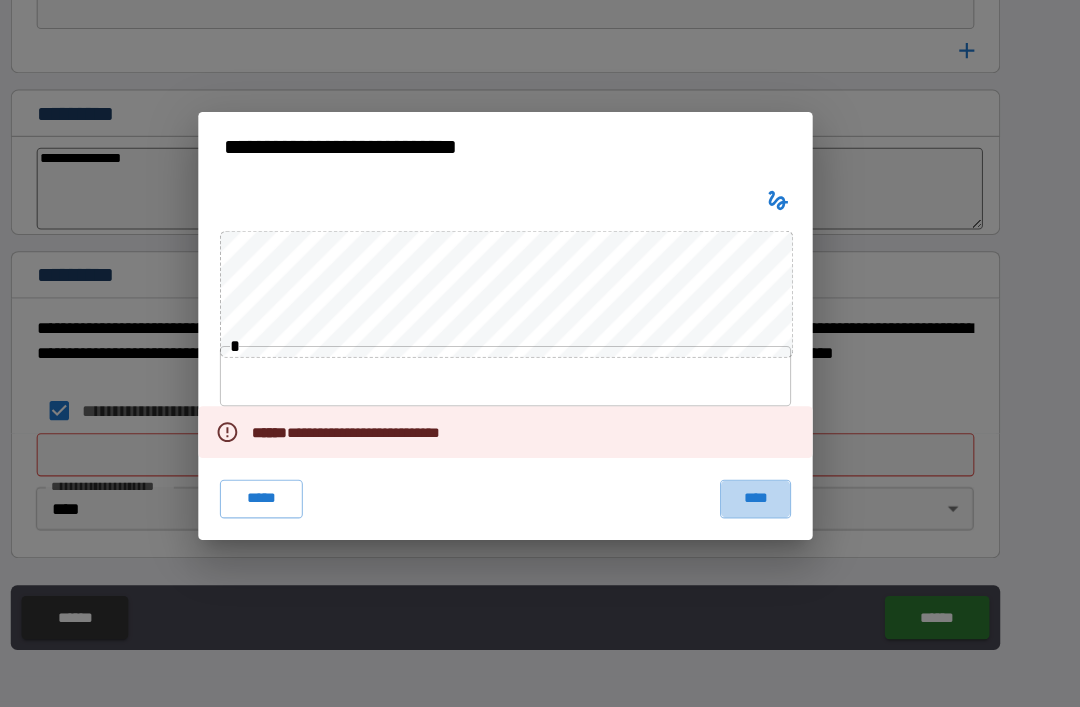 click on "****" at bounding box center (772, 514) 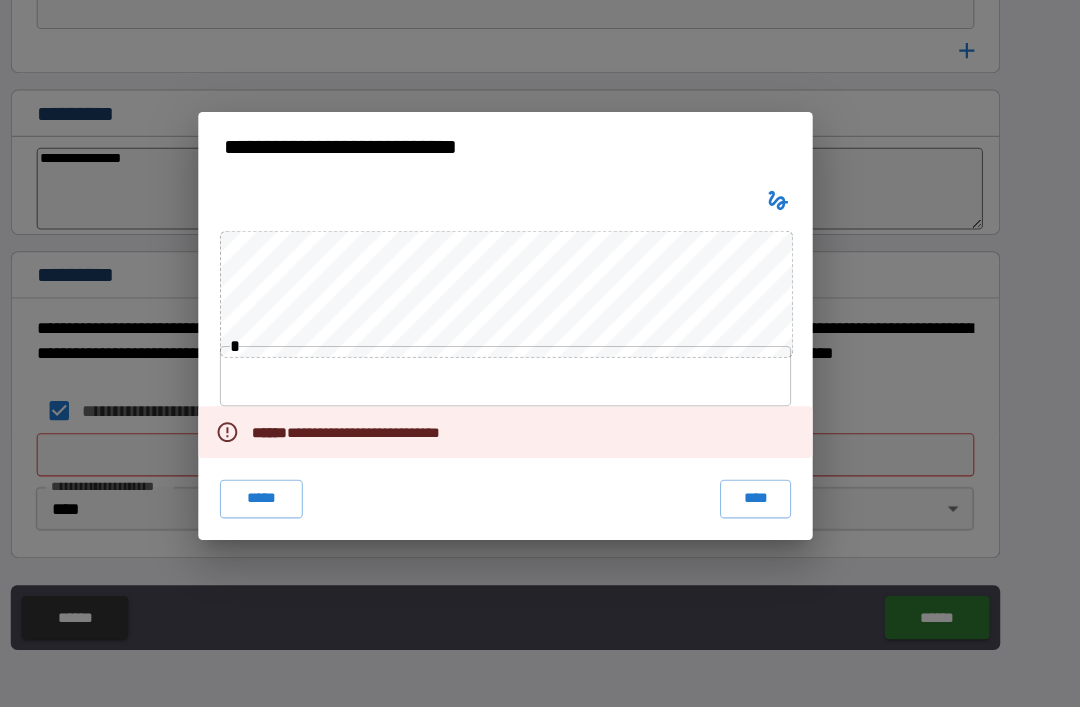 click on "*****" at bounding box center [313, 514] 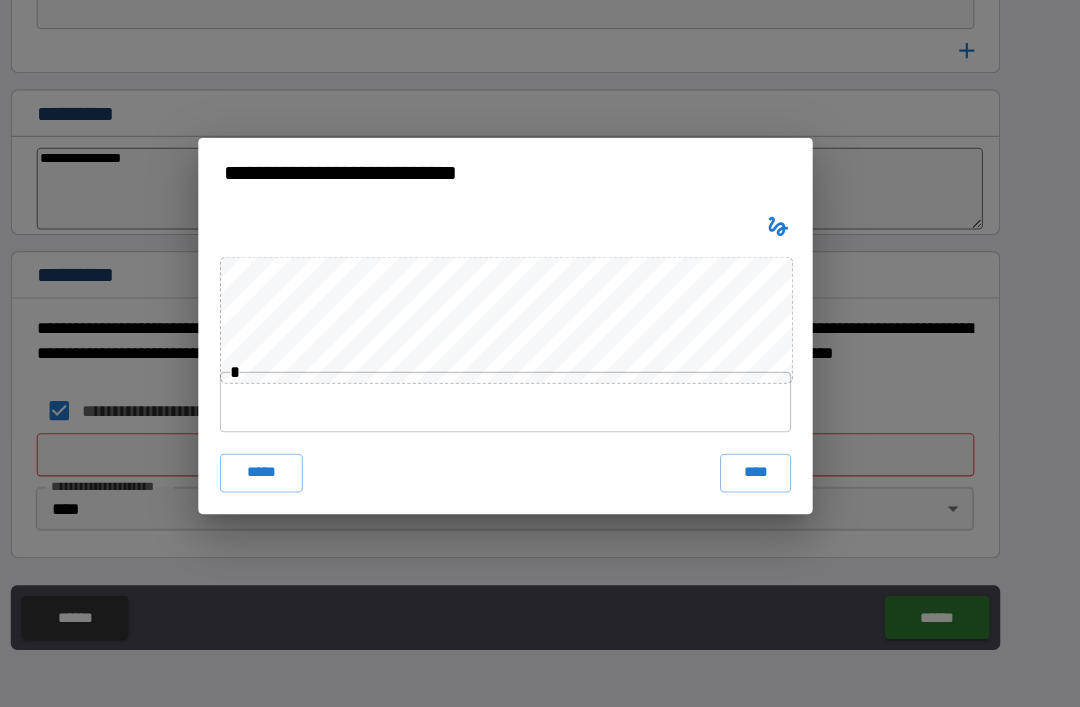 click on "****" at bounding box center [772, 490] 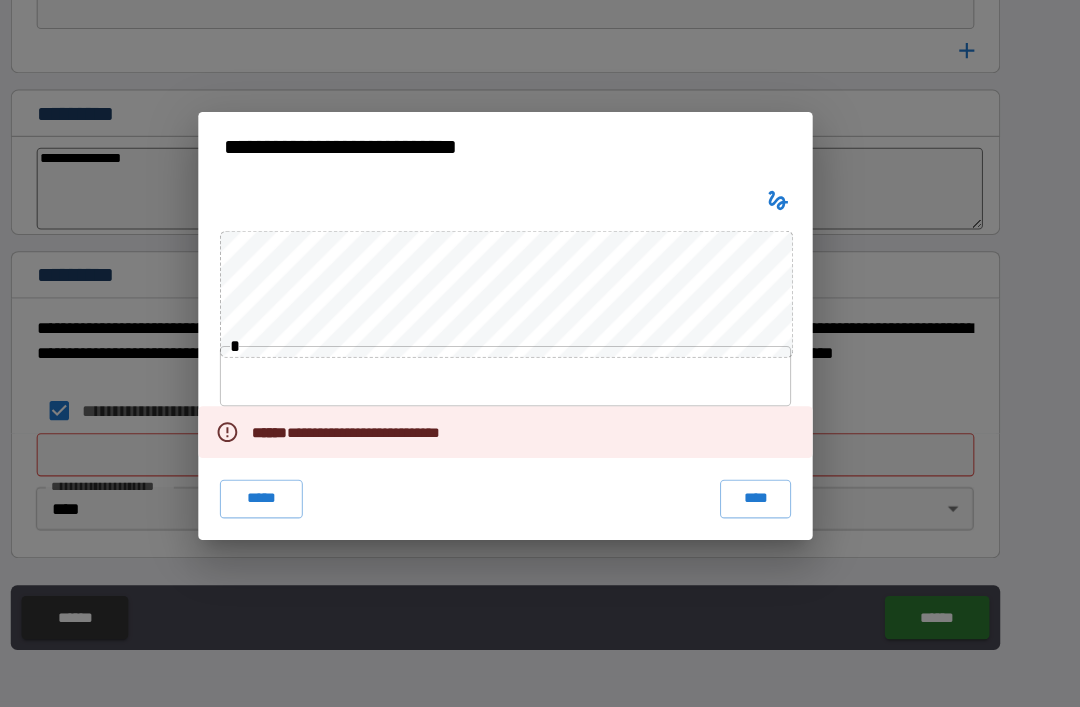click on "****" at bounding box center [772, 514] 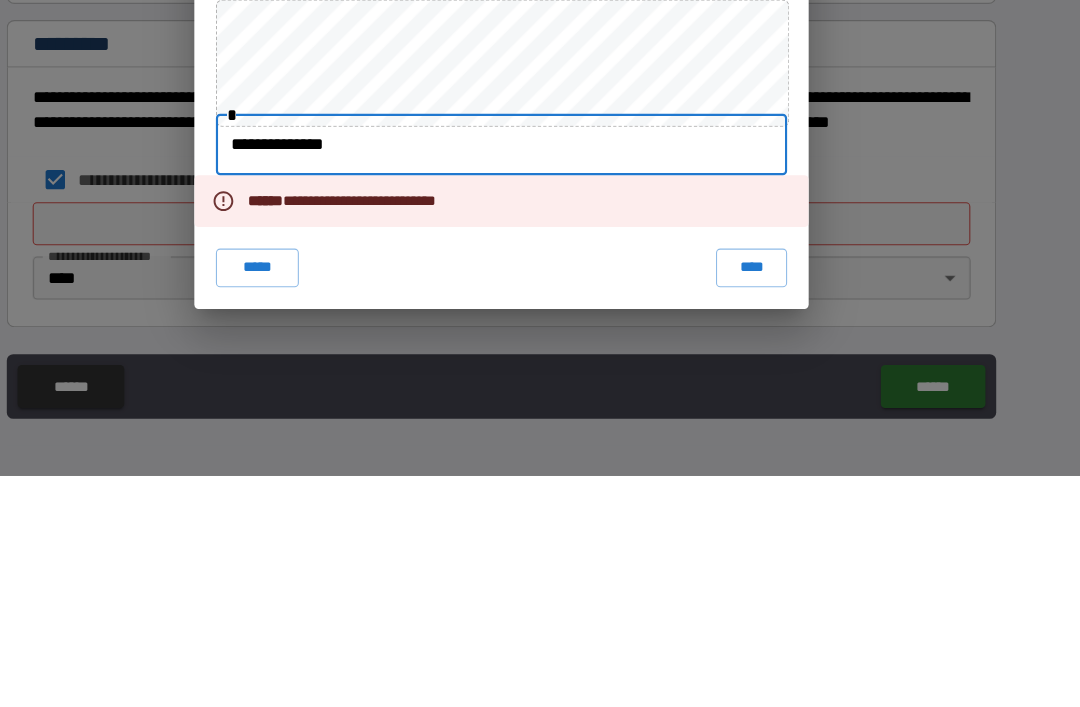 type on "**********" 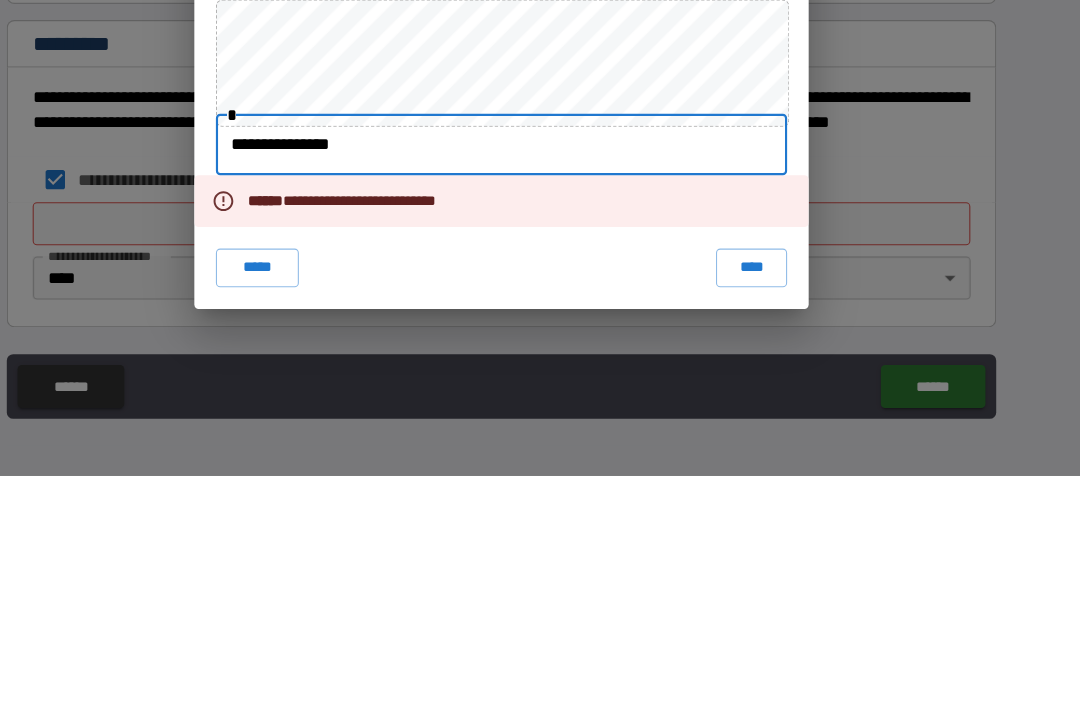 click on "****" at bounding box center (772, 514) 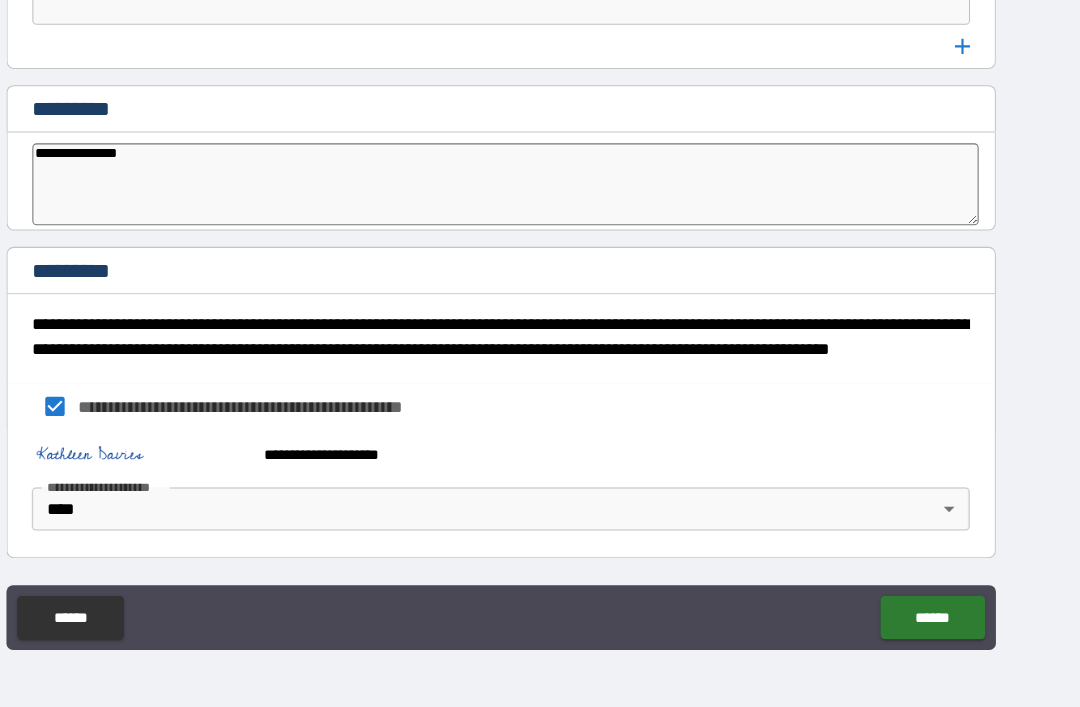 scroll, scrollTop: 10640, scrollLeft: 0, axis: vertical 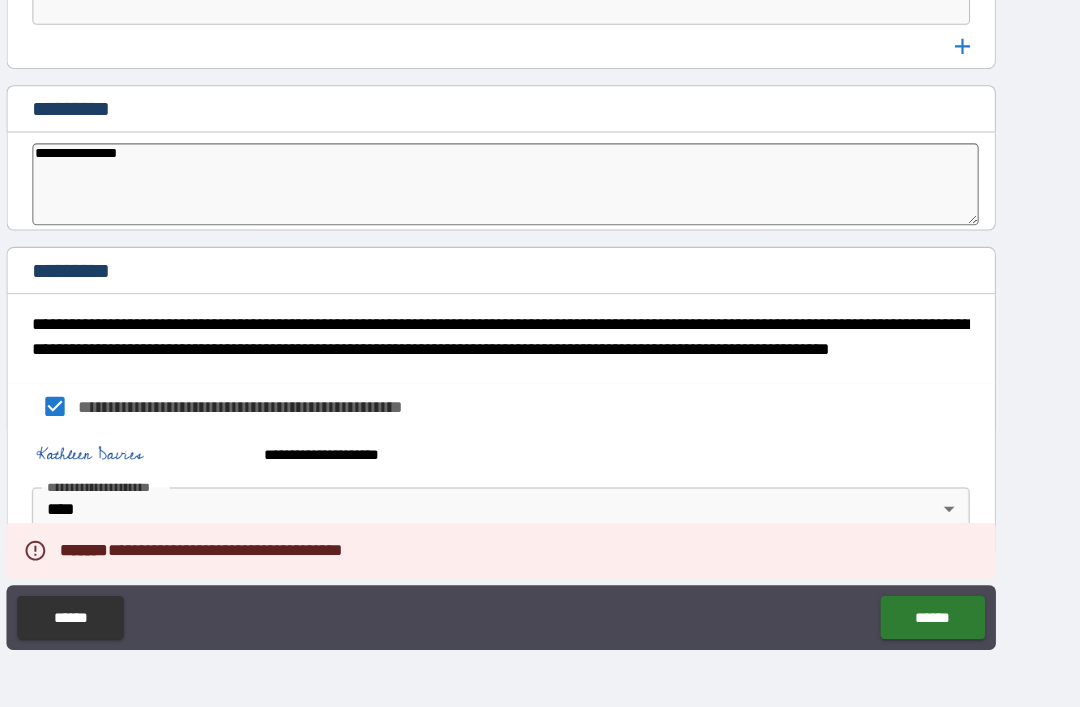 click on "******" at bounding box center (940, 624) 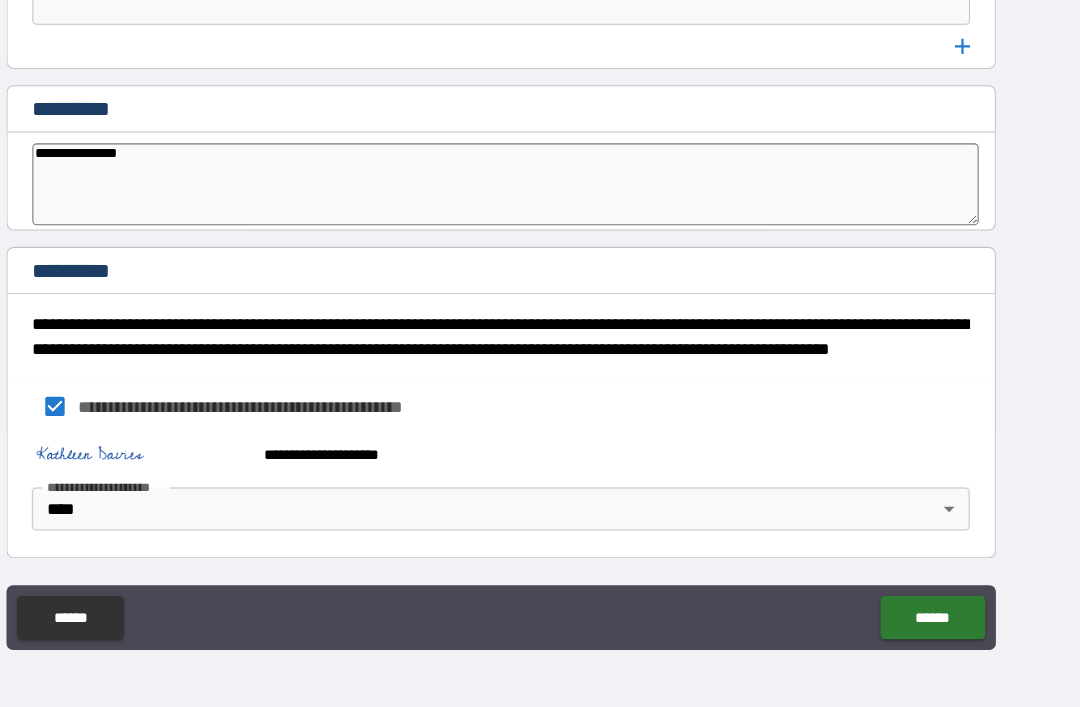click on "******" at bounding box center [940, 624] 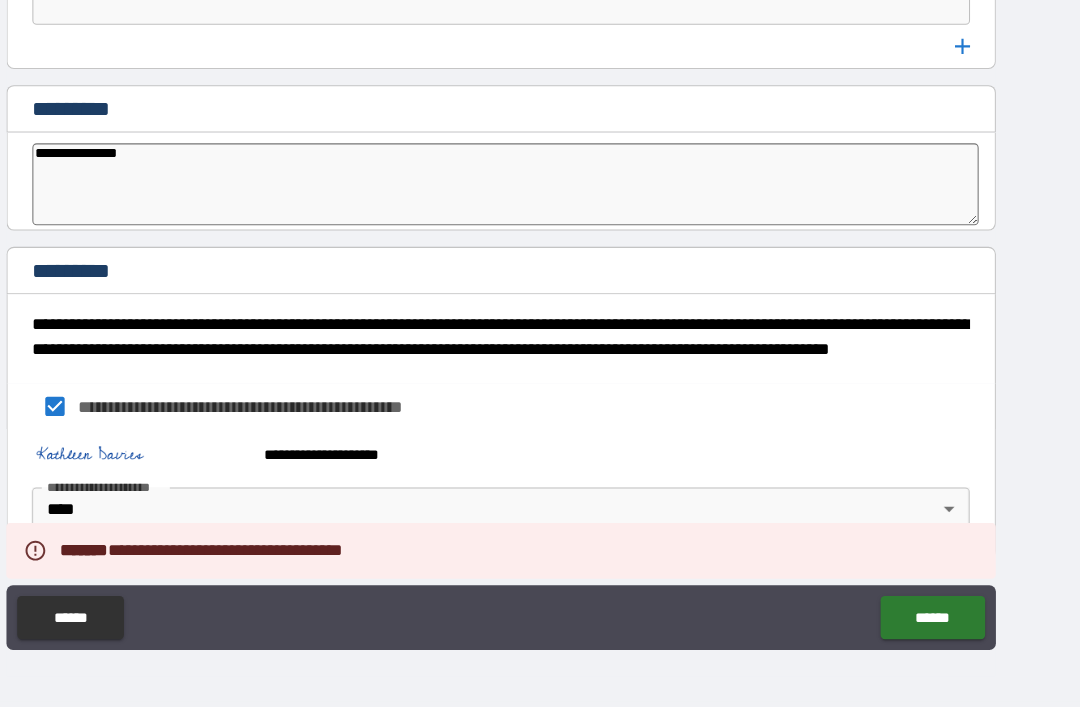 type on "*" 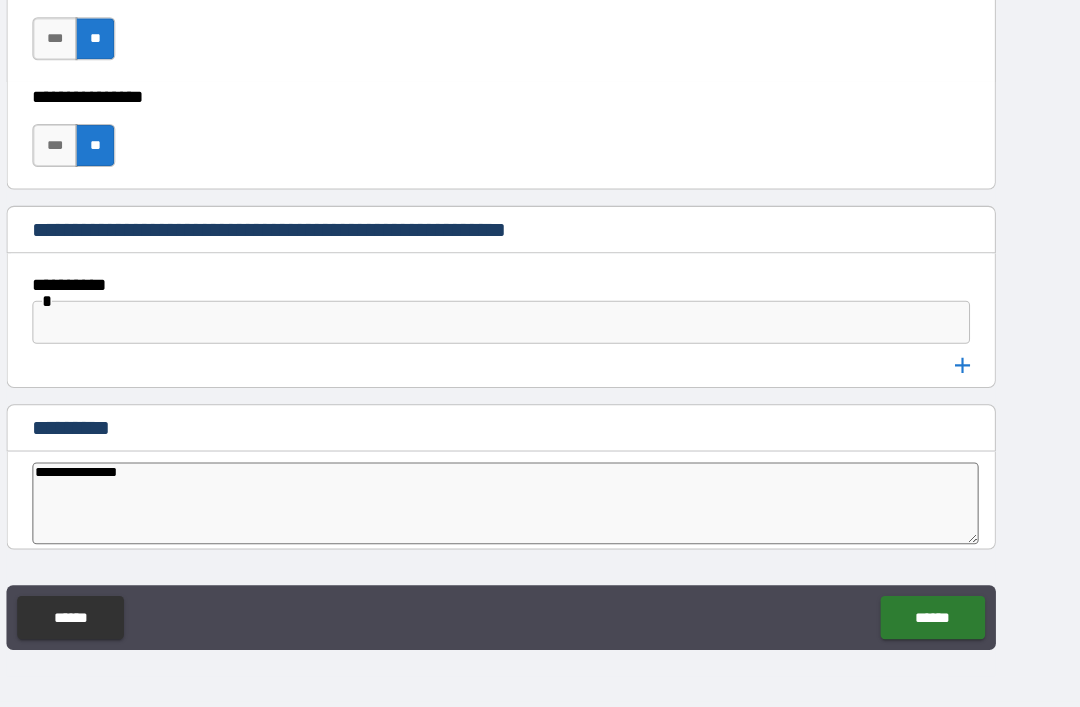 scroll, scrollTop: 10342, scrollLeft: 0, axis: vertical 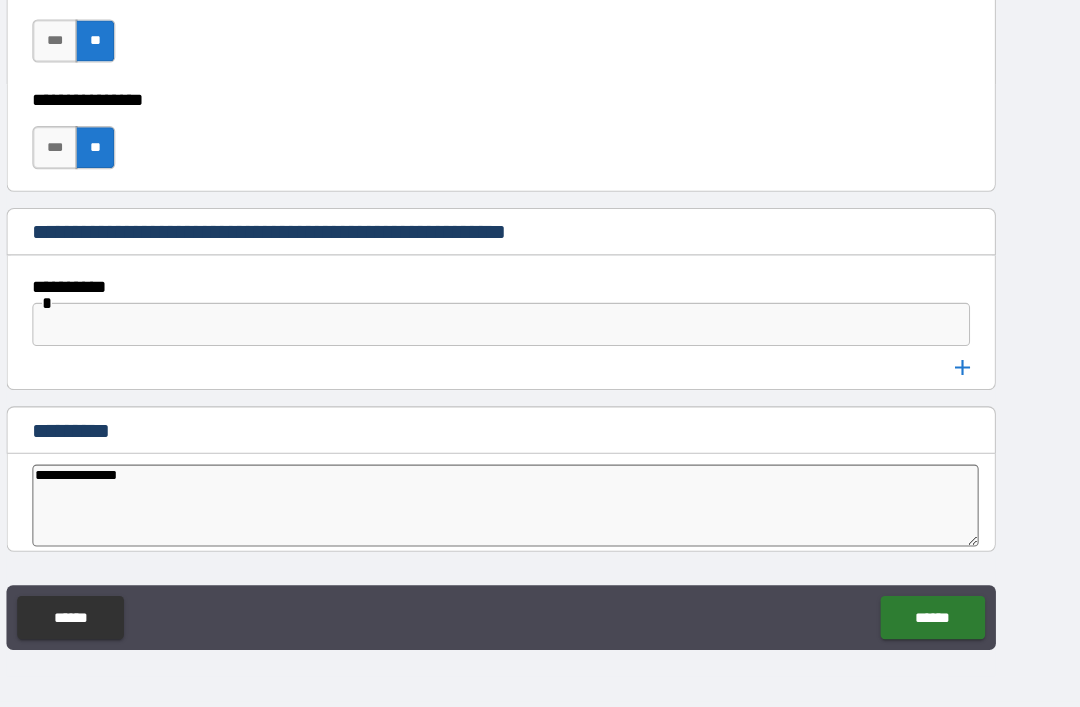 click at bounding box center (540, 352) 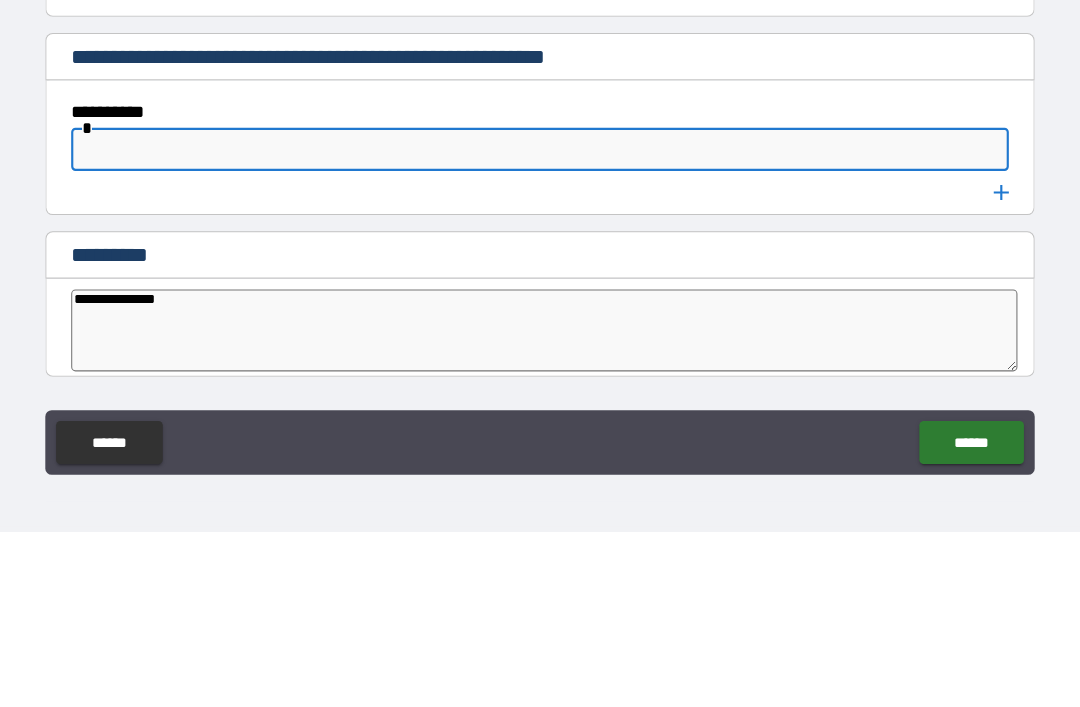 type on "*" 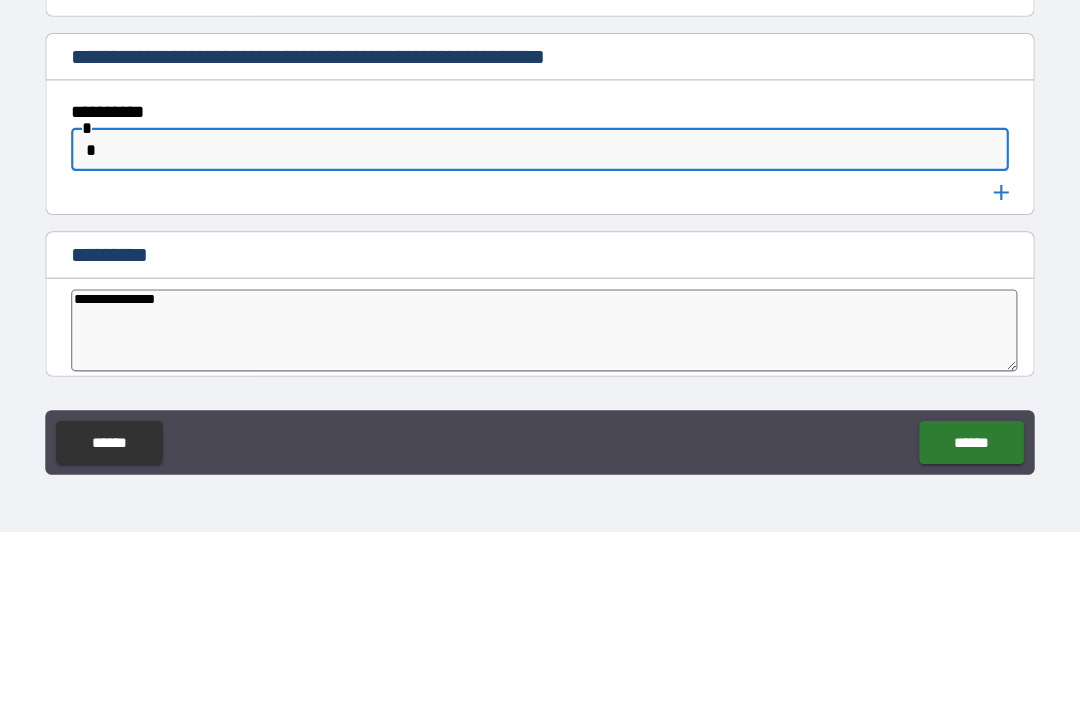 type on "*" 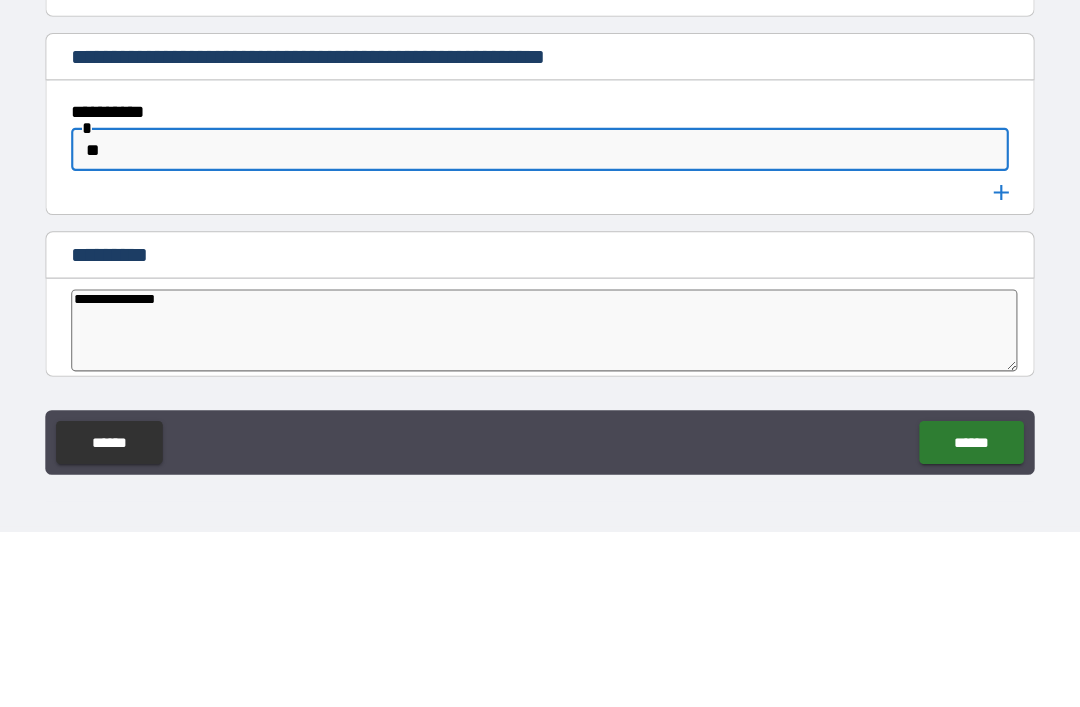 type on "*" 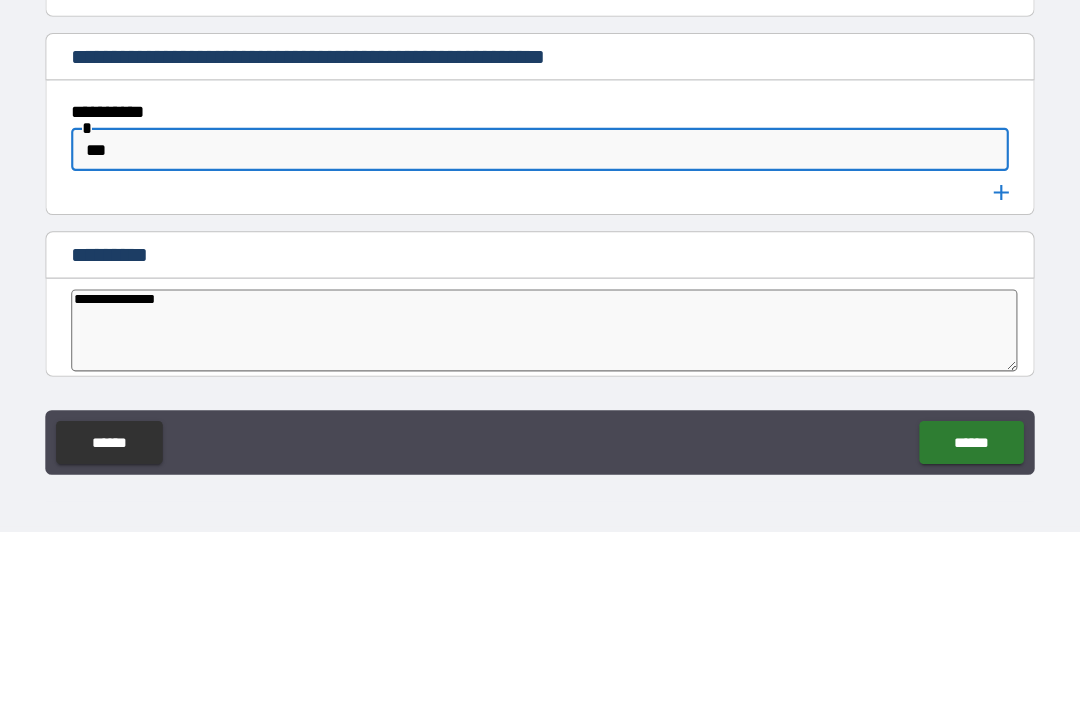 type on "*" 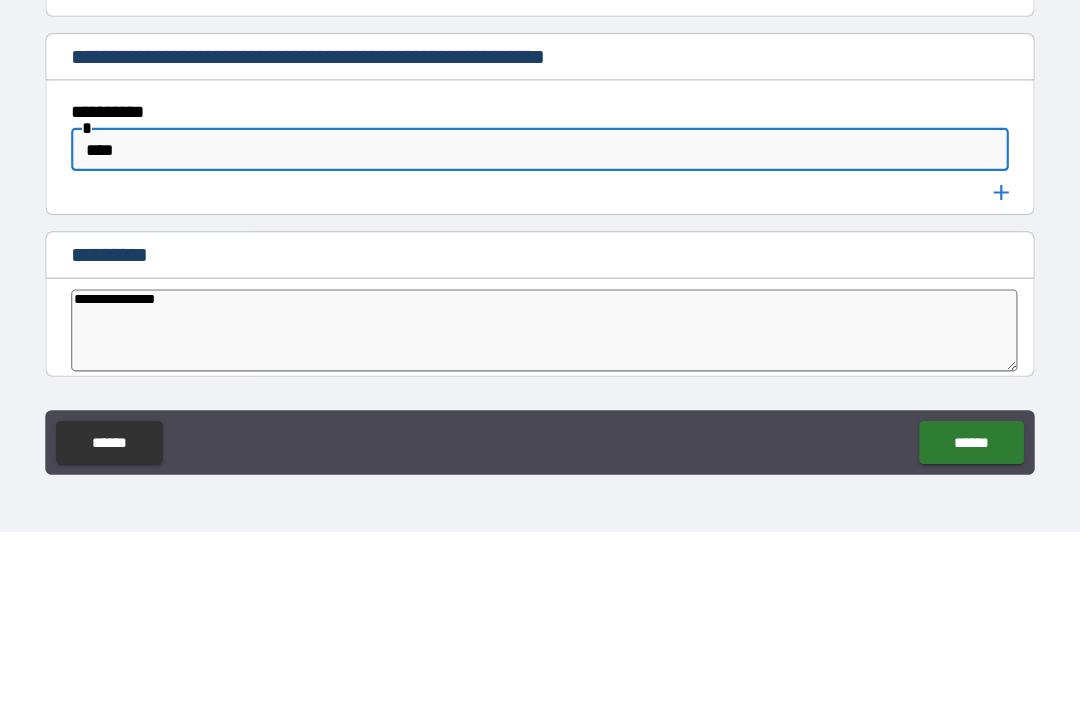 type on "*" 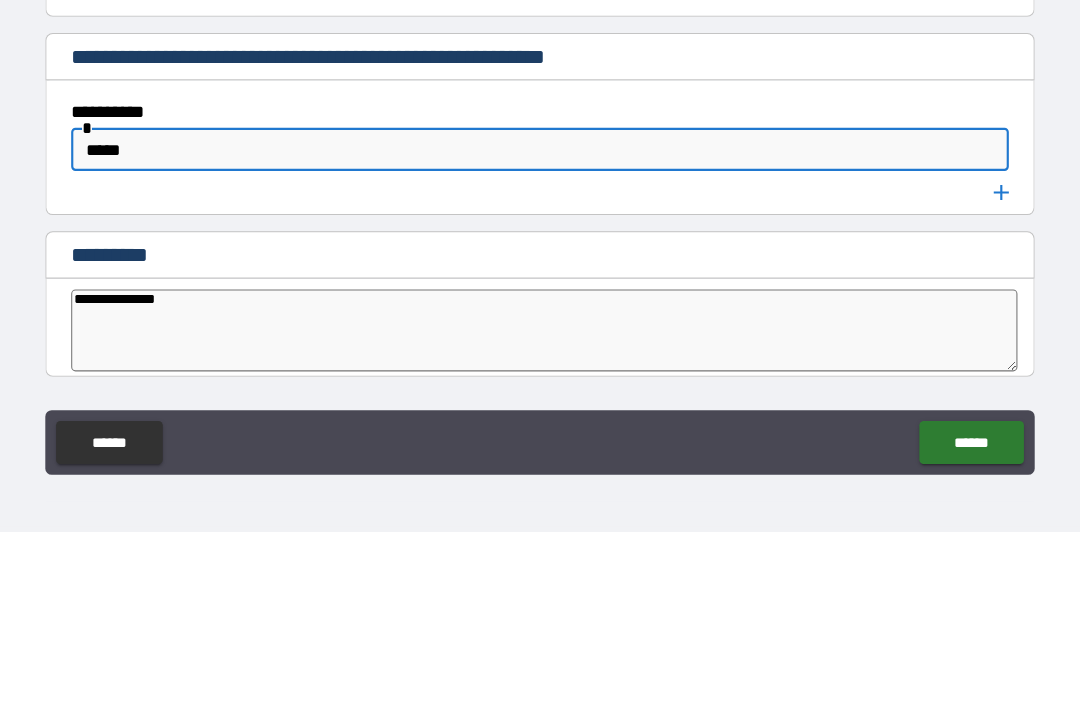 type on "*" 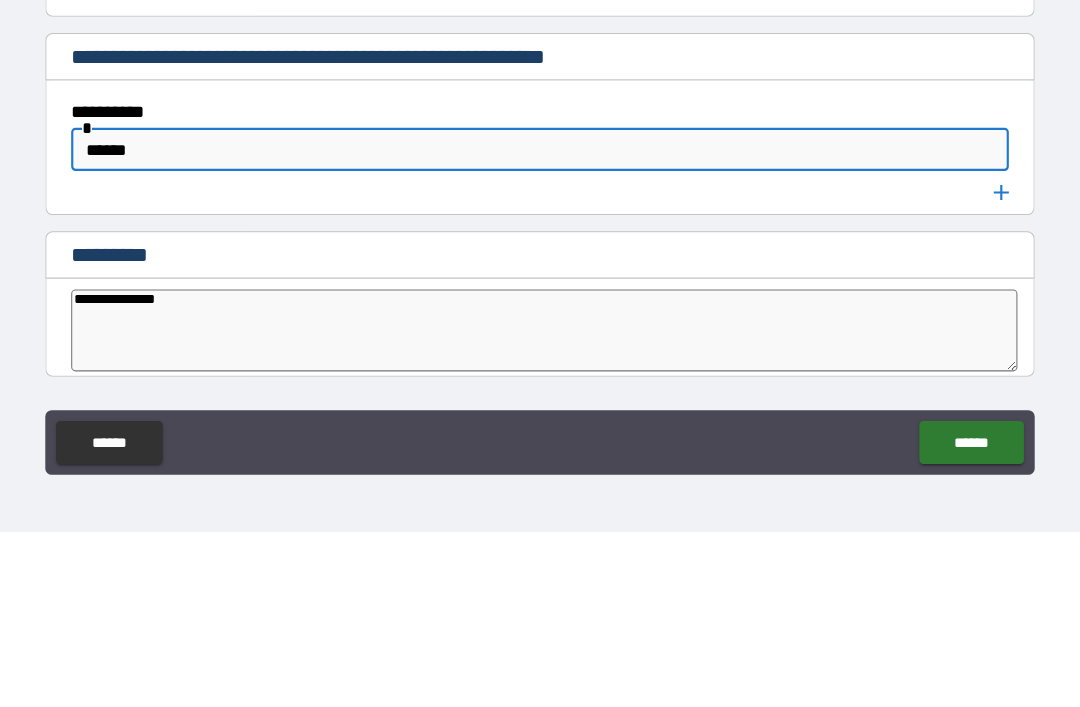 type on "*" 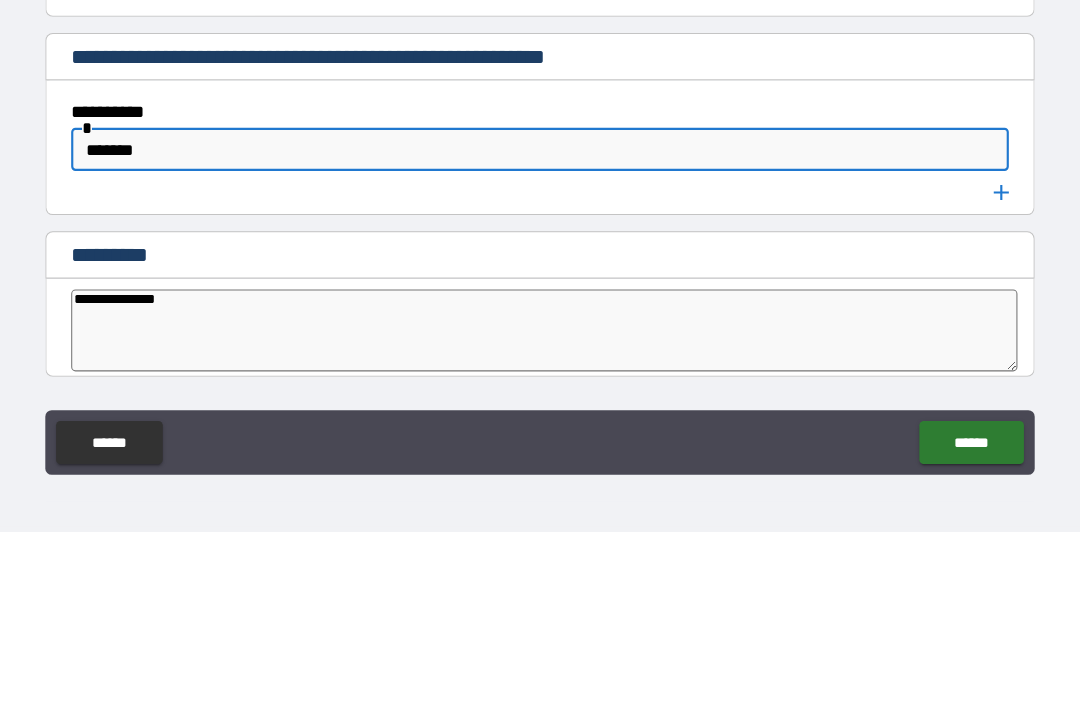 type on "*" 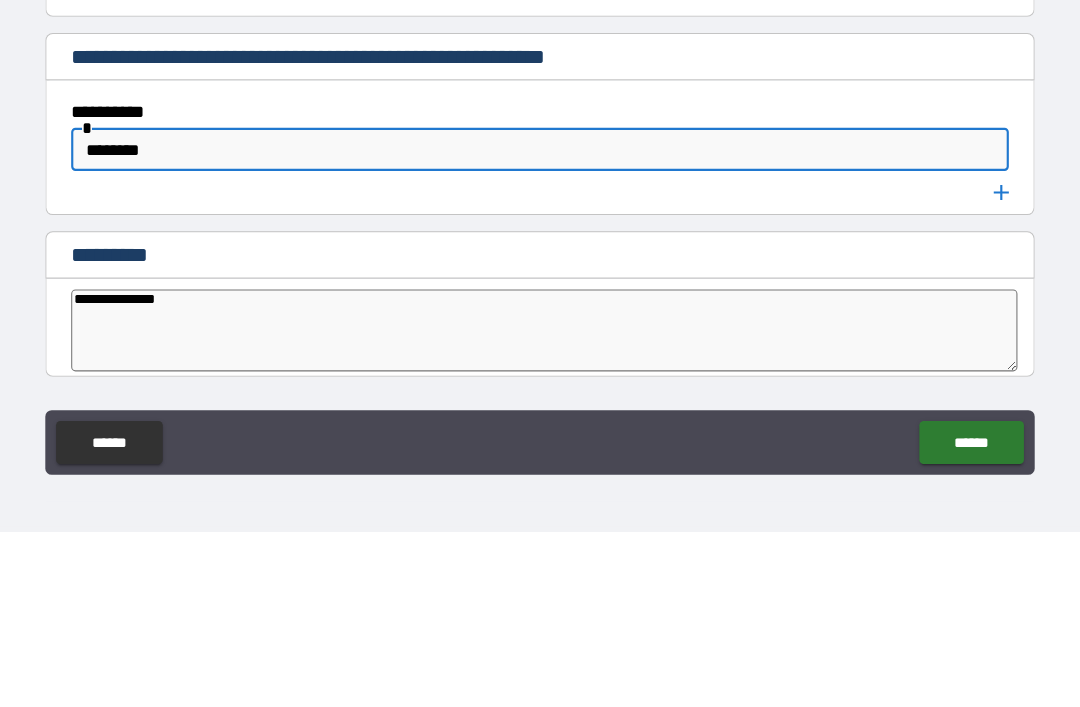 type on "*" 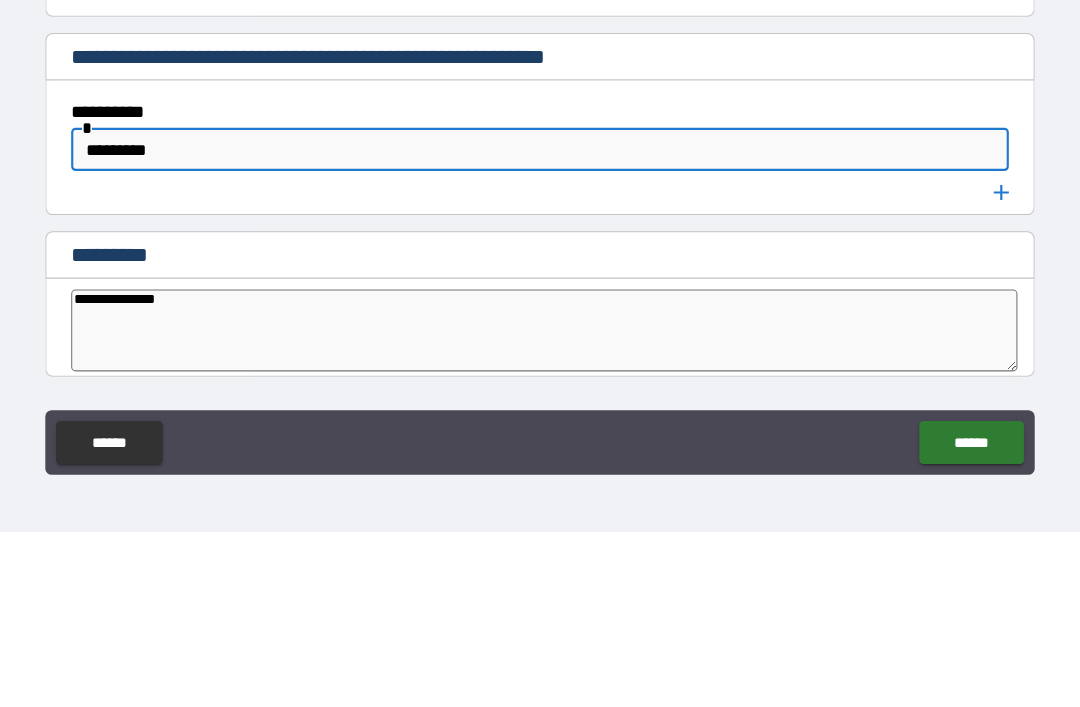 type on "*" 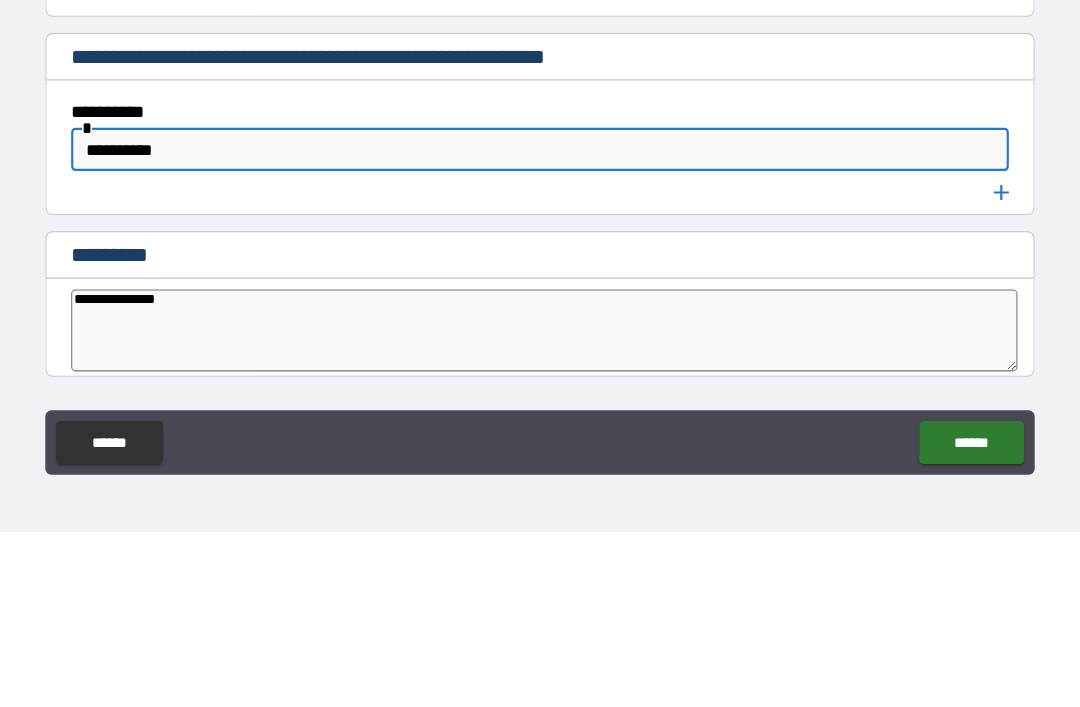 type on "*" 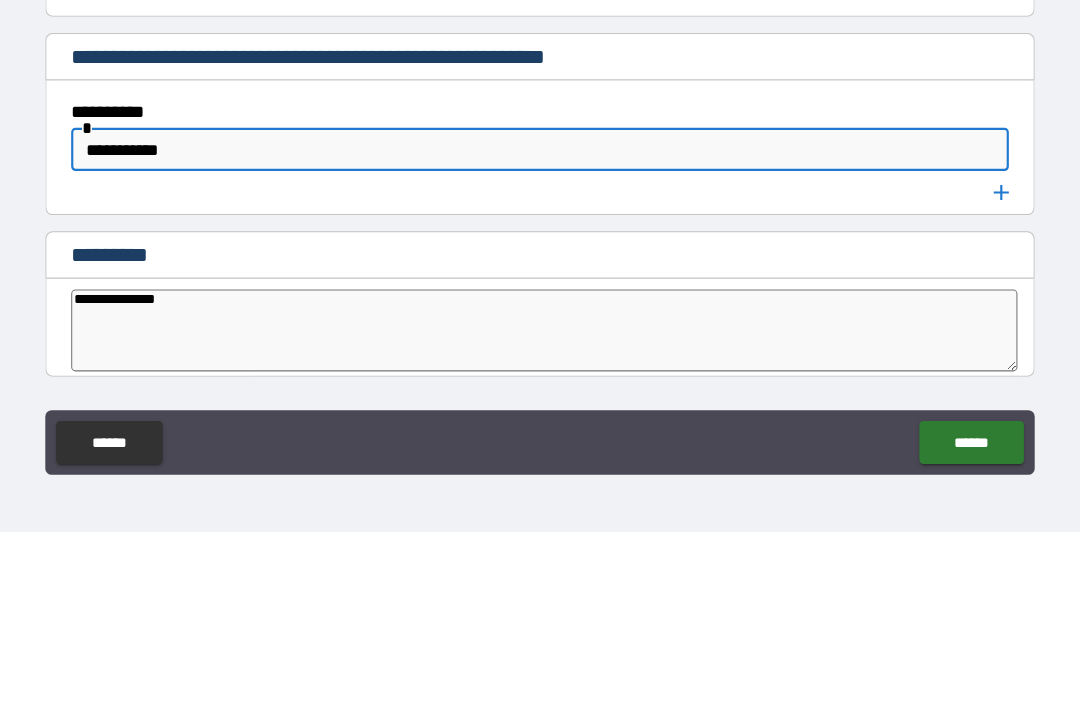 type on "*" 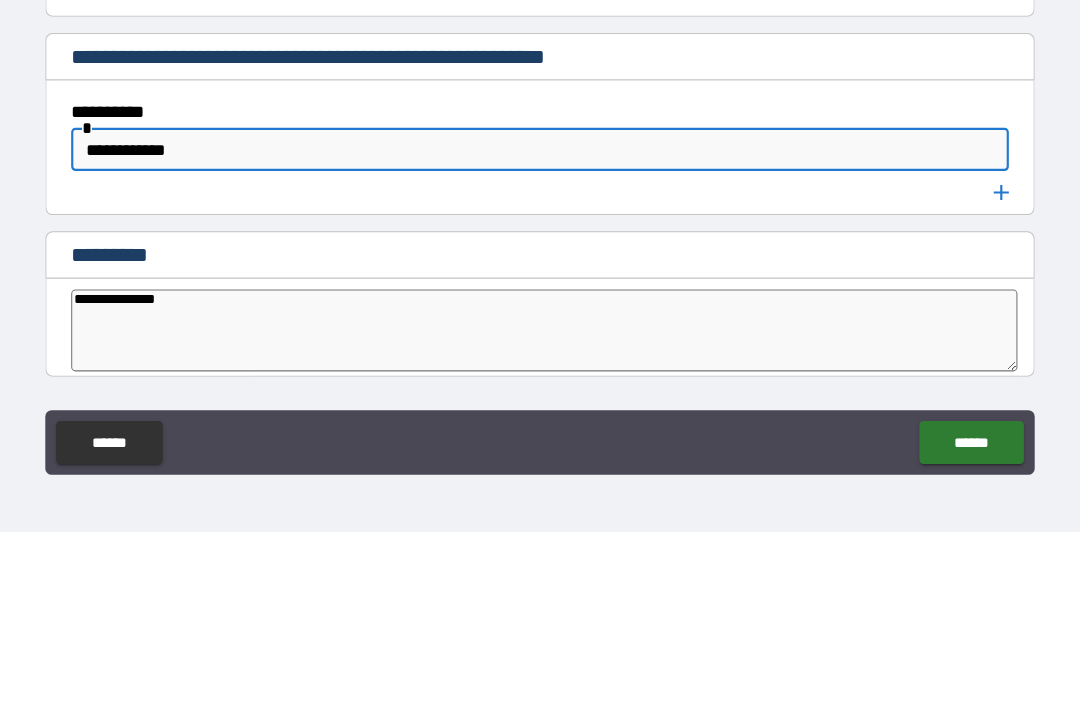 type on "*" 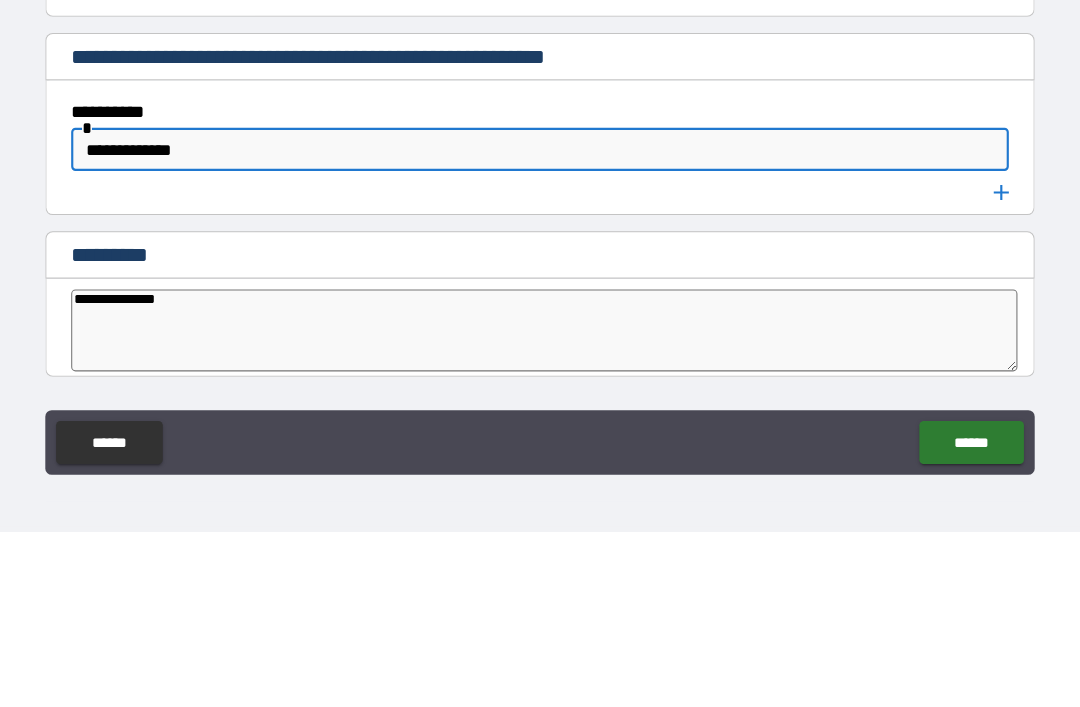 type on "*" 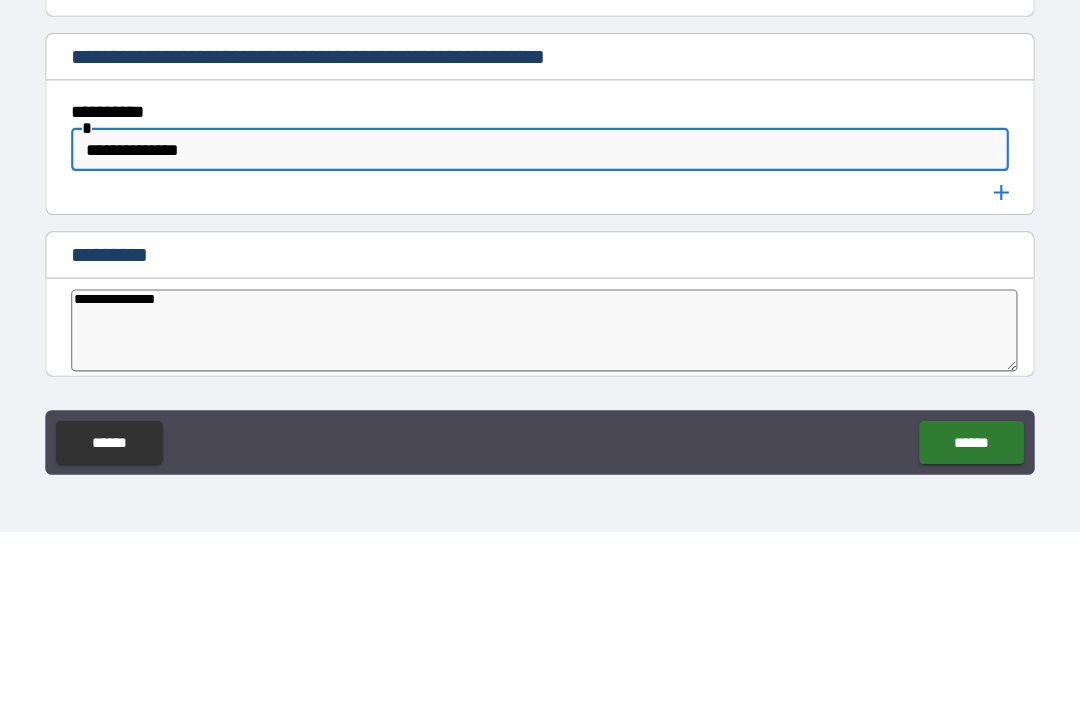 type on "*" 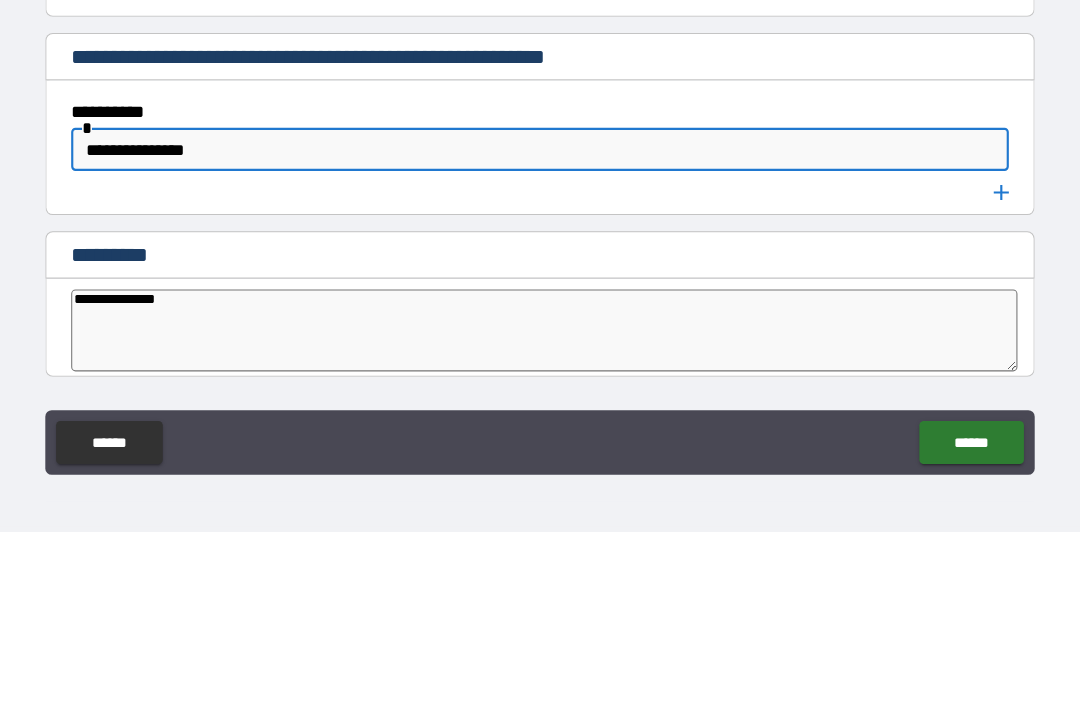 type on "*" 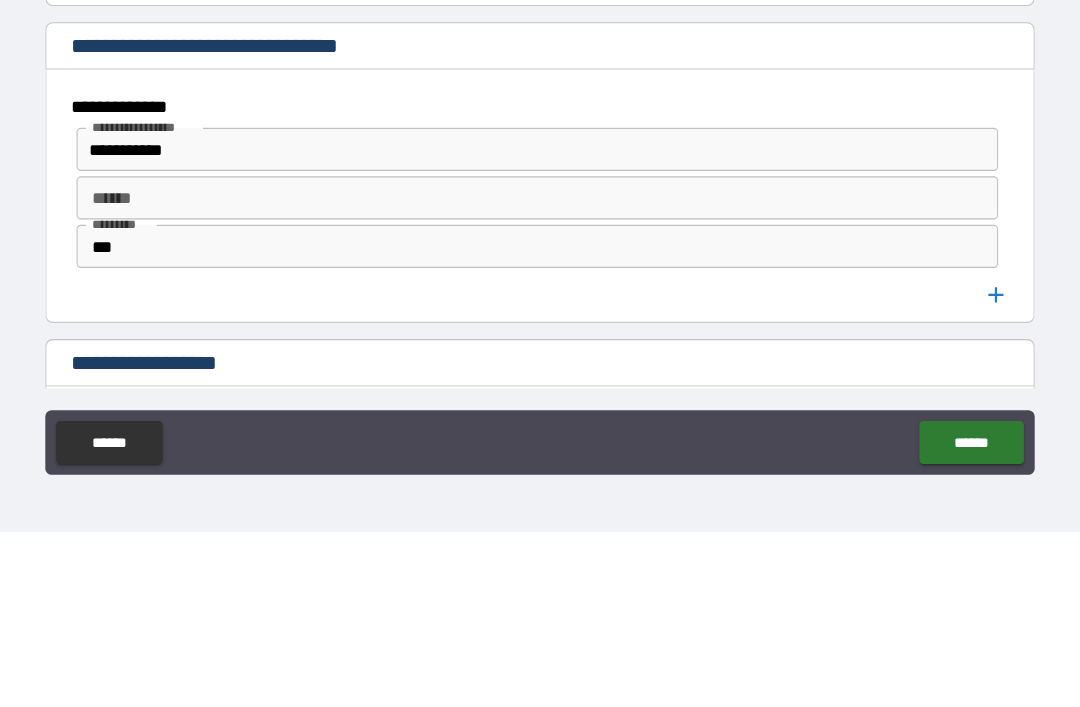 scroll, scrollTop: 948, scrollLeft: 0, axis: vertical 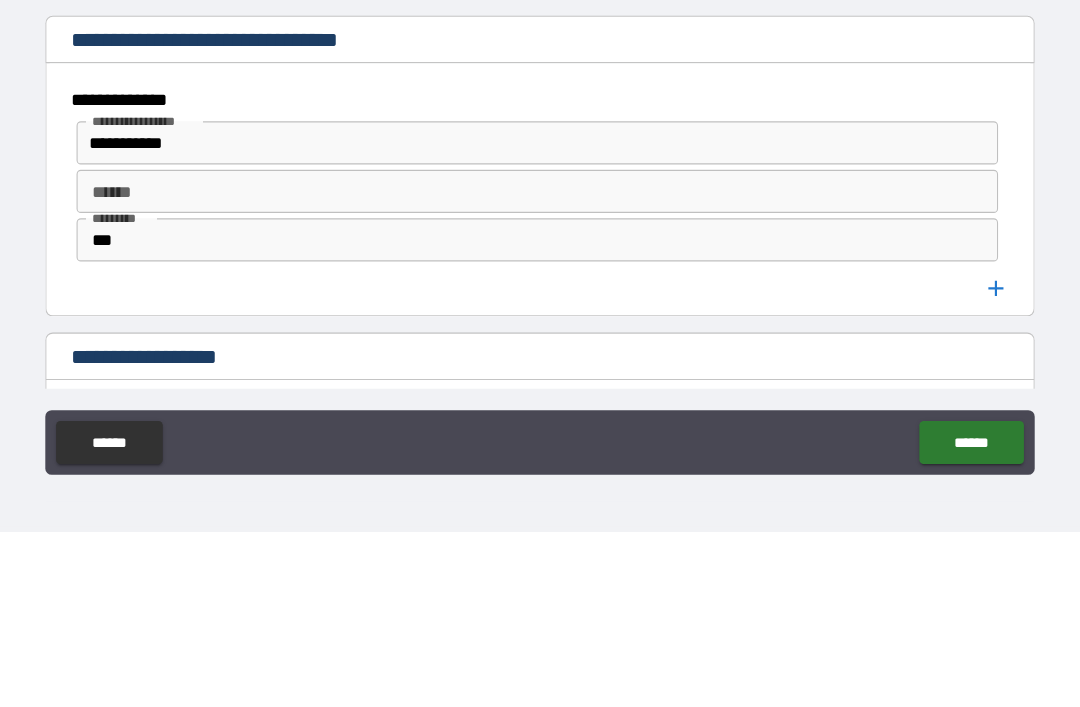 type on "**********" 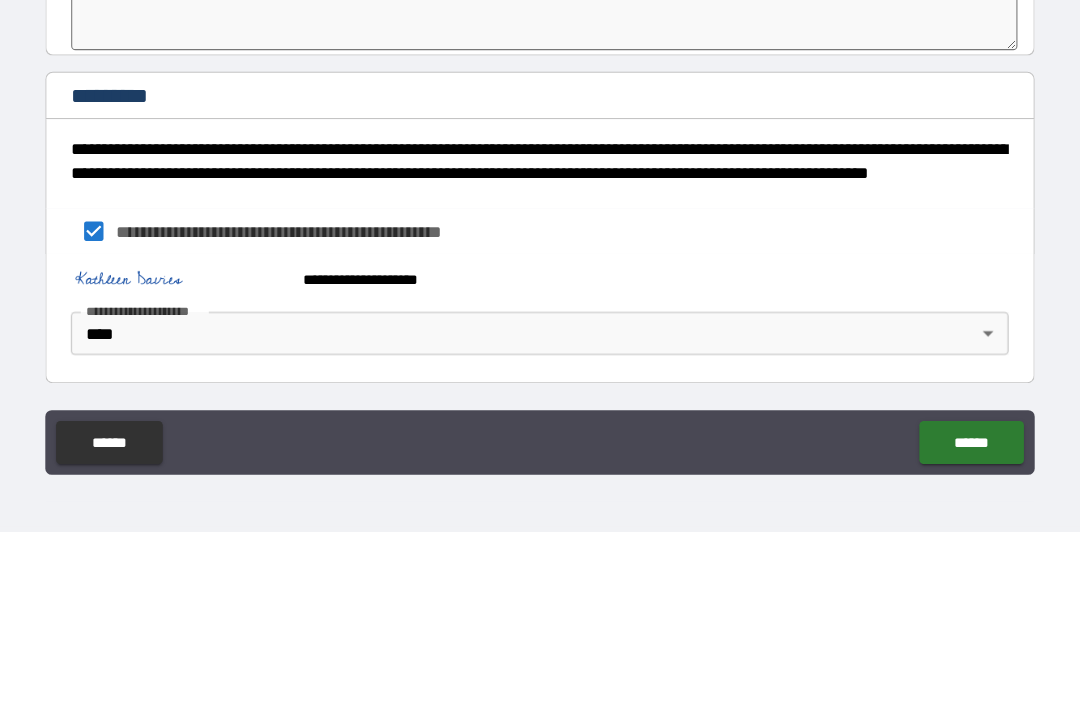 scroll, scrollTop: 10640, scrollLeft: 0, axis: vertical 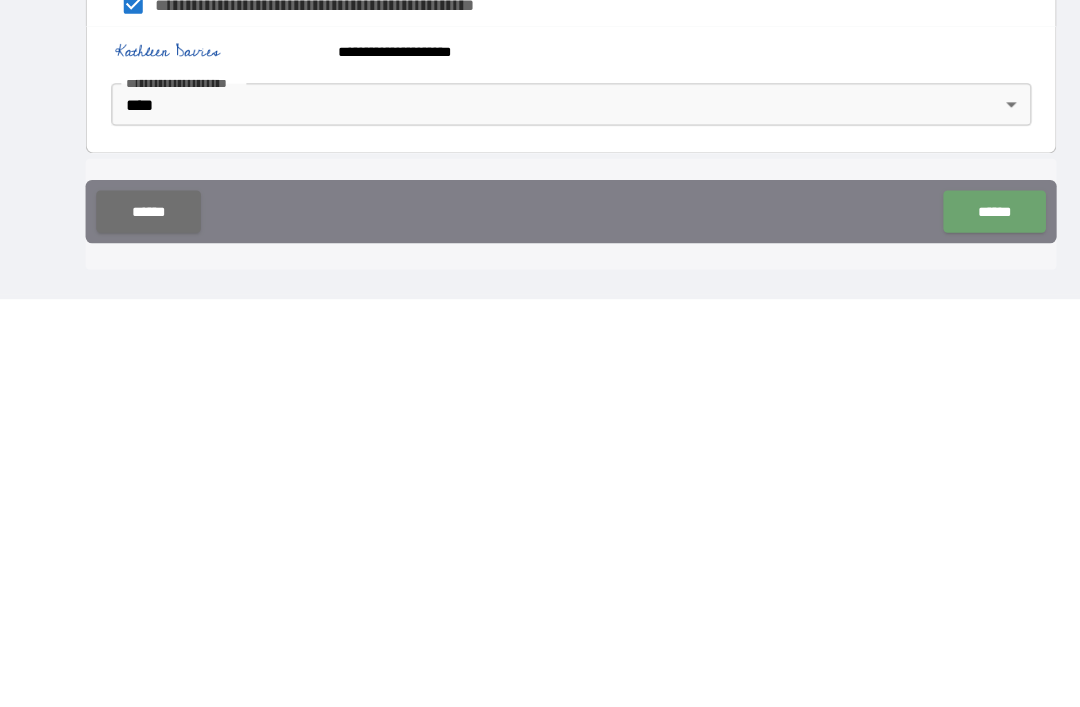 type on "*******" 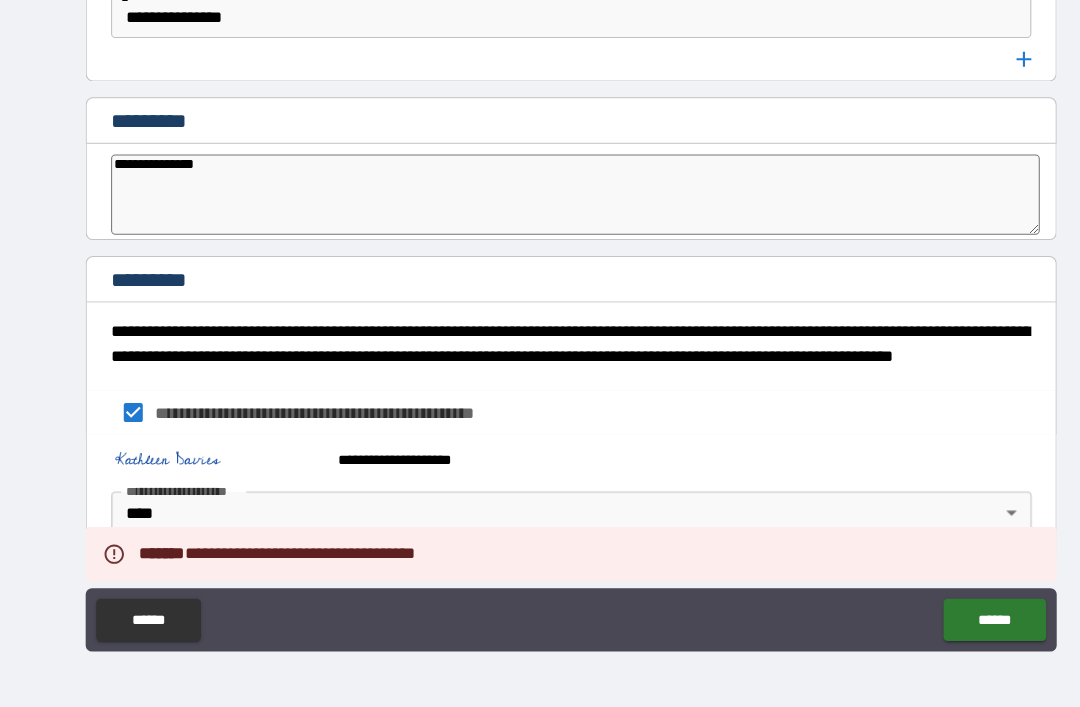 type on "*" 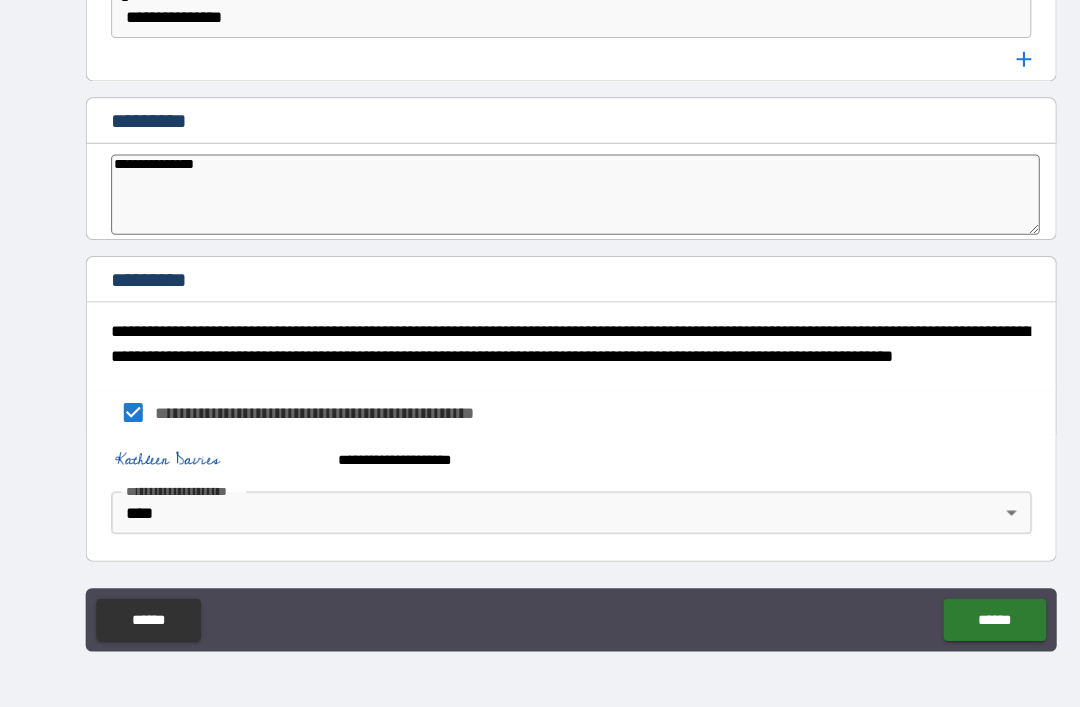 click on "**********" at bounding box center (544, 222) 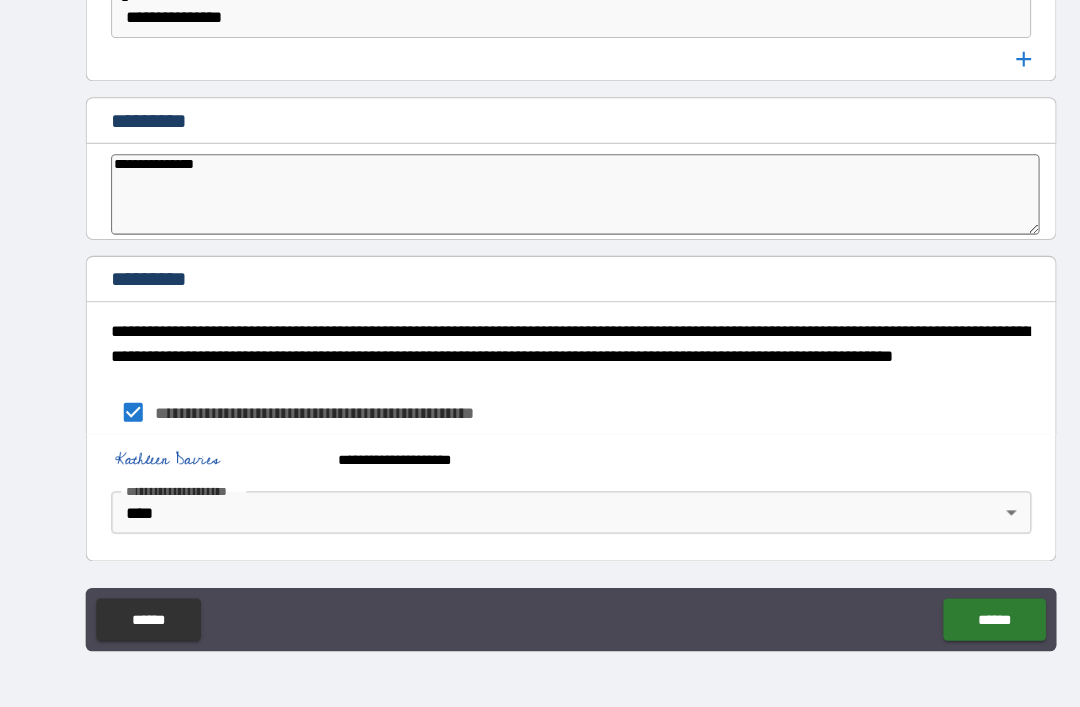 type on "**********" 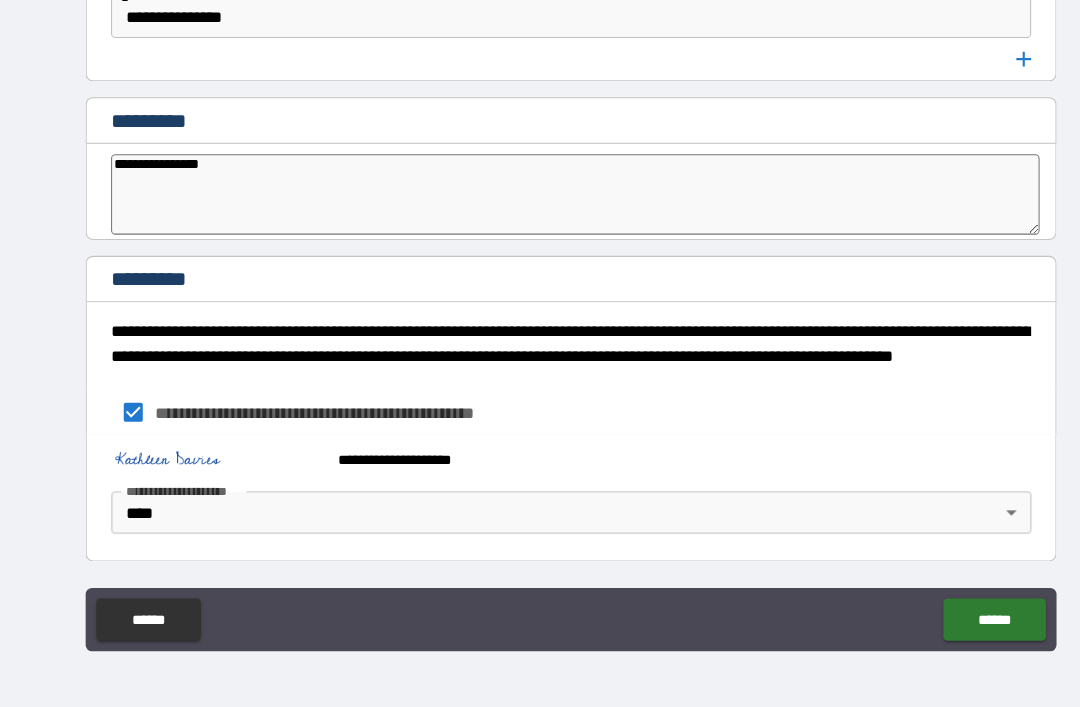 type on "*" 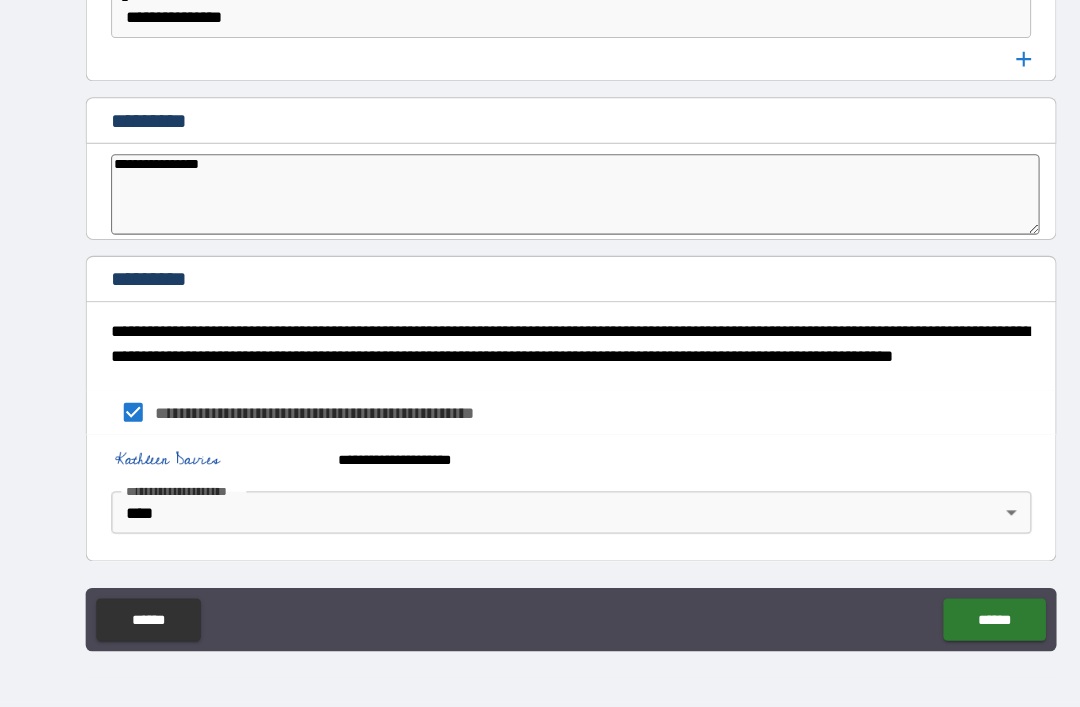 type on "**********" 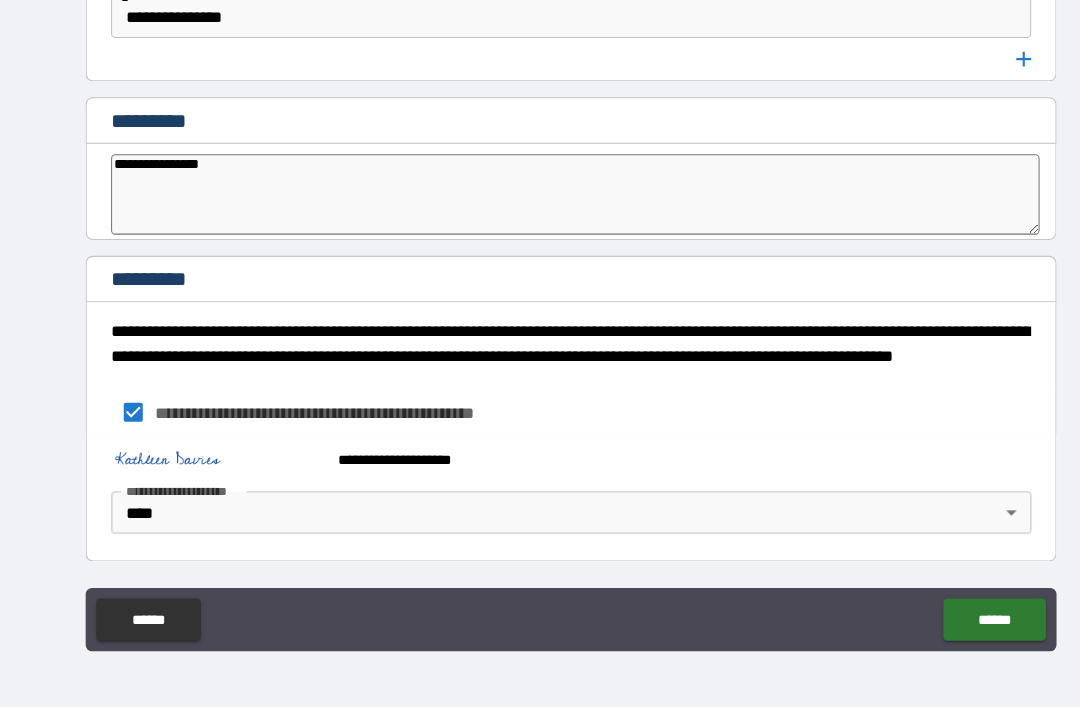type on "*" 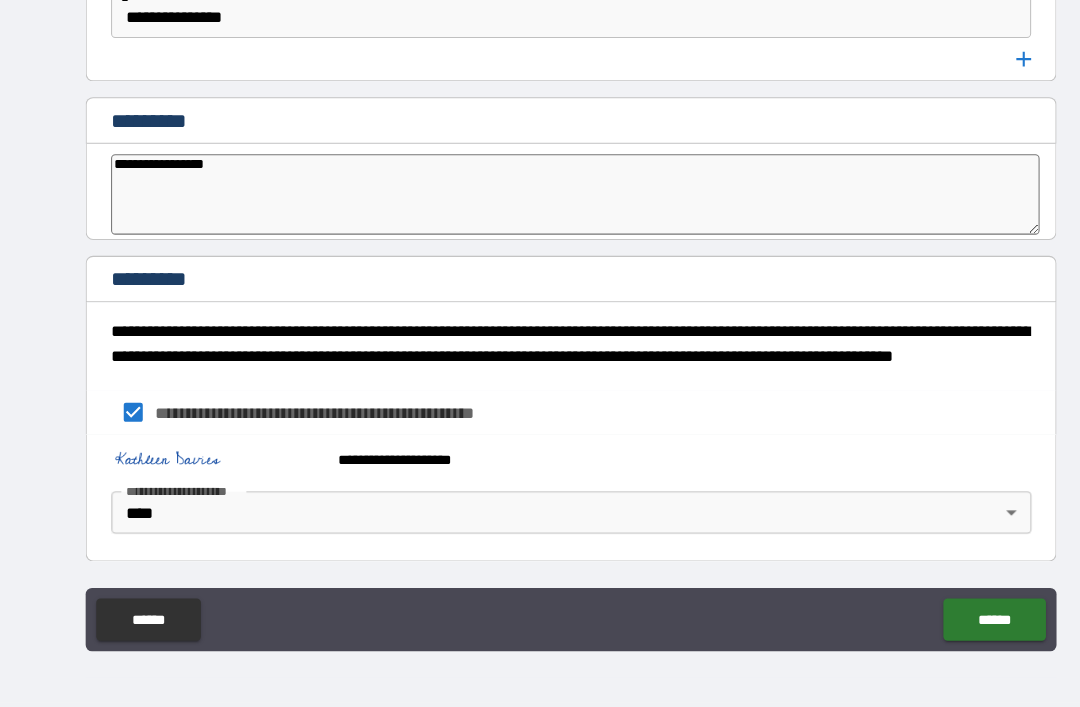 type on "*" 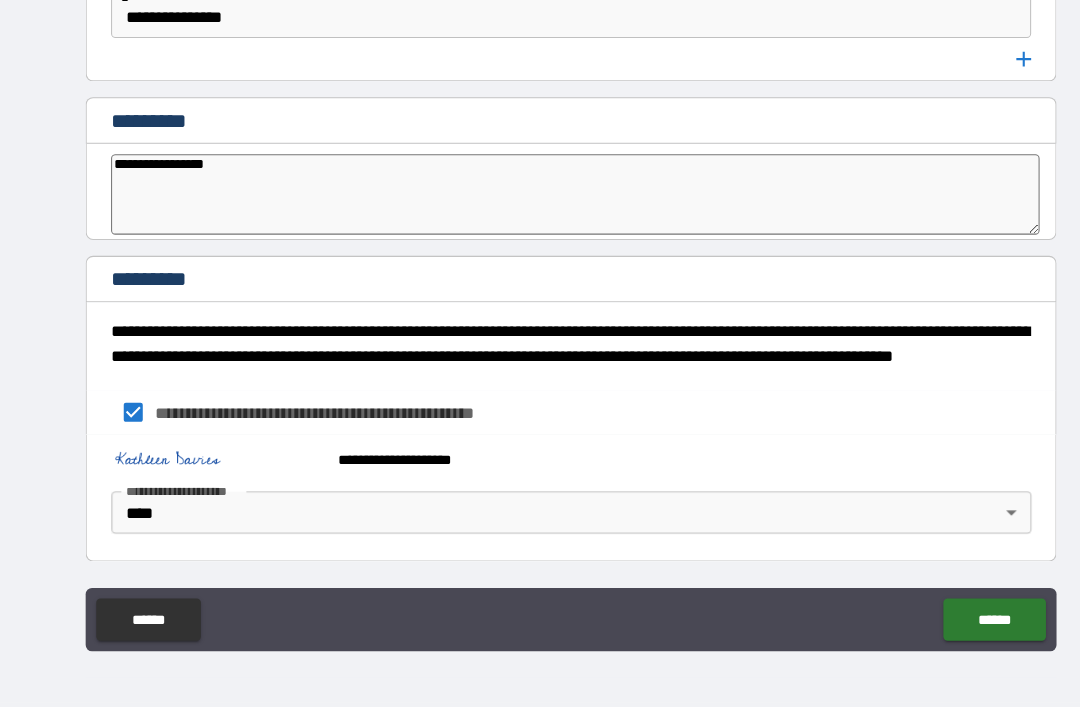 type on "**********" 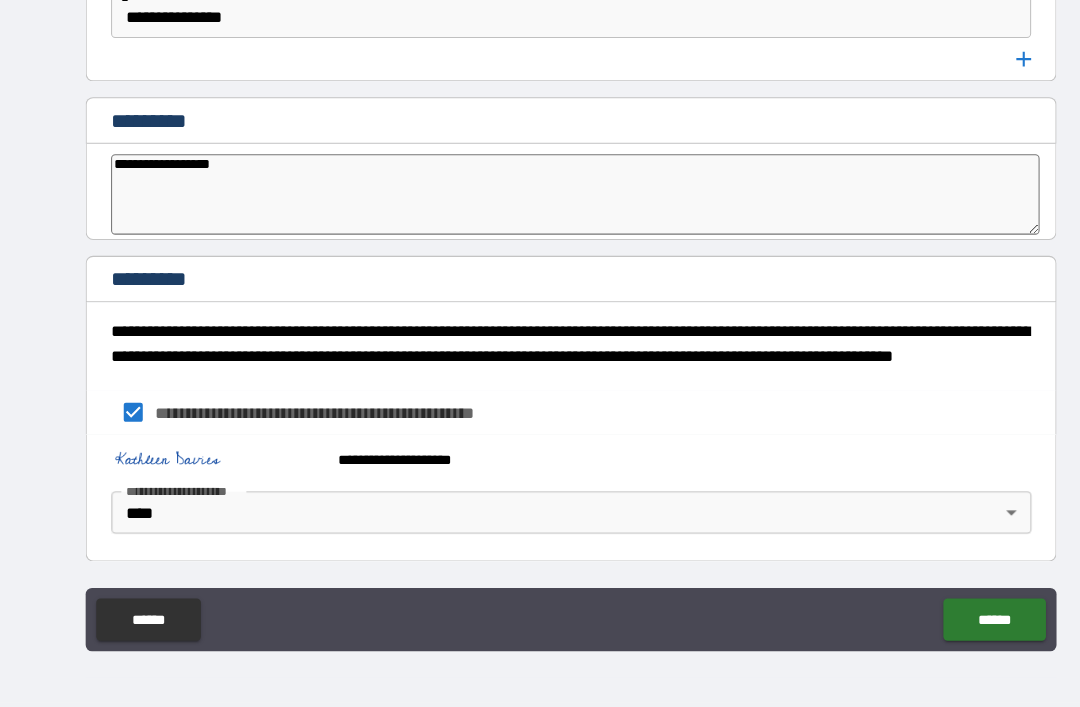 type on "*" 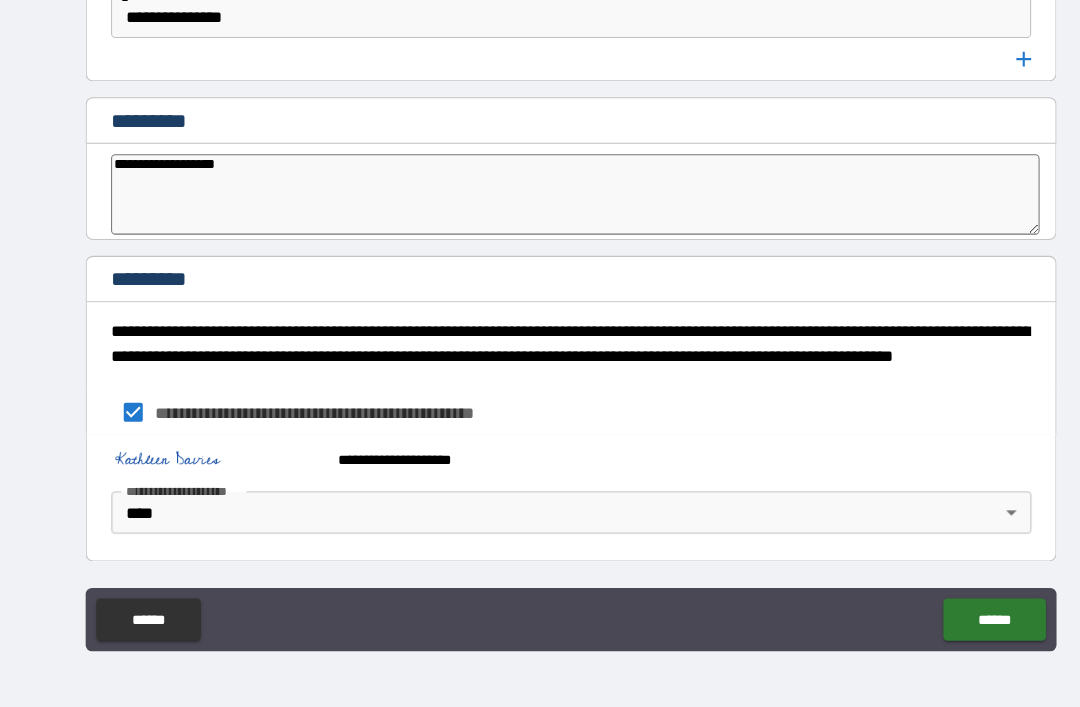 type on "*" 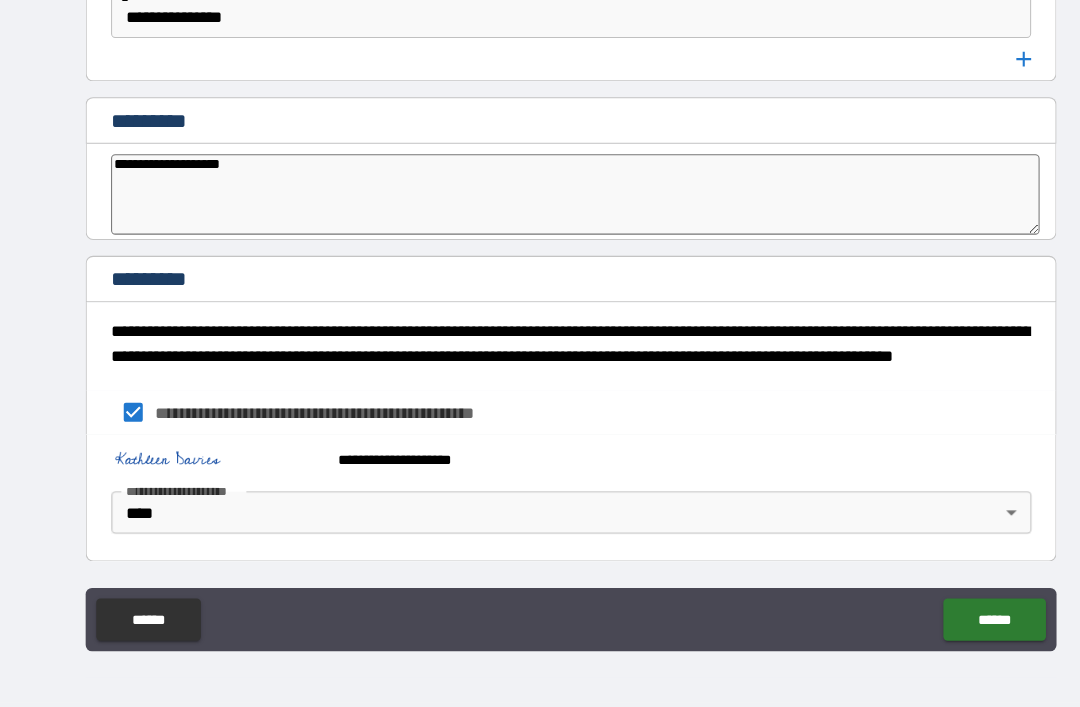 type on "*" 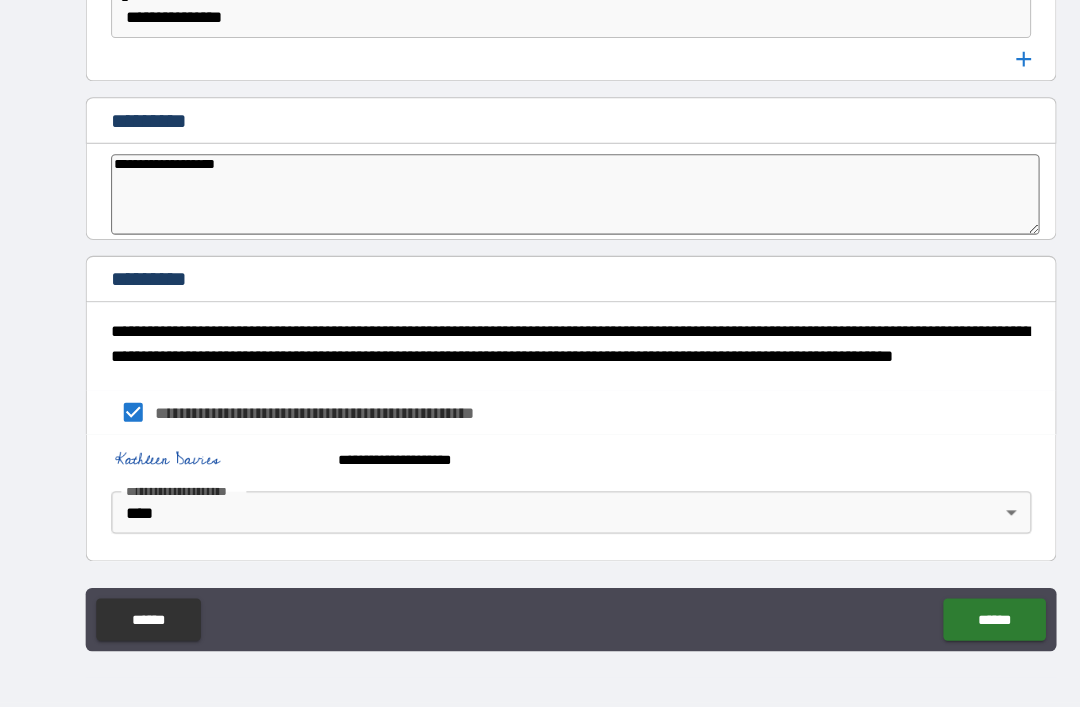 type on "*" 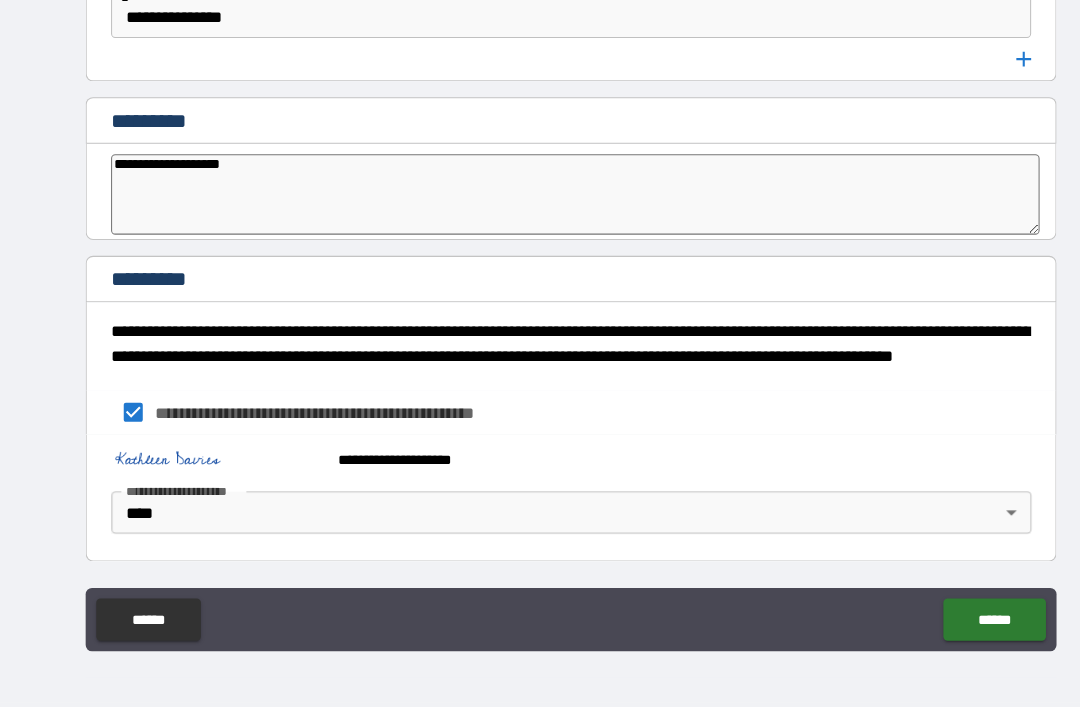 type on "*" 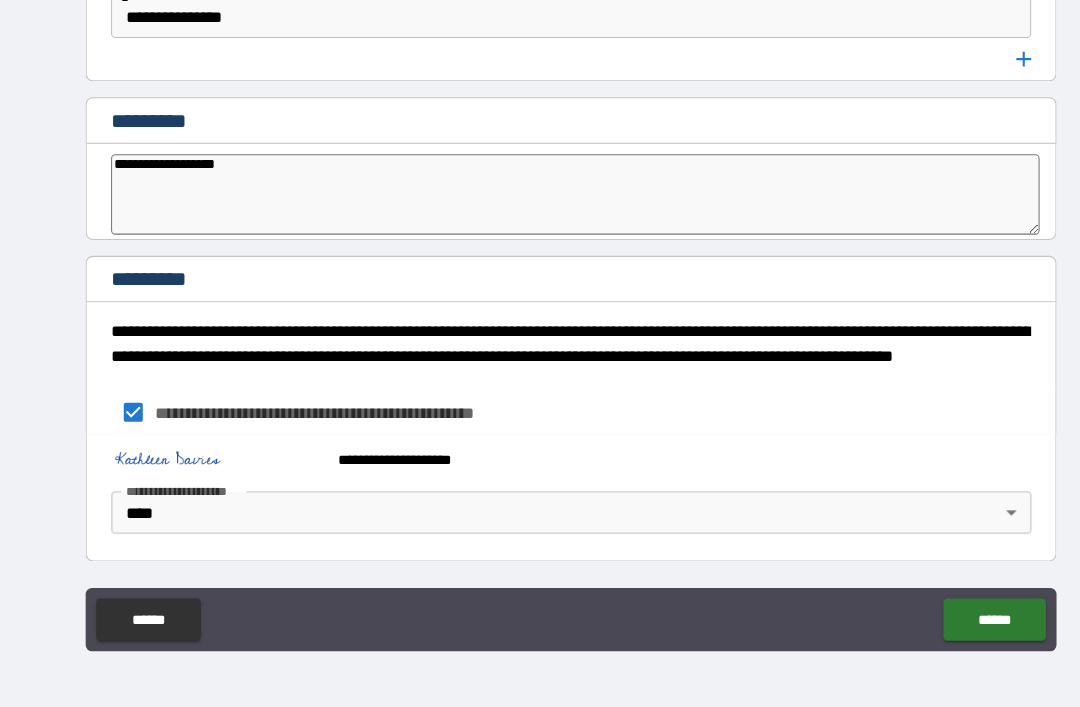 type on "*" 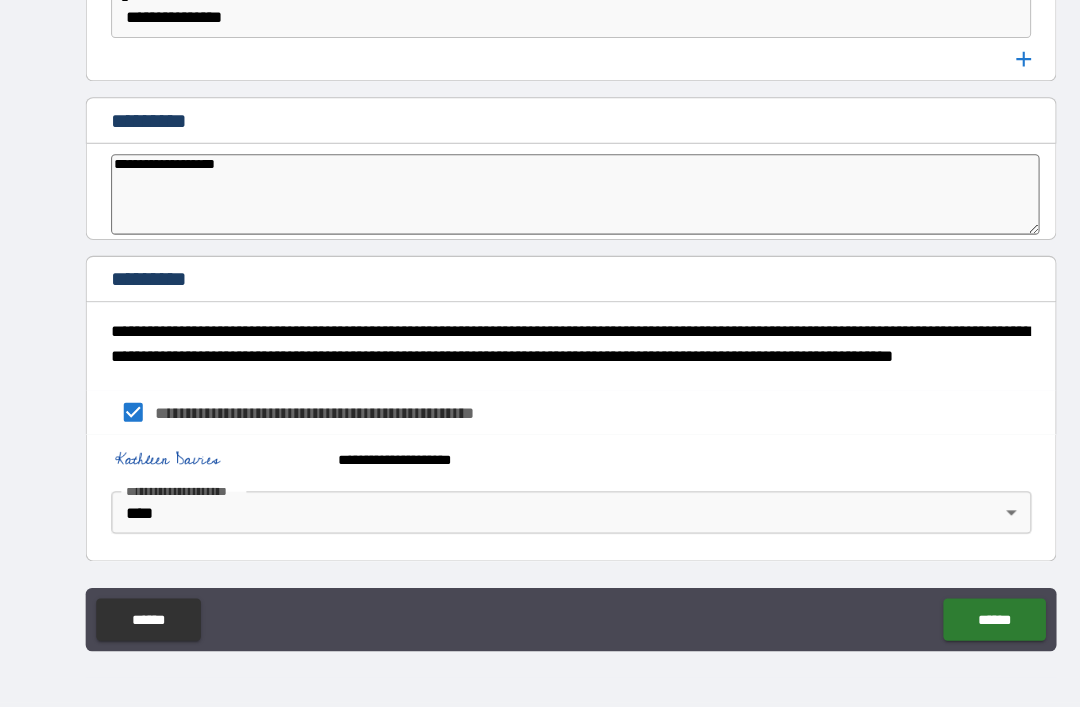 type on "**********" 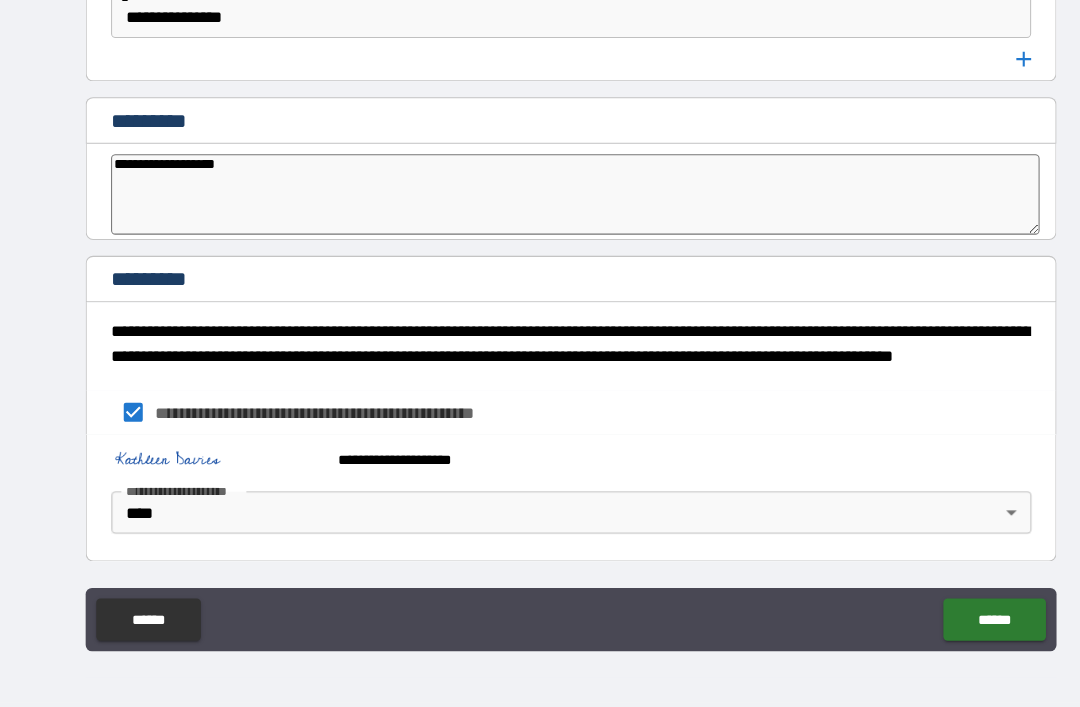type on "*" 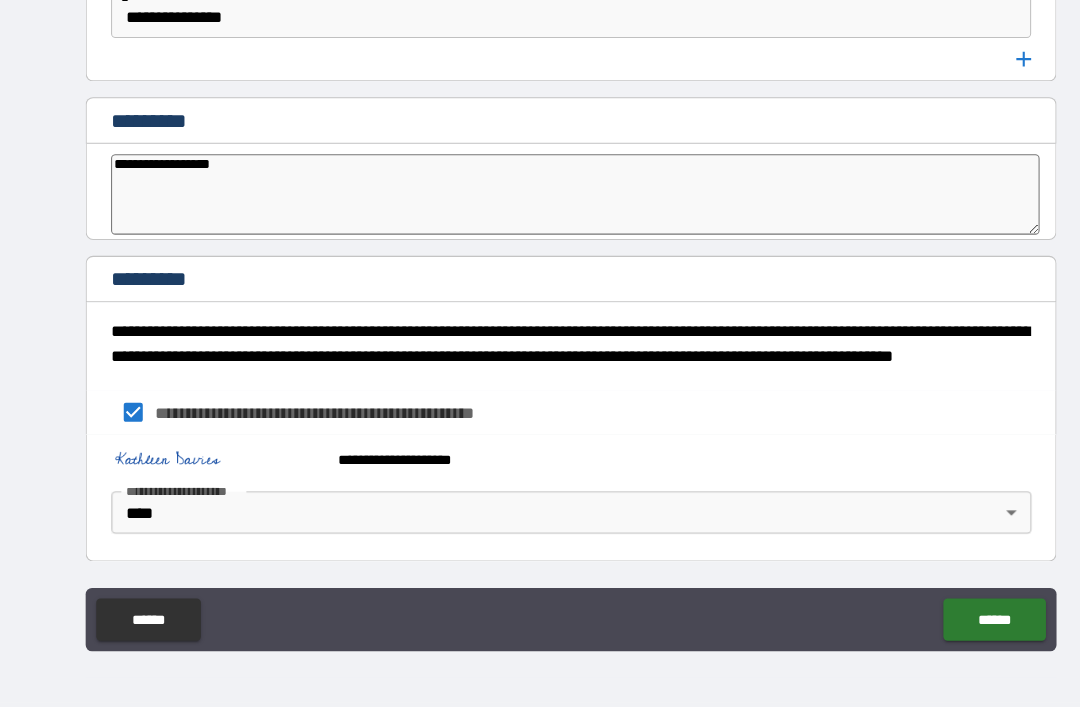 type on "**********" 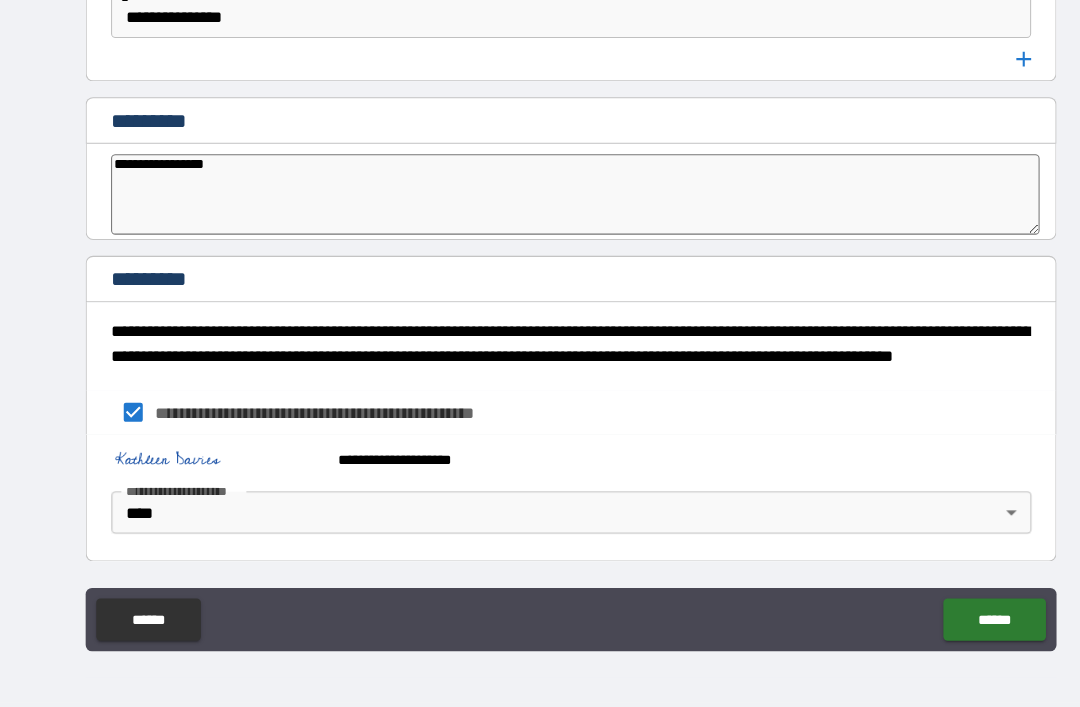 type on "*" 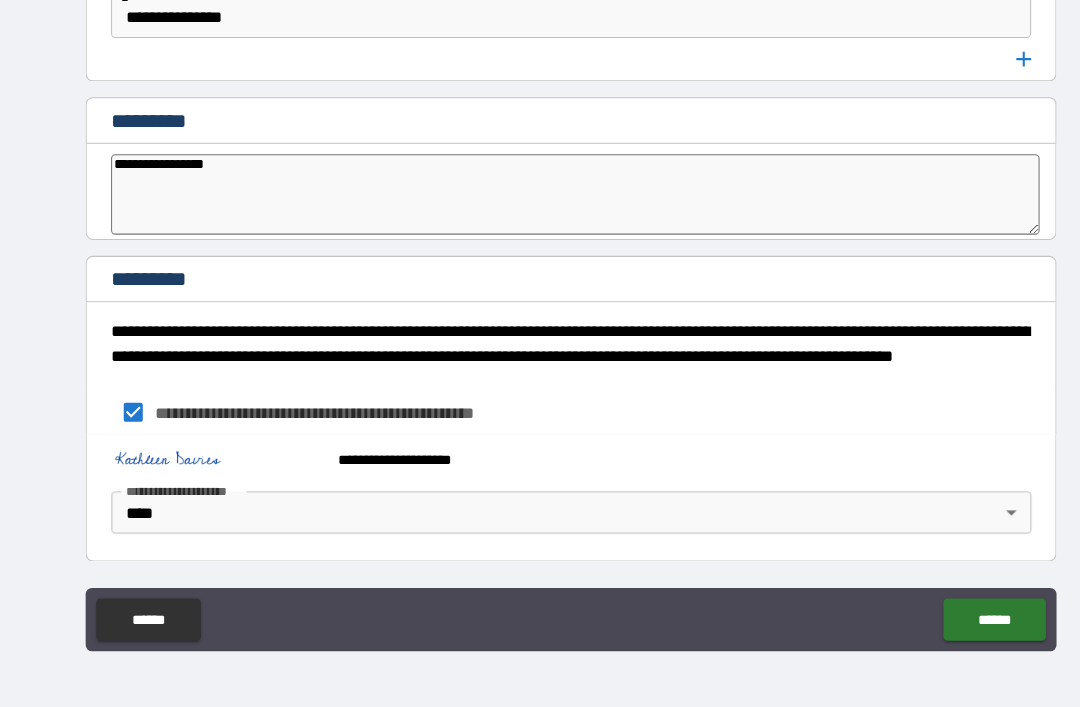 type on "**********" 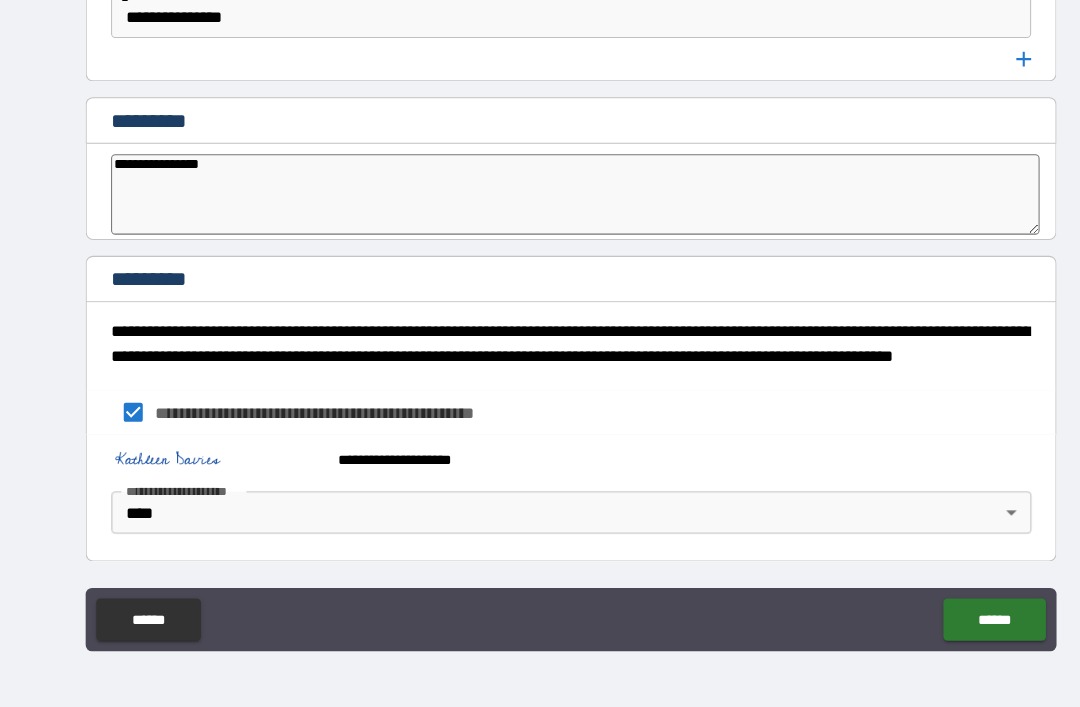 type on "*" 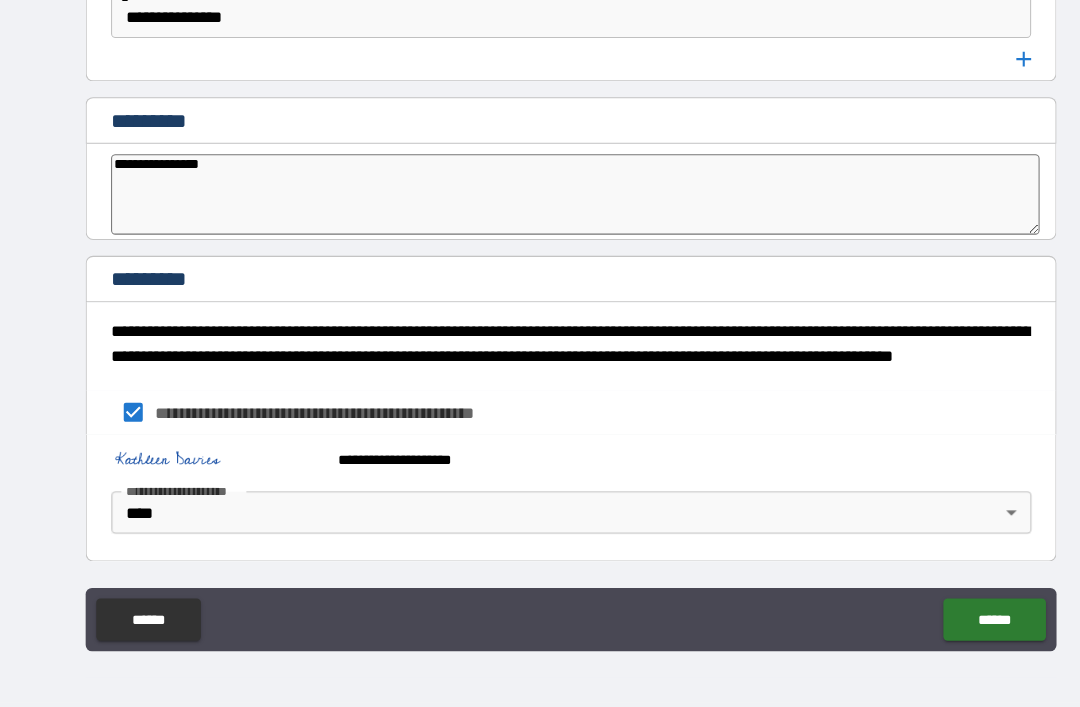 type on "**********" 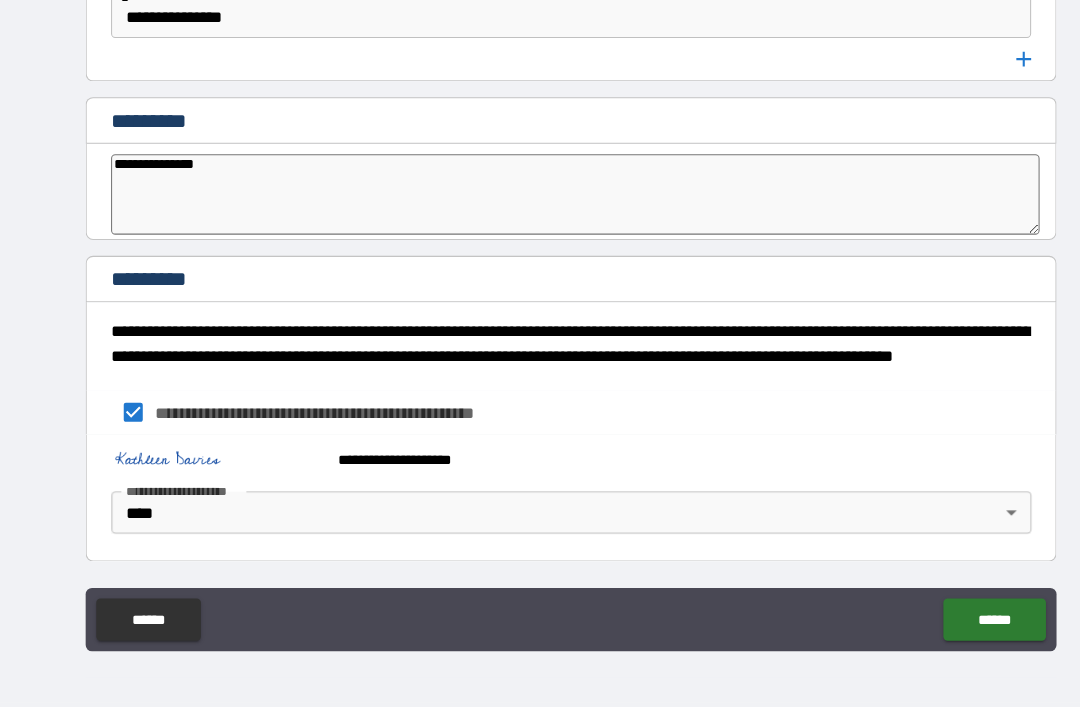 type on "**********" 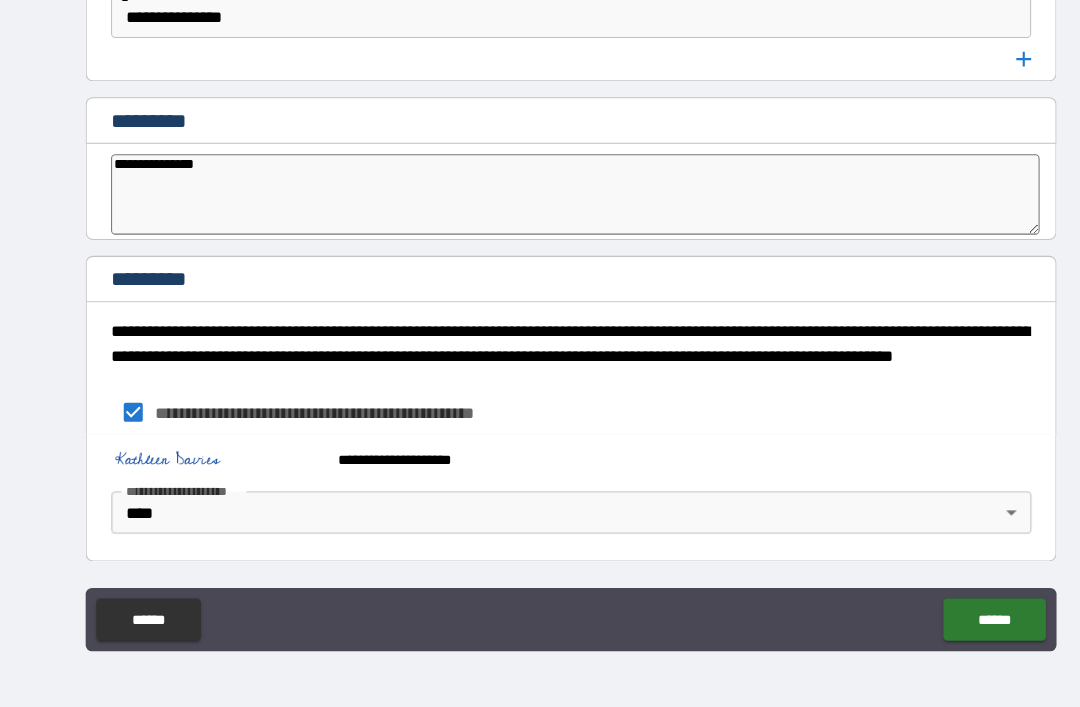 type on "*" 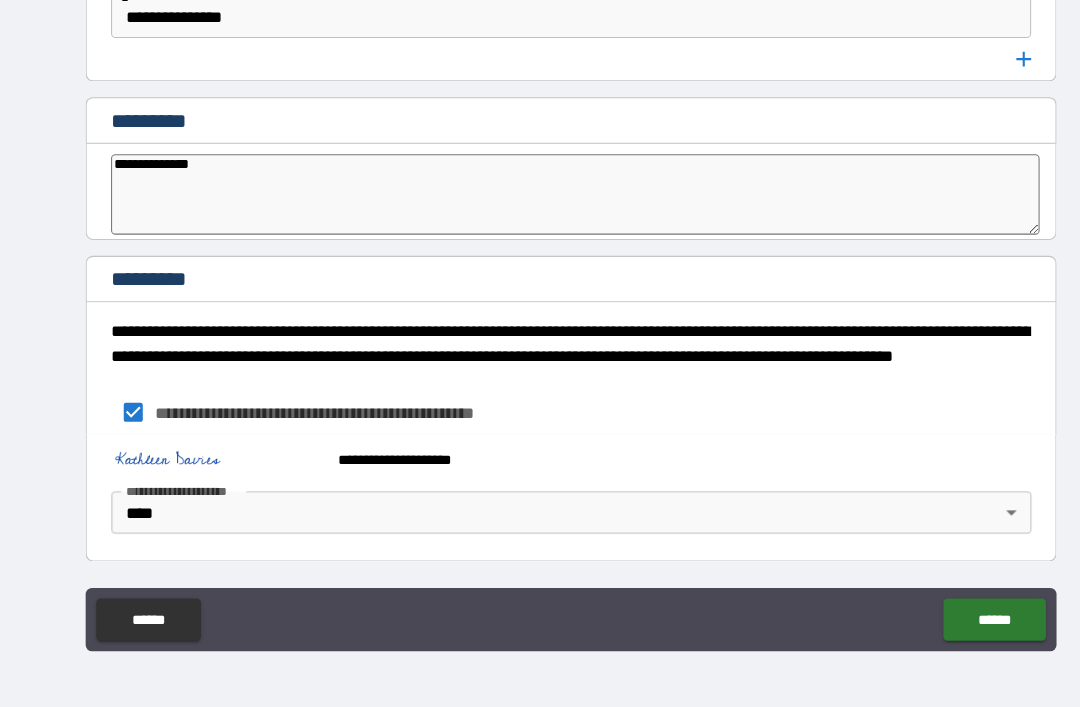 type on "**********" 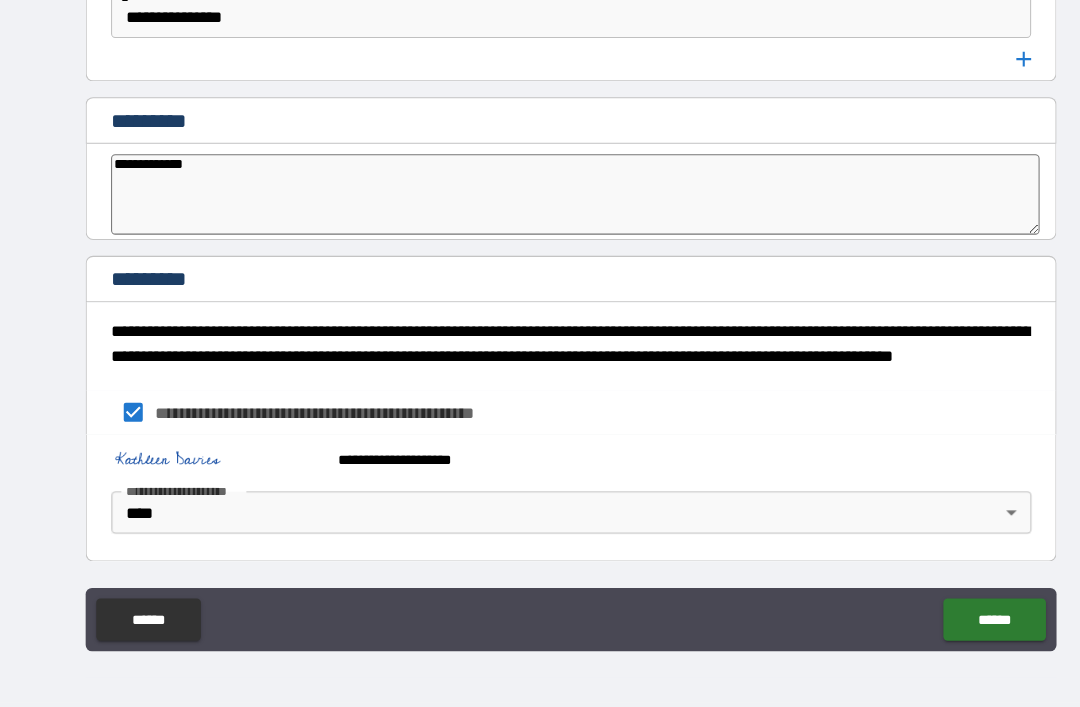 type on "*" 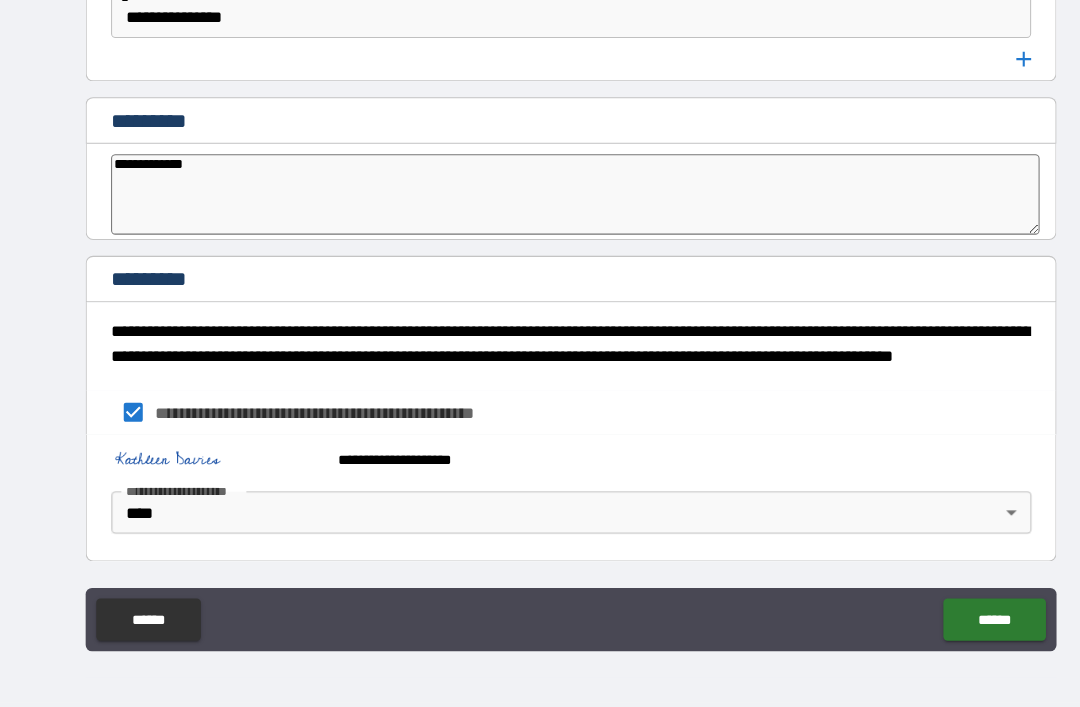 type on "**********" 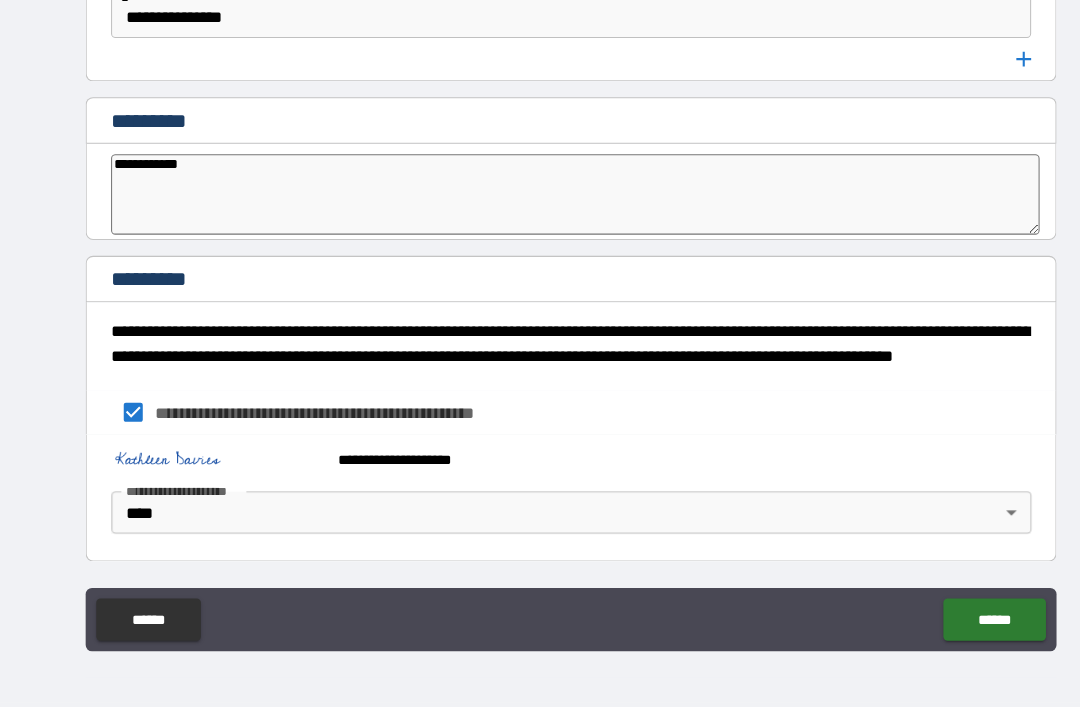 type on "*" 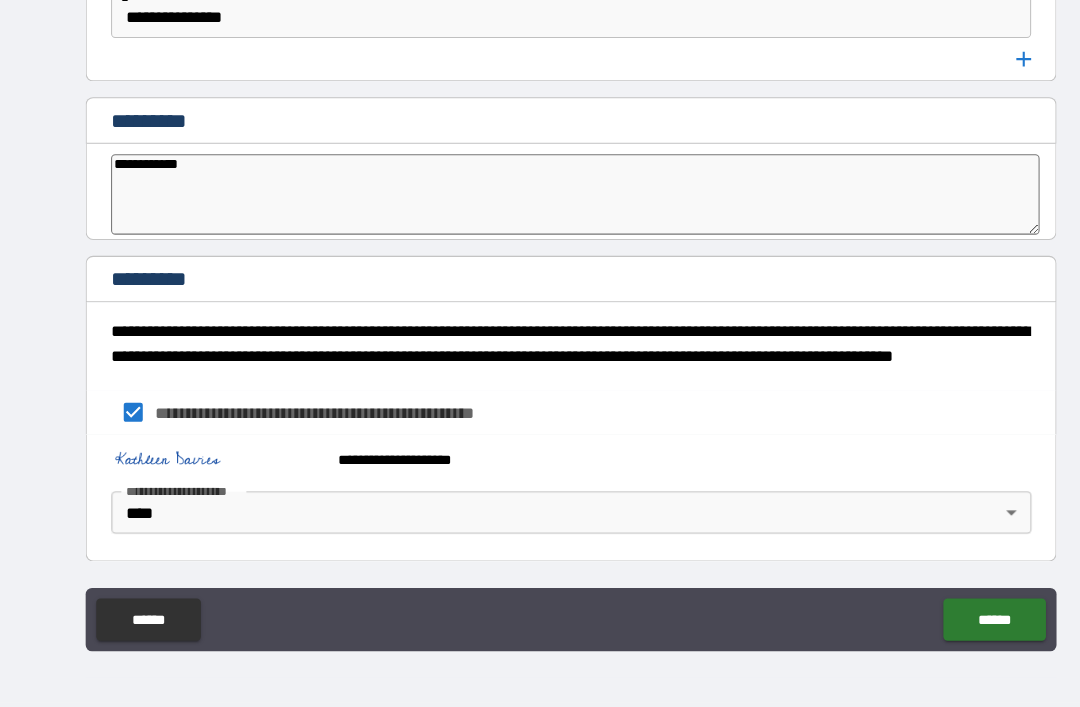 type on "**********" 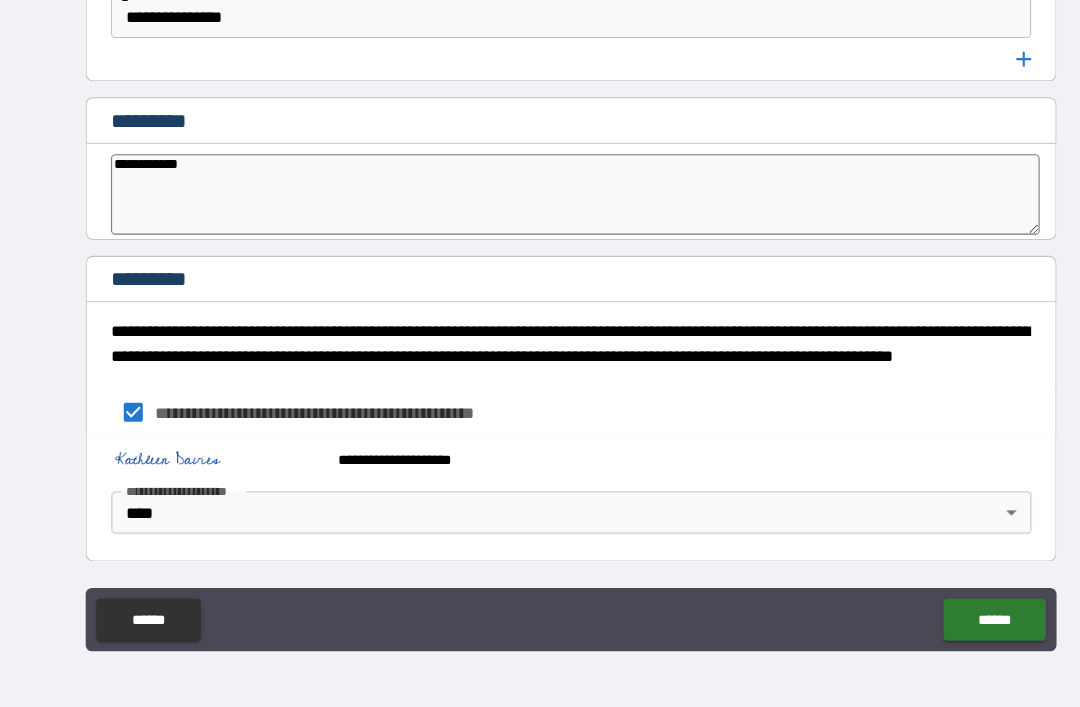 type on "*" 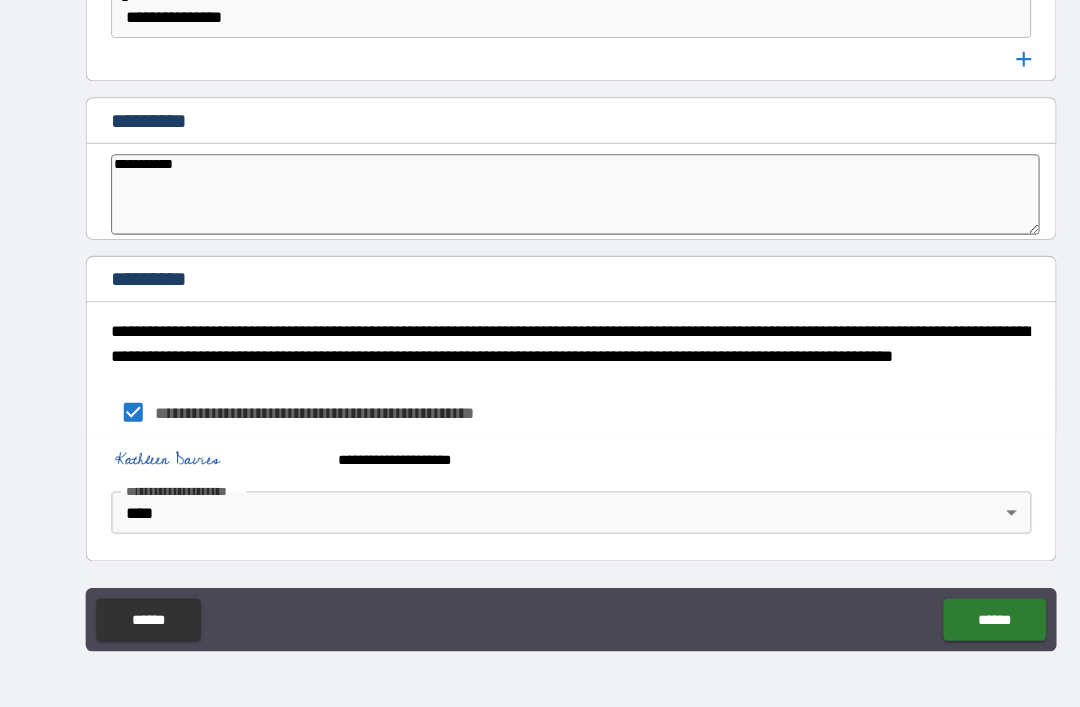 type on "**********" 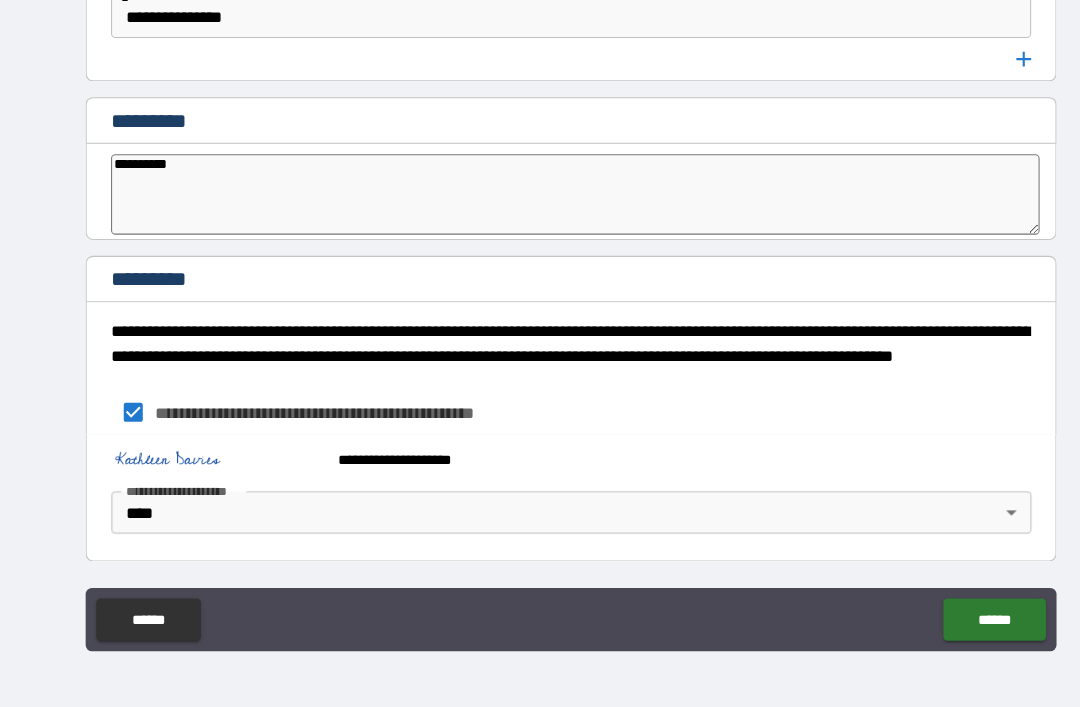 type on "*" 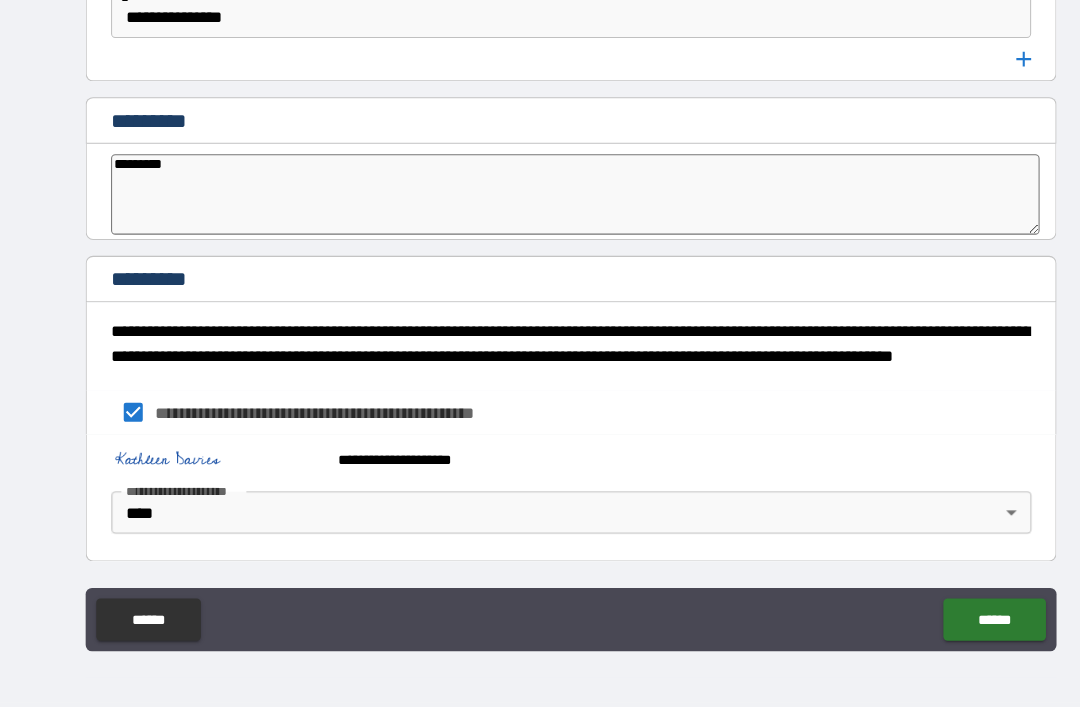 type on "********" 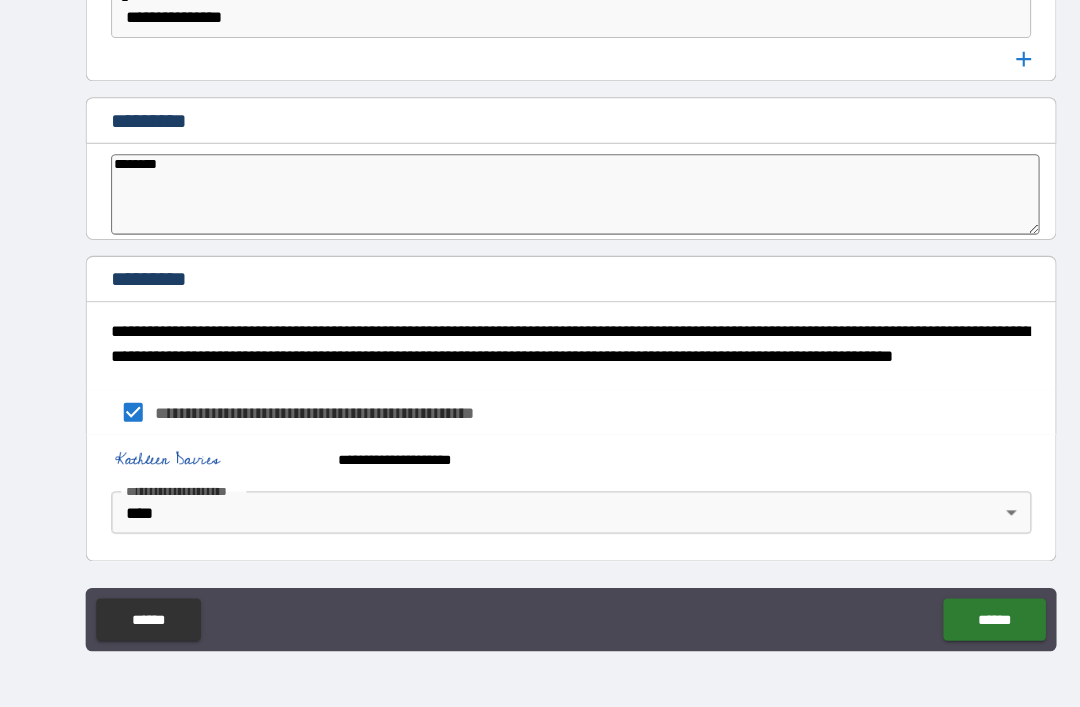 type on "*" 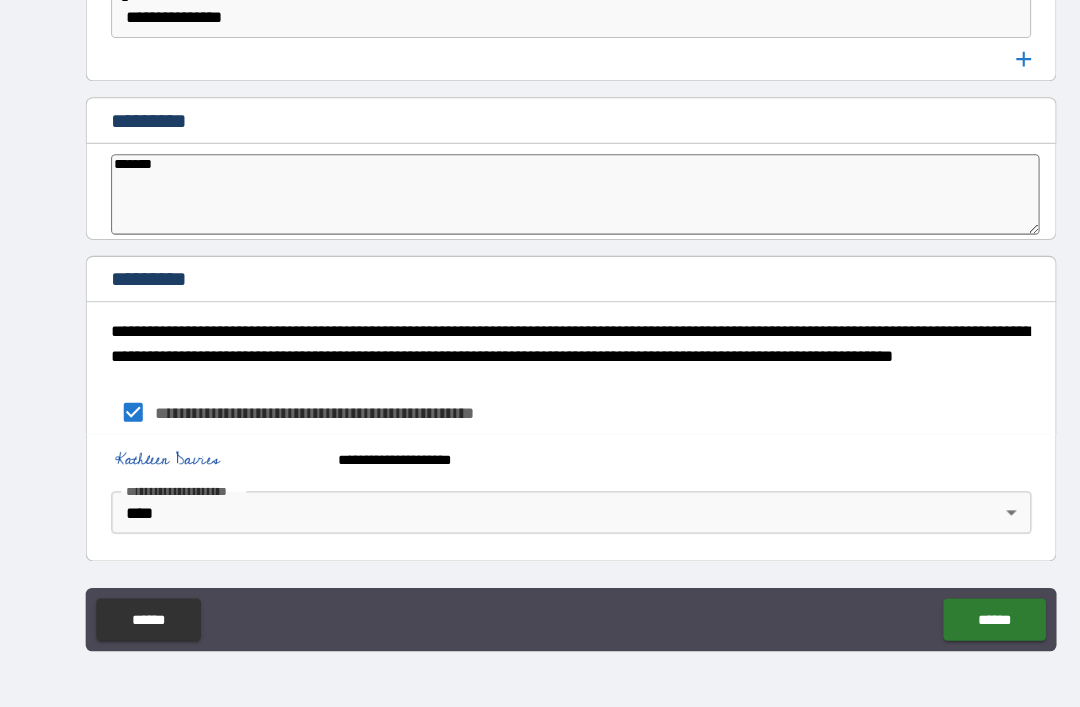 type on "******" 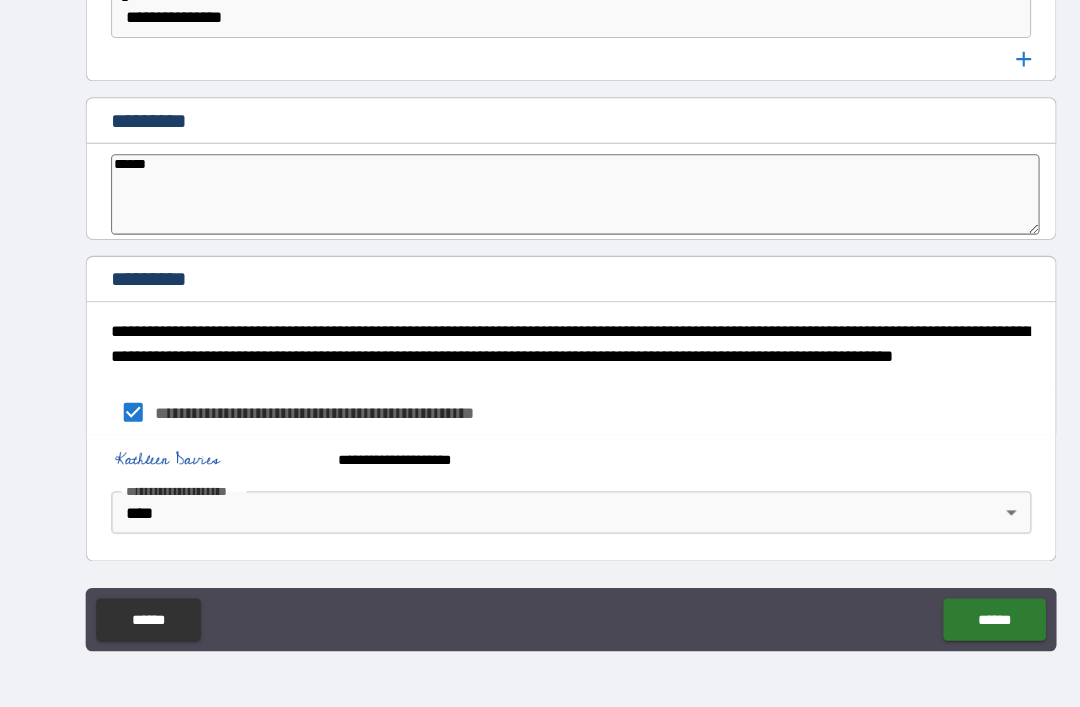 type on "*" 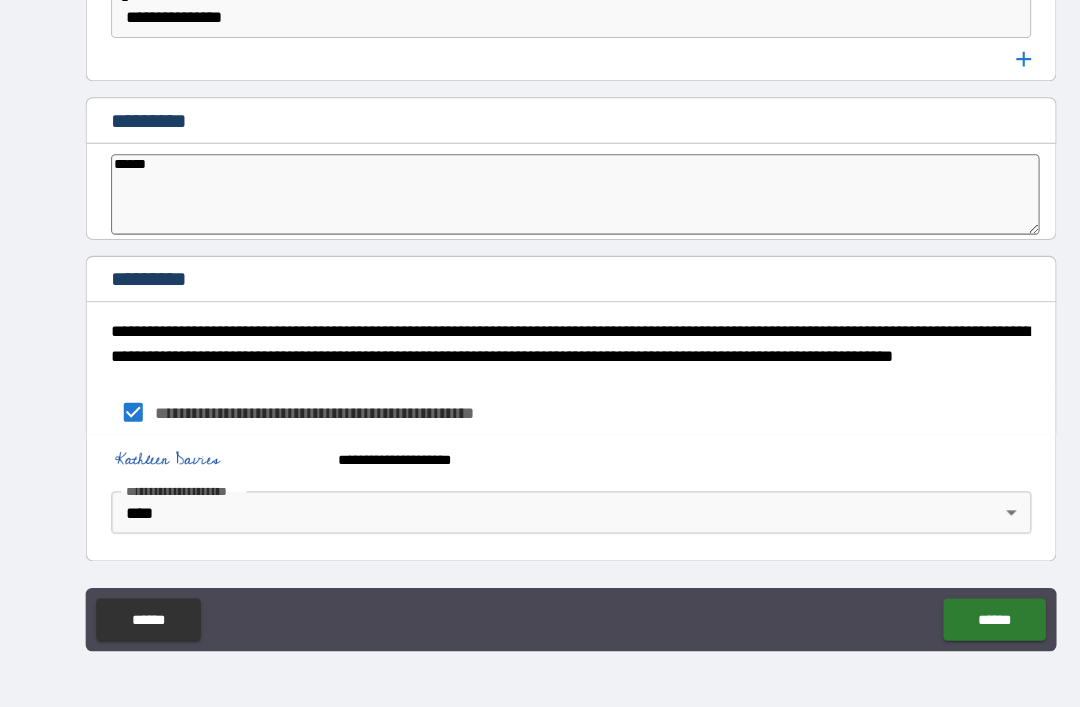 type on "*****" 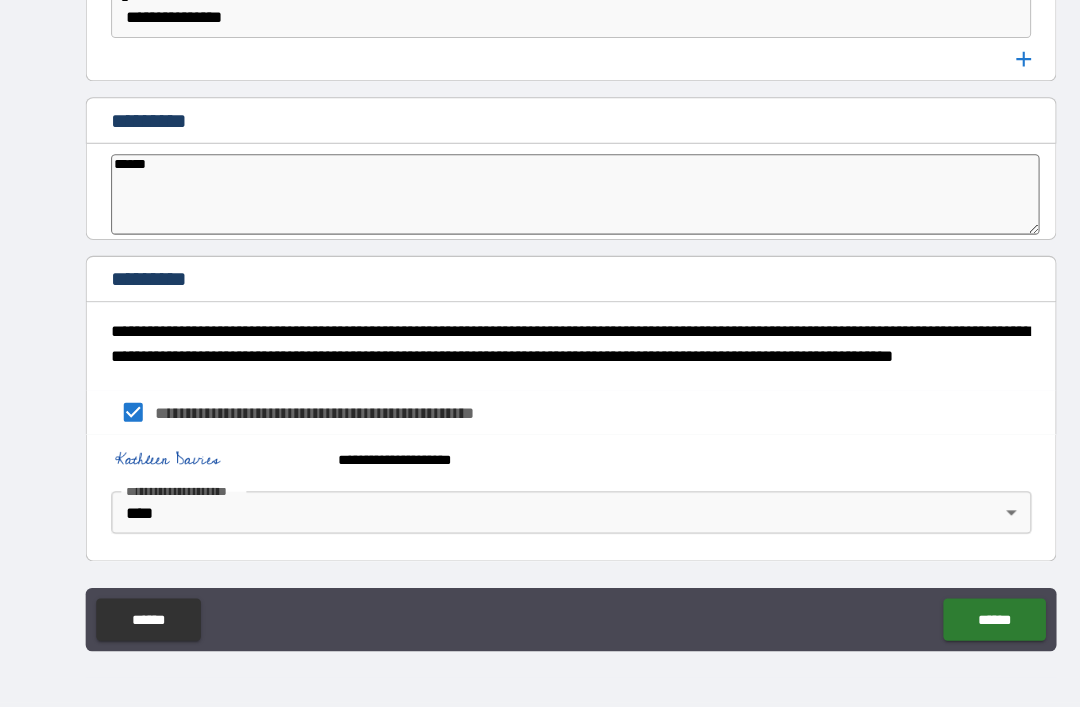 type on "*" 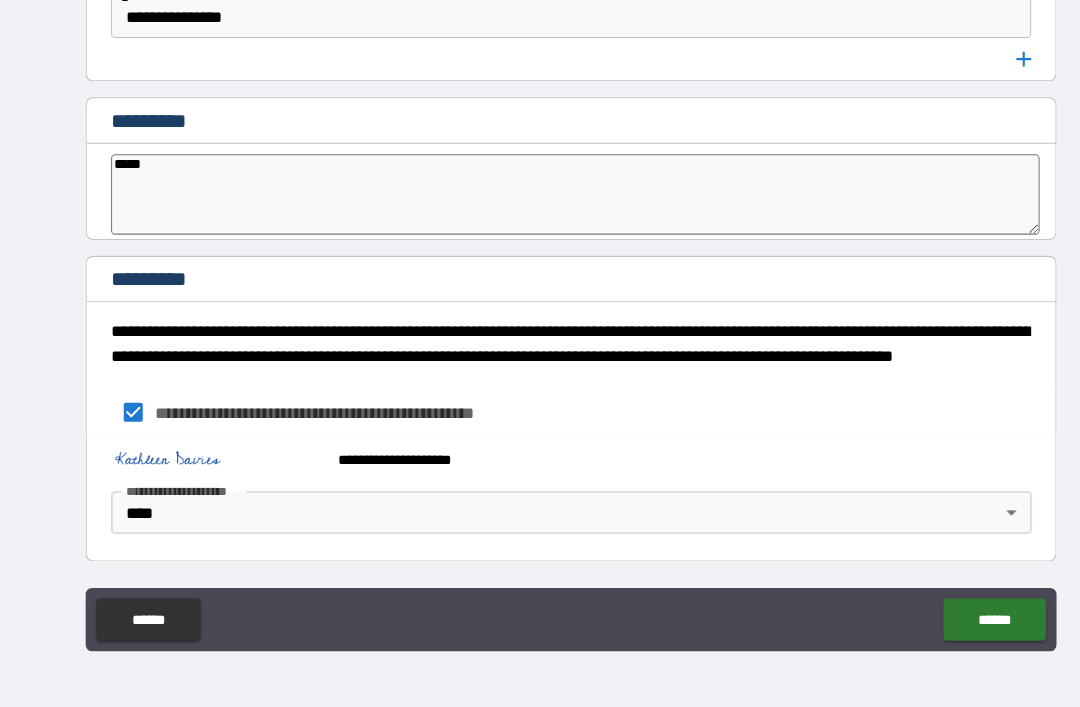 type on "****" 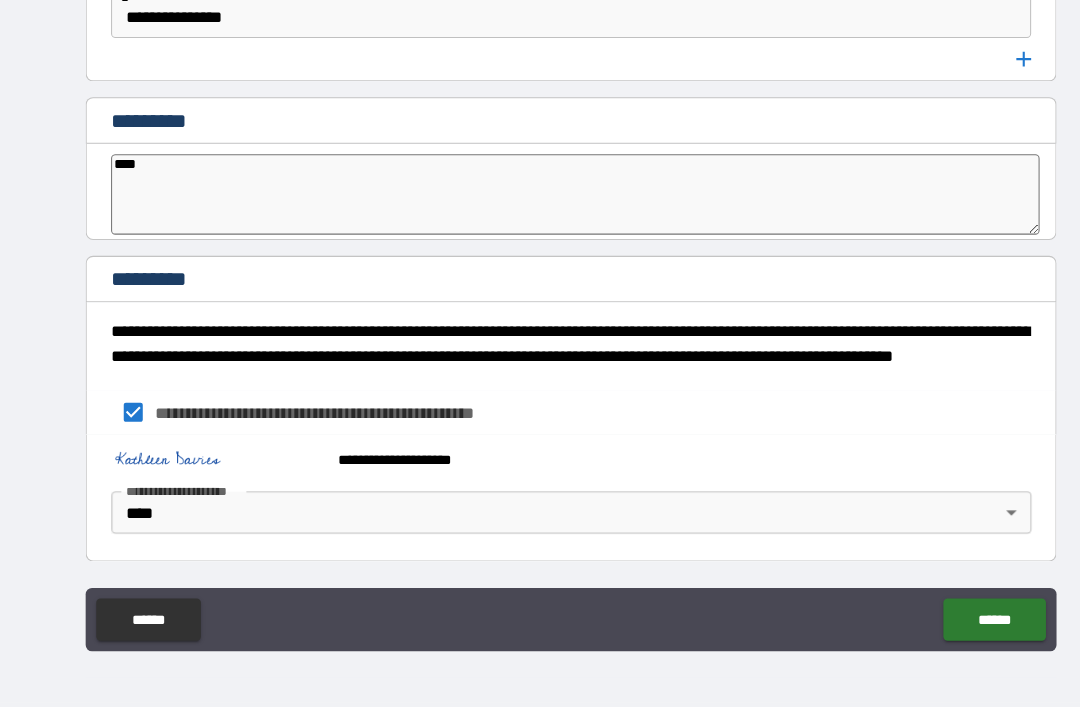 type on "*" 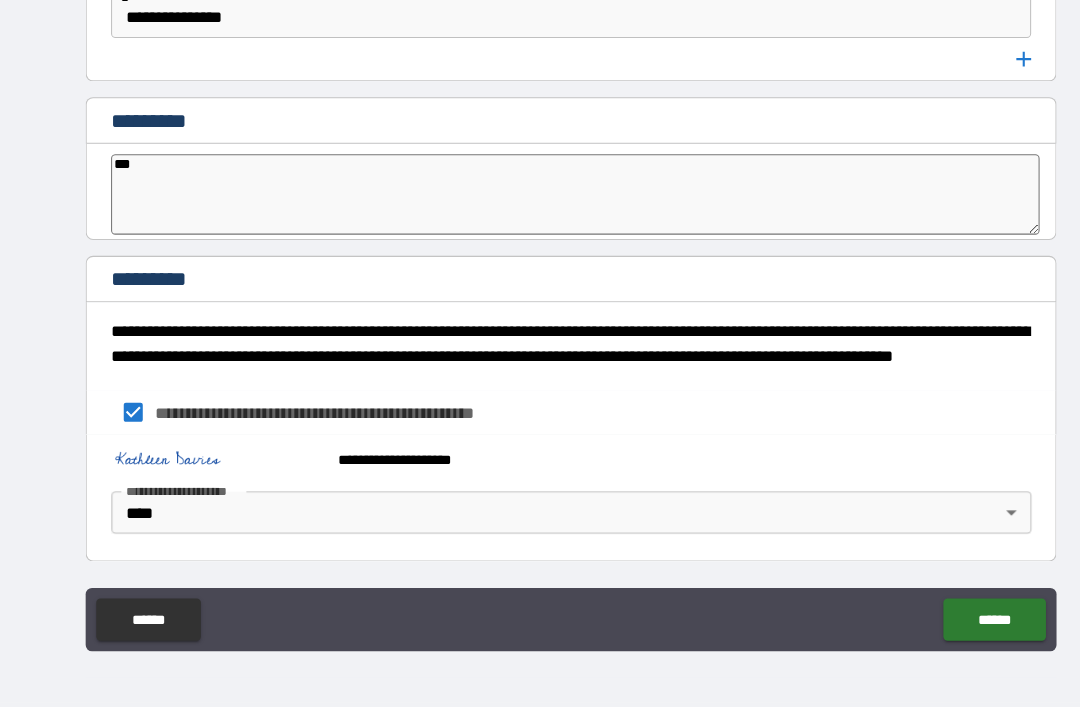 type on "*" 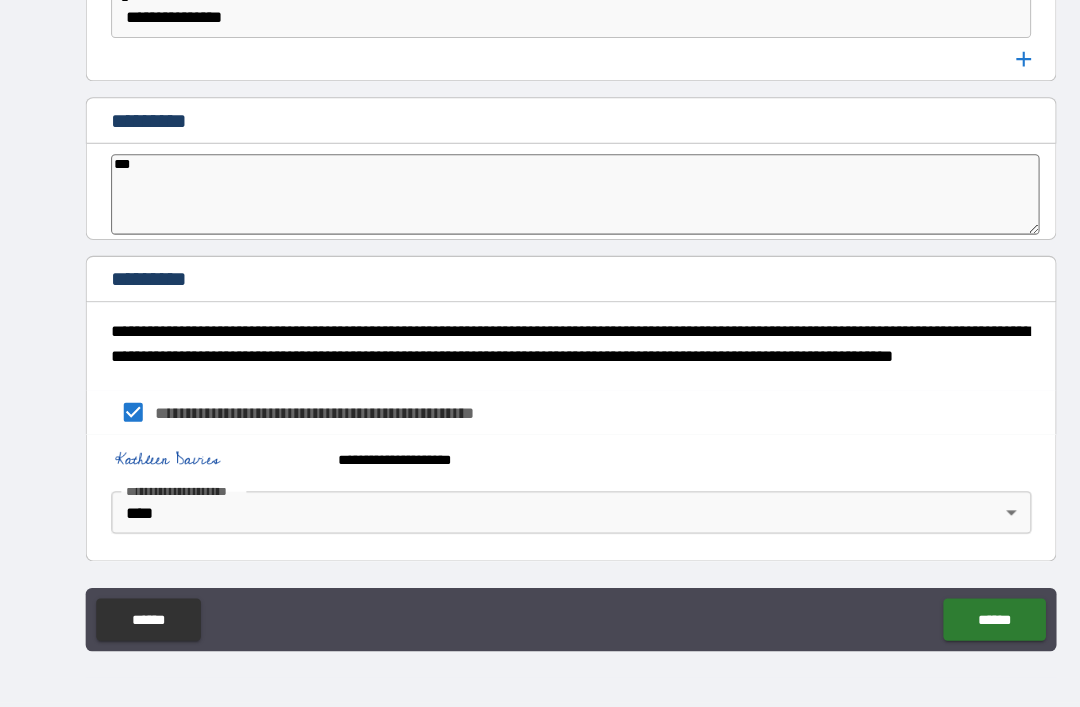 type on "**" 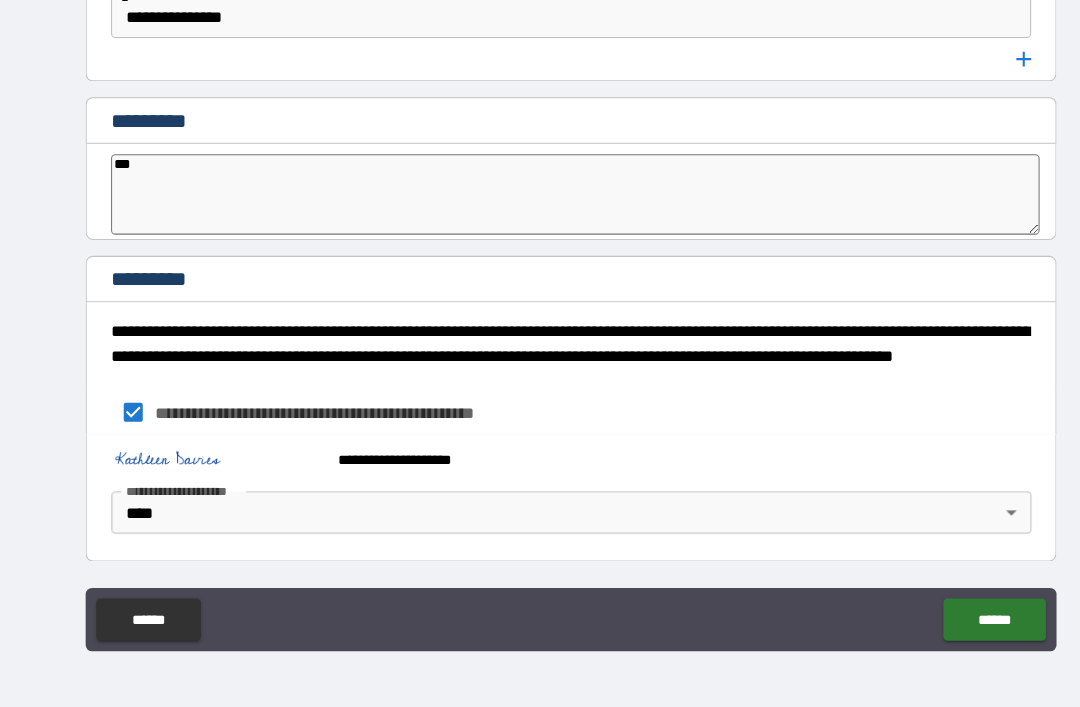 type on "*" 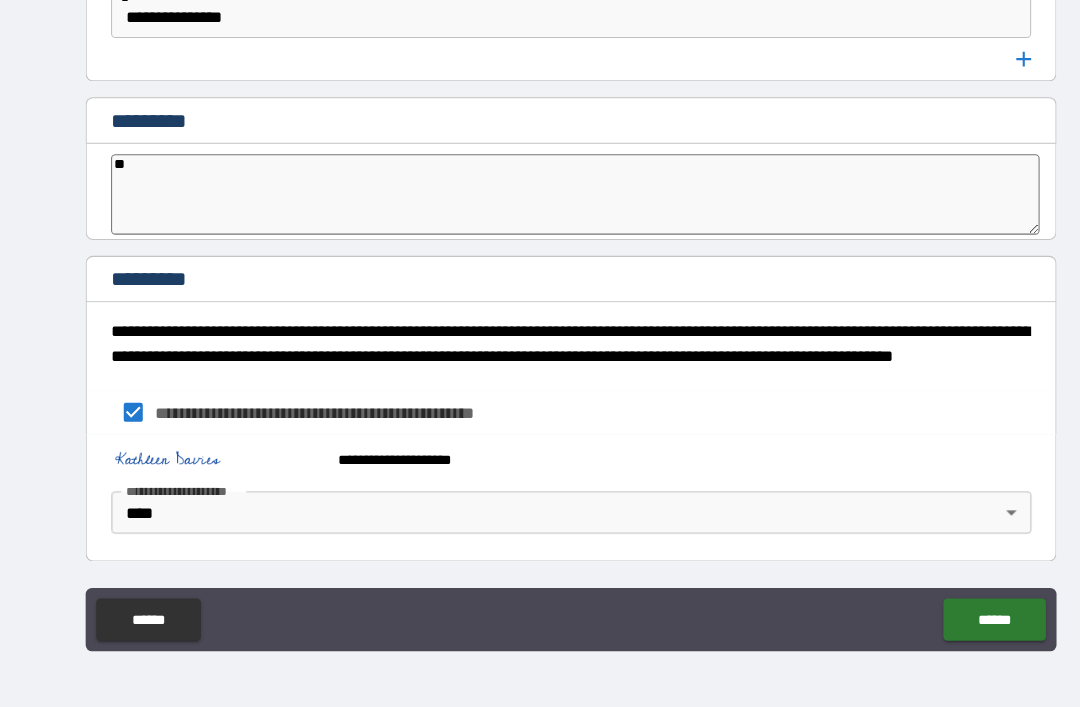 type on "*" 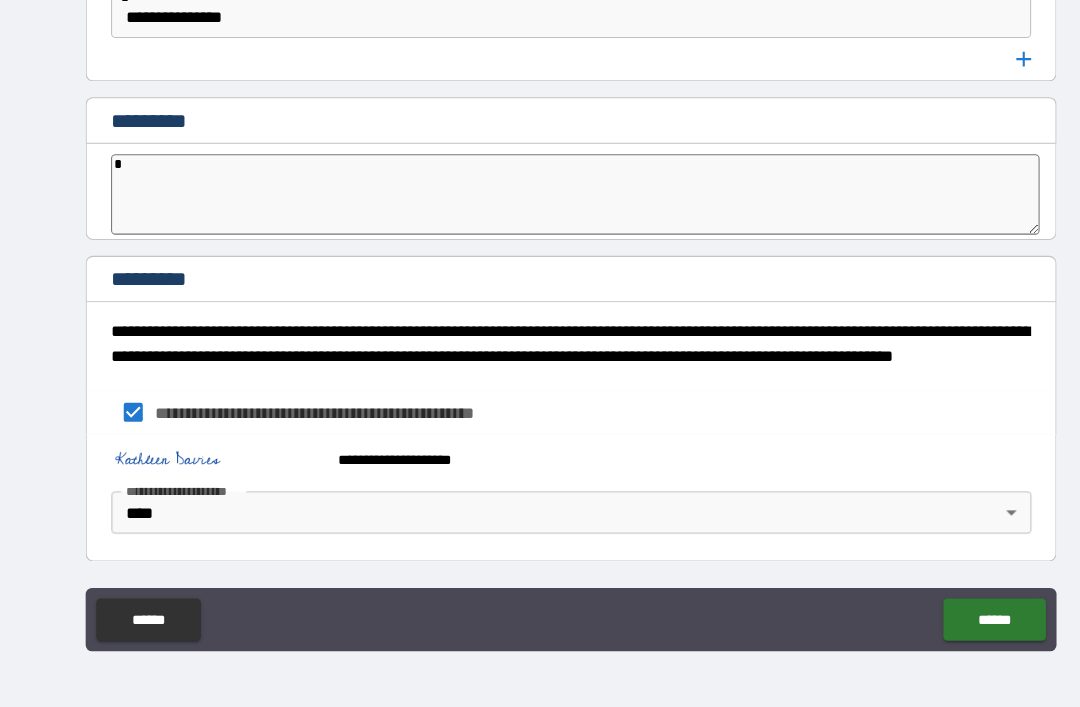 type on "*" 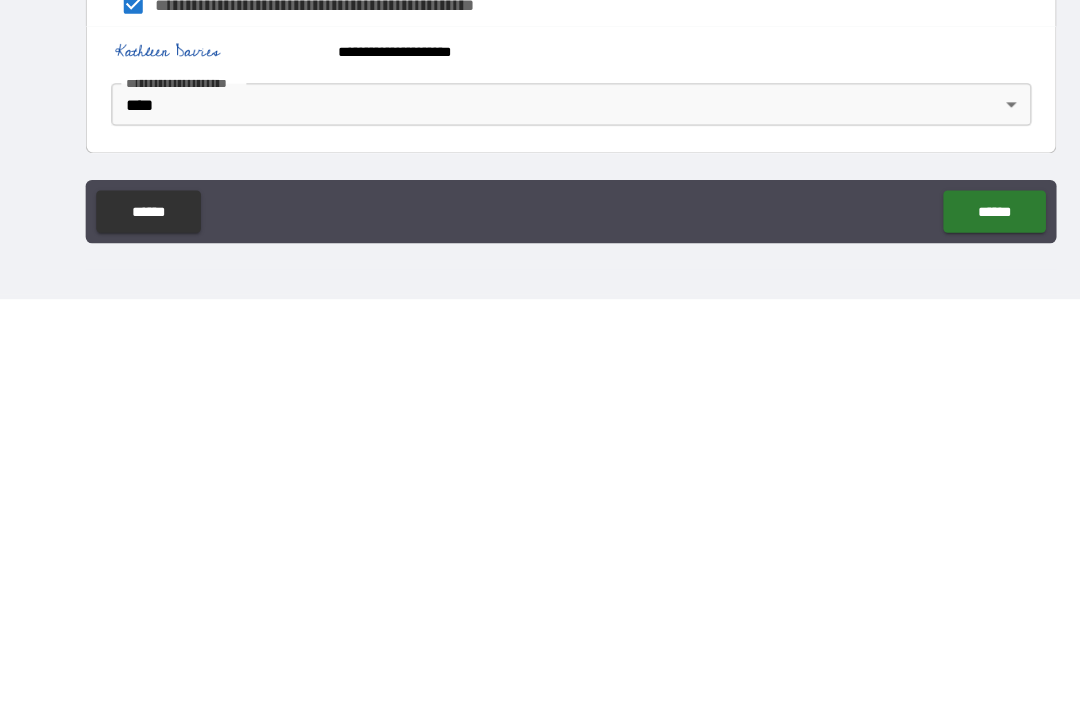 type 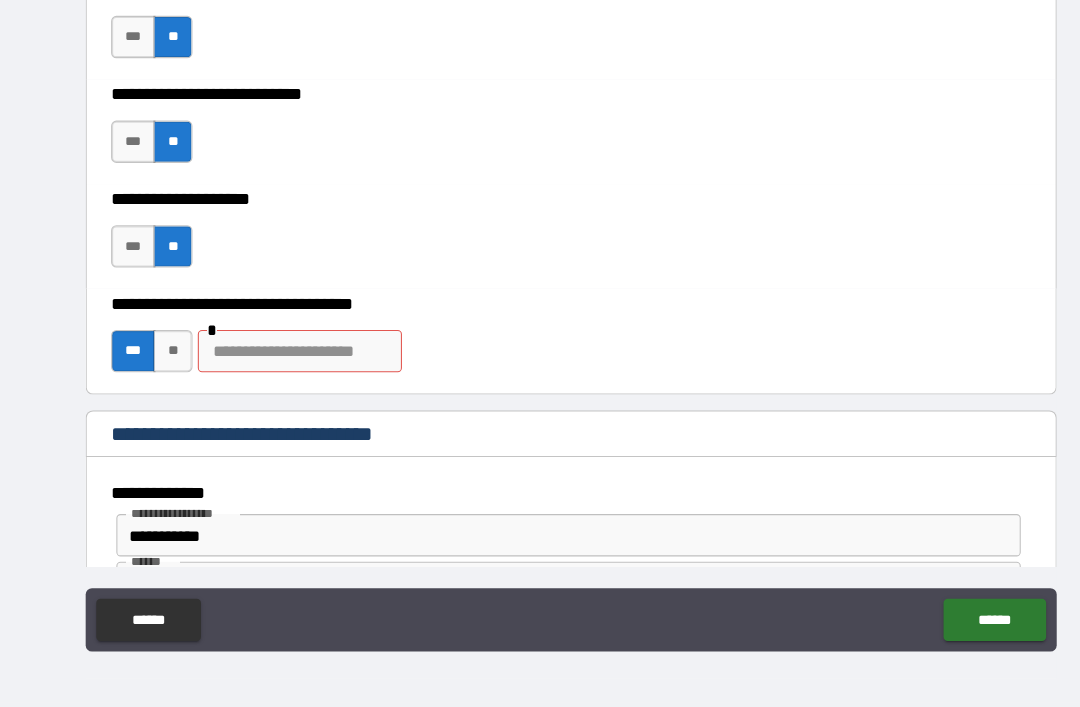 scroll, scrollTop: 752, scrollLeft: 0, axis: vertical 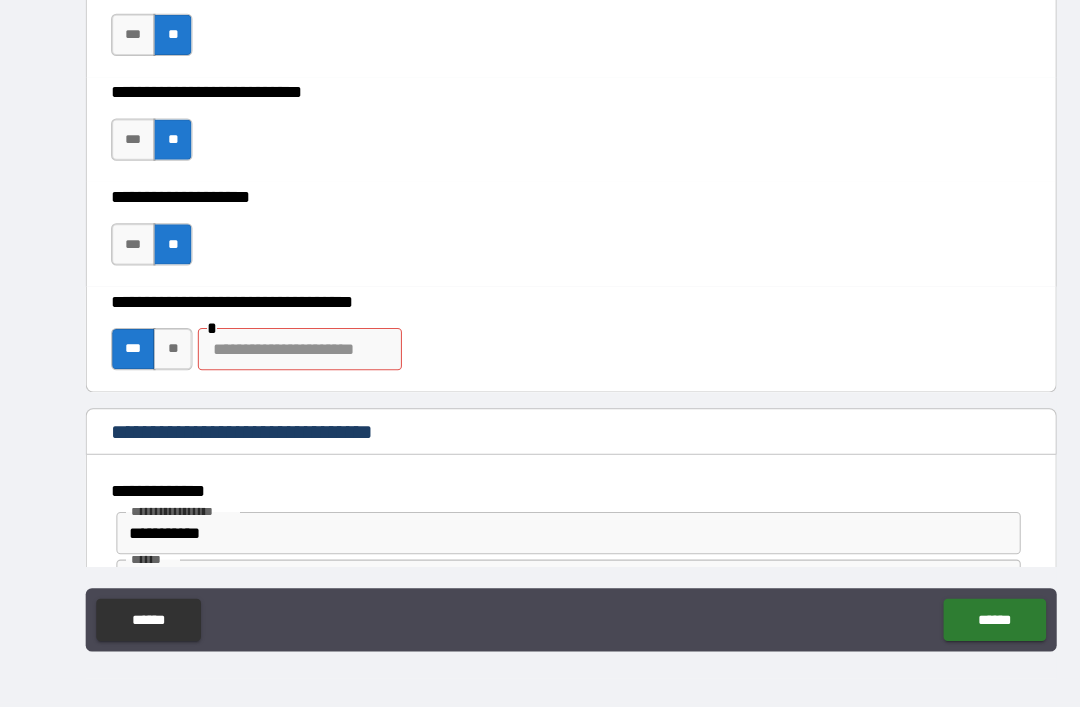 click at bounding box center (283, 368) 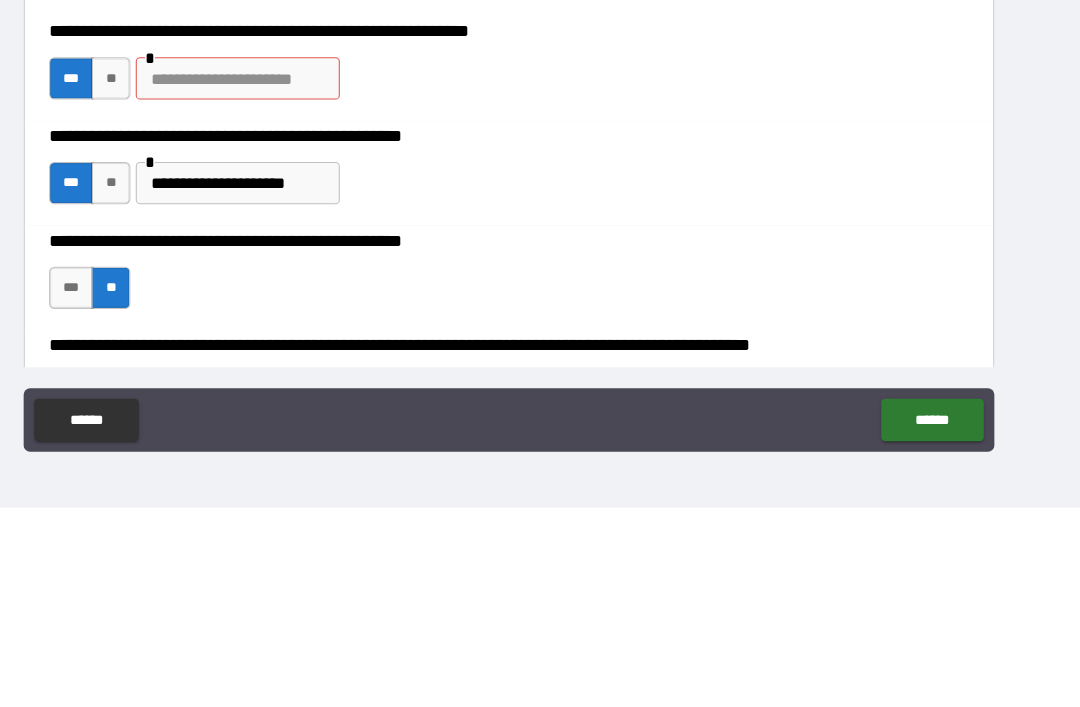 scroll, scrollTop: 229, scrollLeft: 0, axis: vertical 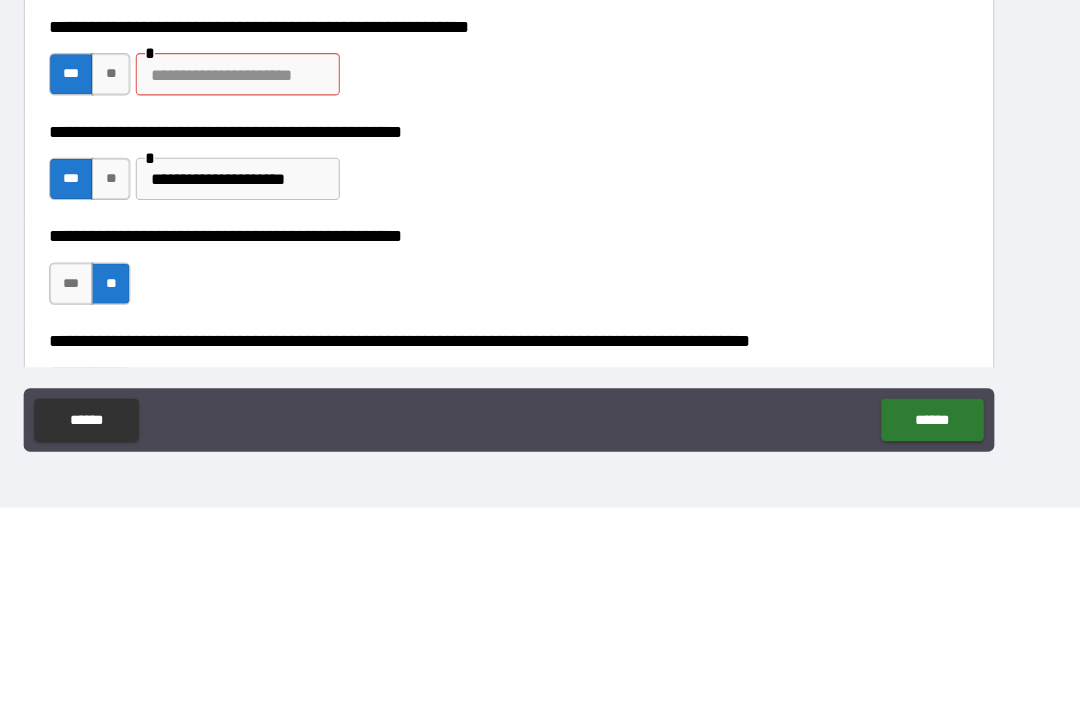 type on "********" 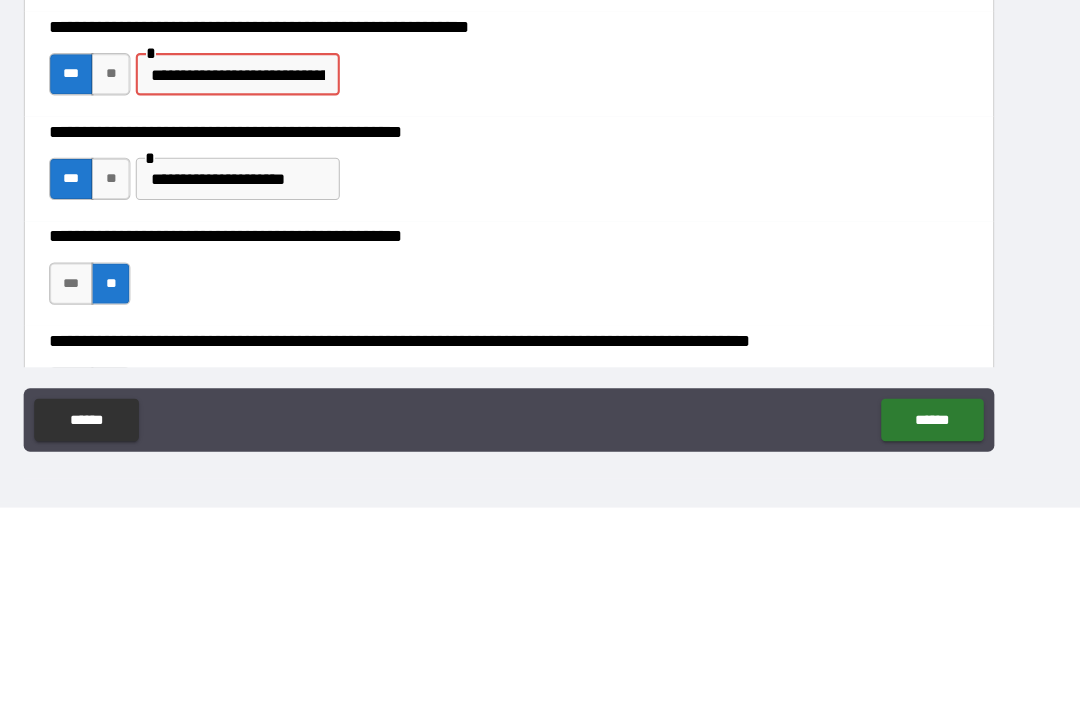 type on "**********" 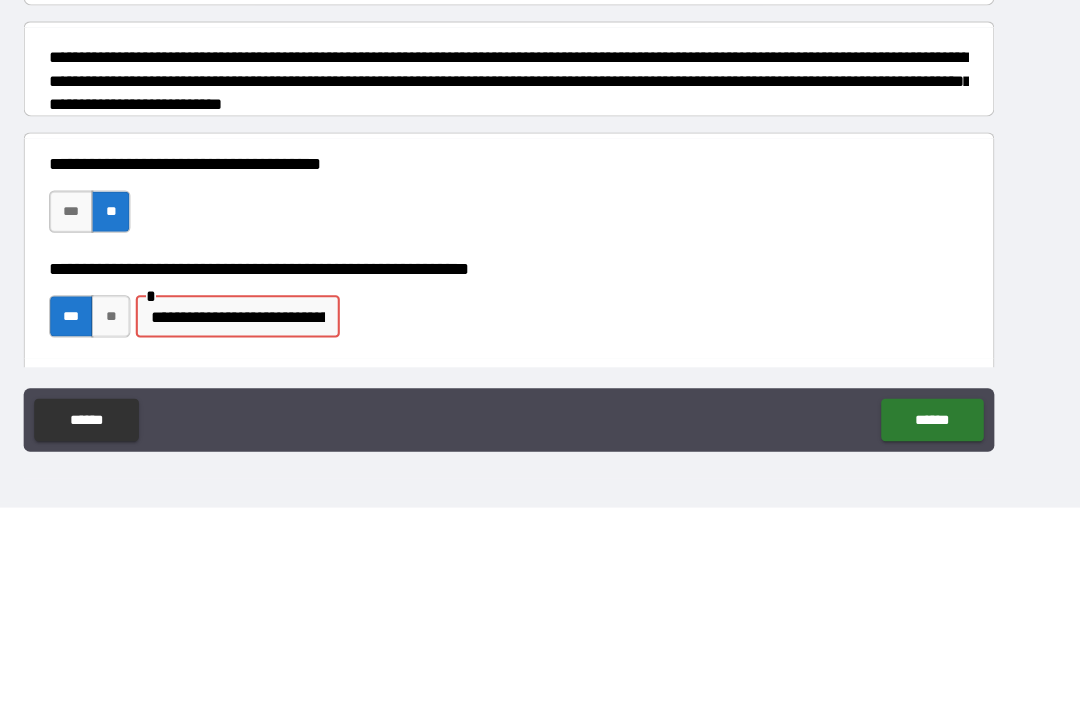scroll, scrollTop: 0, scrollLeft: 0, axis: both 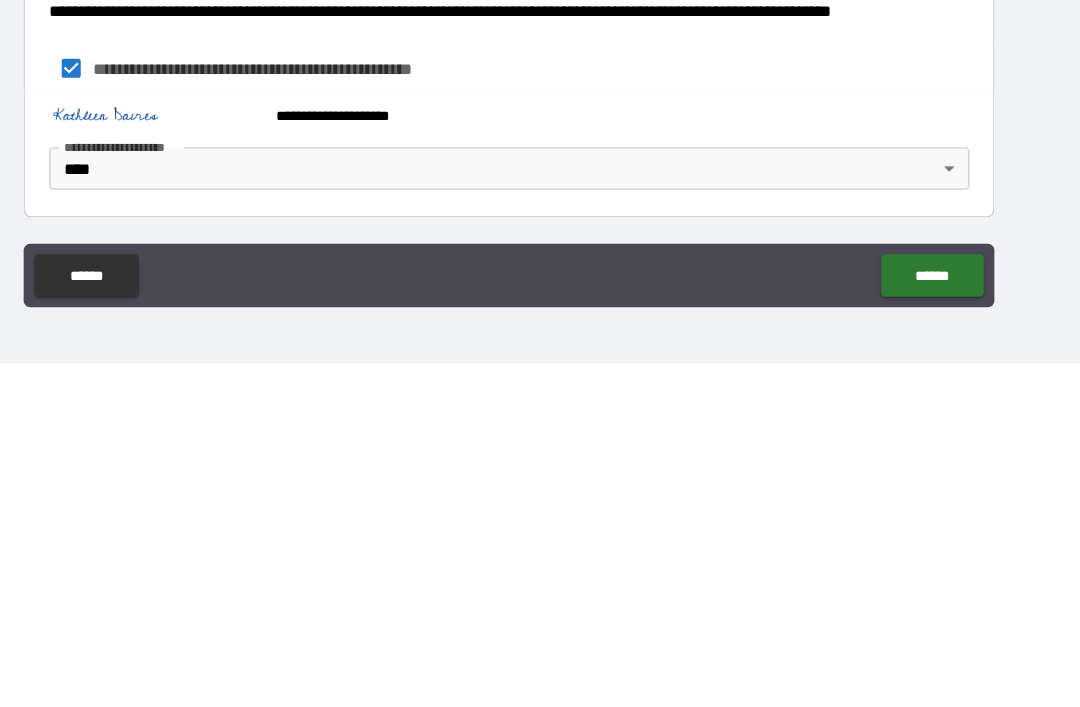 click on "******" at bounding box center [940, 624] 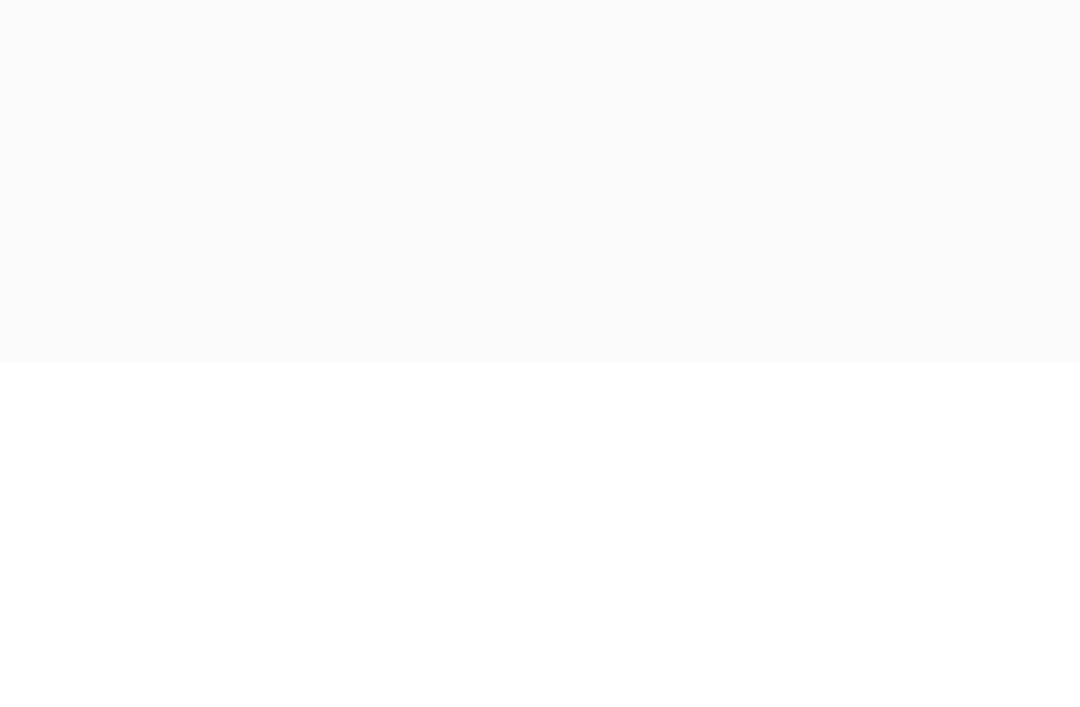 scroll, scrollTop: 41, scrollLeft: 0, axis: vertical 